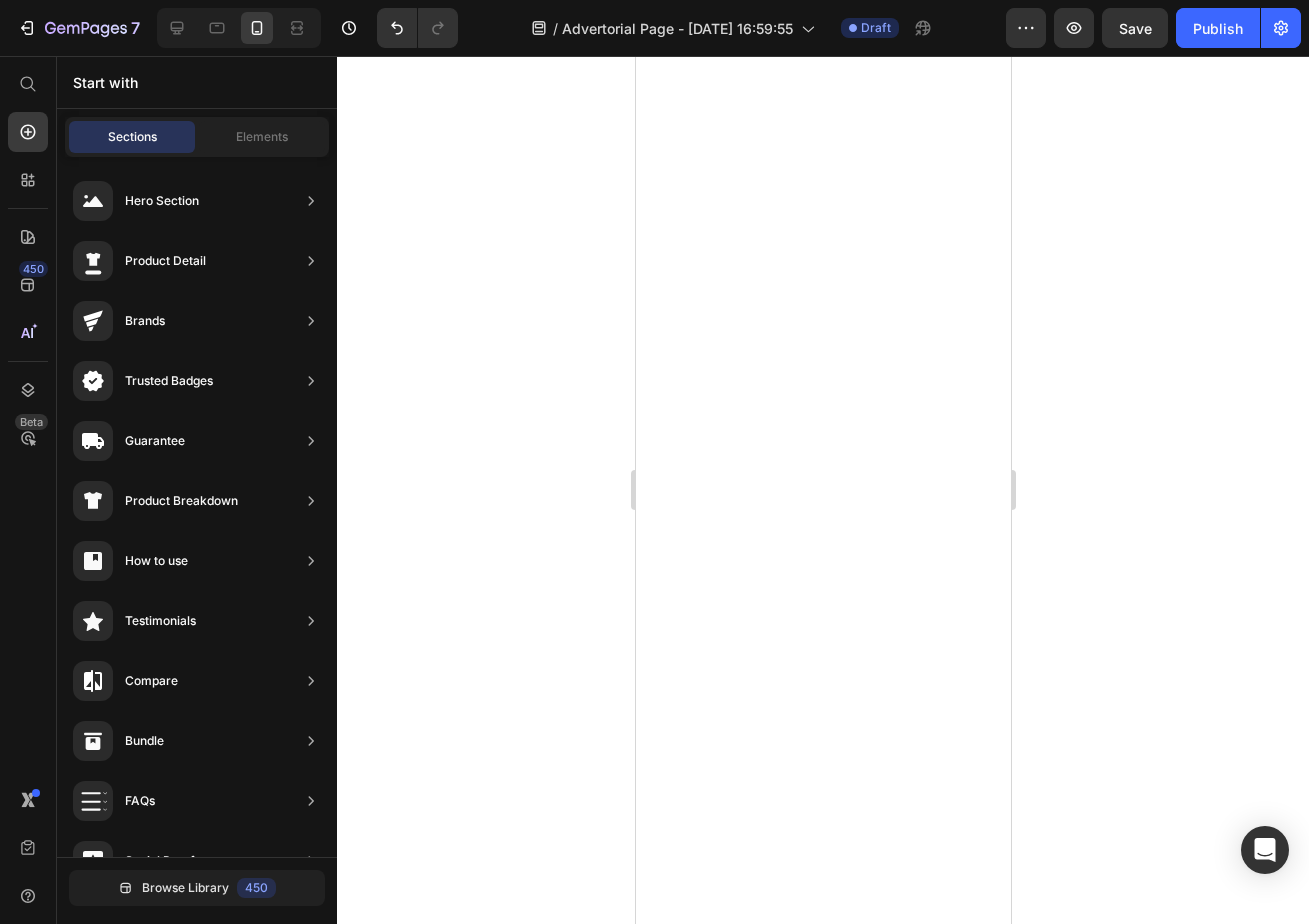 scroll, scrollTop: 0, scrollLeft: 0, axis: both 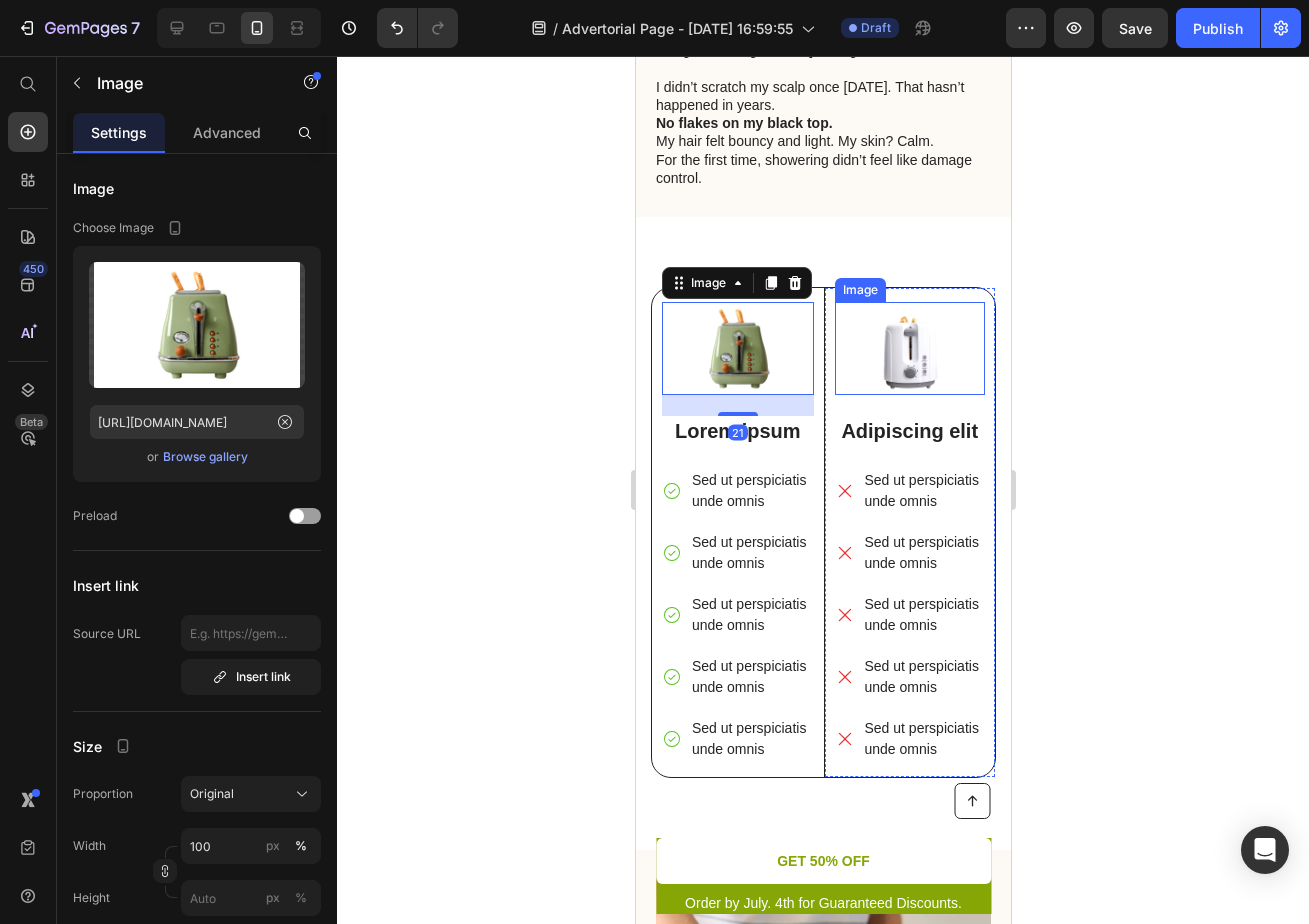 click at bounding box center (909, 348) 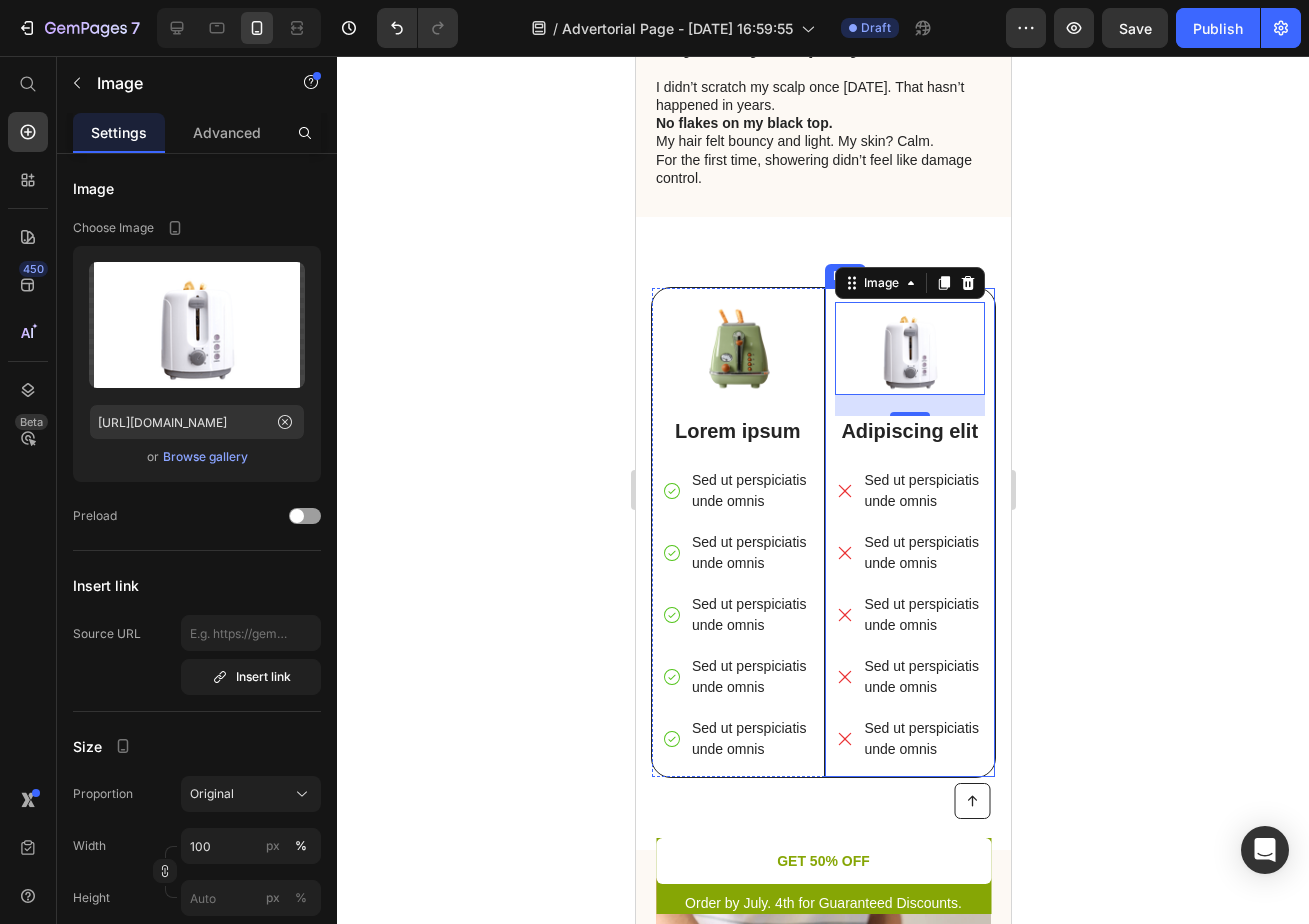 click 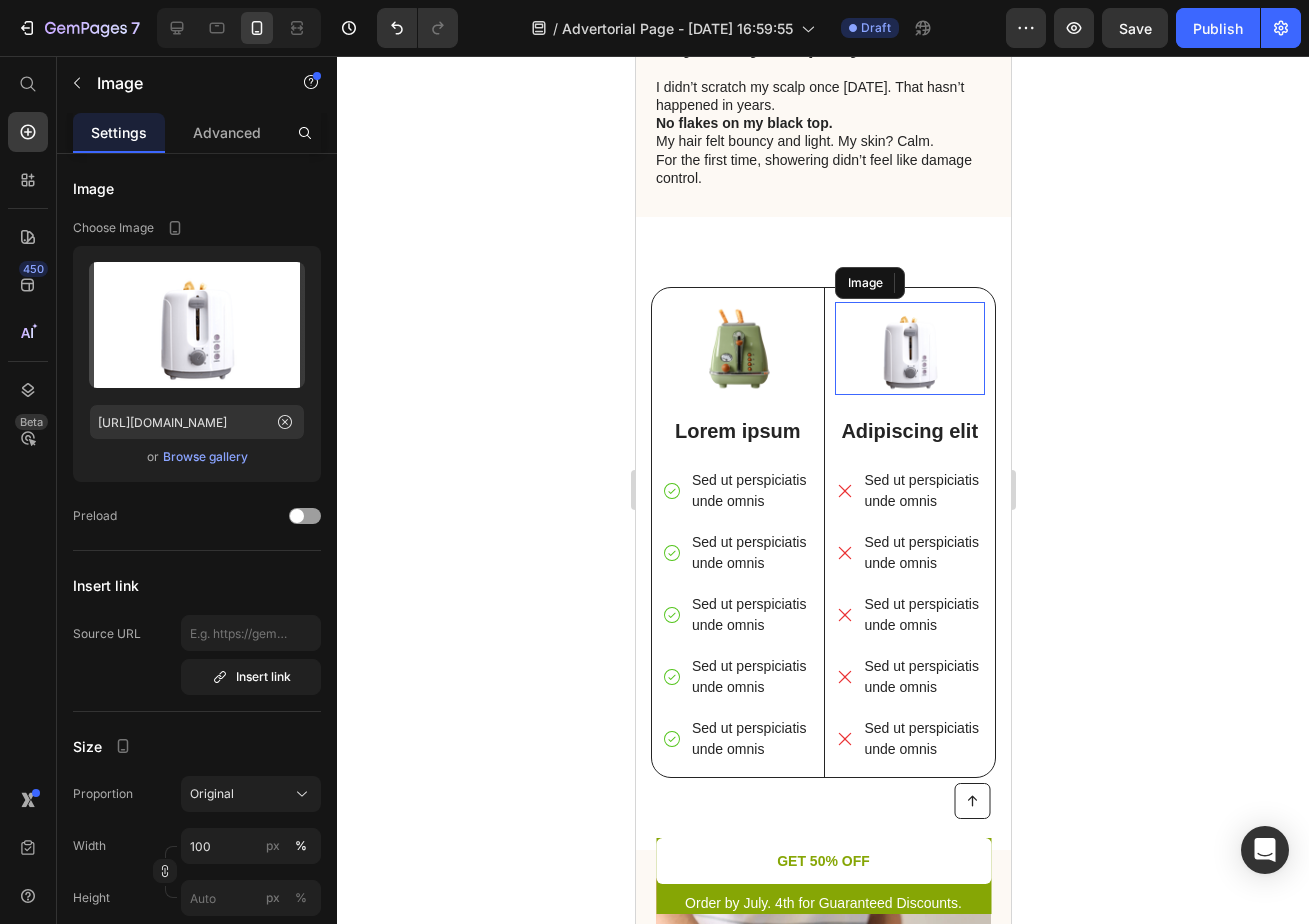 click at bounding box center [909, 348] 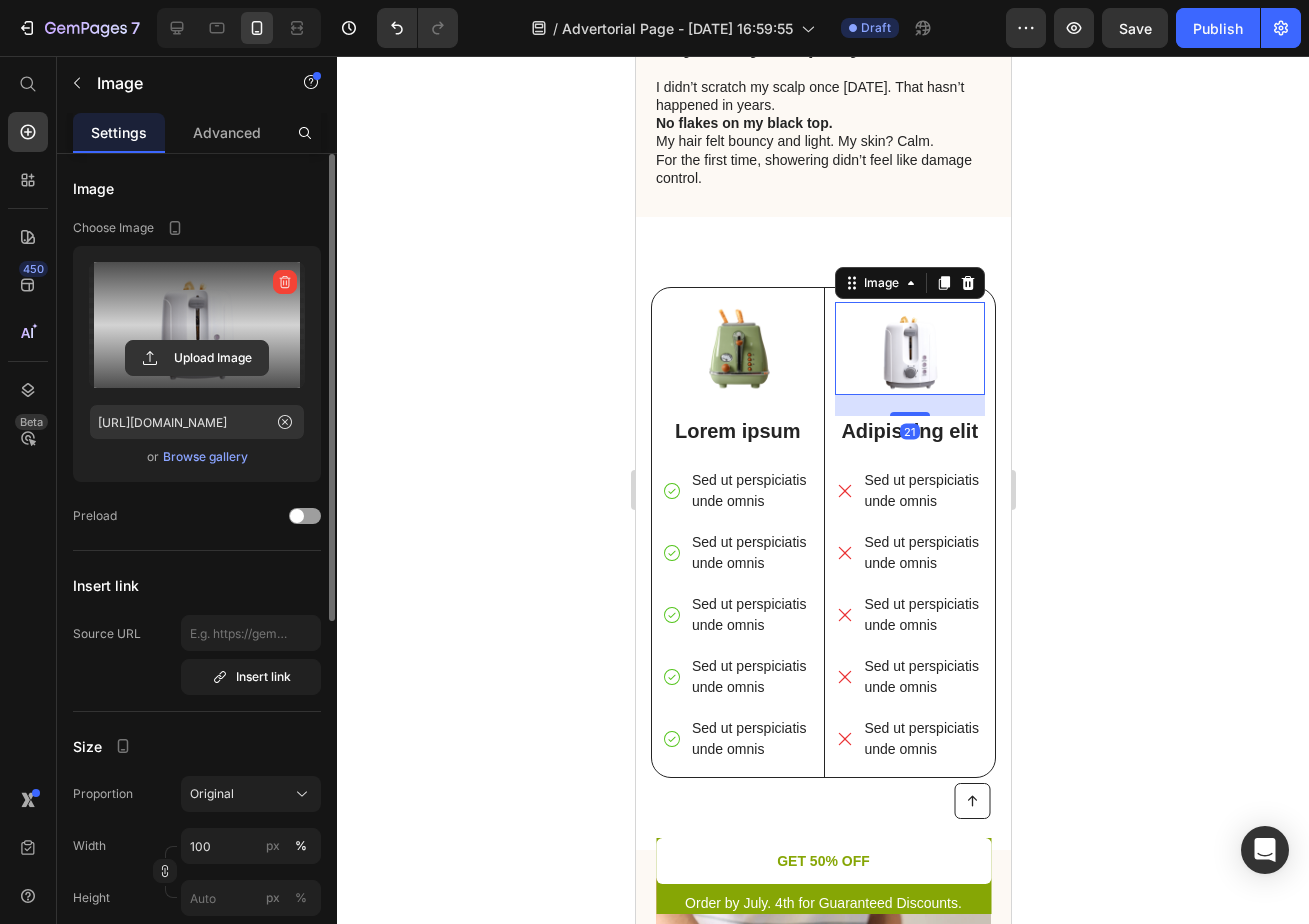 click at bounding box center [197, 325] 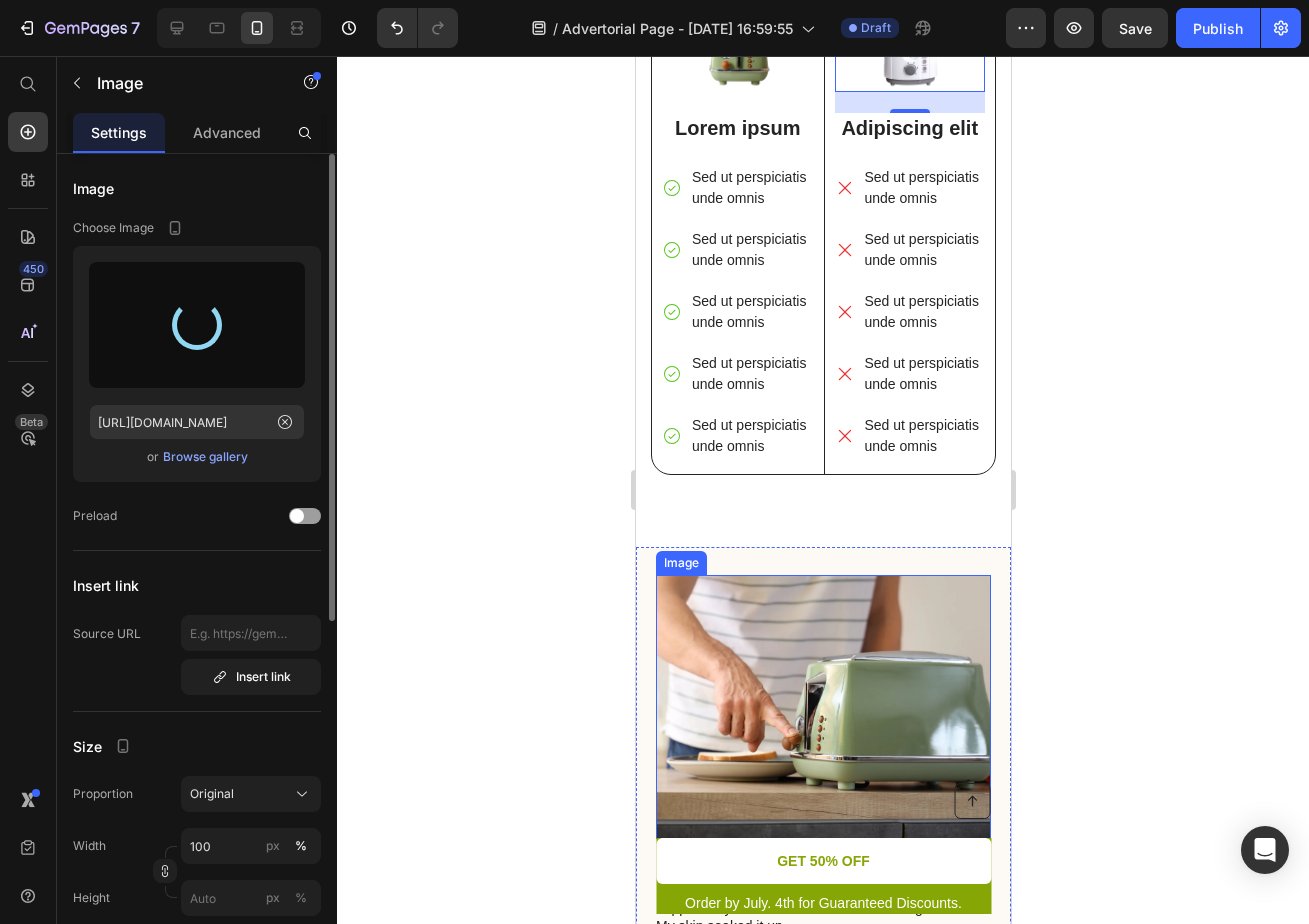scroll, scrollTop: 2851, scrollLeft: 0, axis: vertical 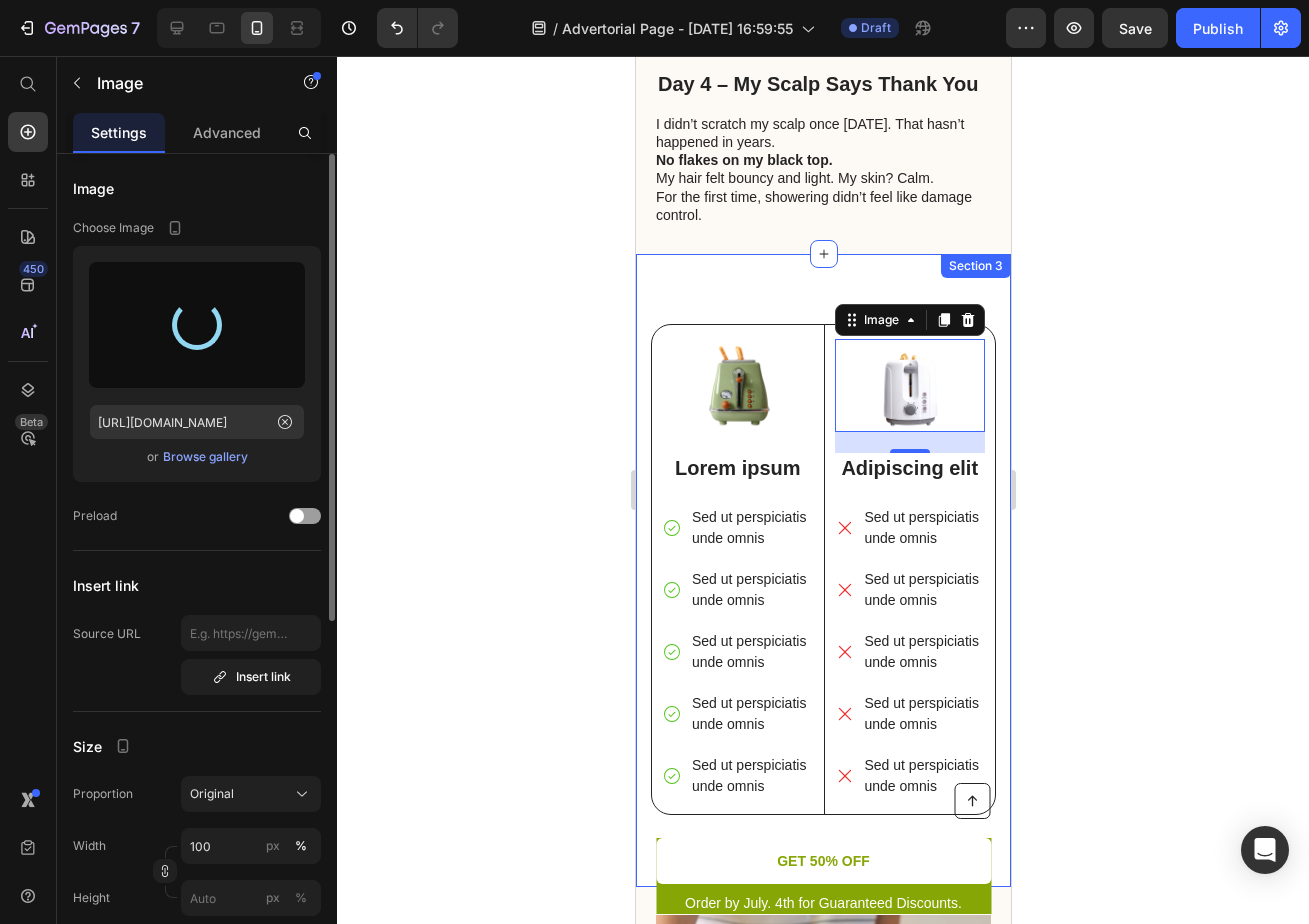 type on "[URL][DOMAIN_NAME]" 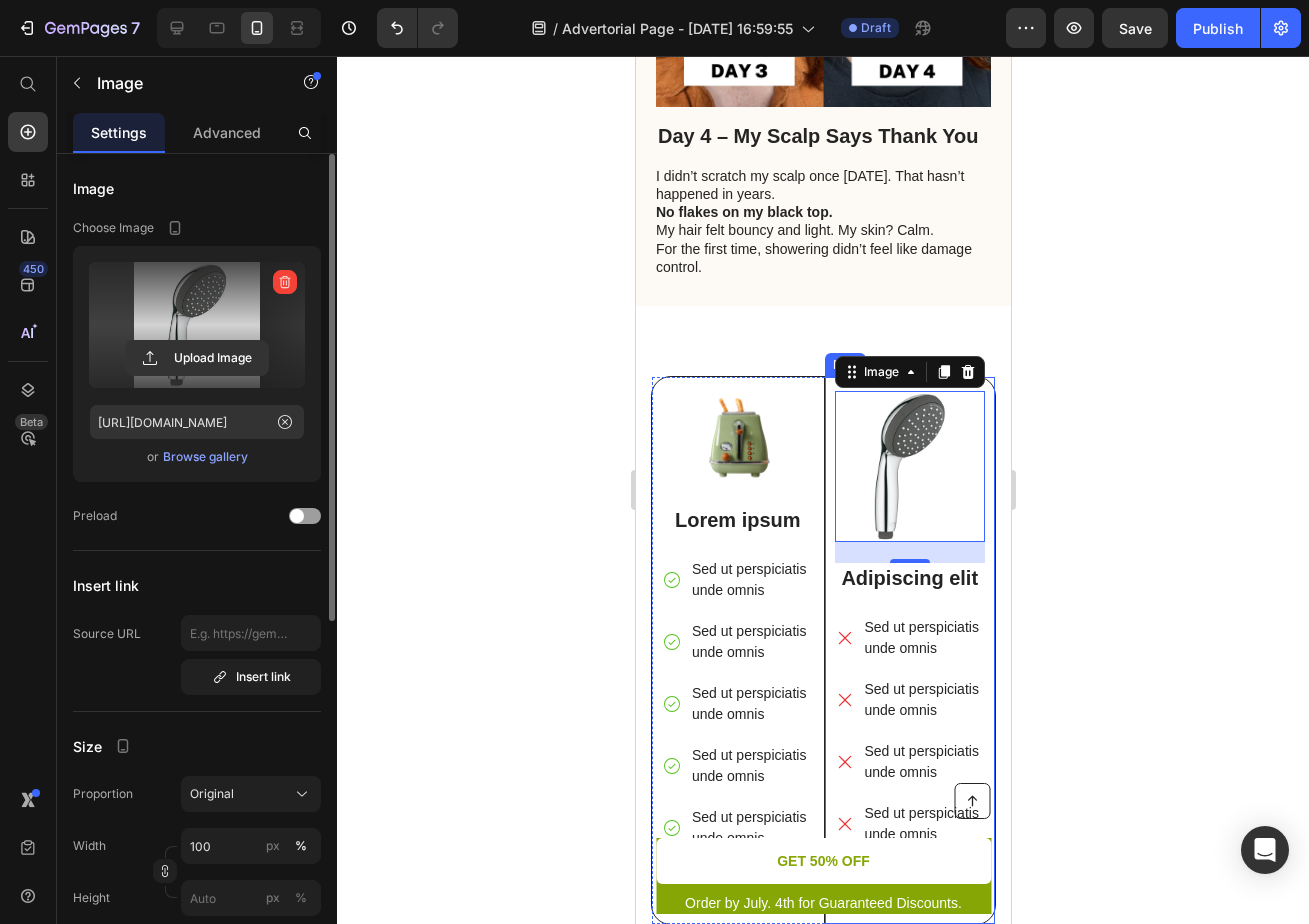 scroll, scrollTop: 2447, scrollLeft: 0, axis: vertical 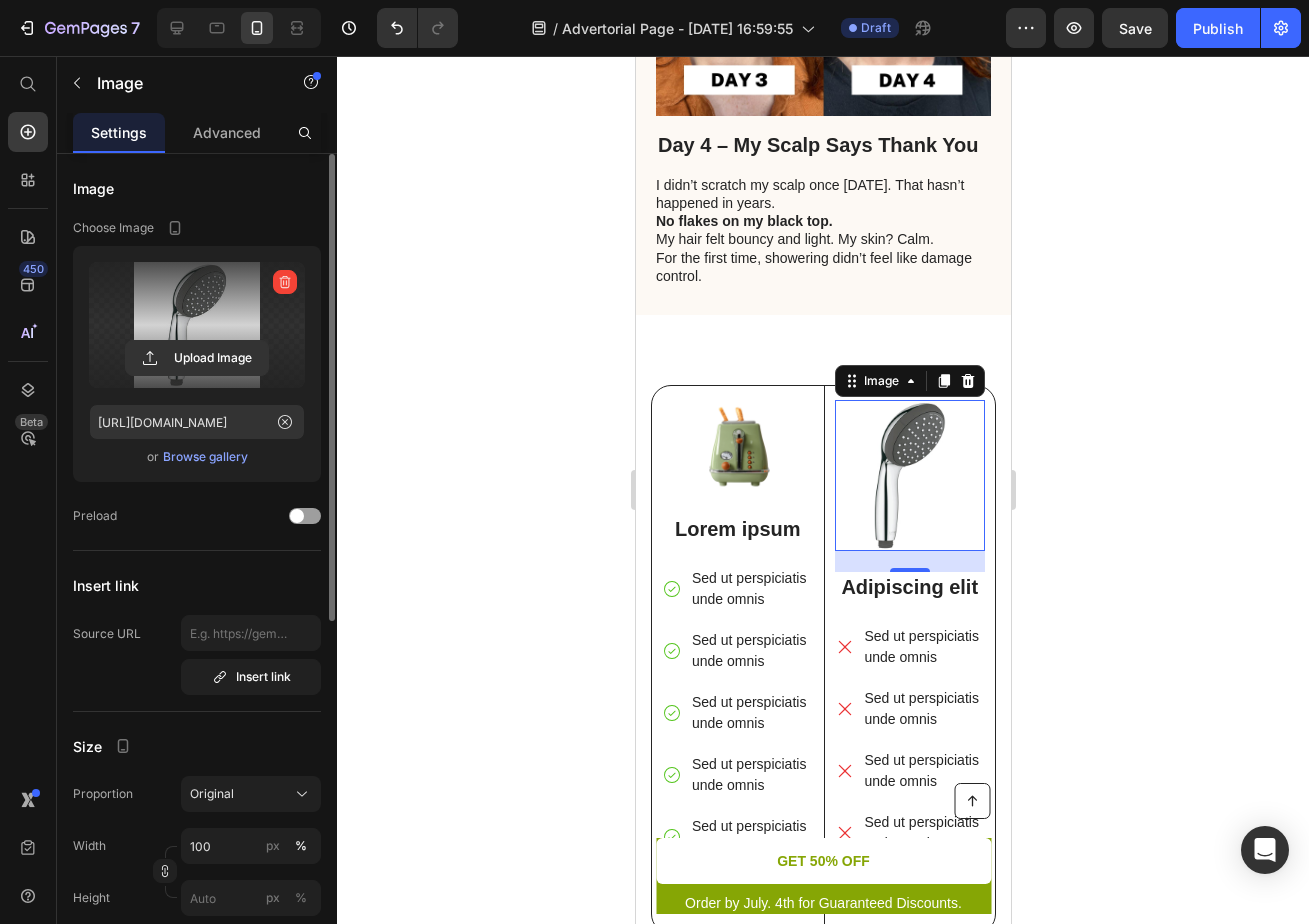 click 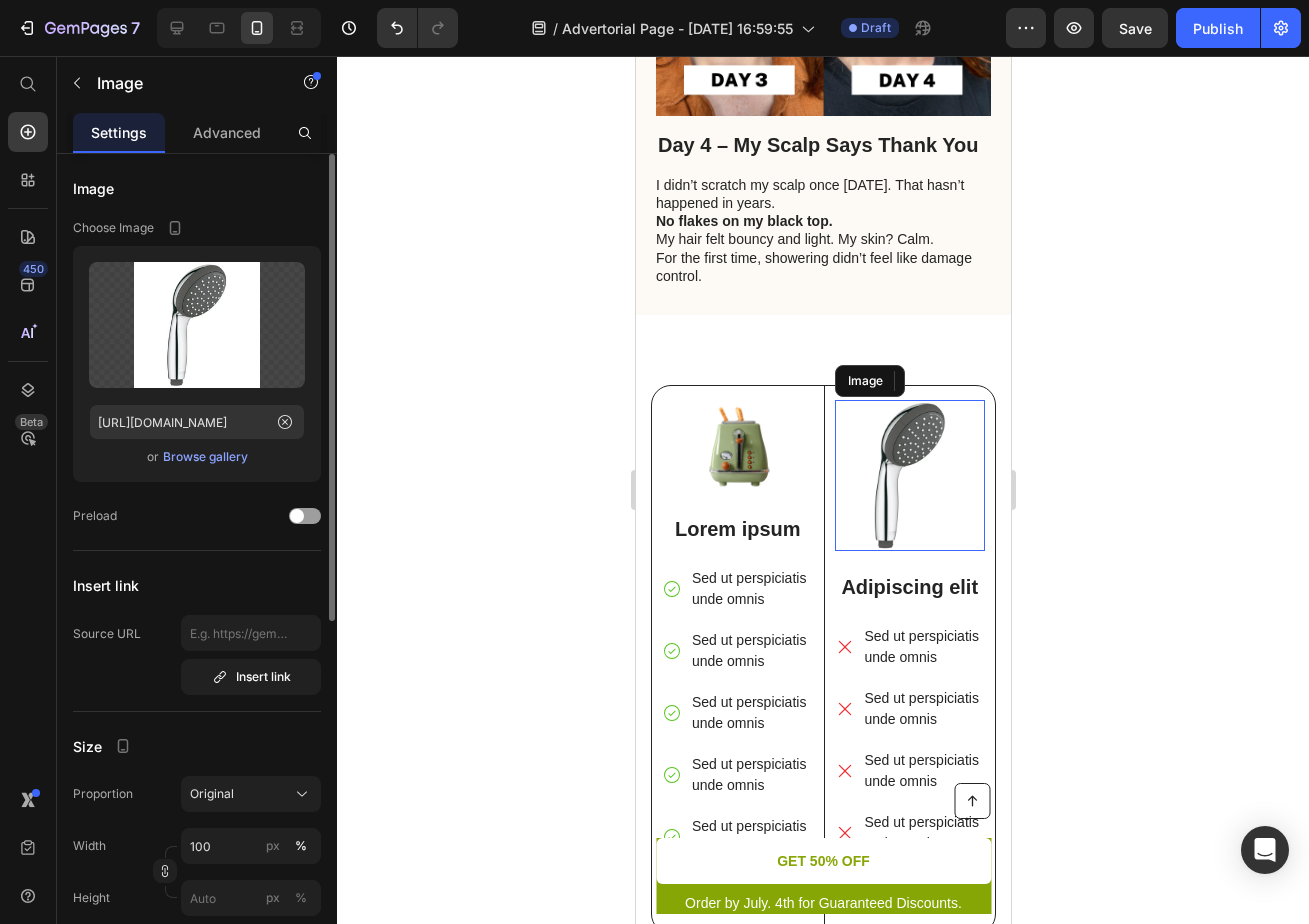 click at bounding box center [909, 475] 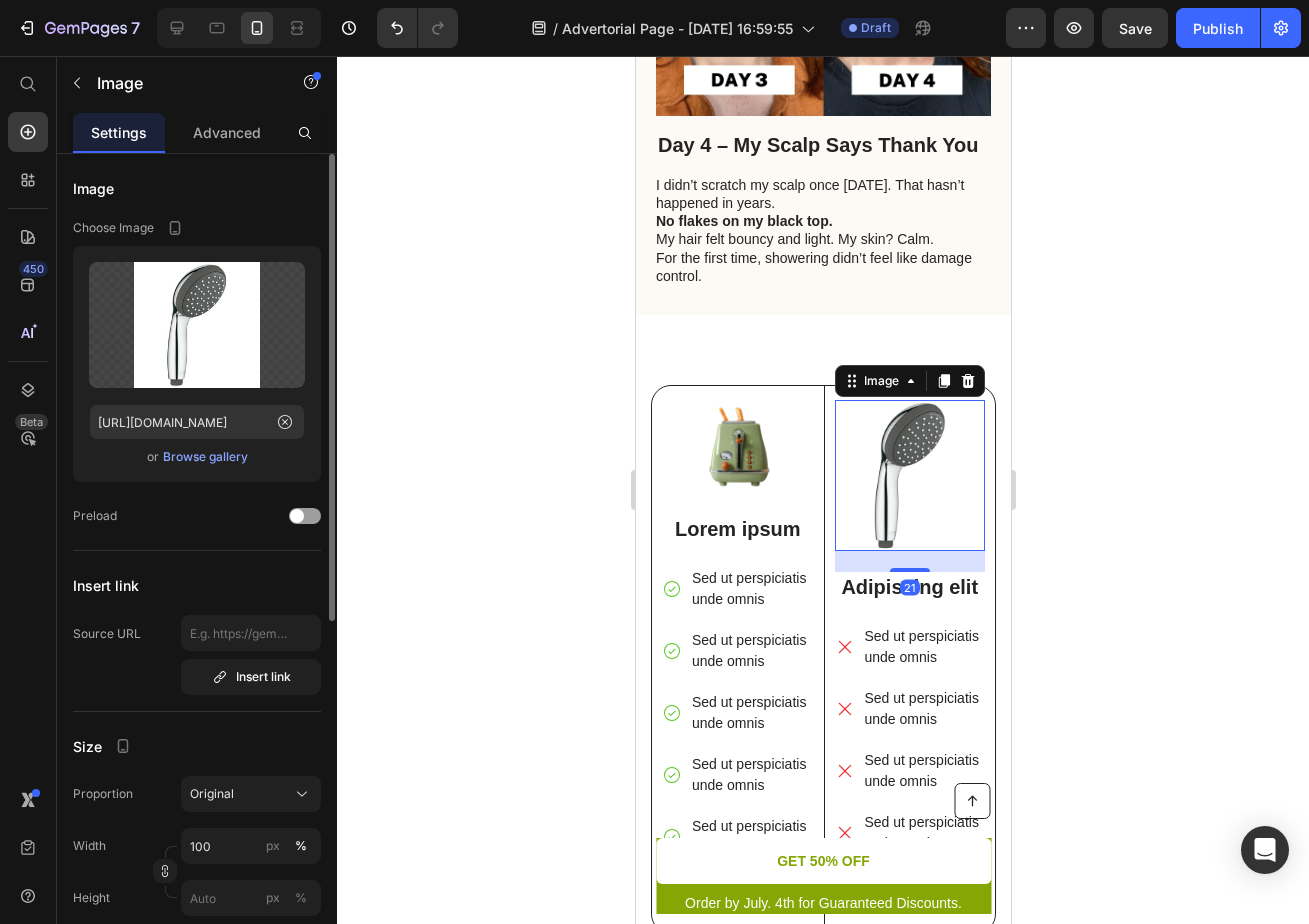 click 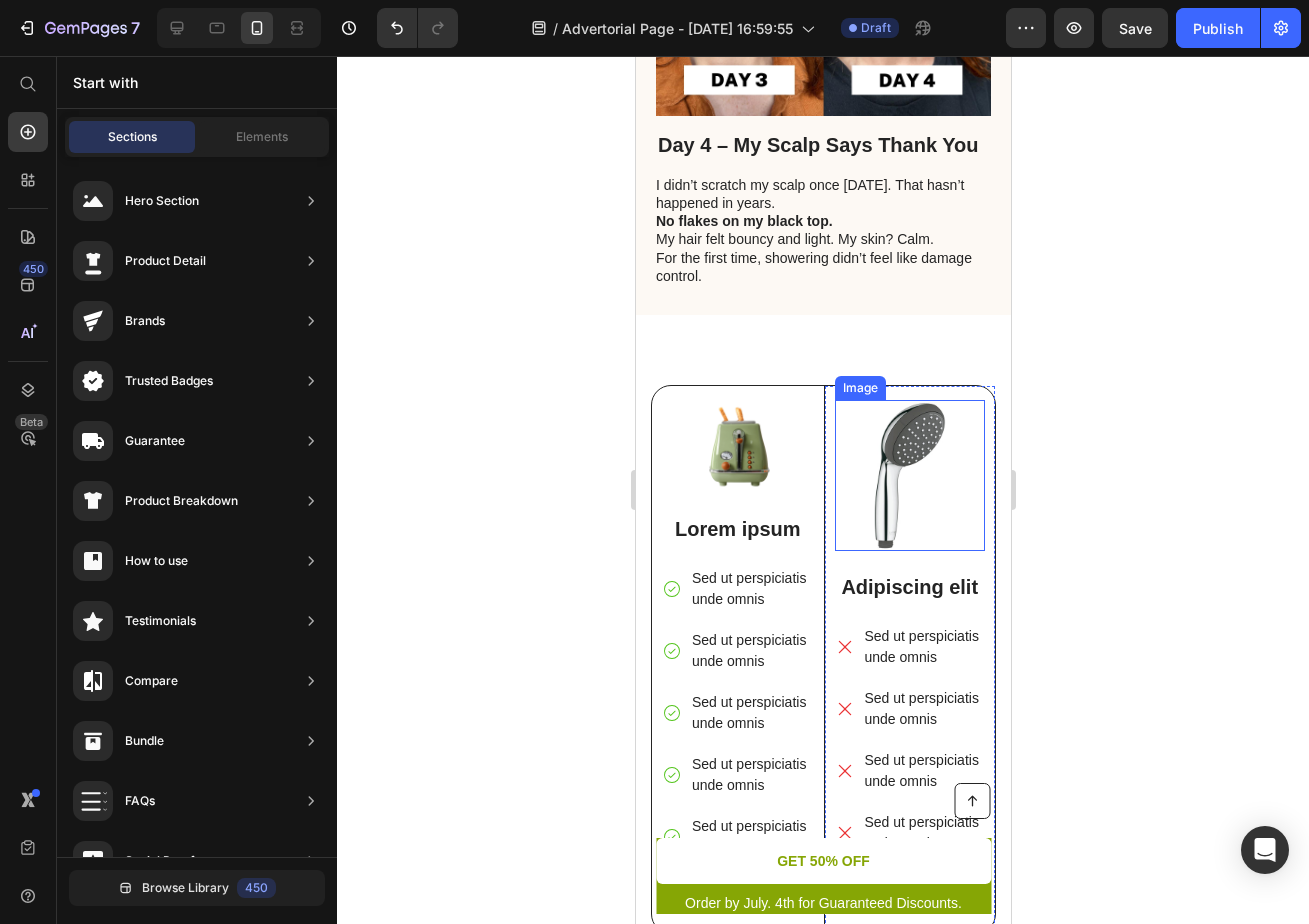 click at bounding box center [909, 475] 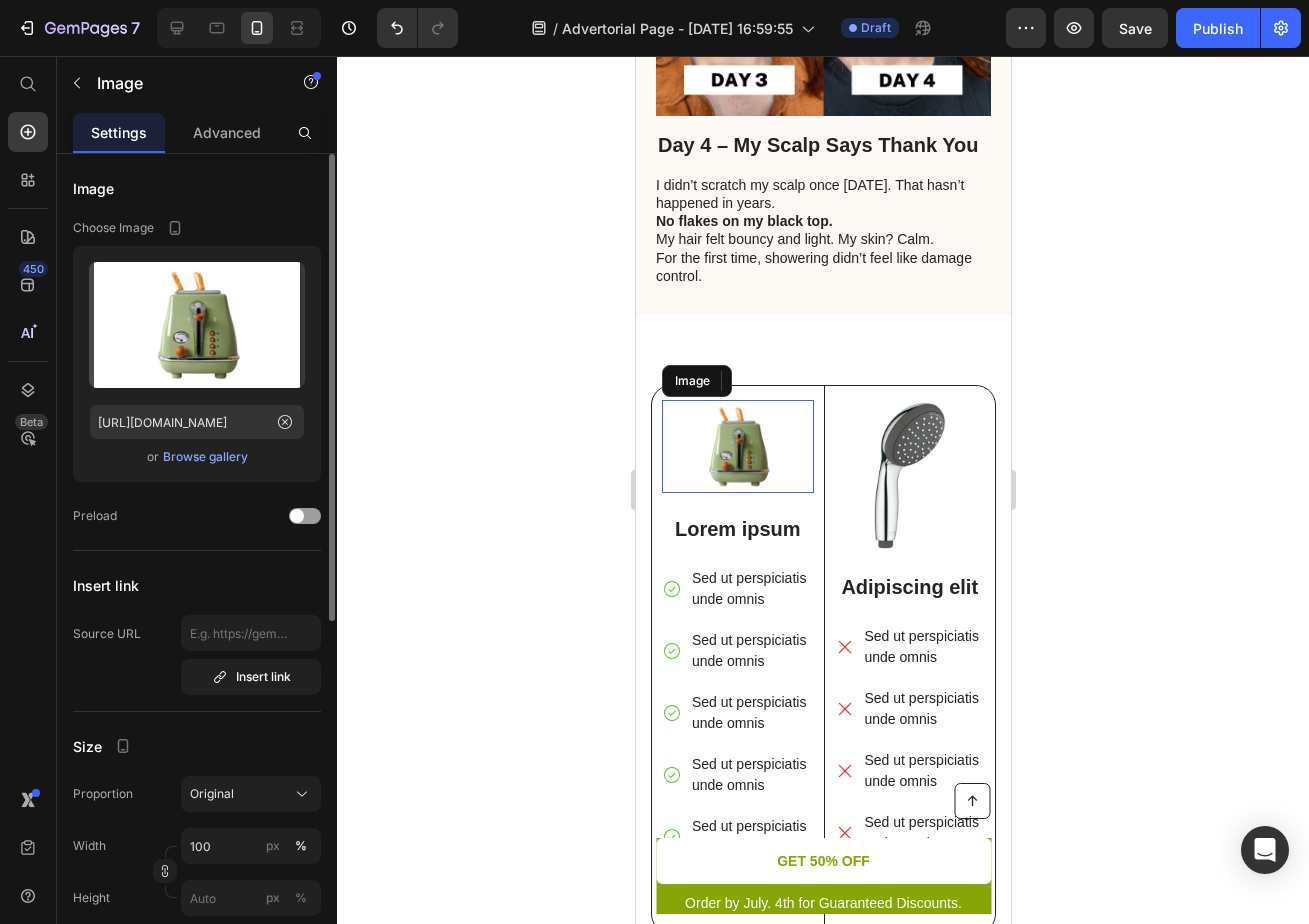 click at bounding box center [737, 446] 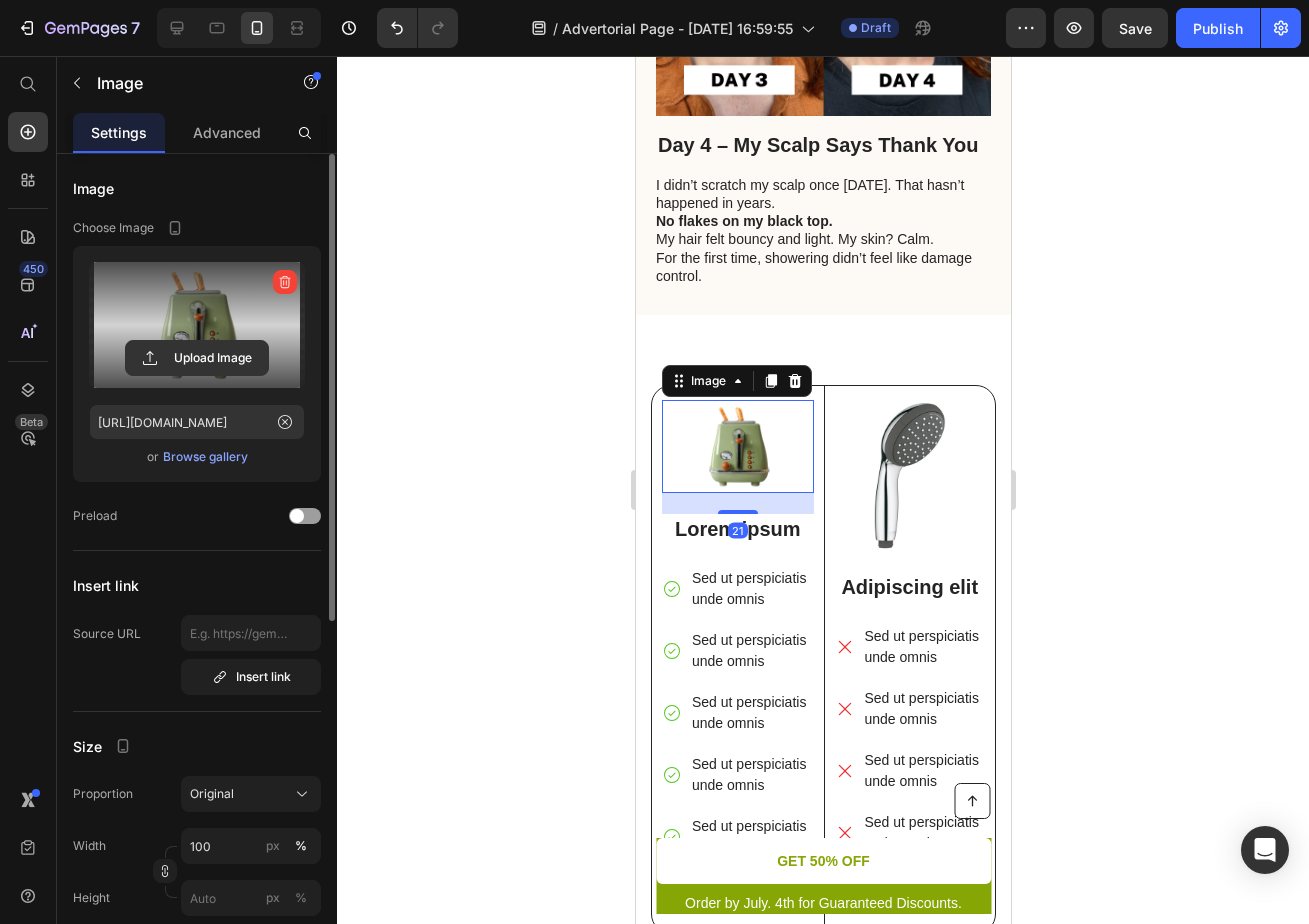 click at bounding box center [197, 325] 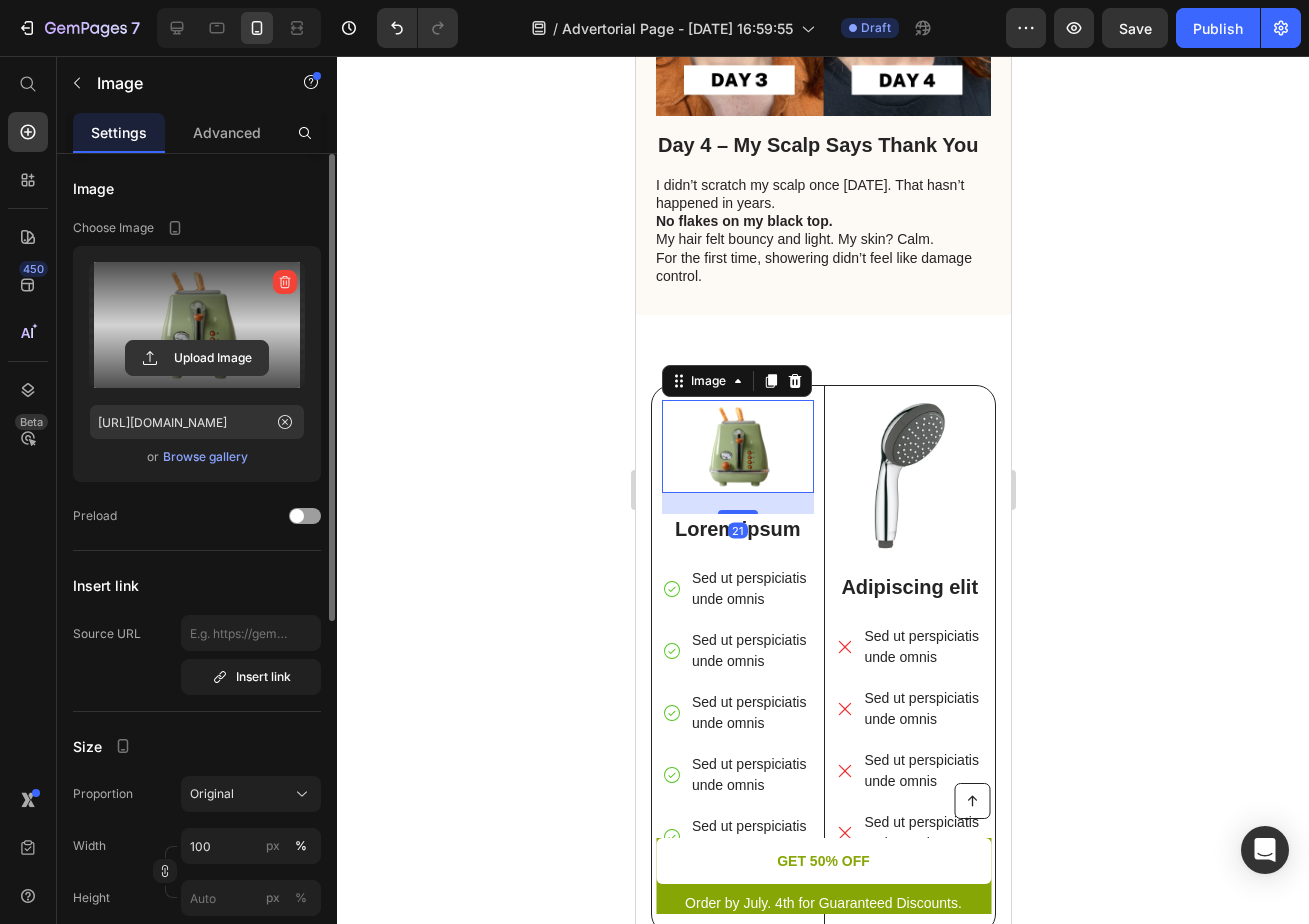 click 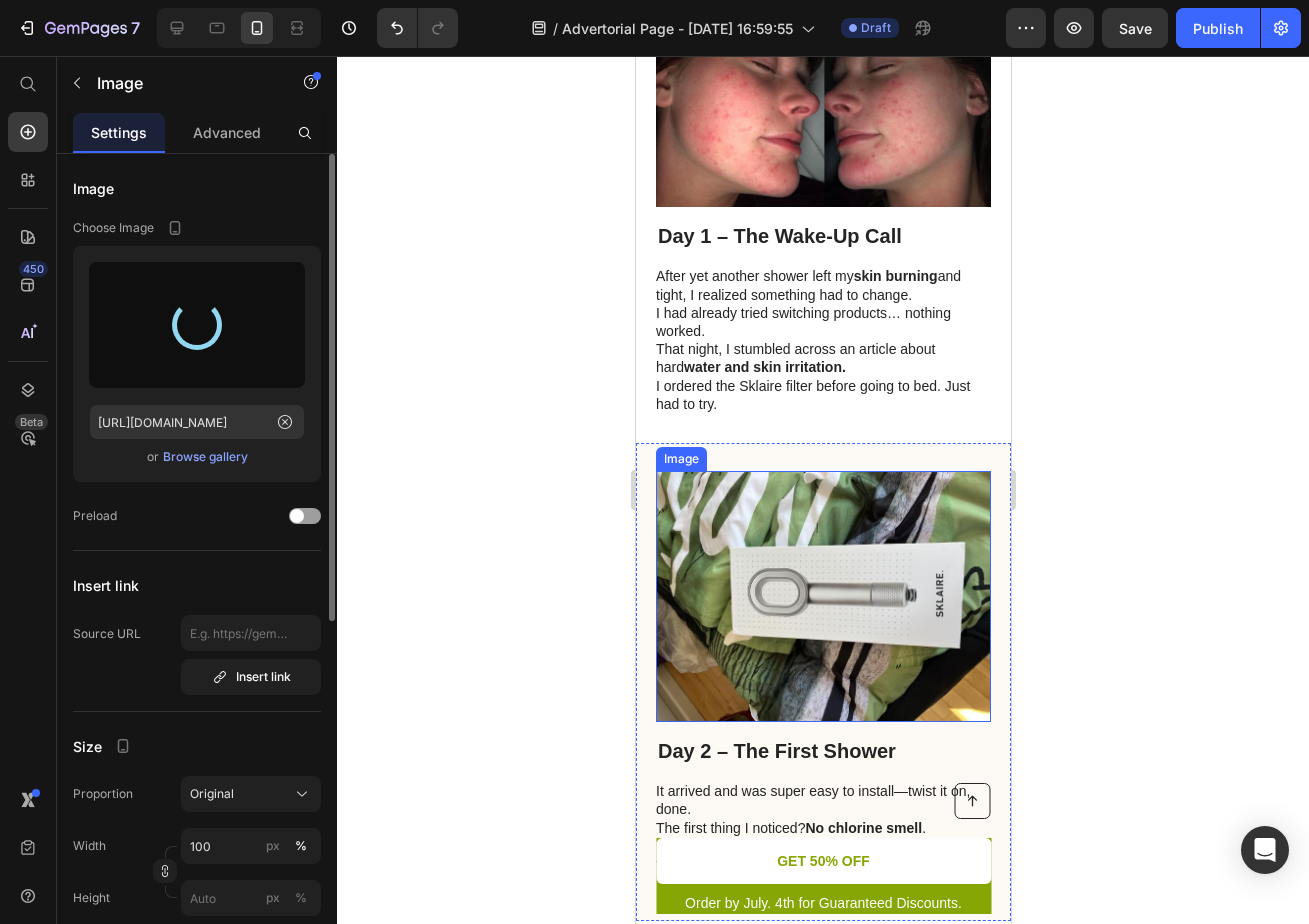 type on "[URL][DOMAIN_NAME]" 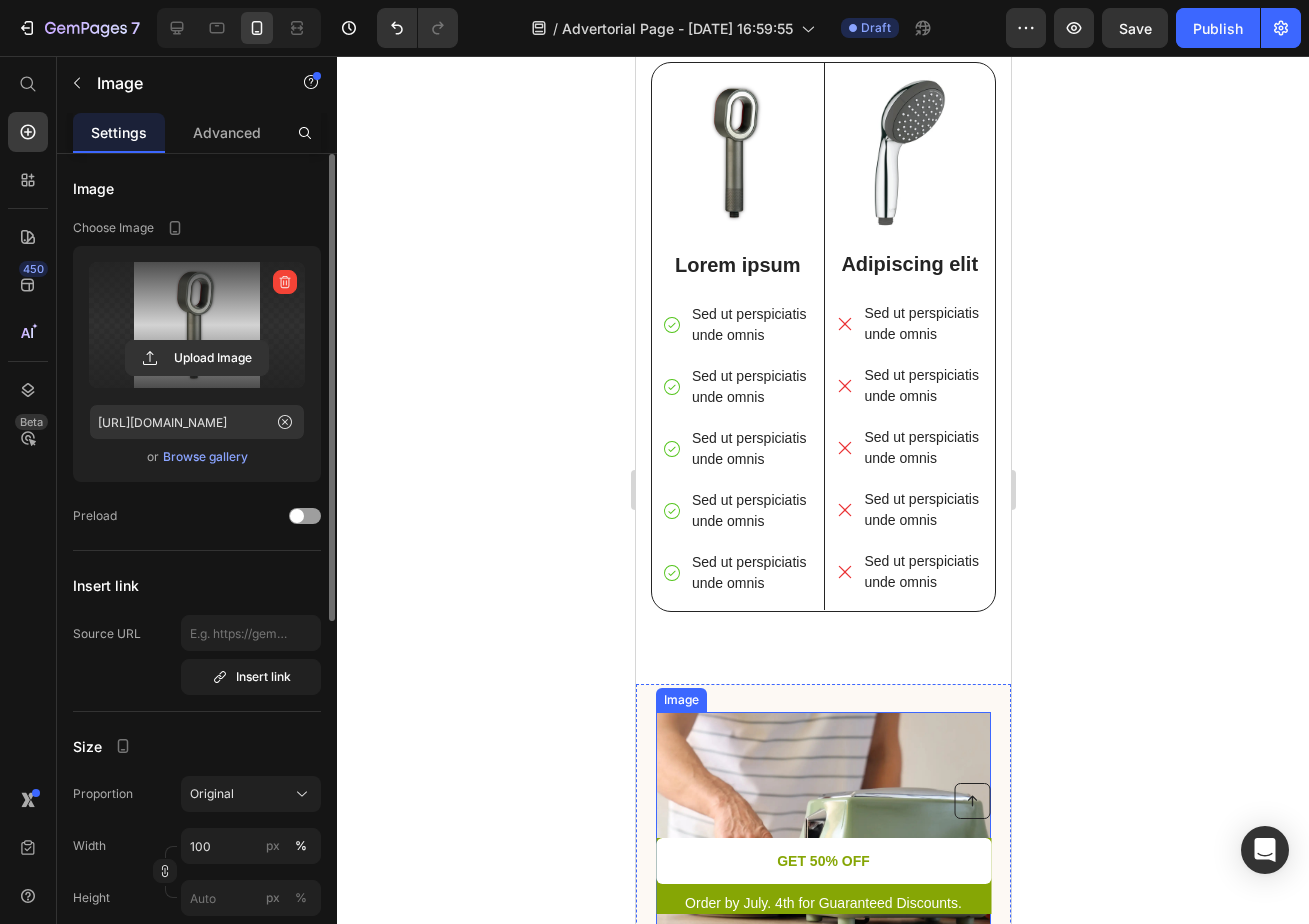 scroll, scrollTop: 2554, scrollLeft: 0, axis: vertical 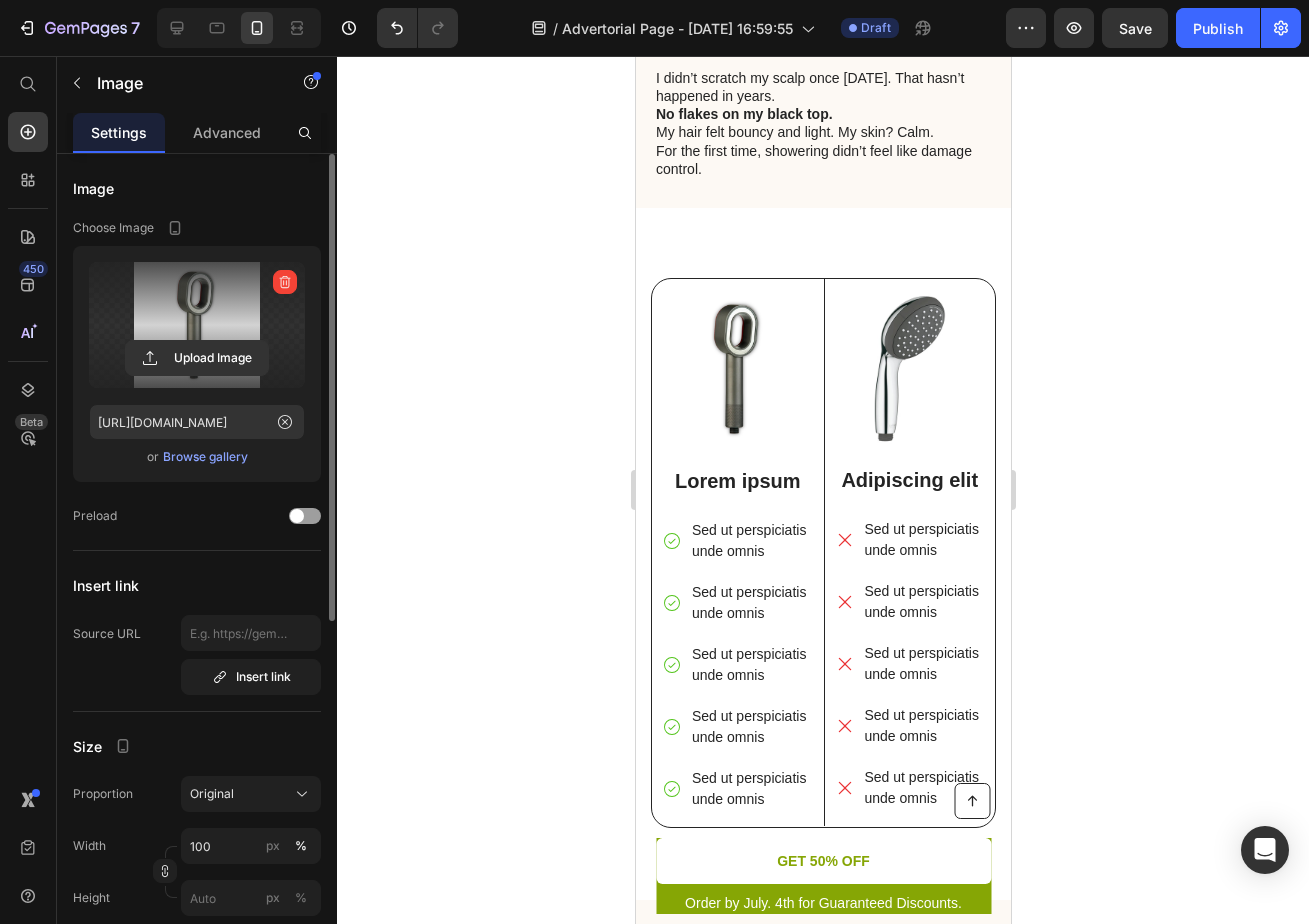 click at bounding box center (737, 369) 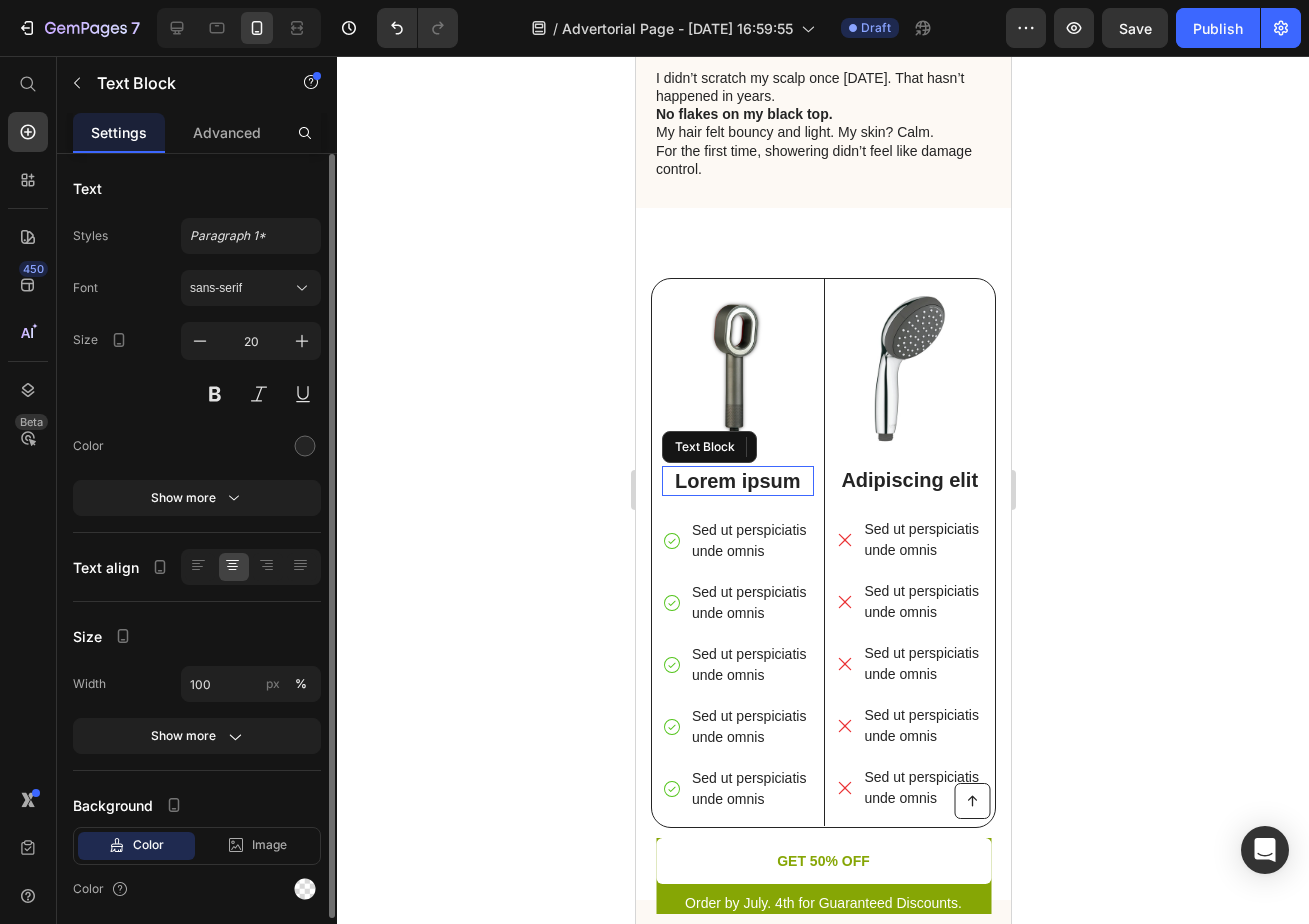 click on "Lorem ipsum" at bounding box center [737, 481] 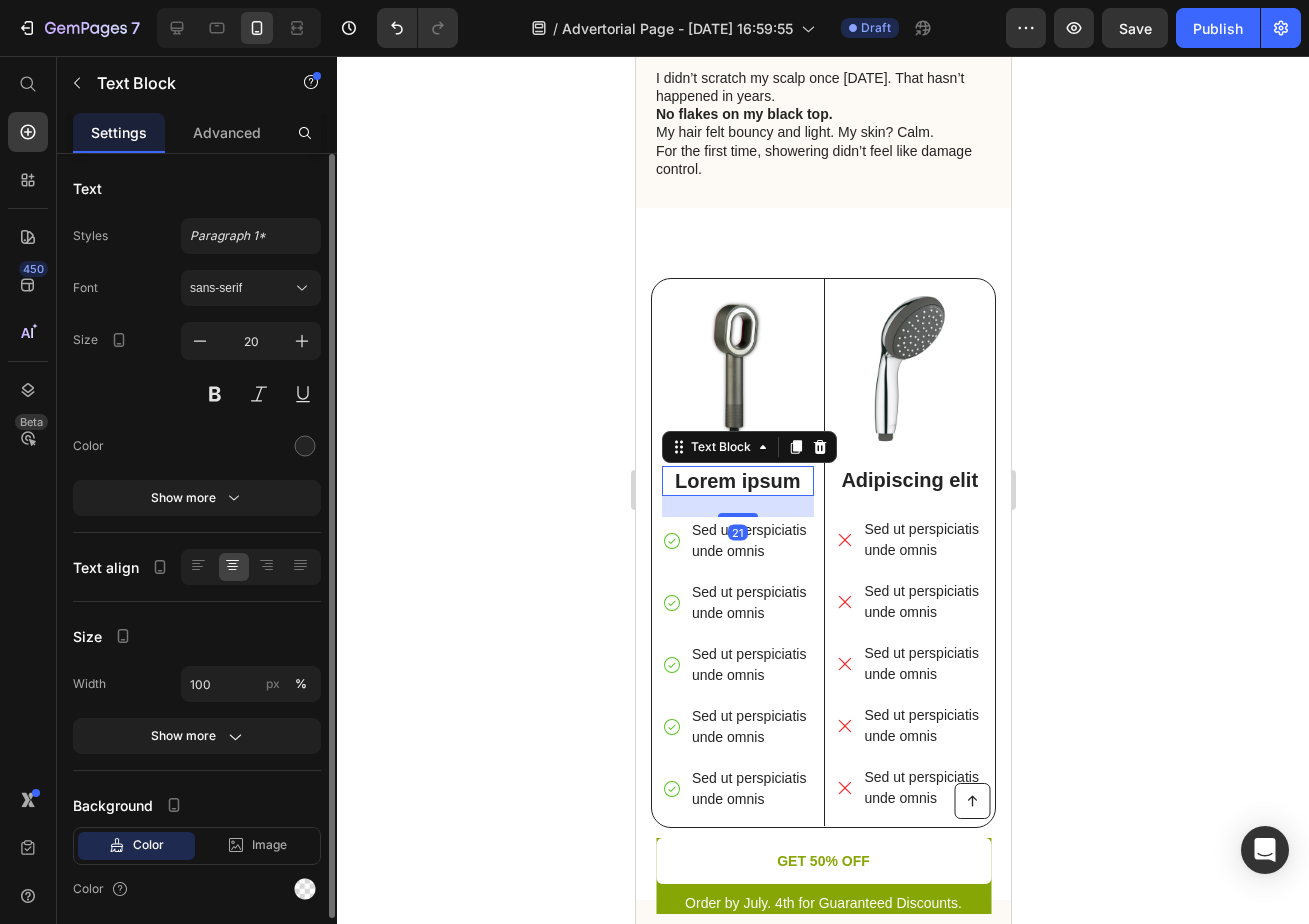 click on "Lorem ipsum" at bounding box center (737, 481) 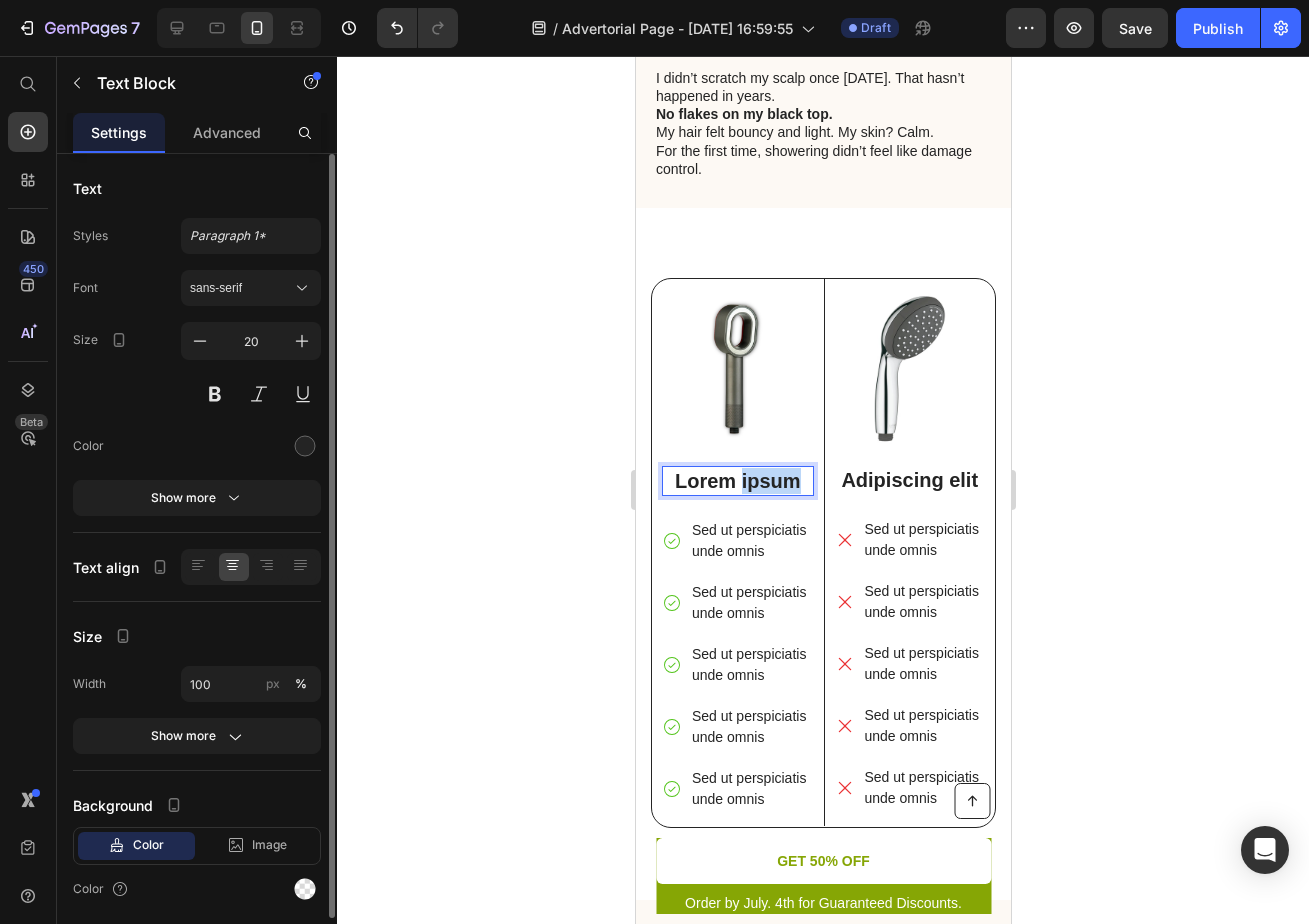 click on "Lorem ipsum" at bounding box center [737, 481] 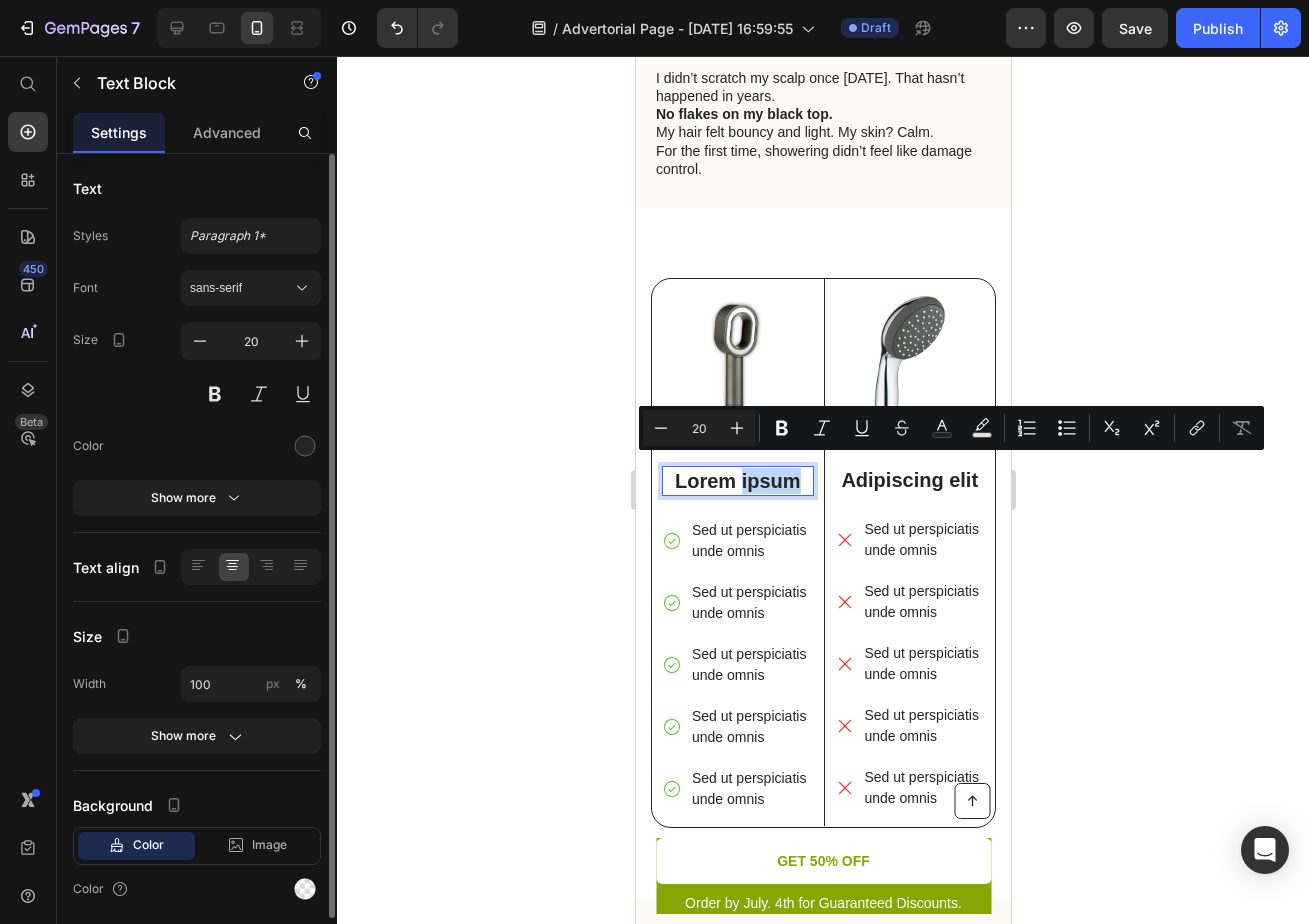 click on "Lorem ipsum" at bounding box center [737, 481] 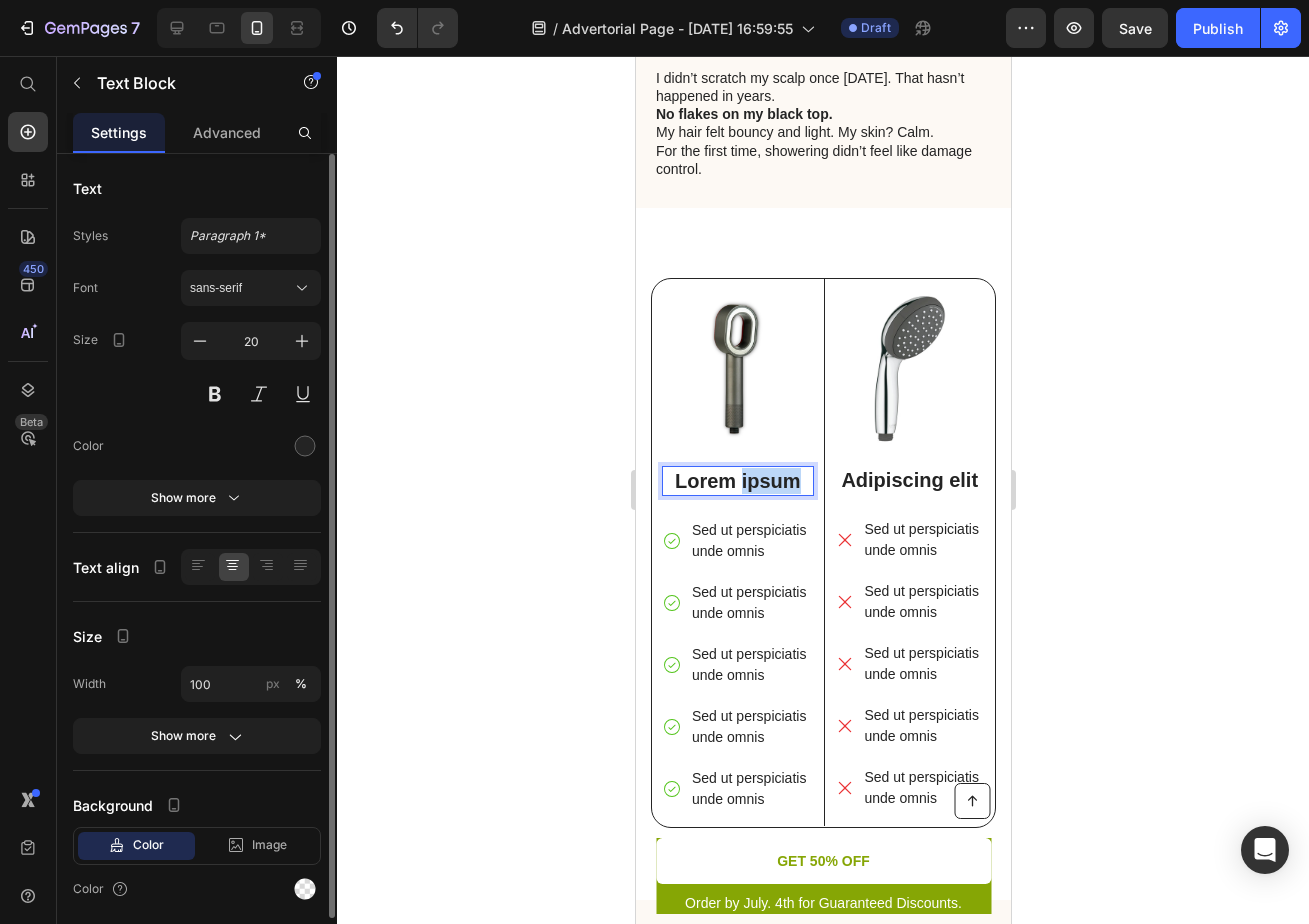 click on "Lorem ipsum" at bounding box center (737, 481) 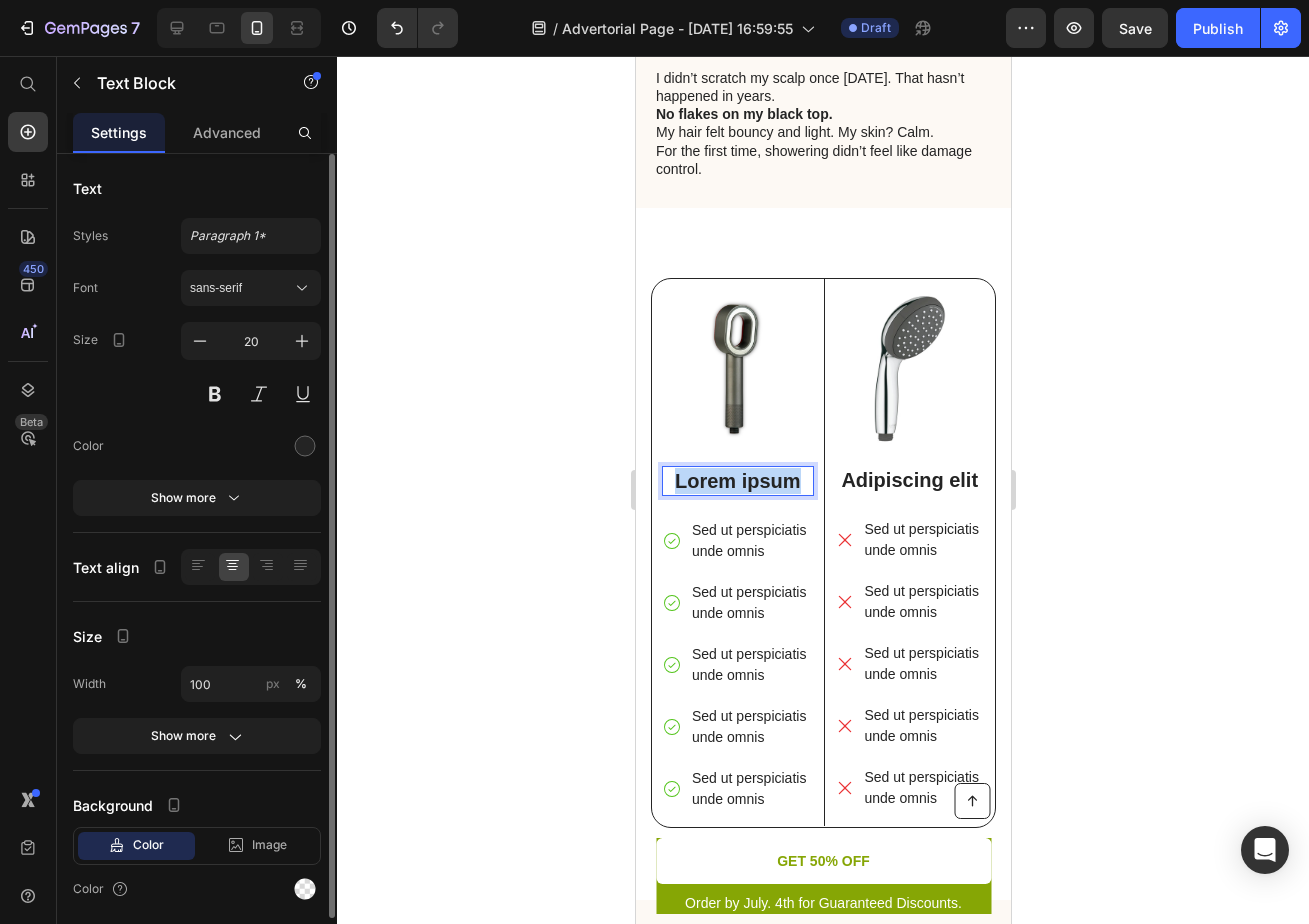 click on "Lorem ipsum" at bounding box center (737, 481) 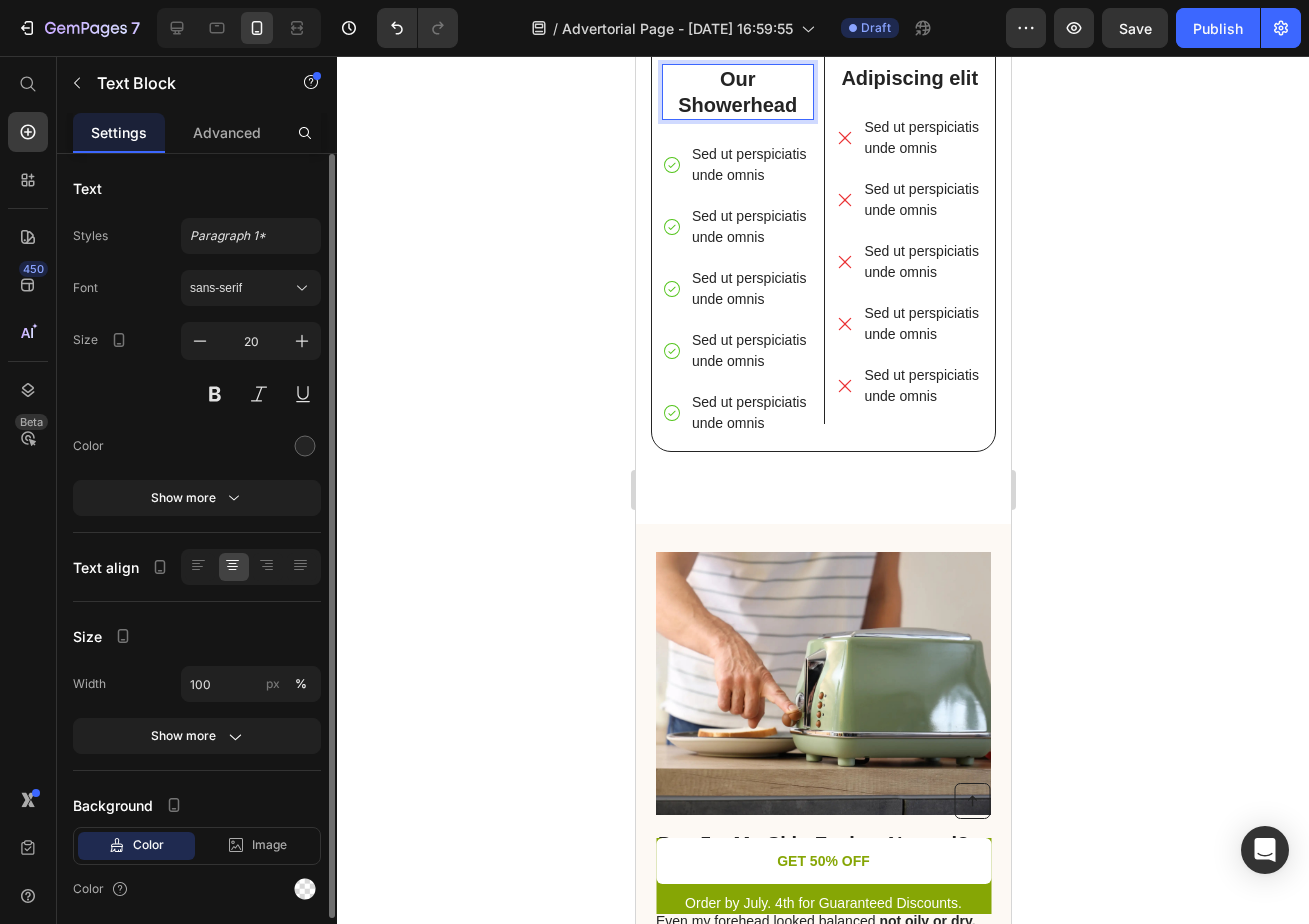 scroll, scrollTop: 2961, scrollLeft: 0, axis: vertical 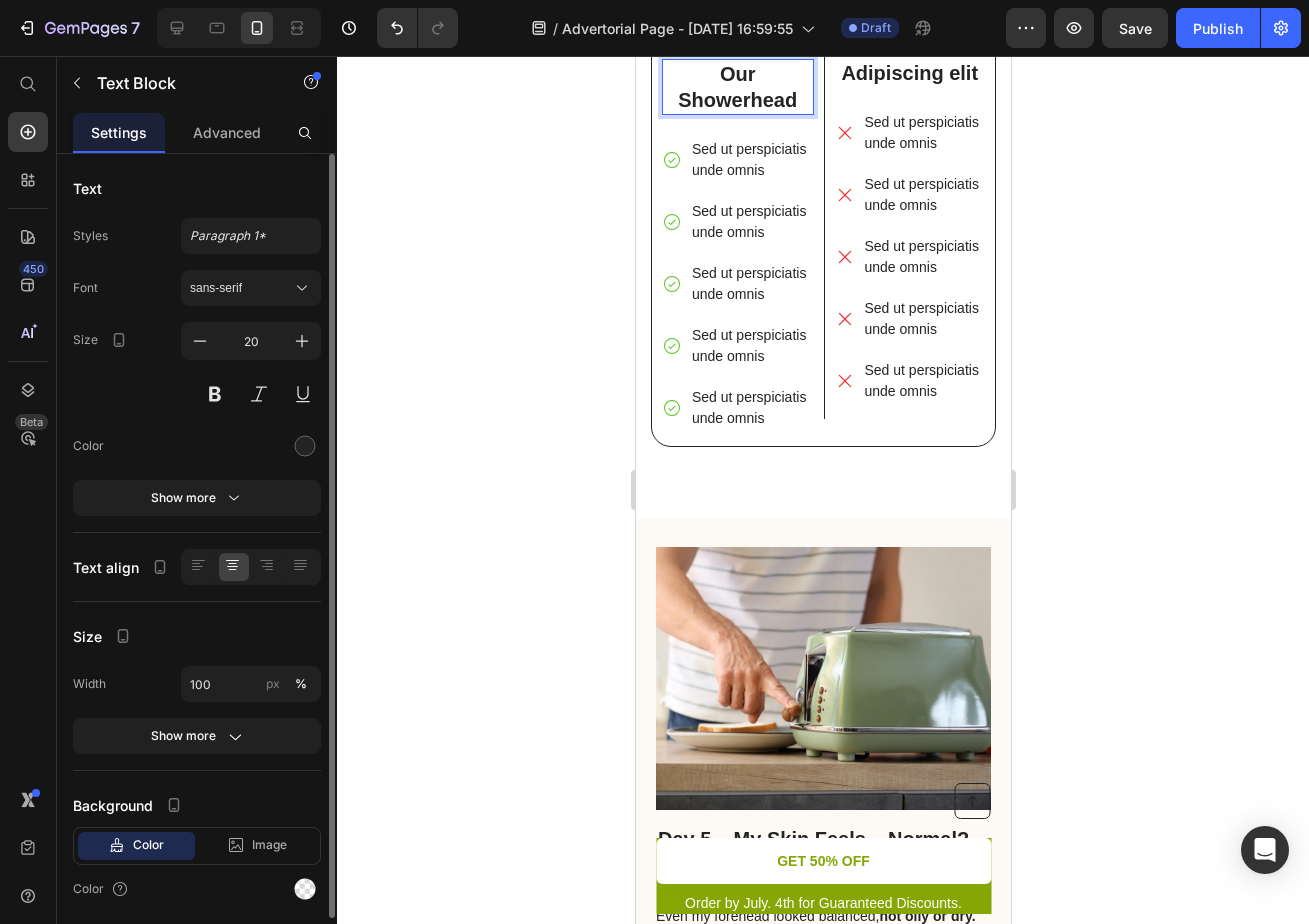click 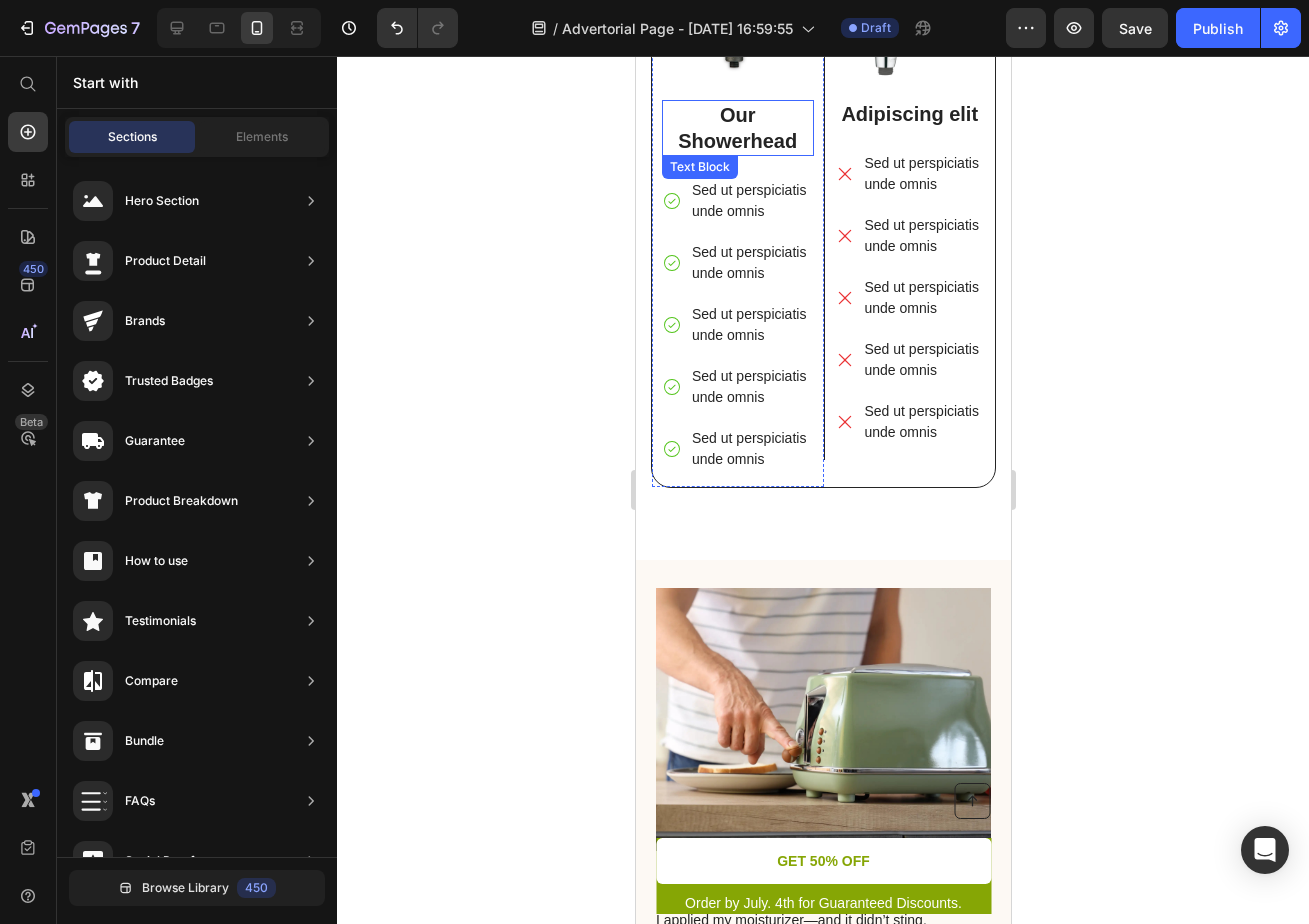 click on "Our Showerhead" at bounding box center [737, 128] 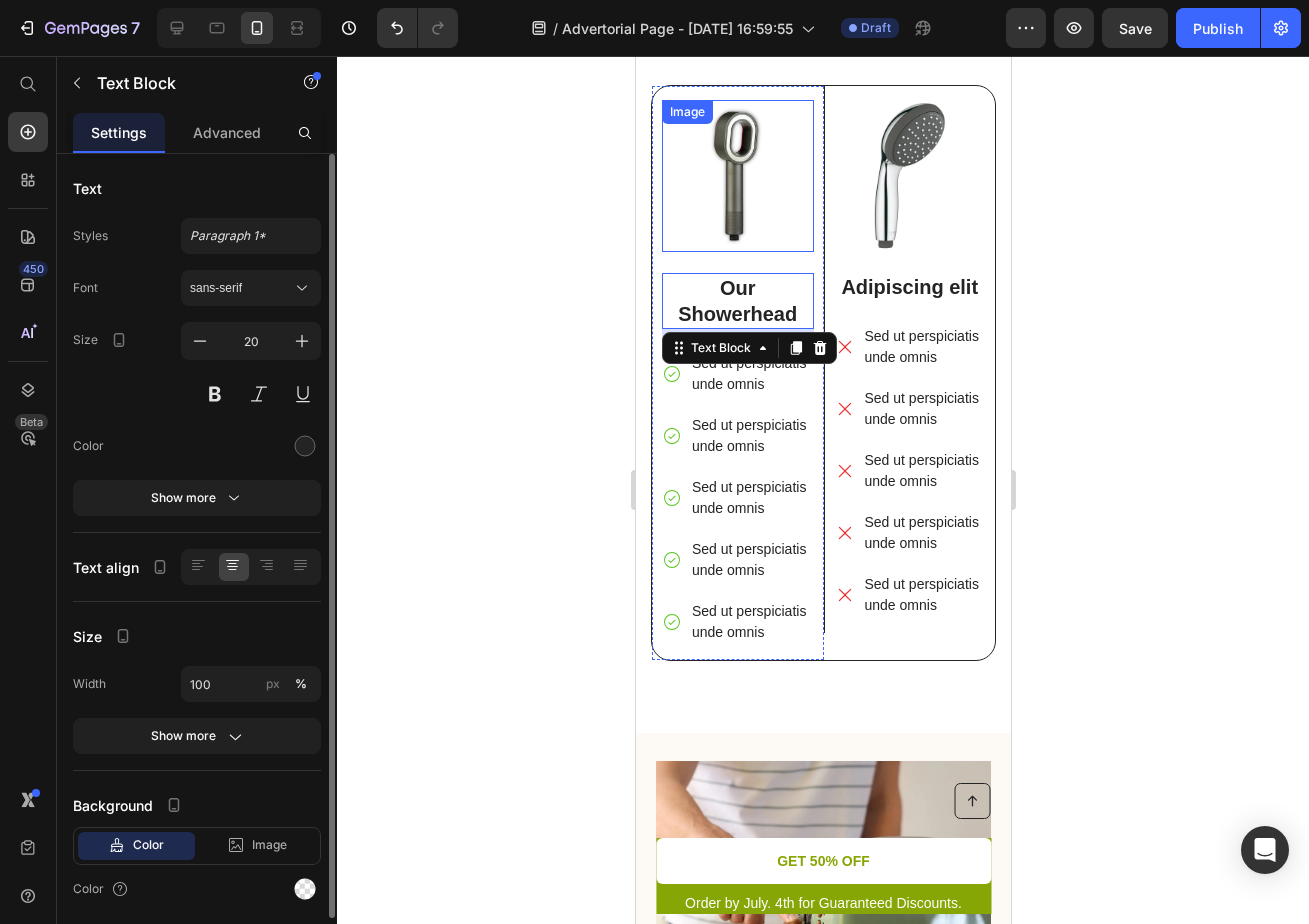 scroll, scrollTop: 2699, scrollLeft: 0, axis: vertical 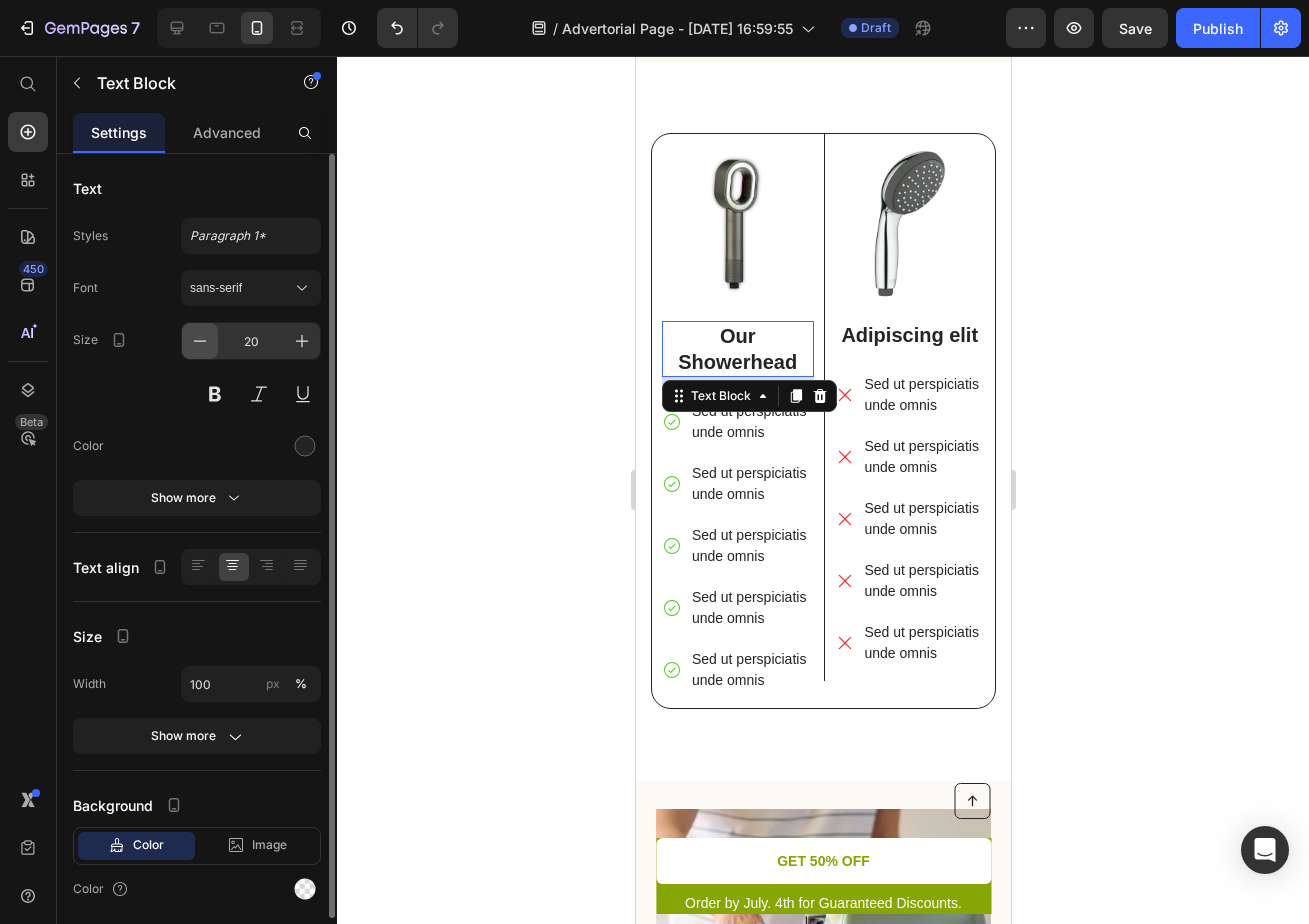 click at bounding box center [200, 341] 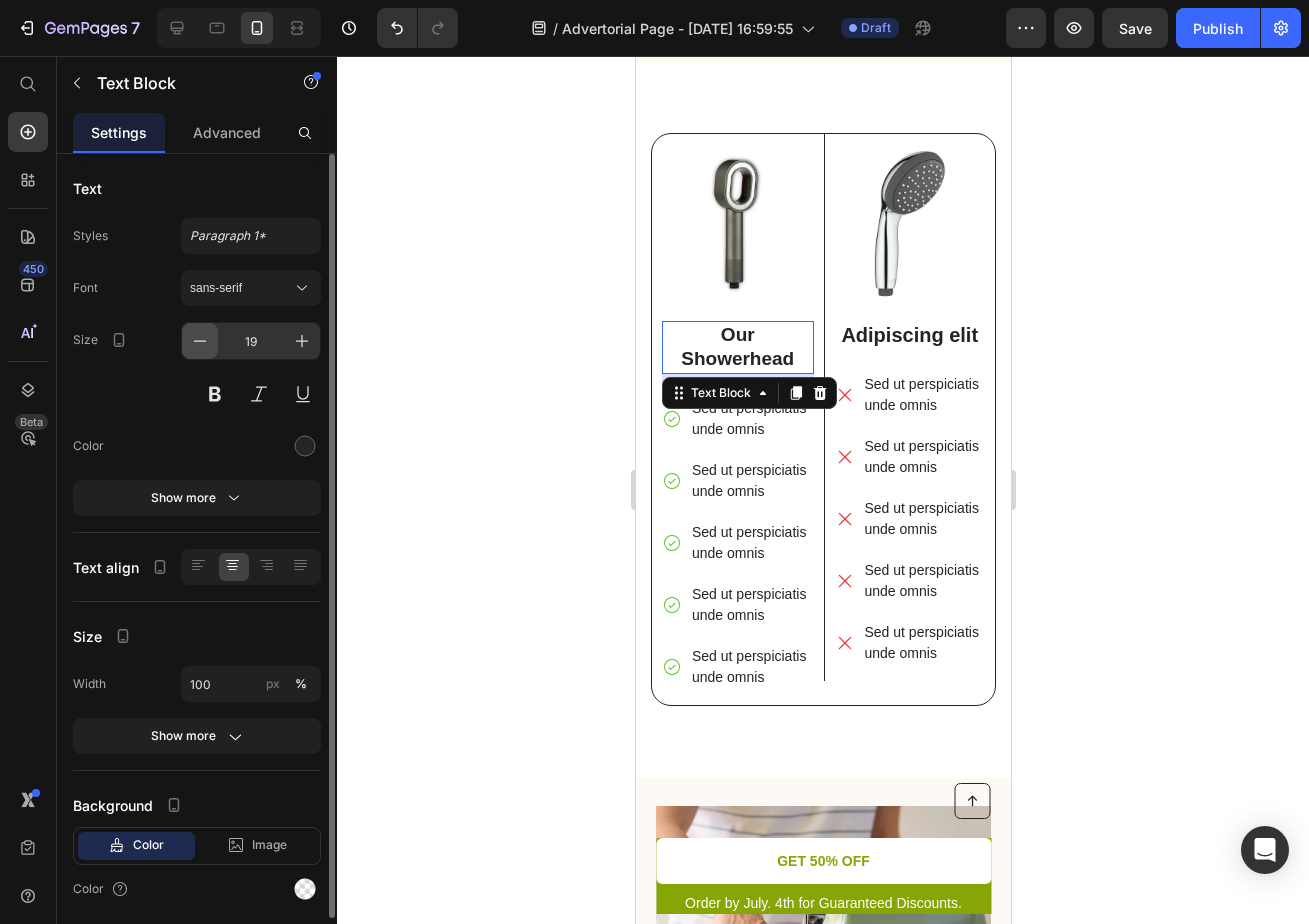 click 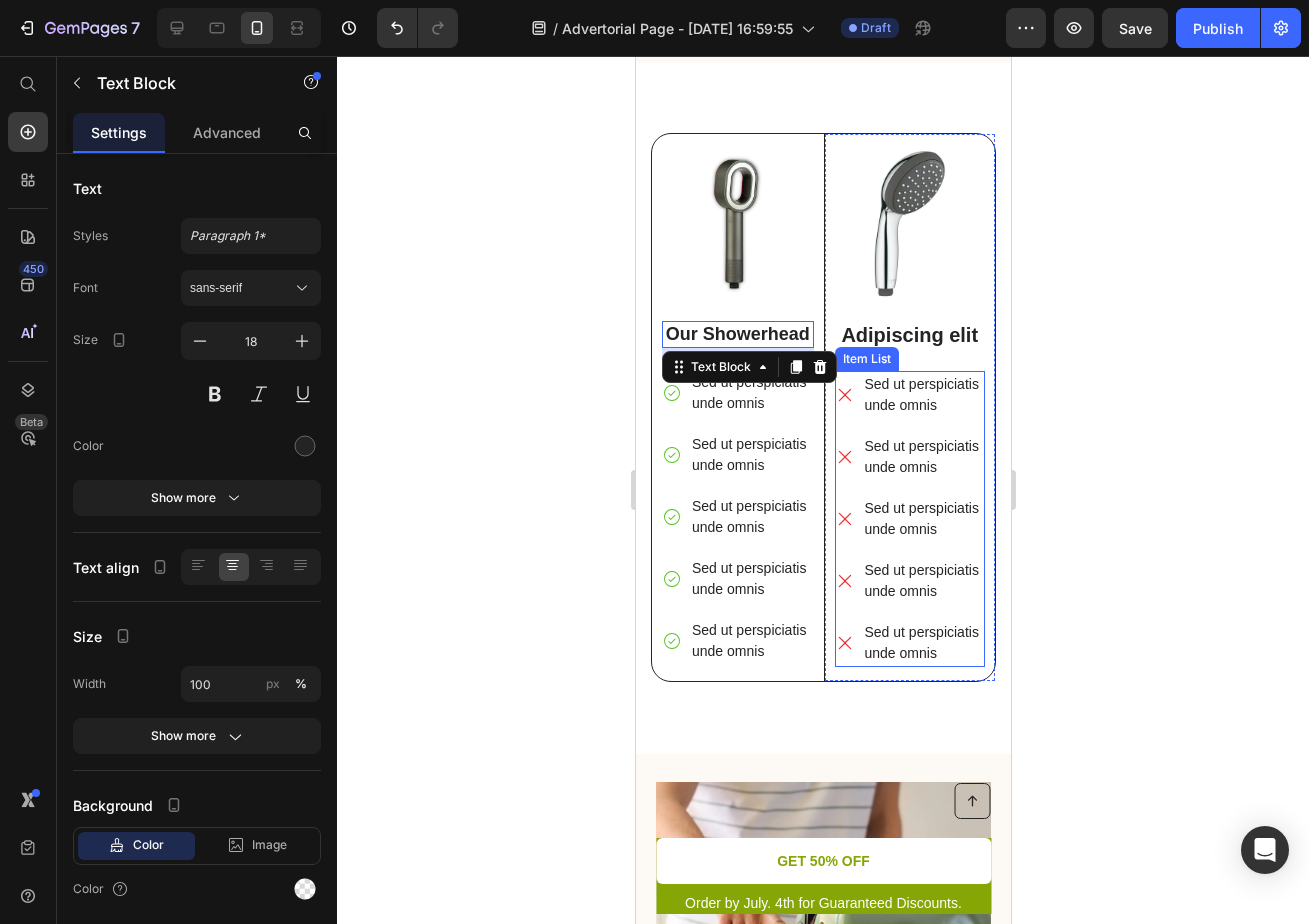 click 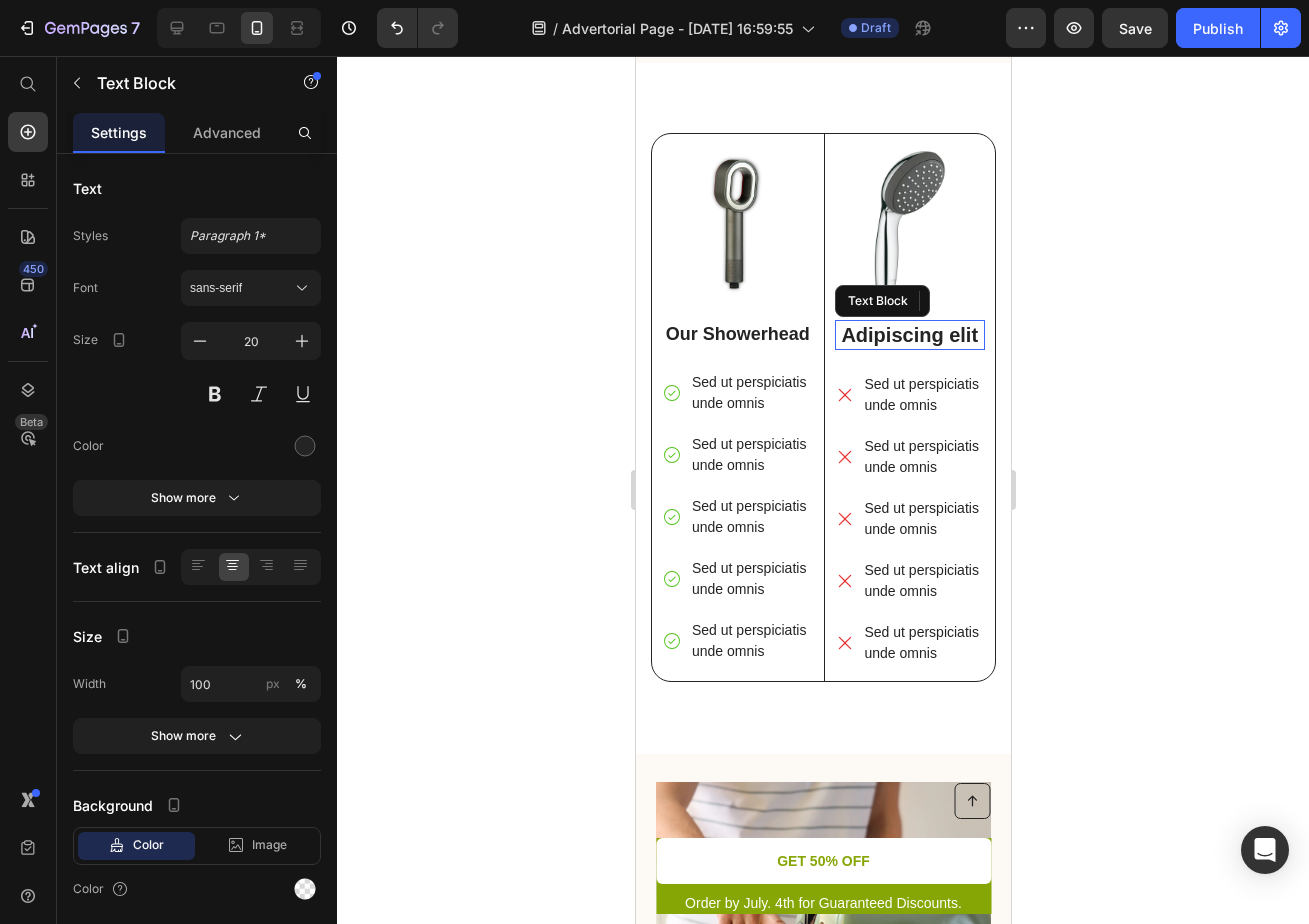 click on "Adipiscing elit" at bounding box center [909, 335] 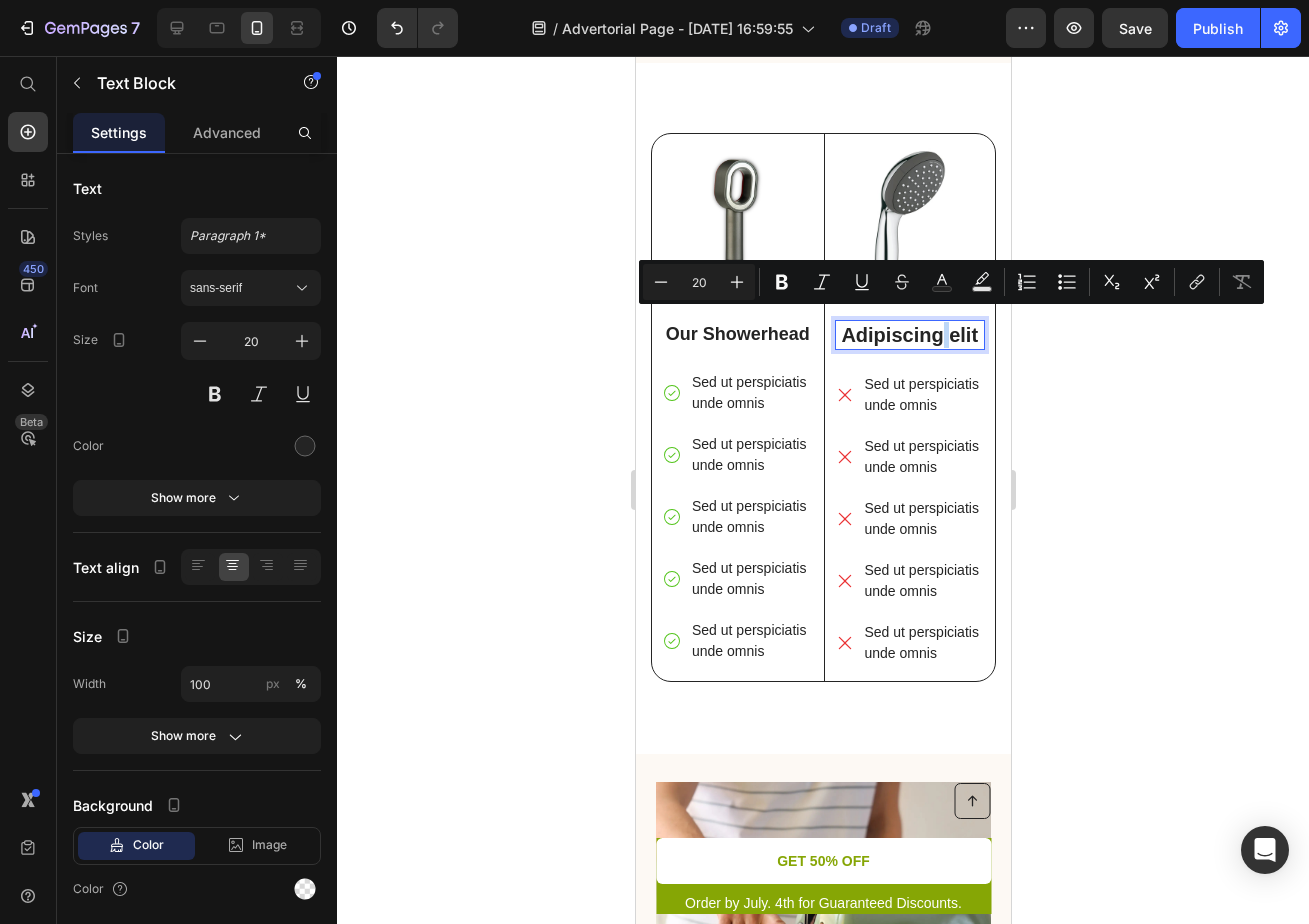 click on "Adipiscing elit" at bounding box center (909, 335) 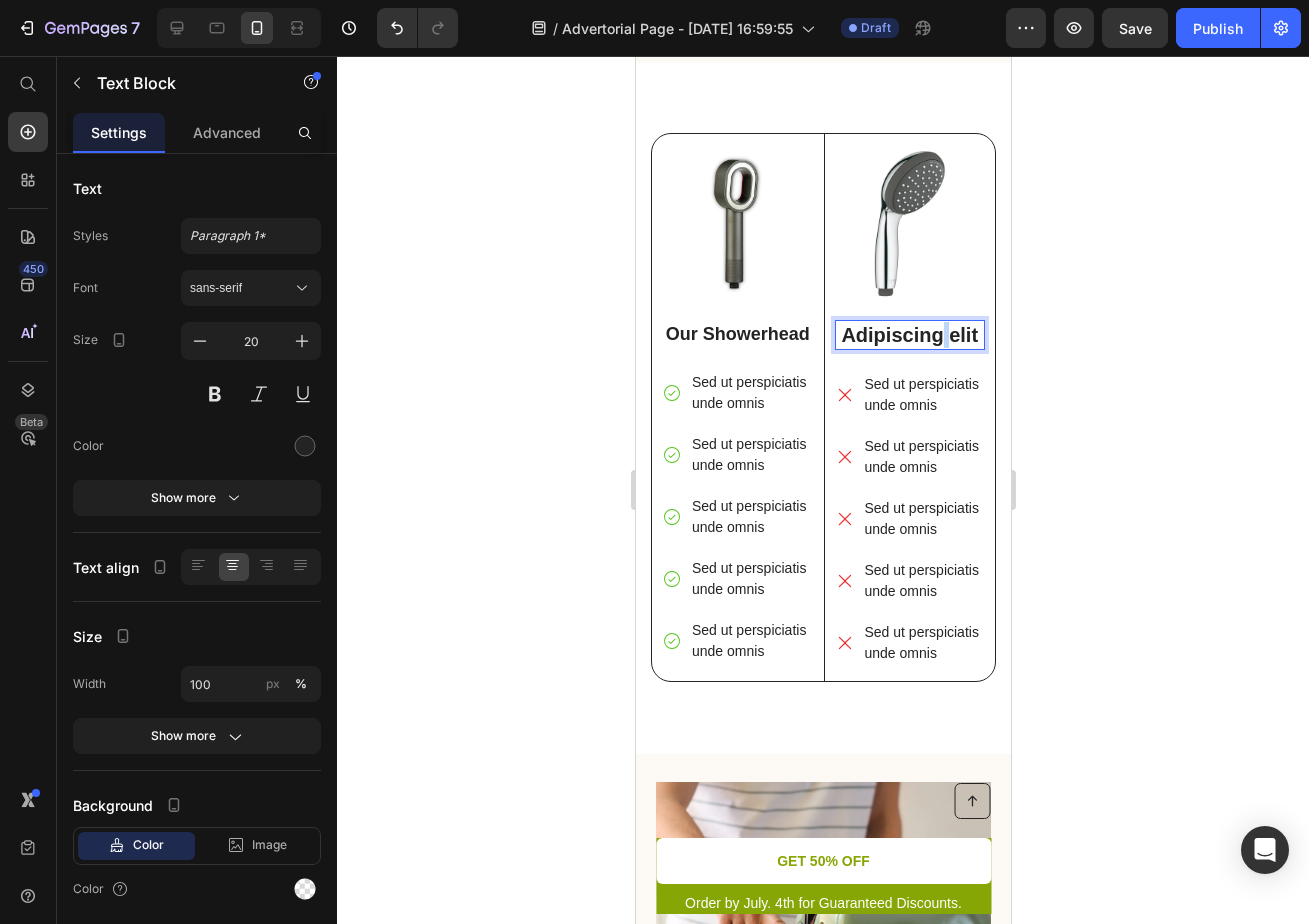 click on "Adipiscing elit" at bounding box center [909, 335] 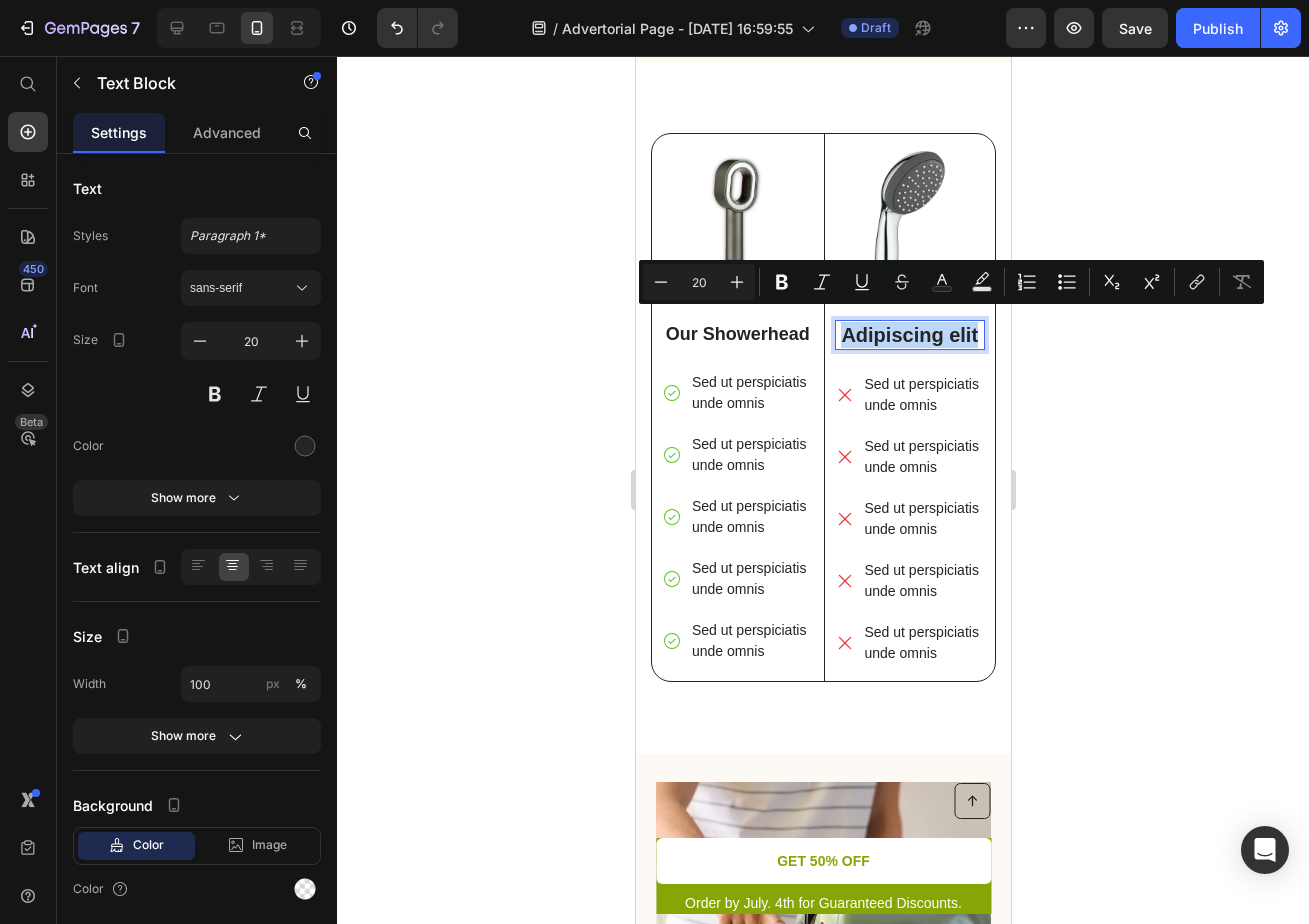click on "Adipiscing elit" at bounding box center (909, 335) 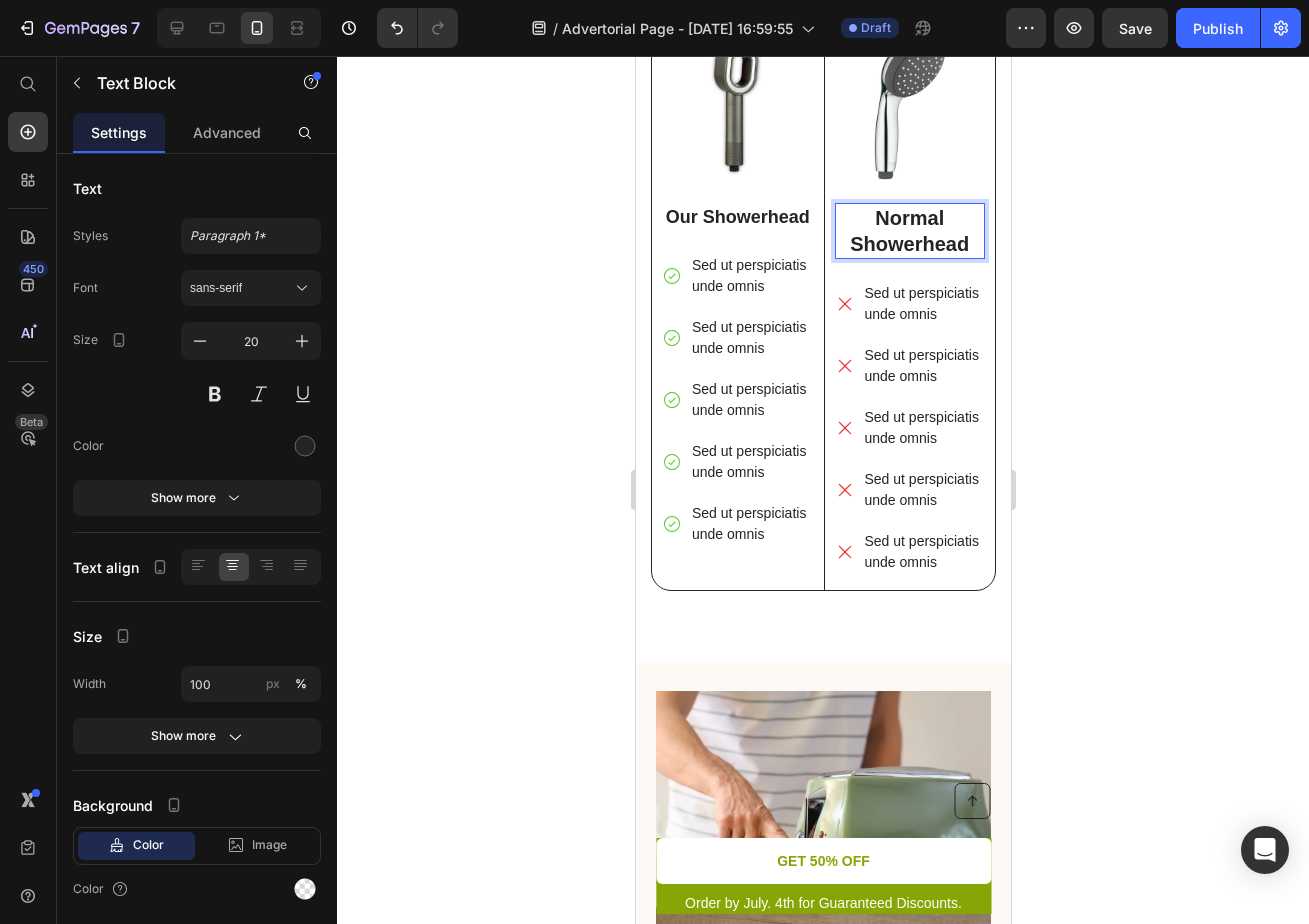 scroll, scrollTop: 2823, scrollLeft: 0, axis: vertical 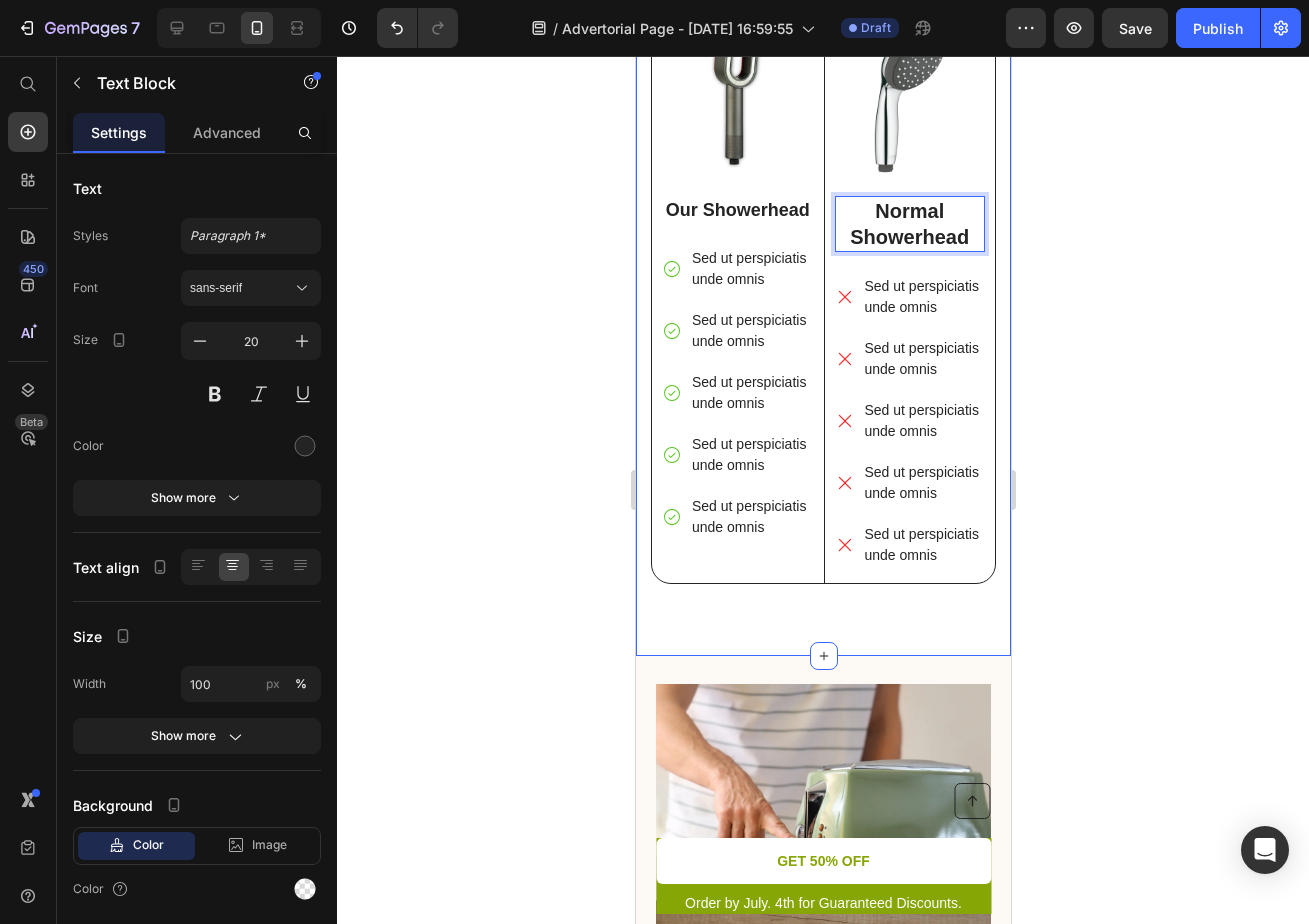 click 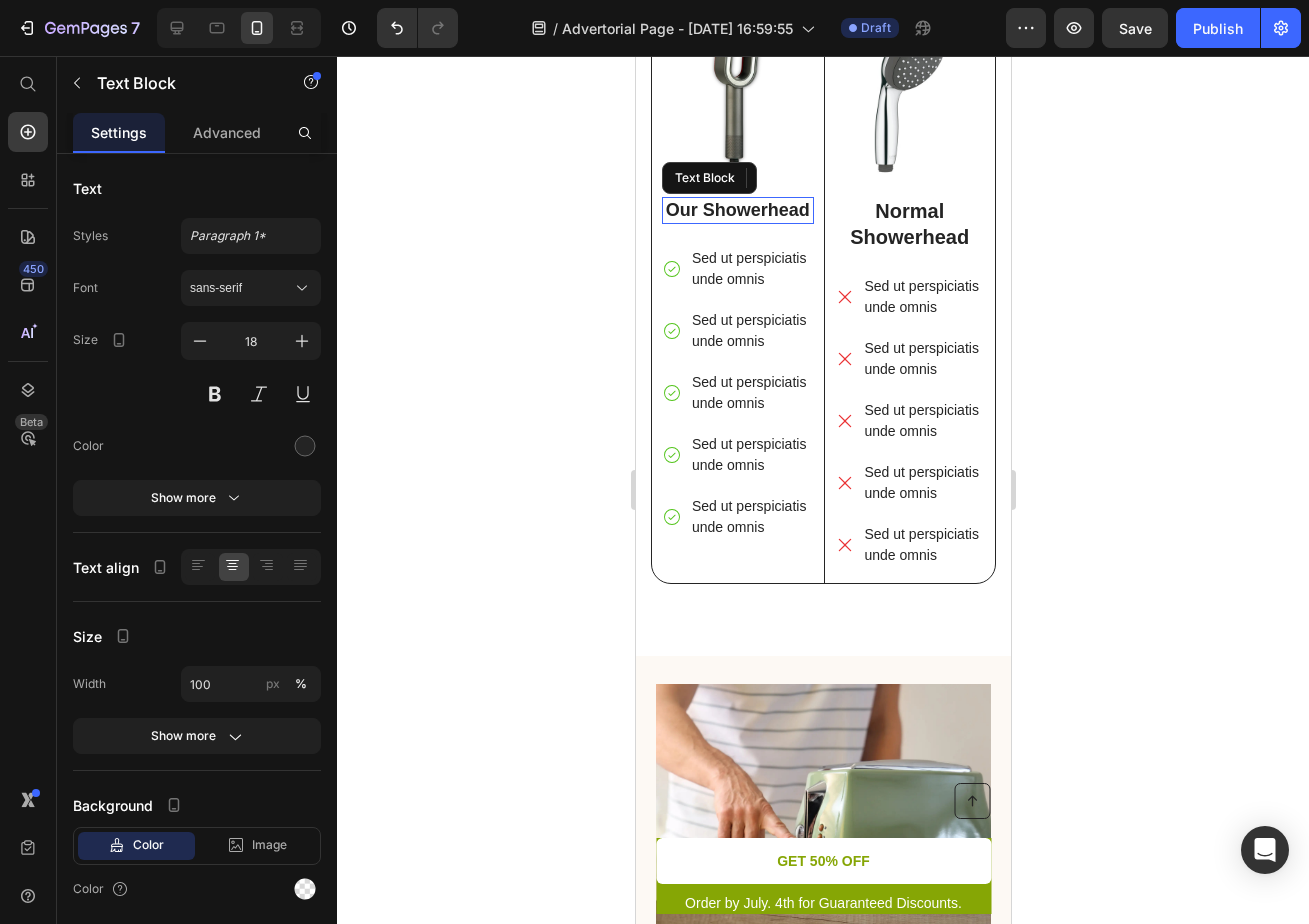 click on "Our Showerhead" at bounding box center (737, 210) 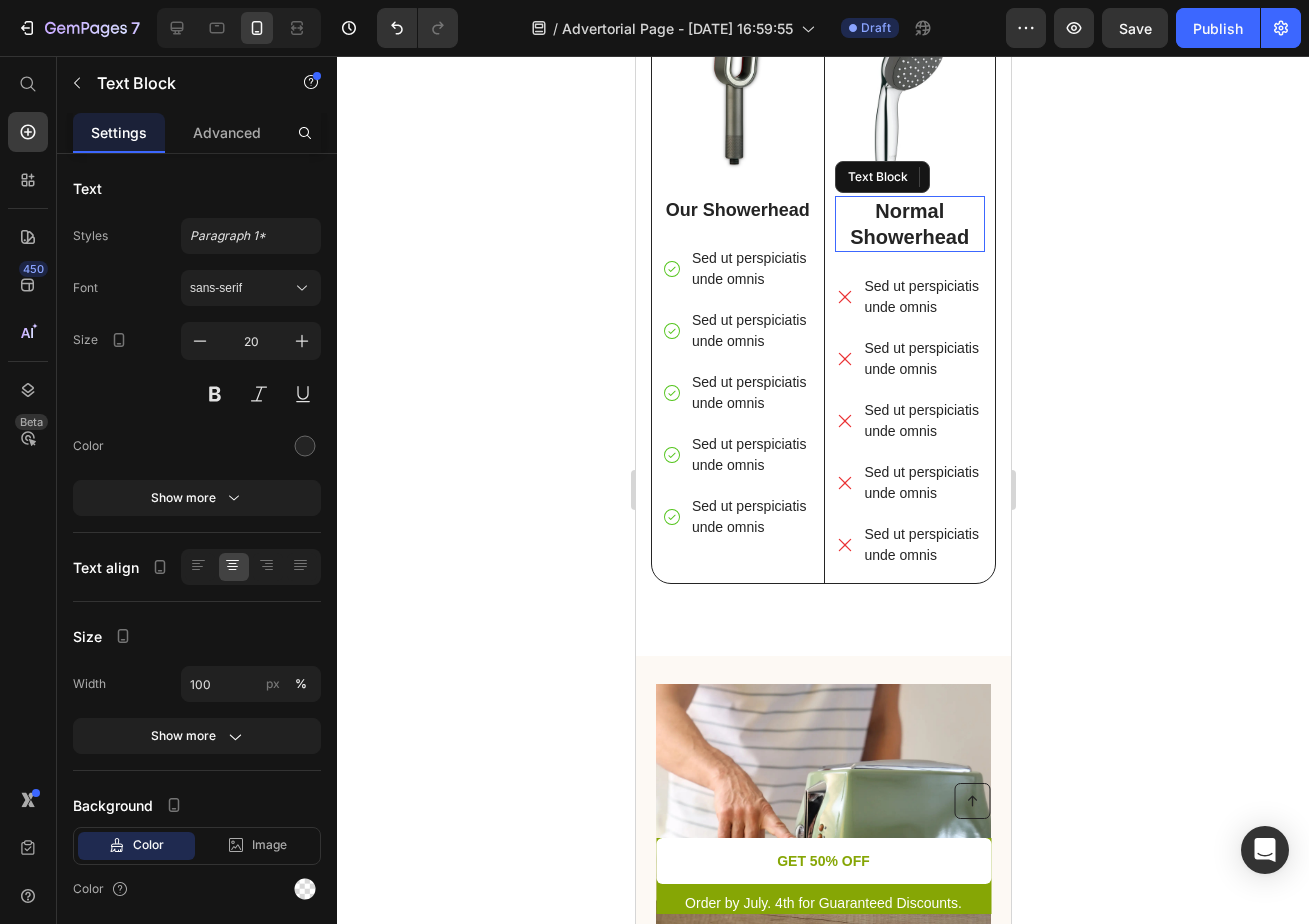 click on "Normal Showerhead" at bounding box center [909, 224] 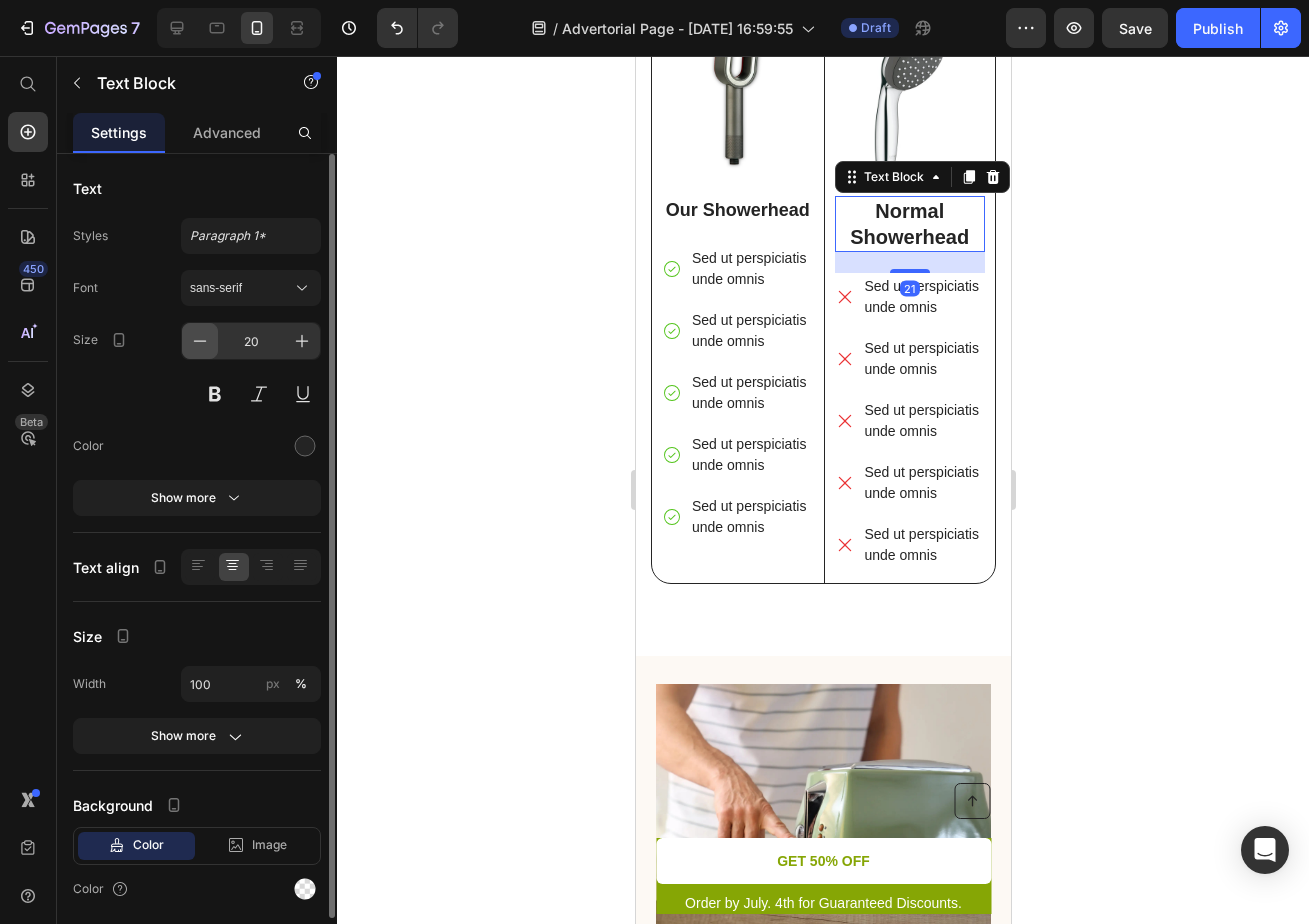 click 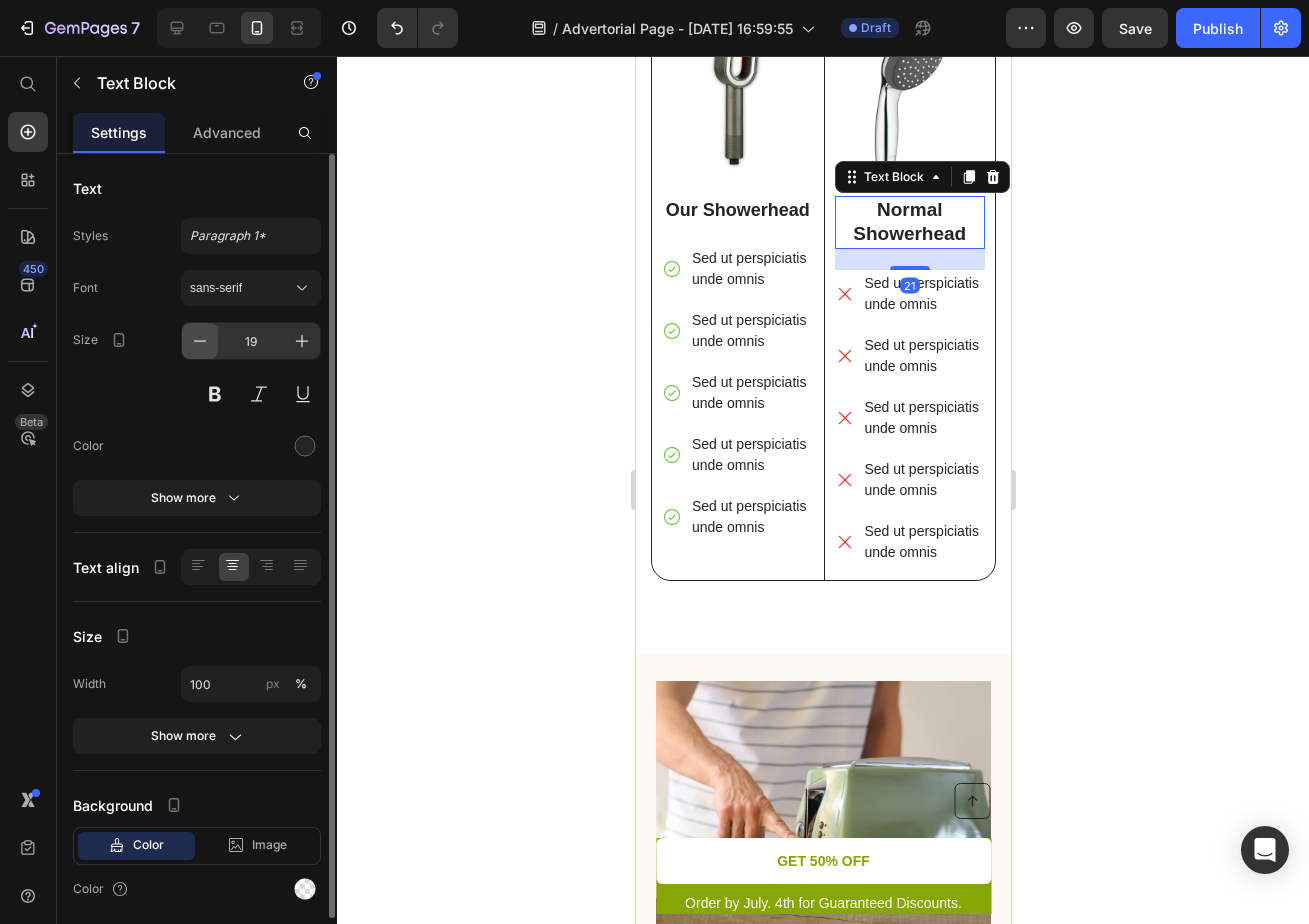 click 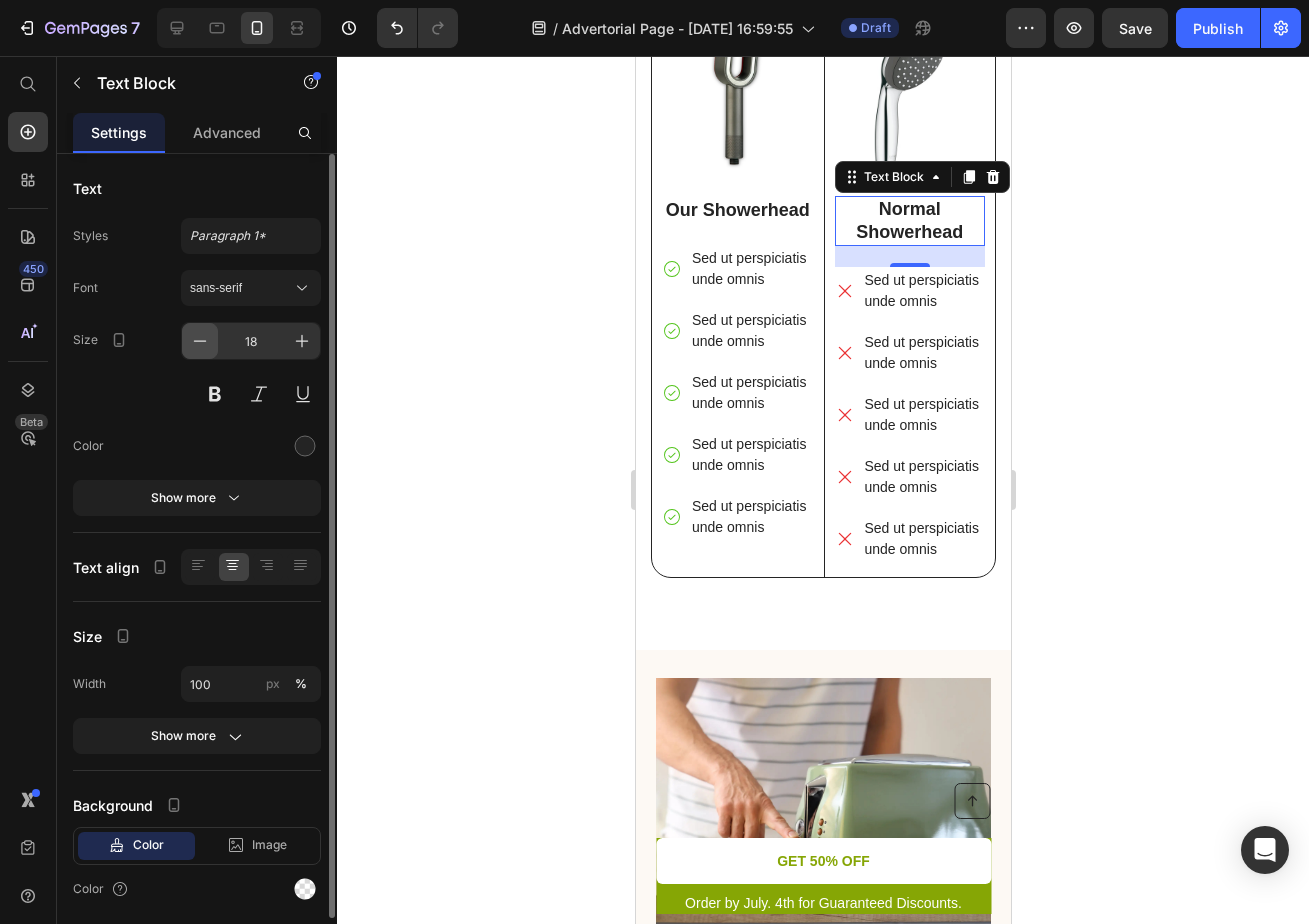 click 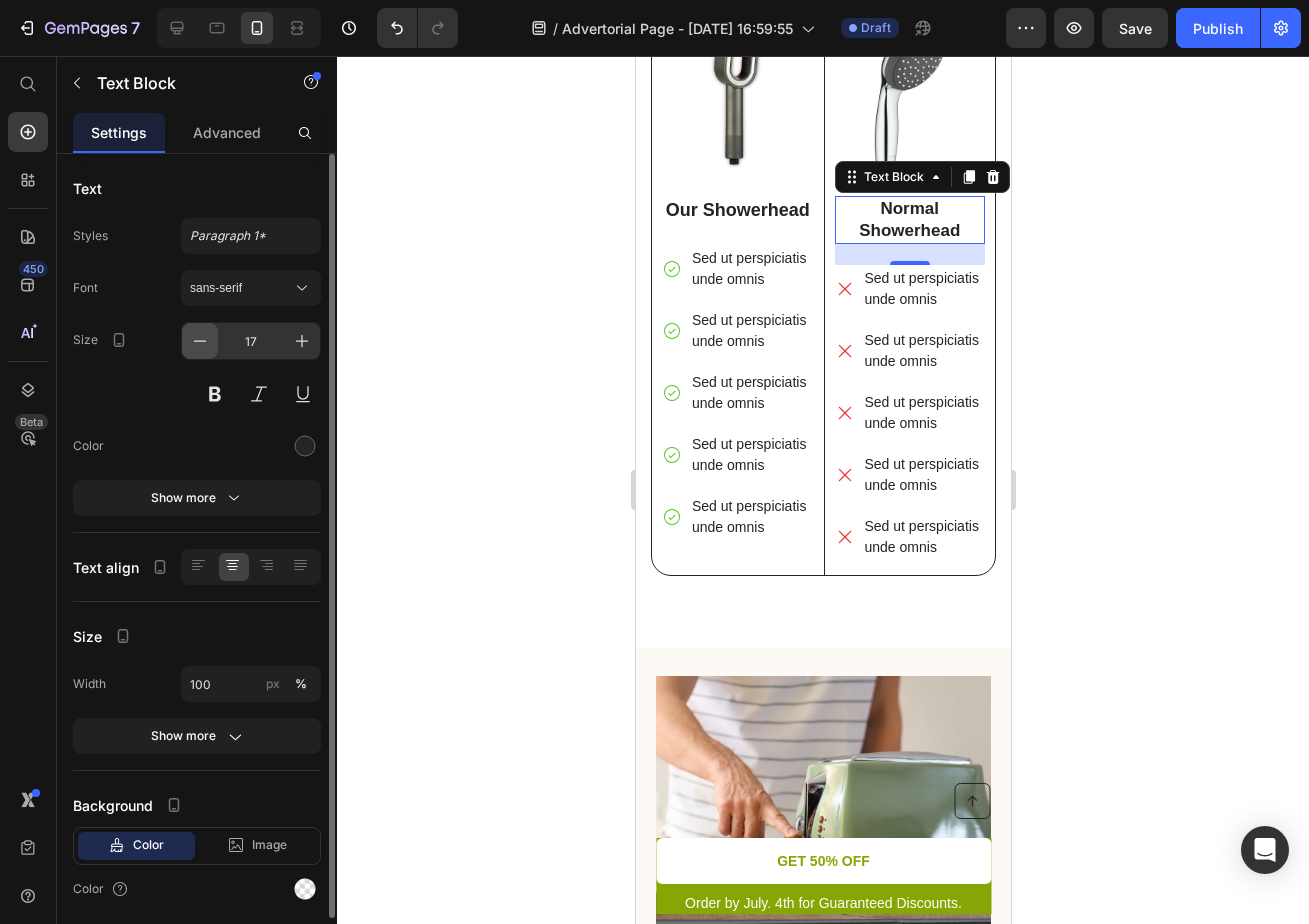 click 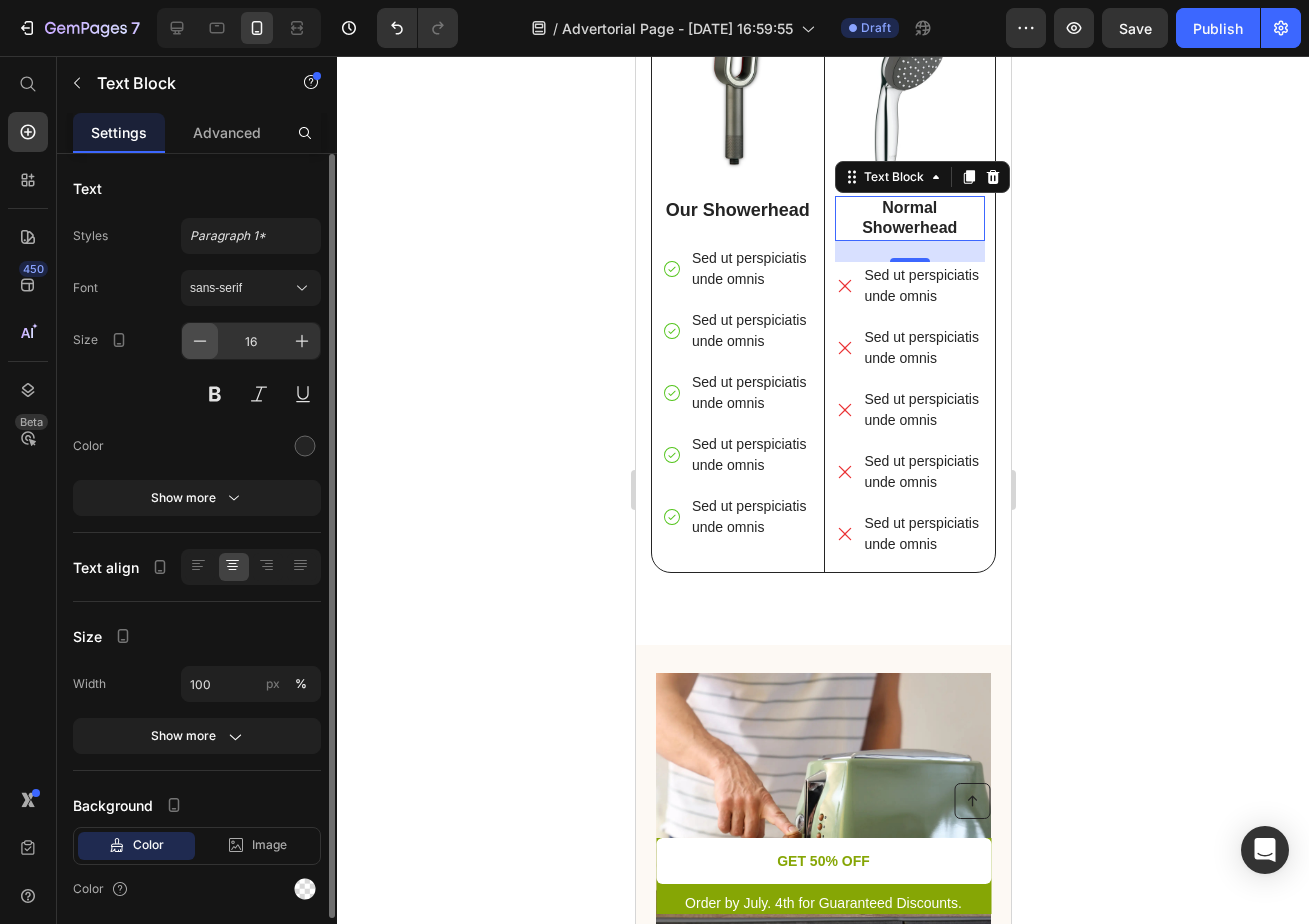 click 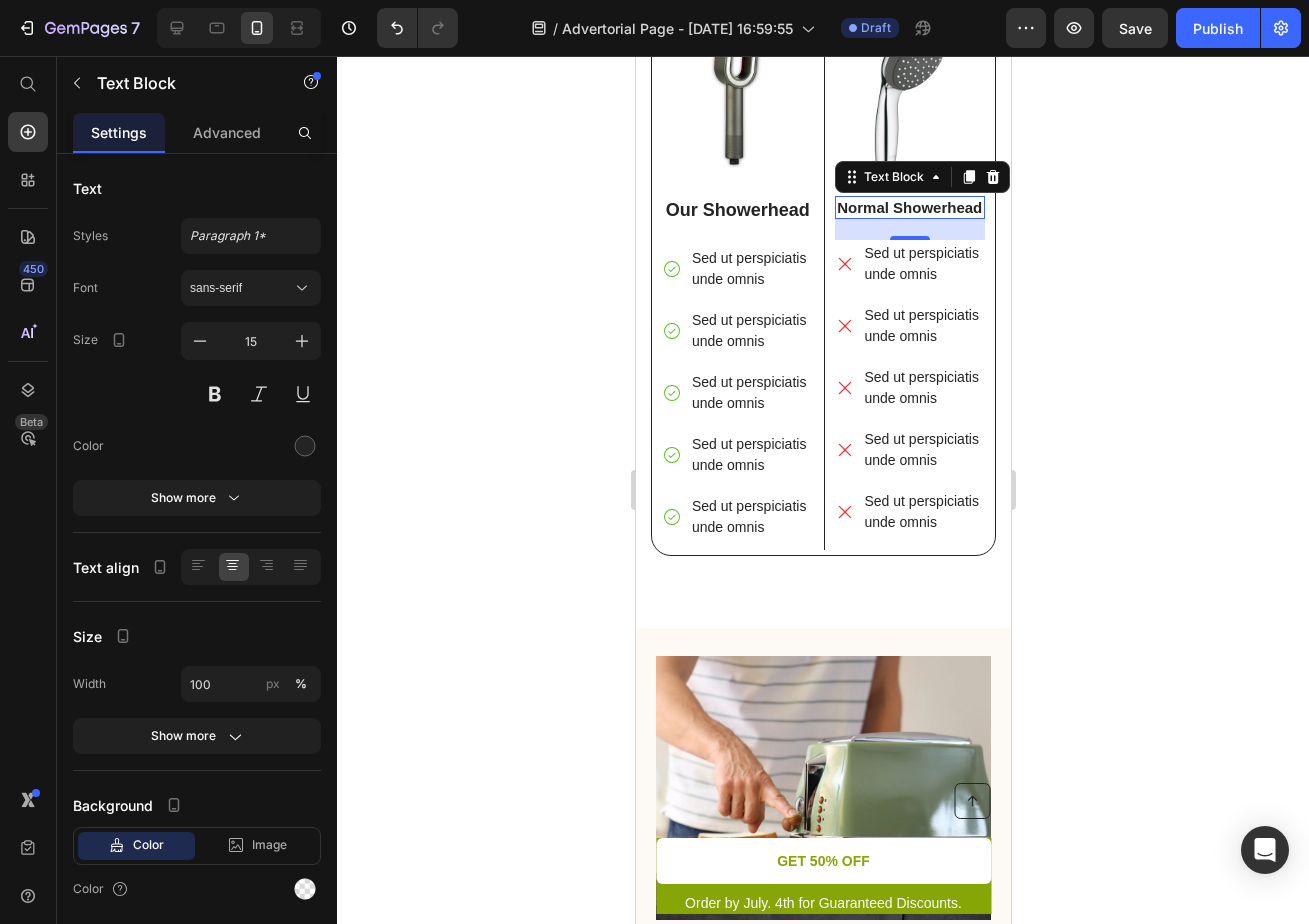 click 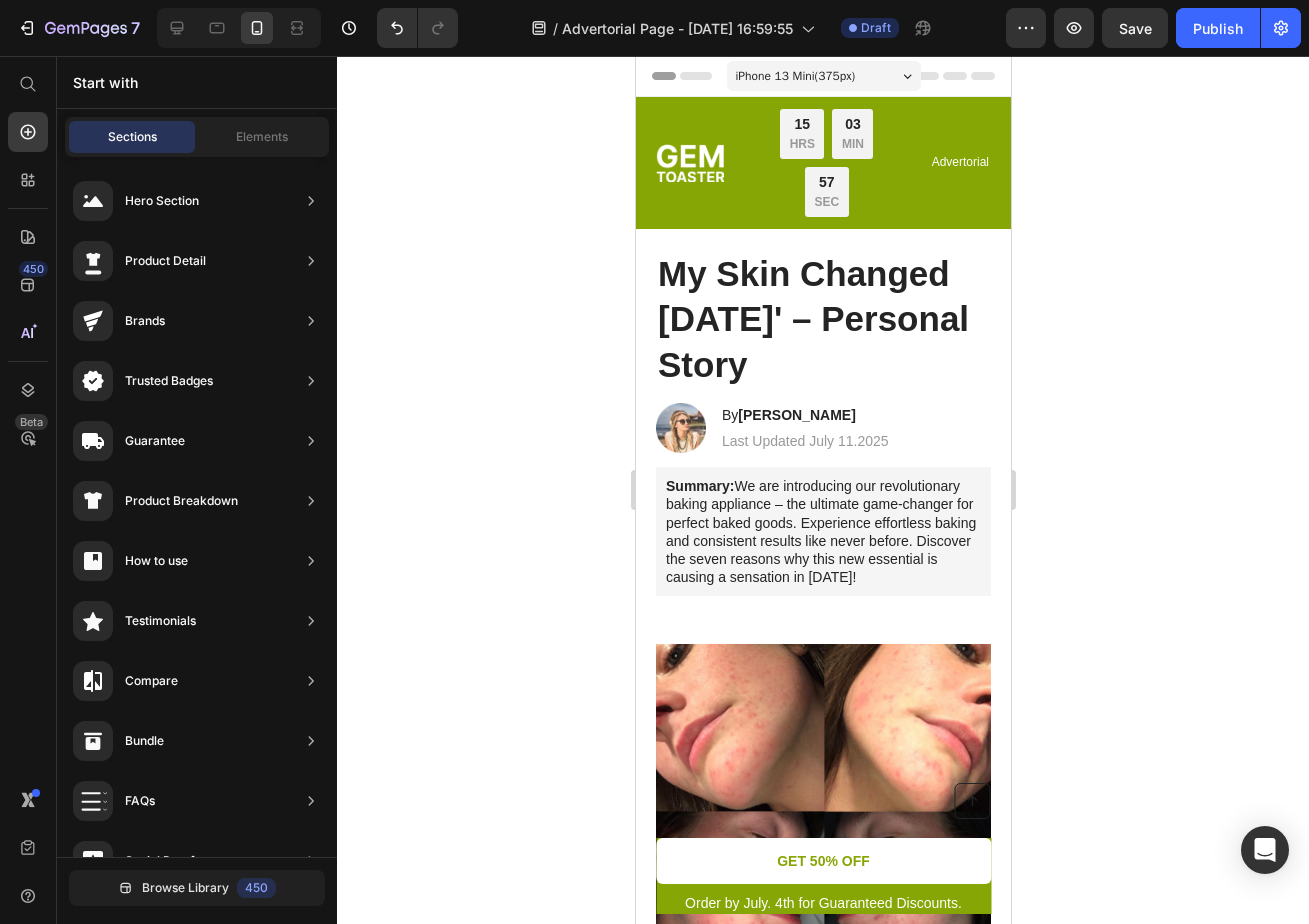 scroll, scrollTop: 6, scrollLeft: 0, axis: vertical 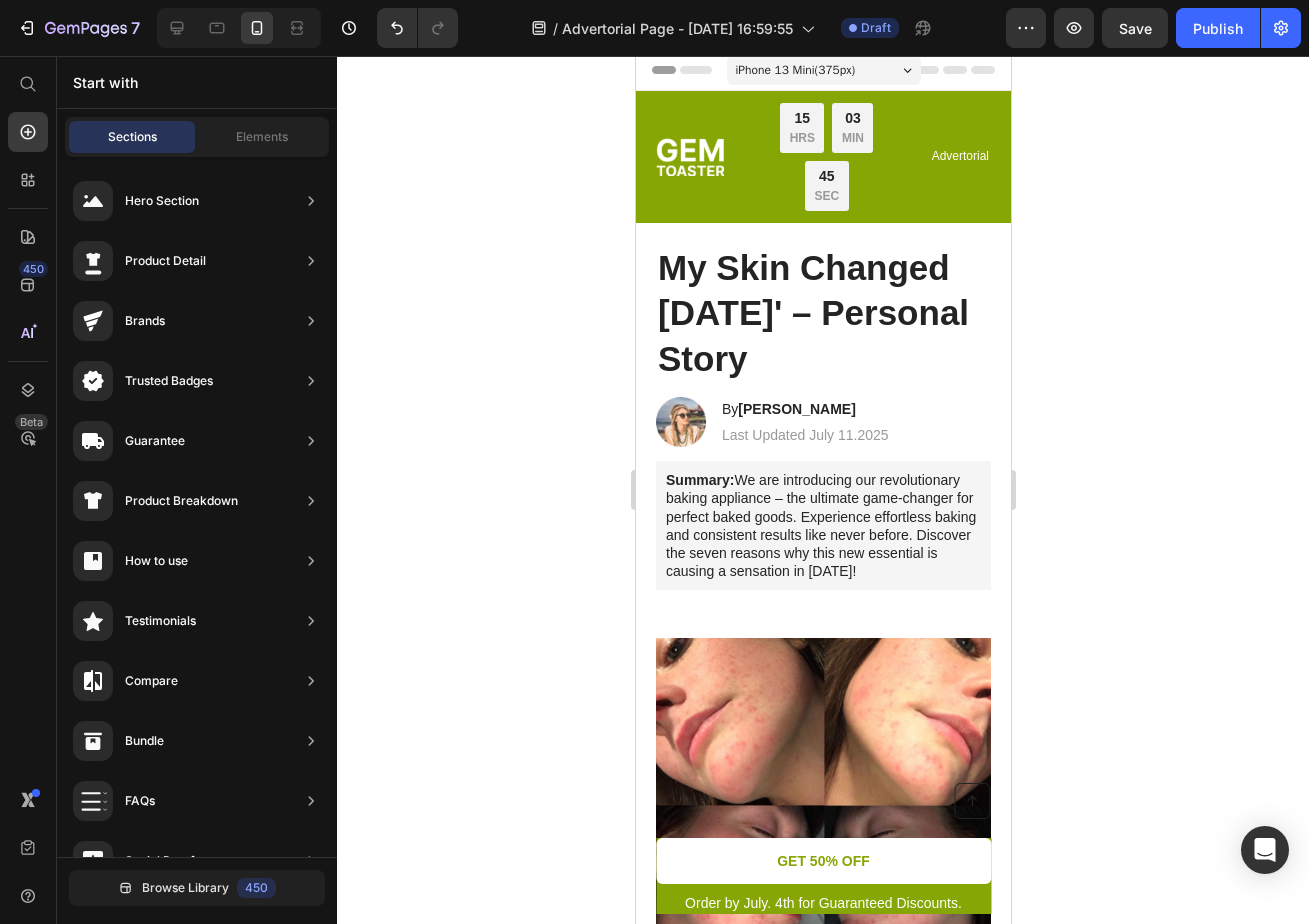 click on "iPhone 13 Mini  ( 375 px)" at bounding box center (795, 70) 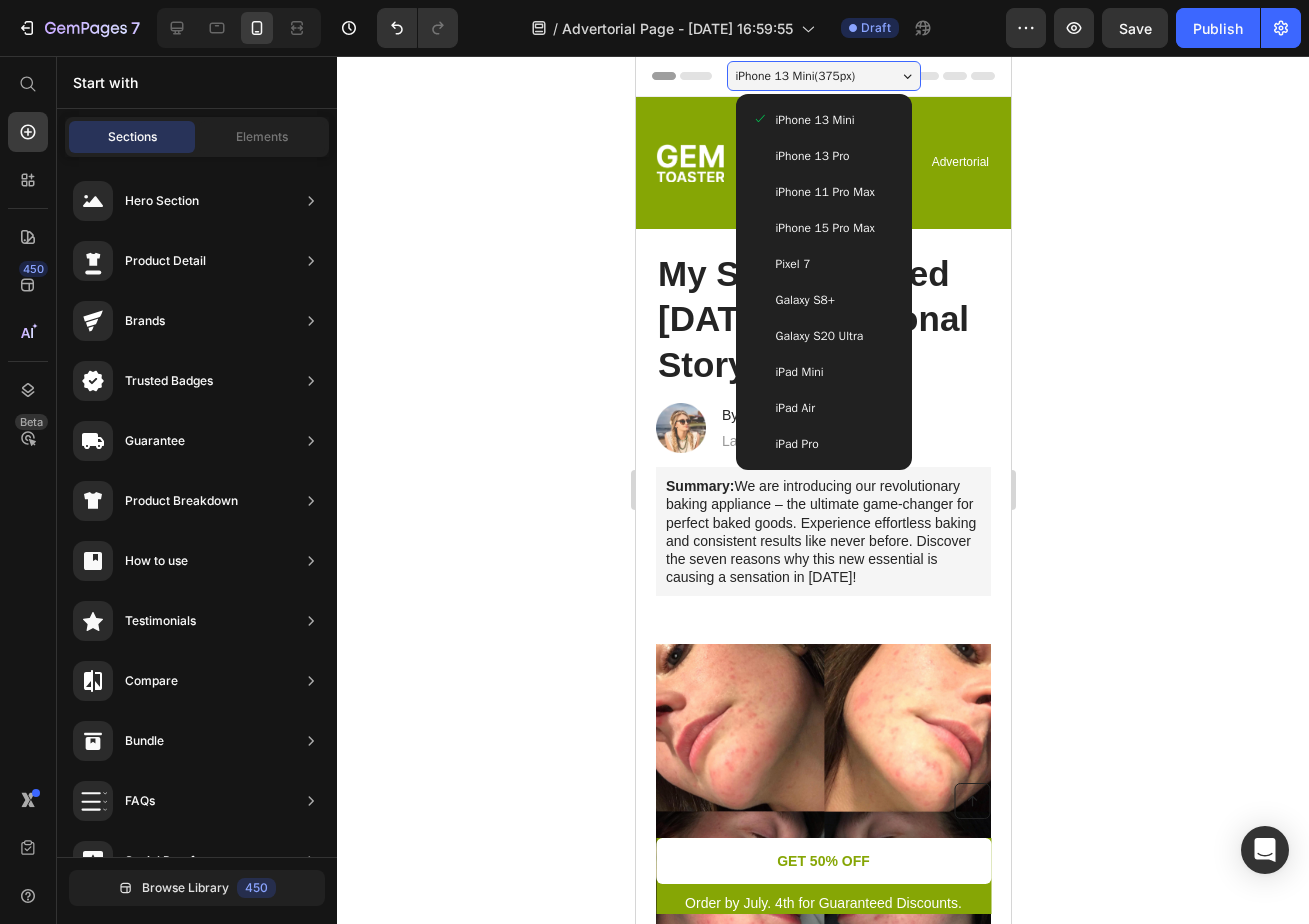 scroll, scrollTop: 0, scrollLeft: 0, axis: both 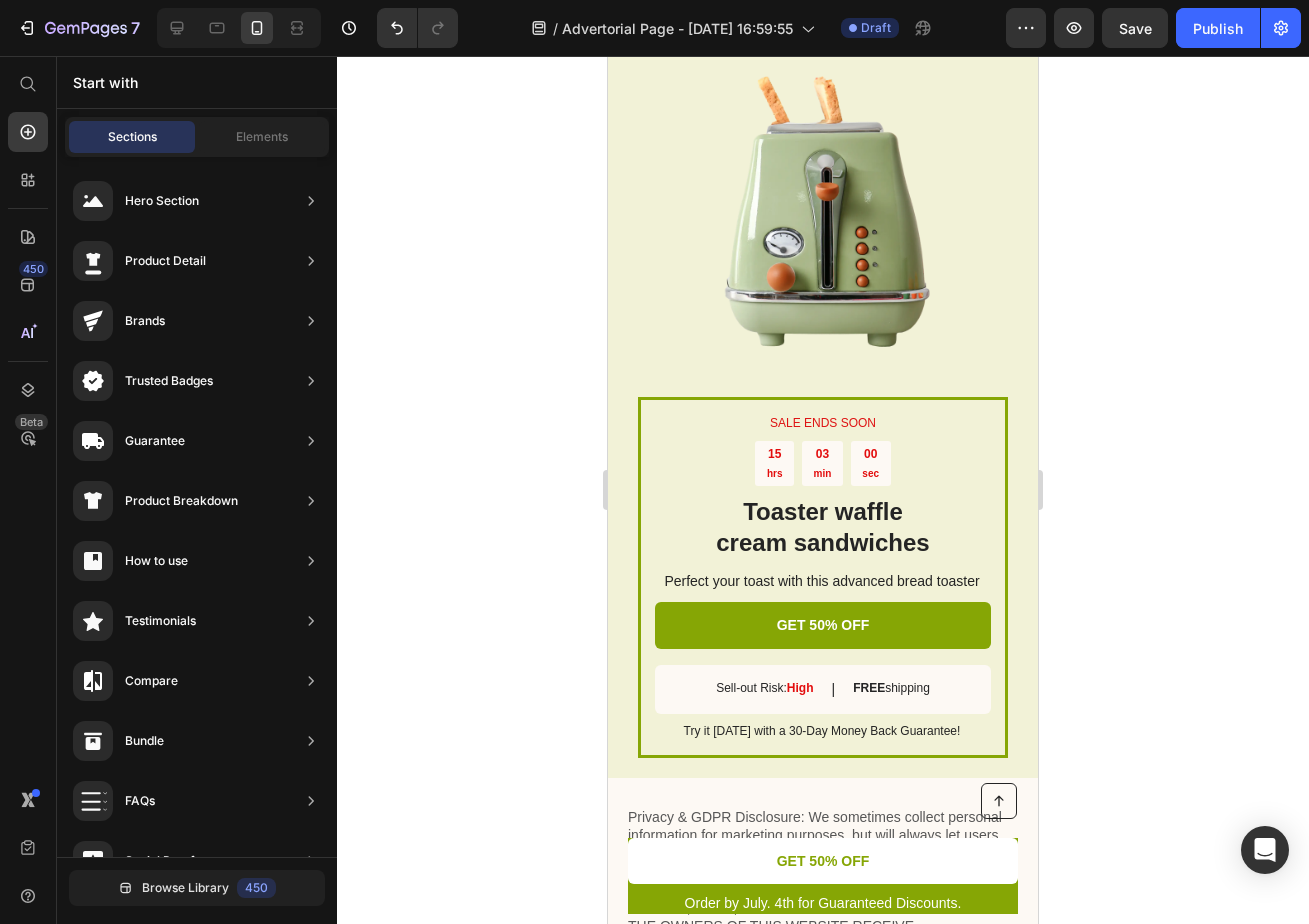click 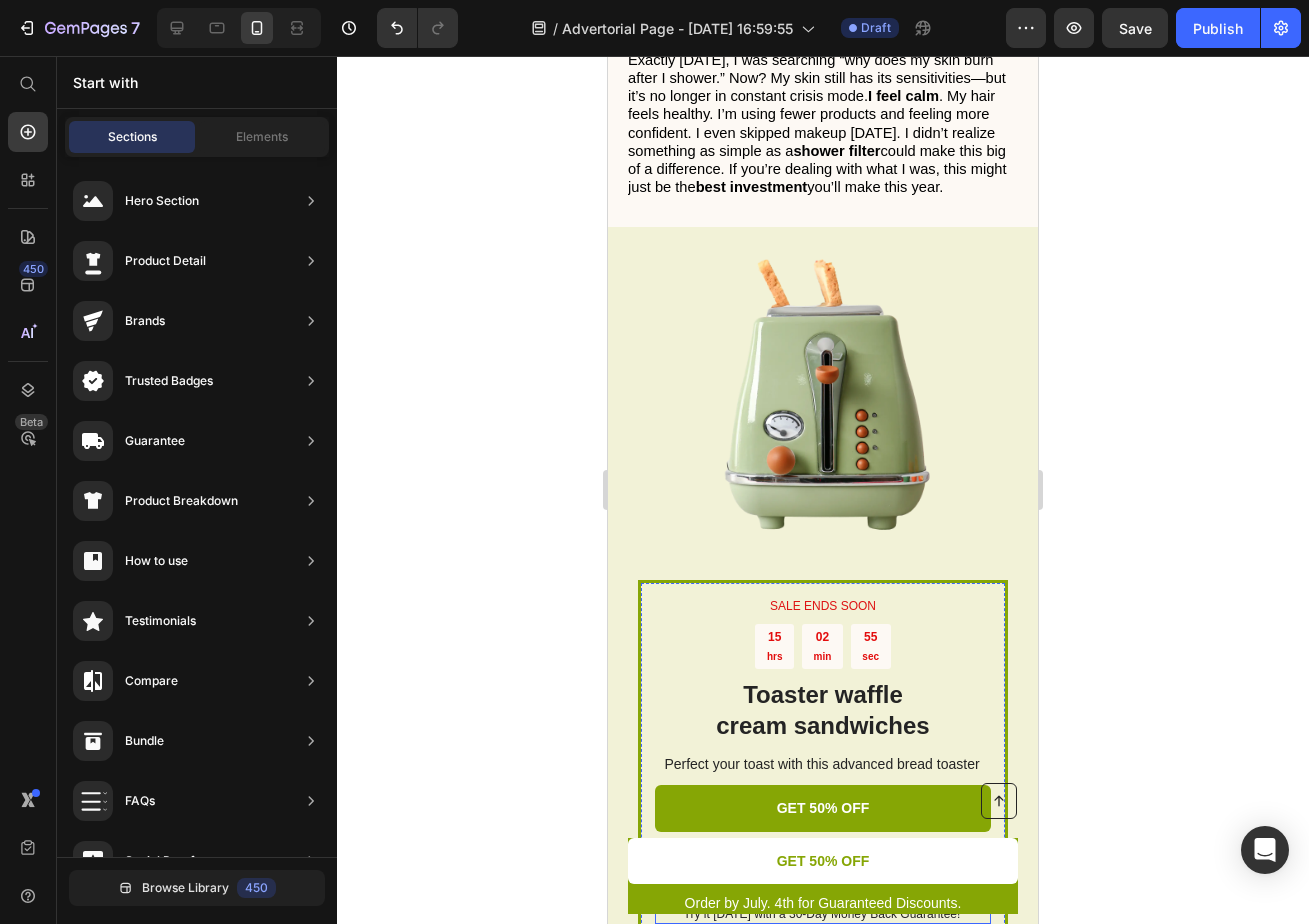 scroll, scrollTop: 4416, scrollLeft: 0, axis: vertical 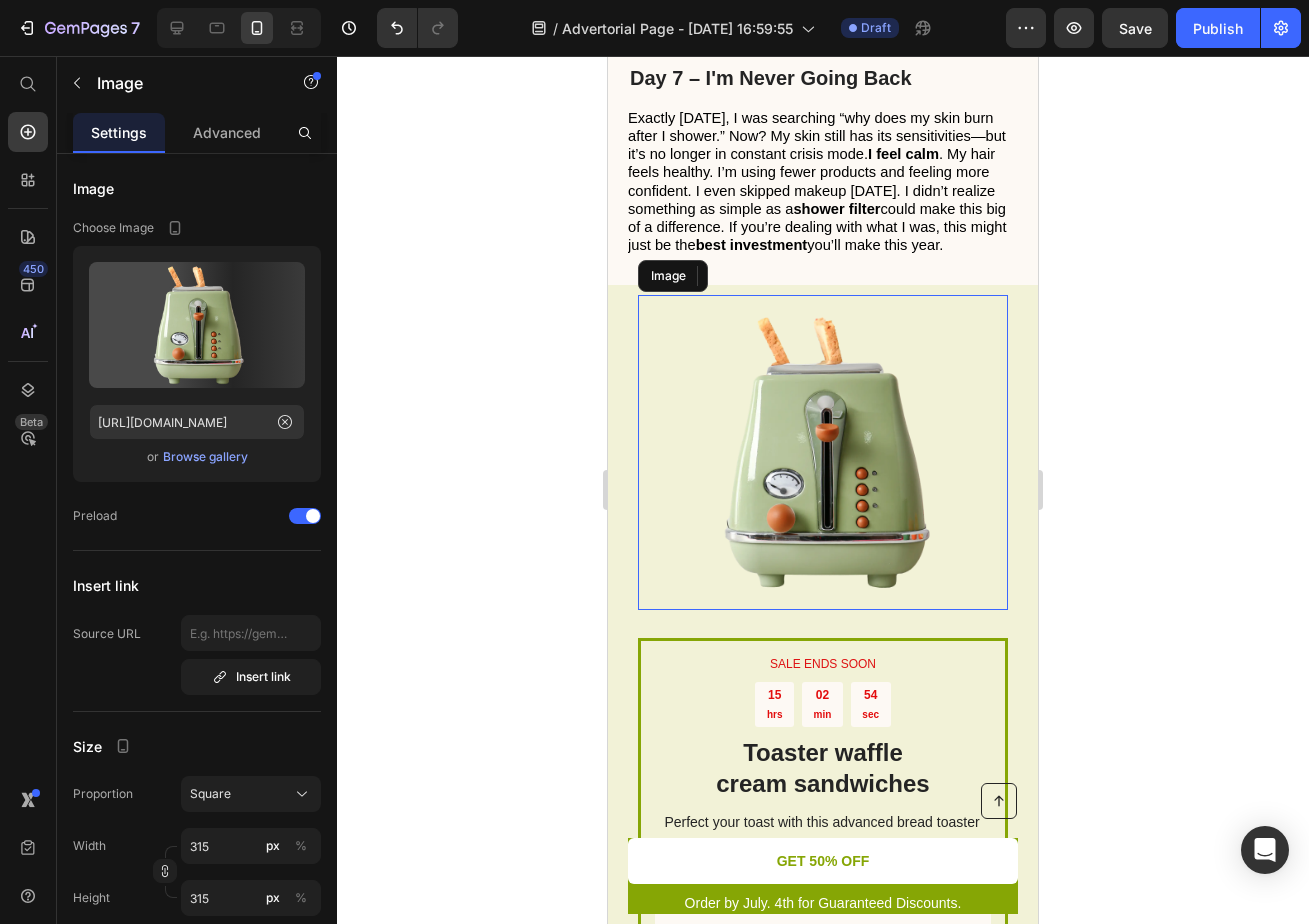 click at bounding box center (823, 452) 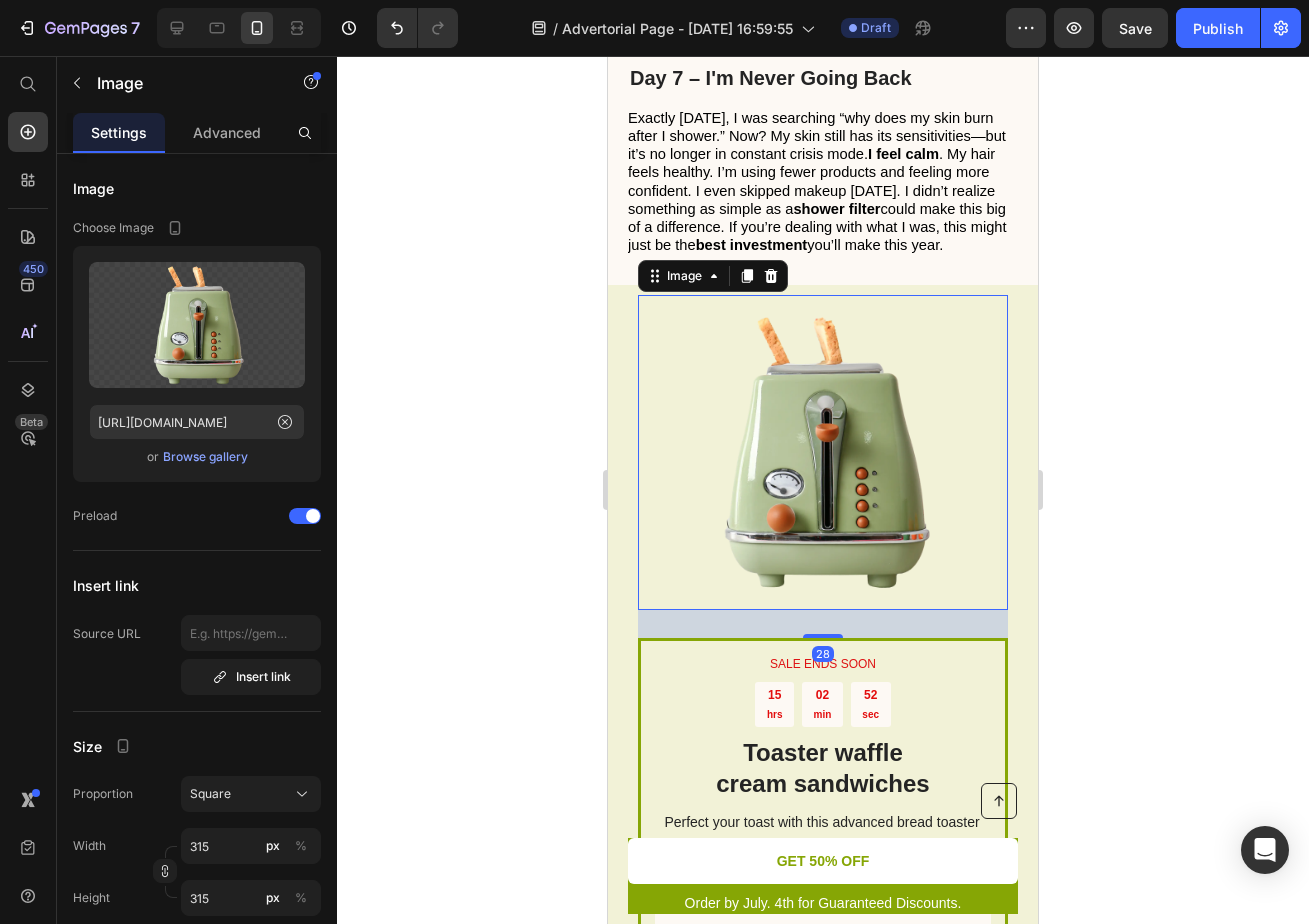 click 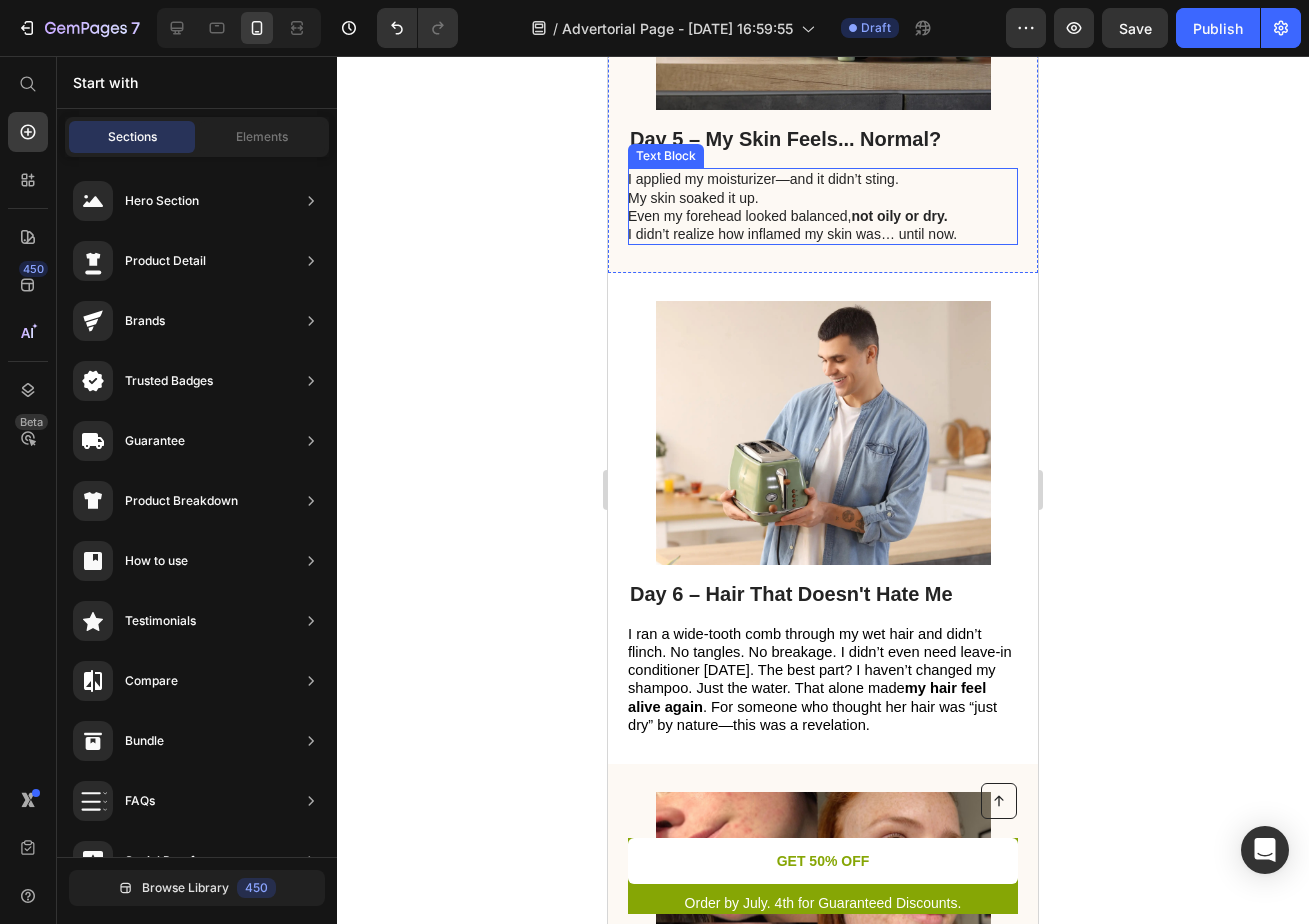 scroll, scrollTop: 3490, scrollLeft: 0, axis: vertical 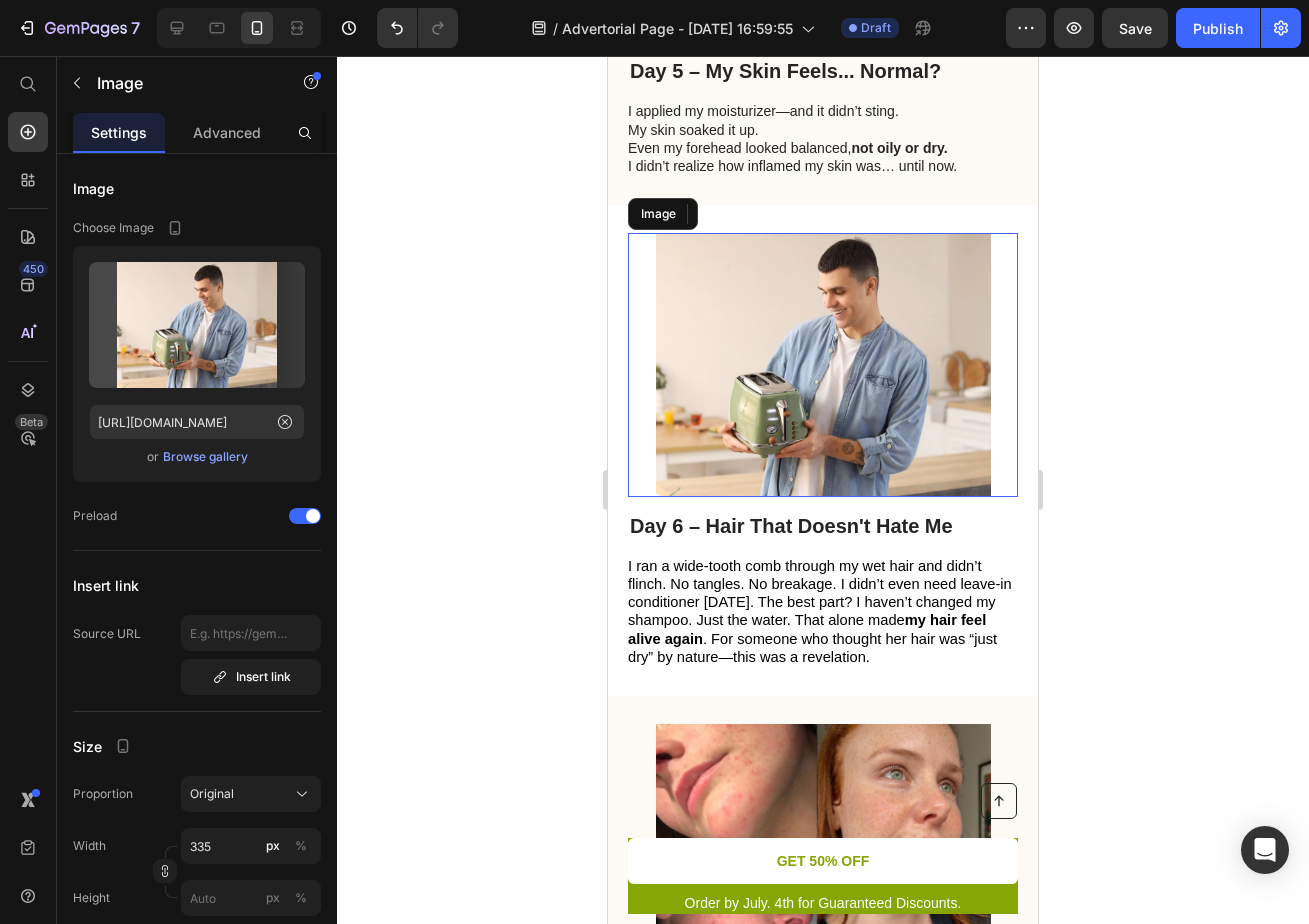 click at bounding box center [823, 365] 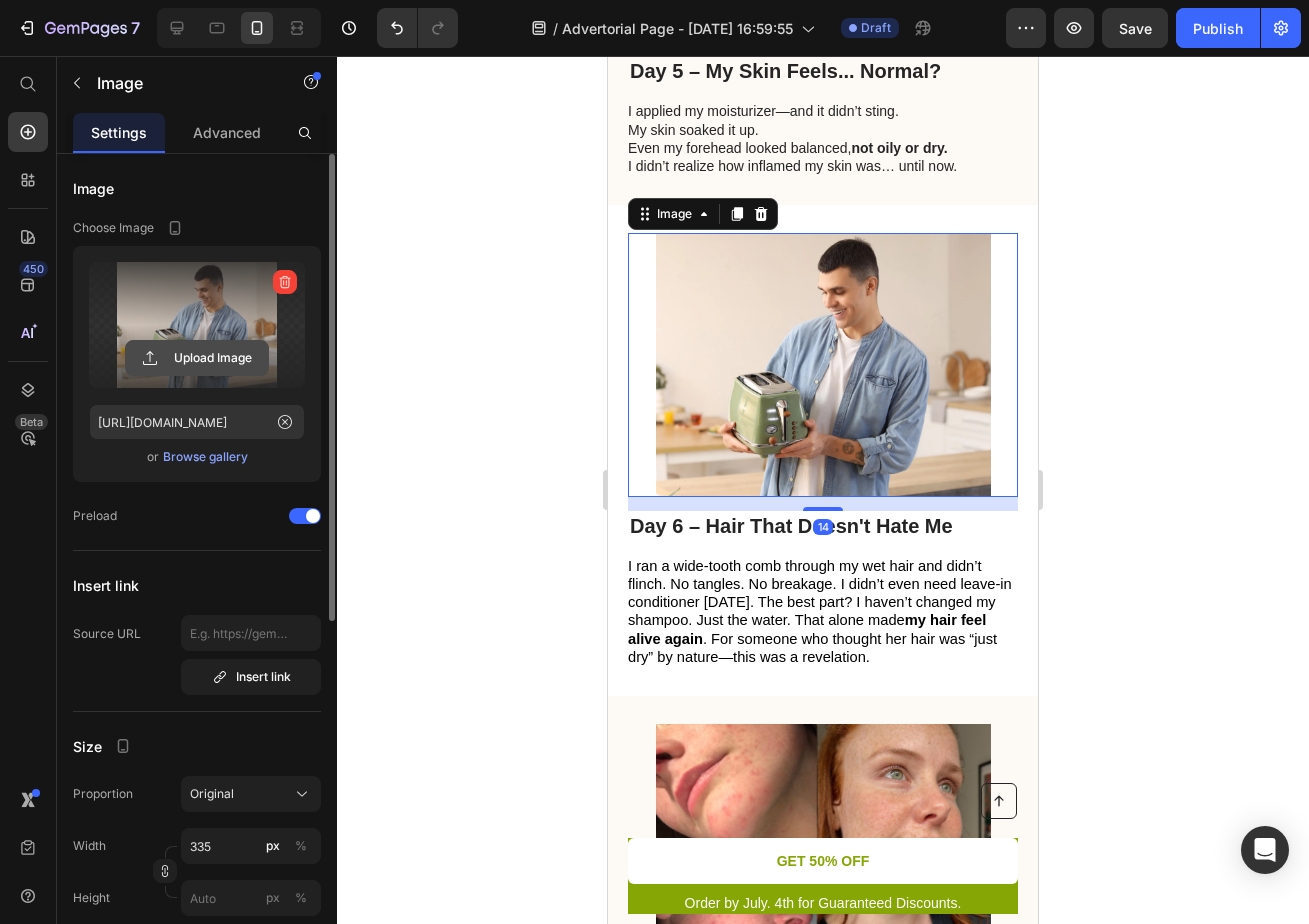 click 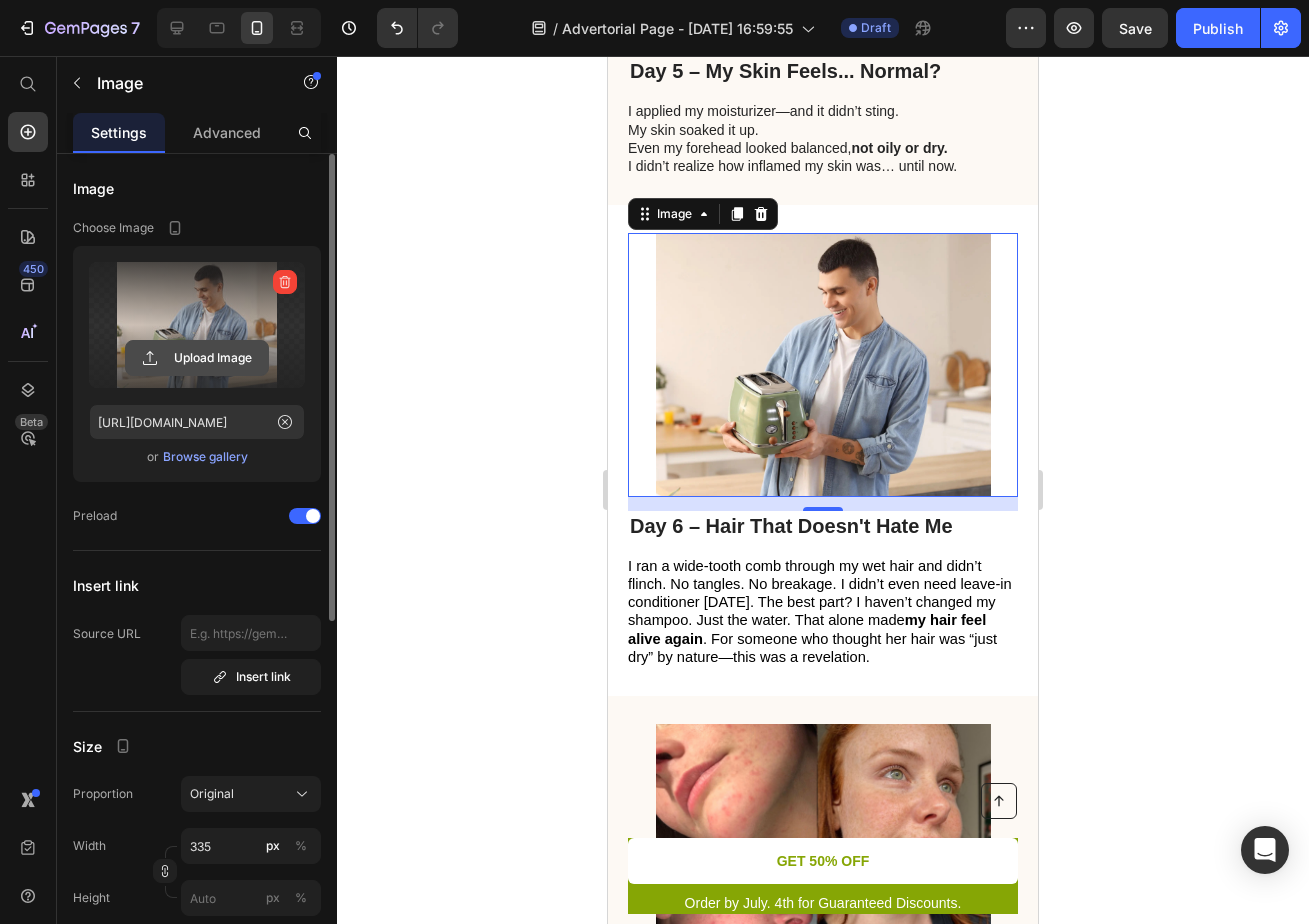 type on "C:\fakepath\[PERSON_NAME]-h_healthy_scalp_exfoliating_treatment_480x480.jpg.jxl" 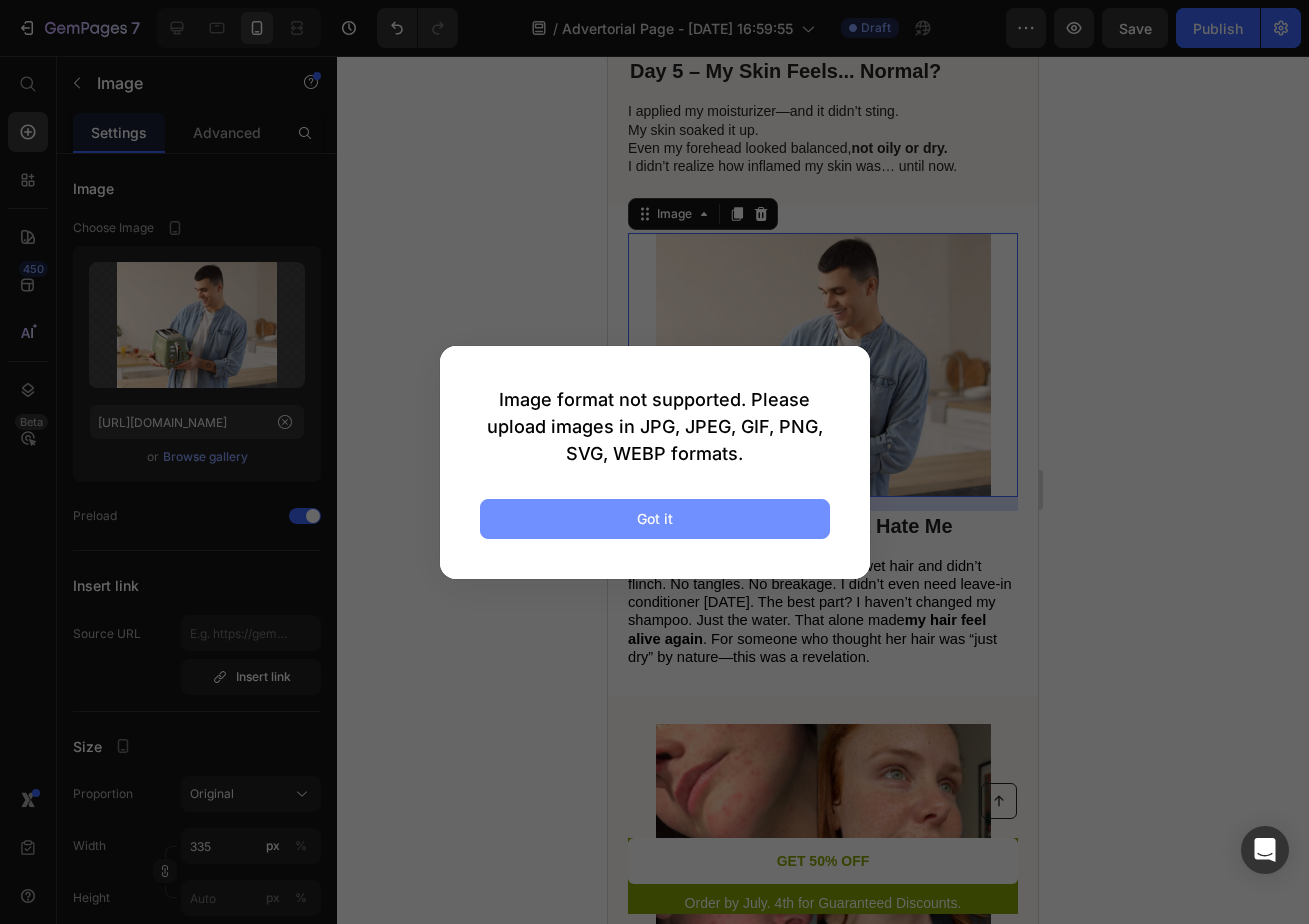 click on "Got it" at bounding box center (655, 519) 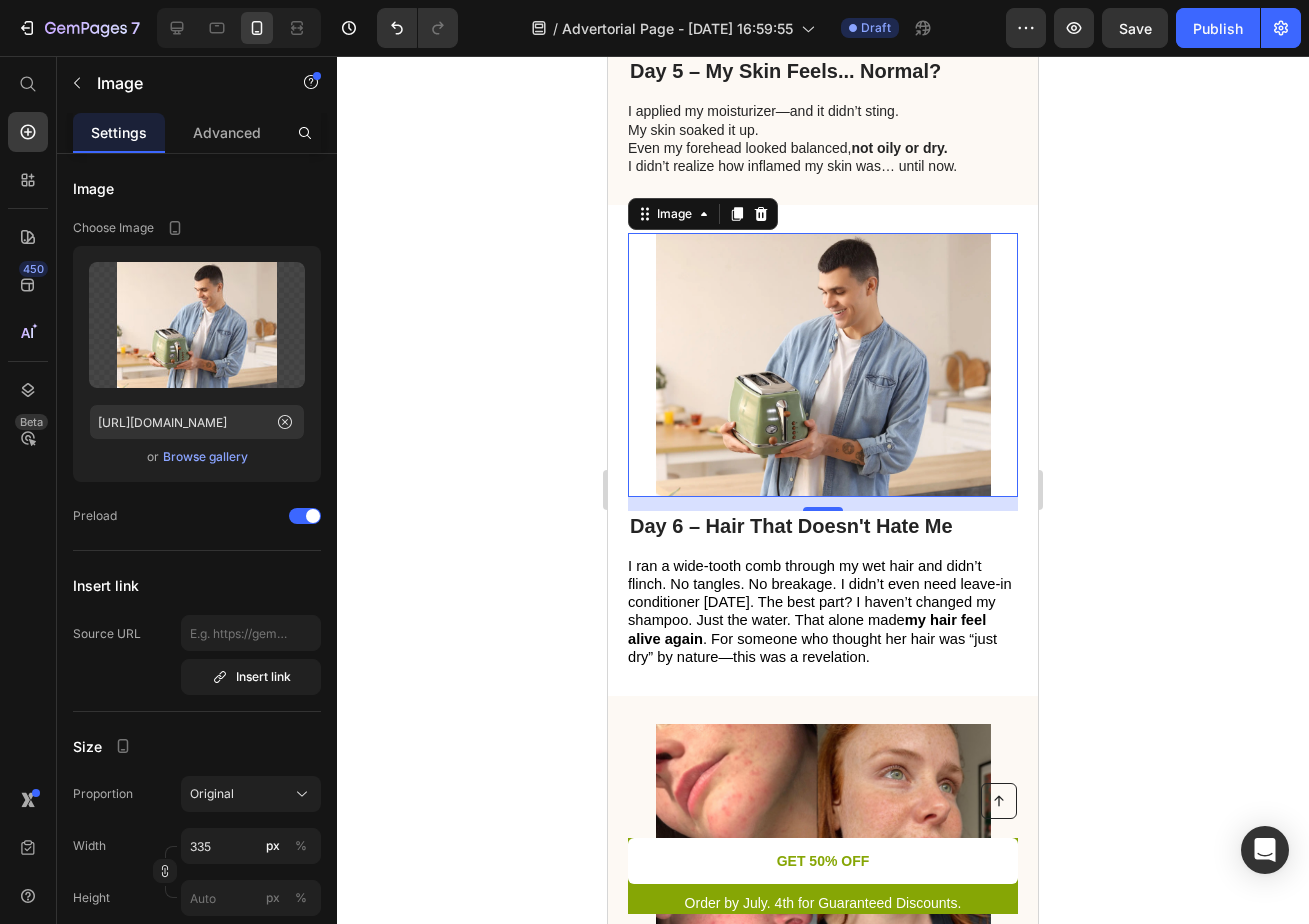 click at bounding box center (823, 365) 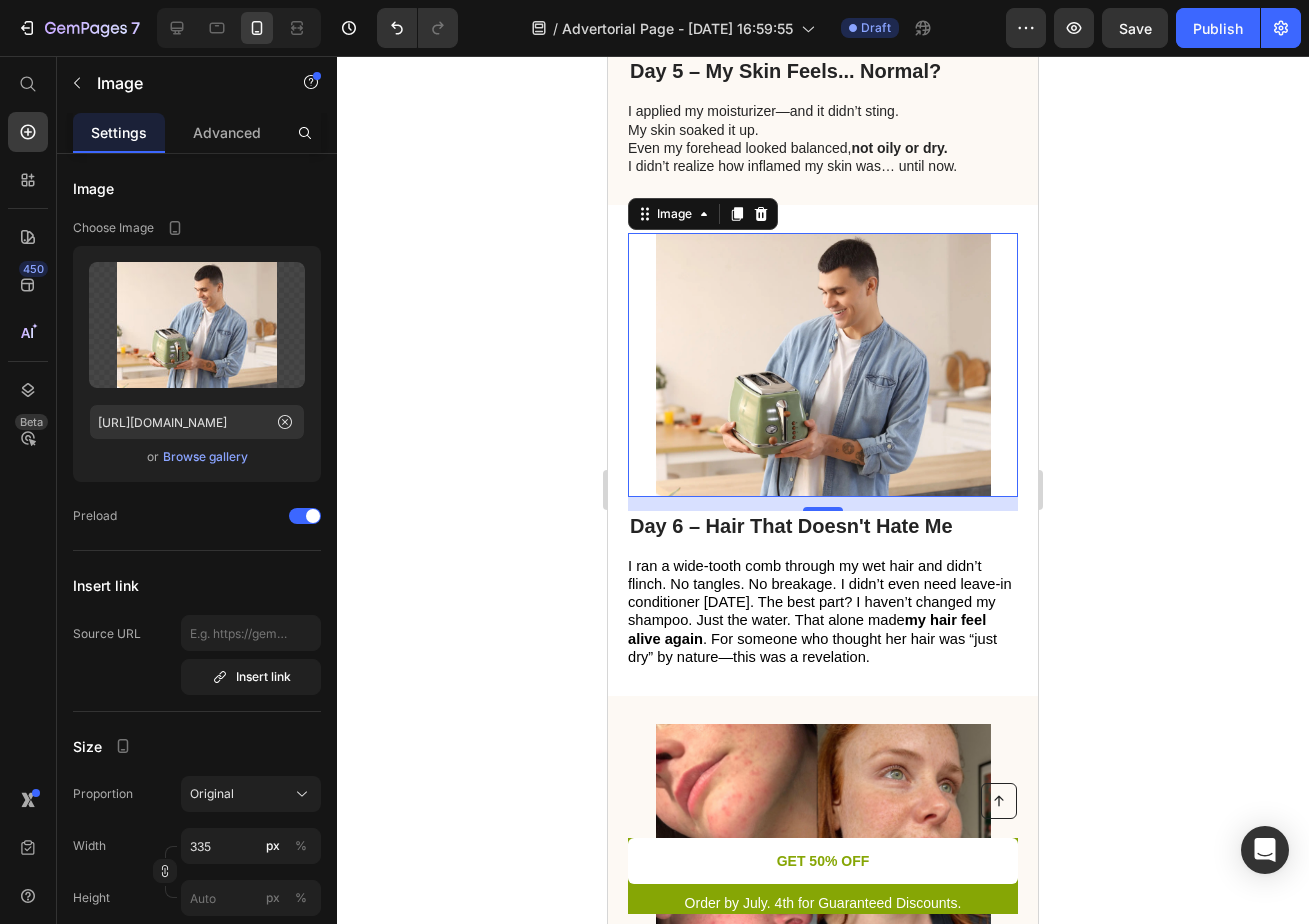 click at bounding box center (823, 365) 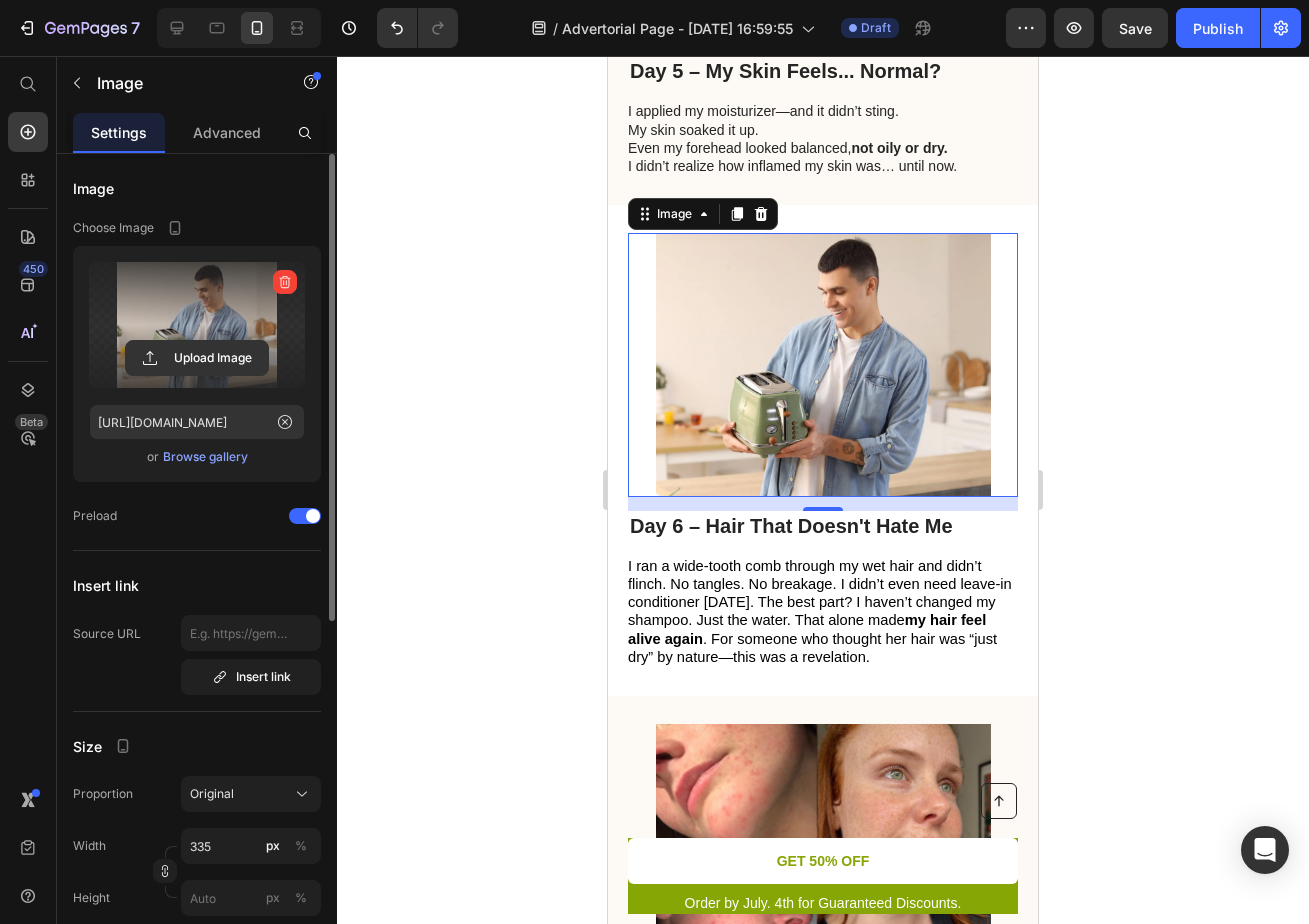 click on "Upload Image" at bounding box center [197, 358] 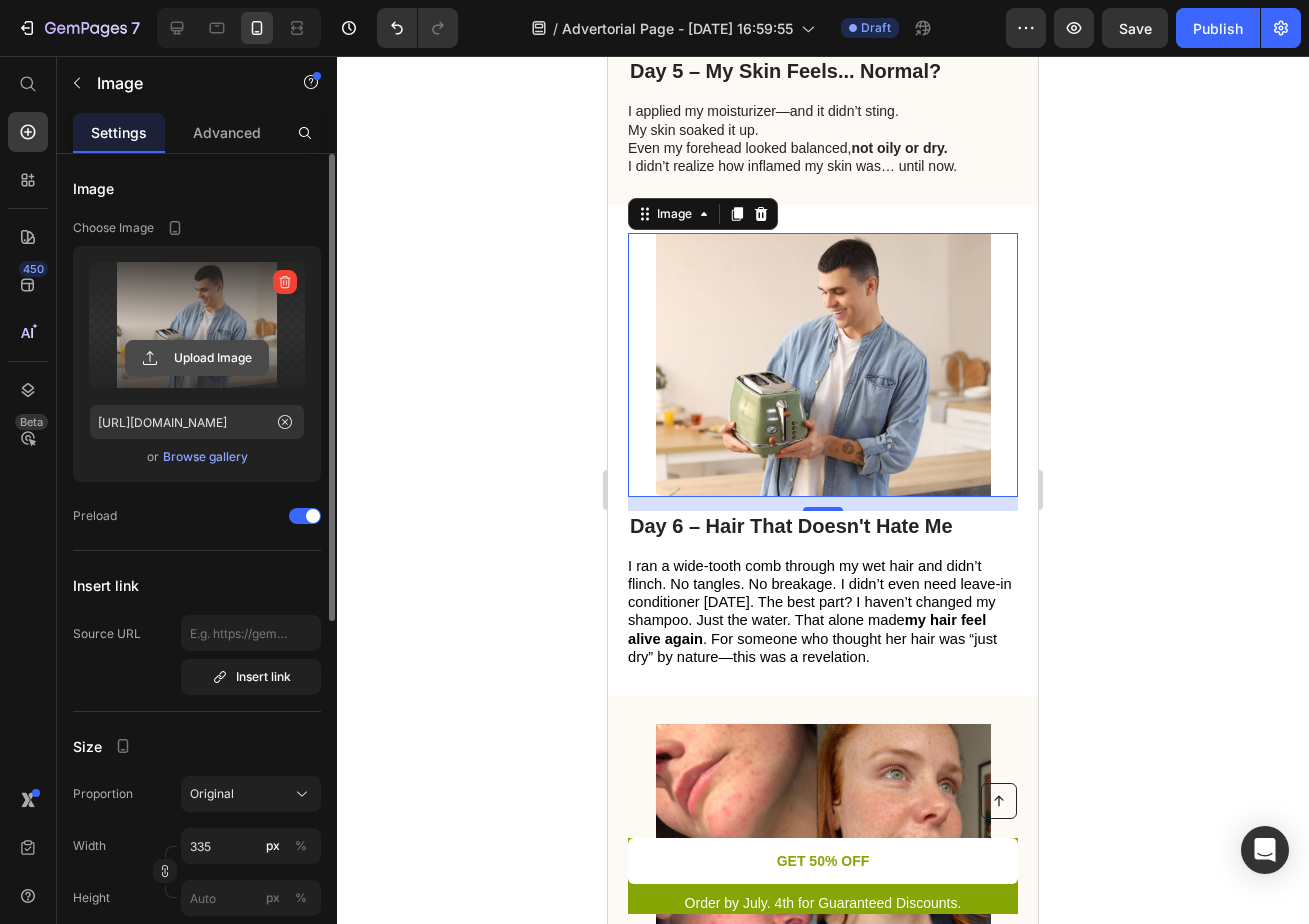 click 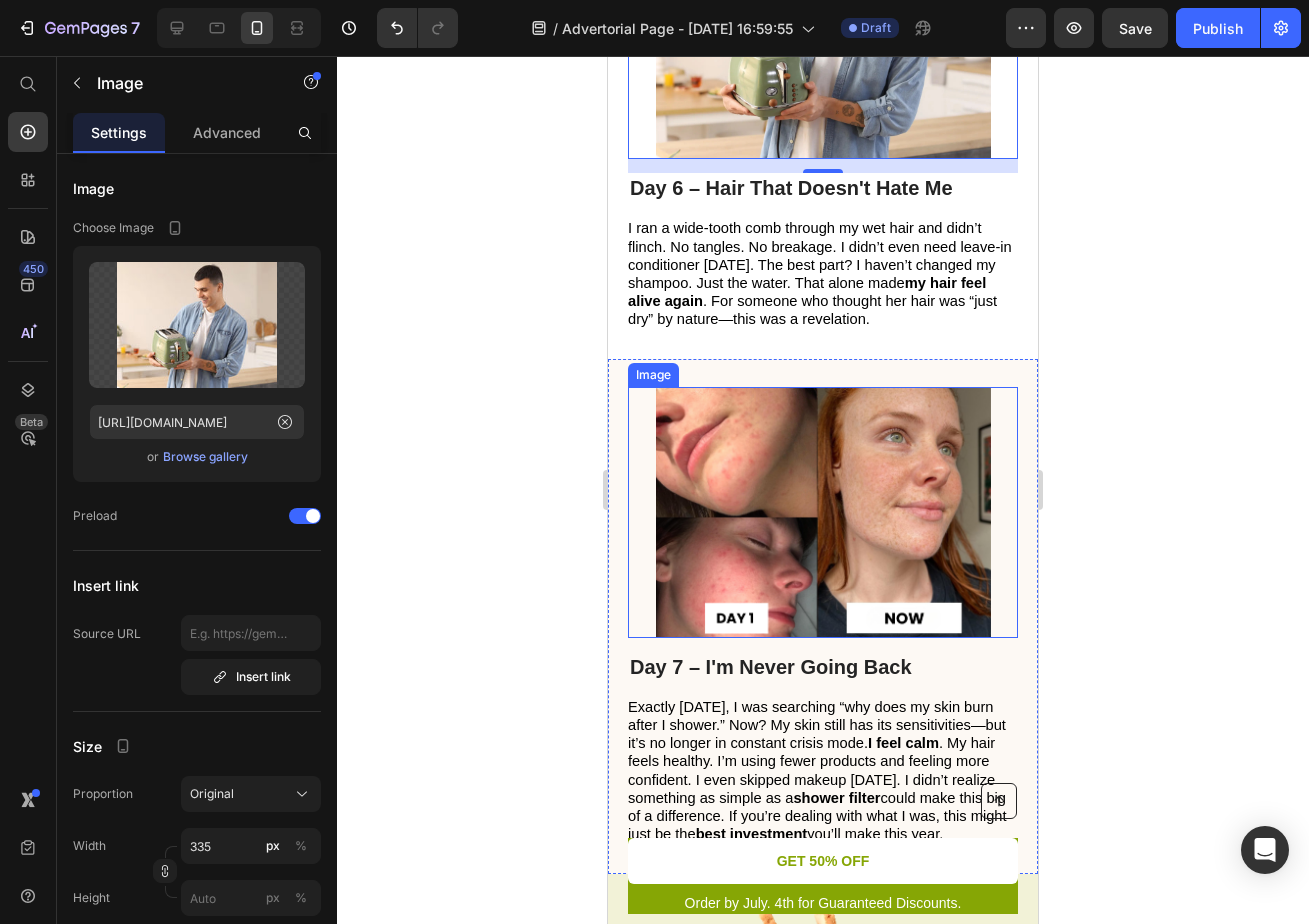 scroll, scrollTop: 3583, scrollLeft: 0, axis: vertical 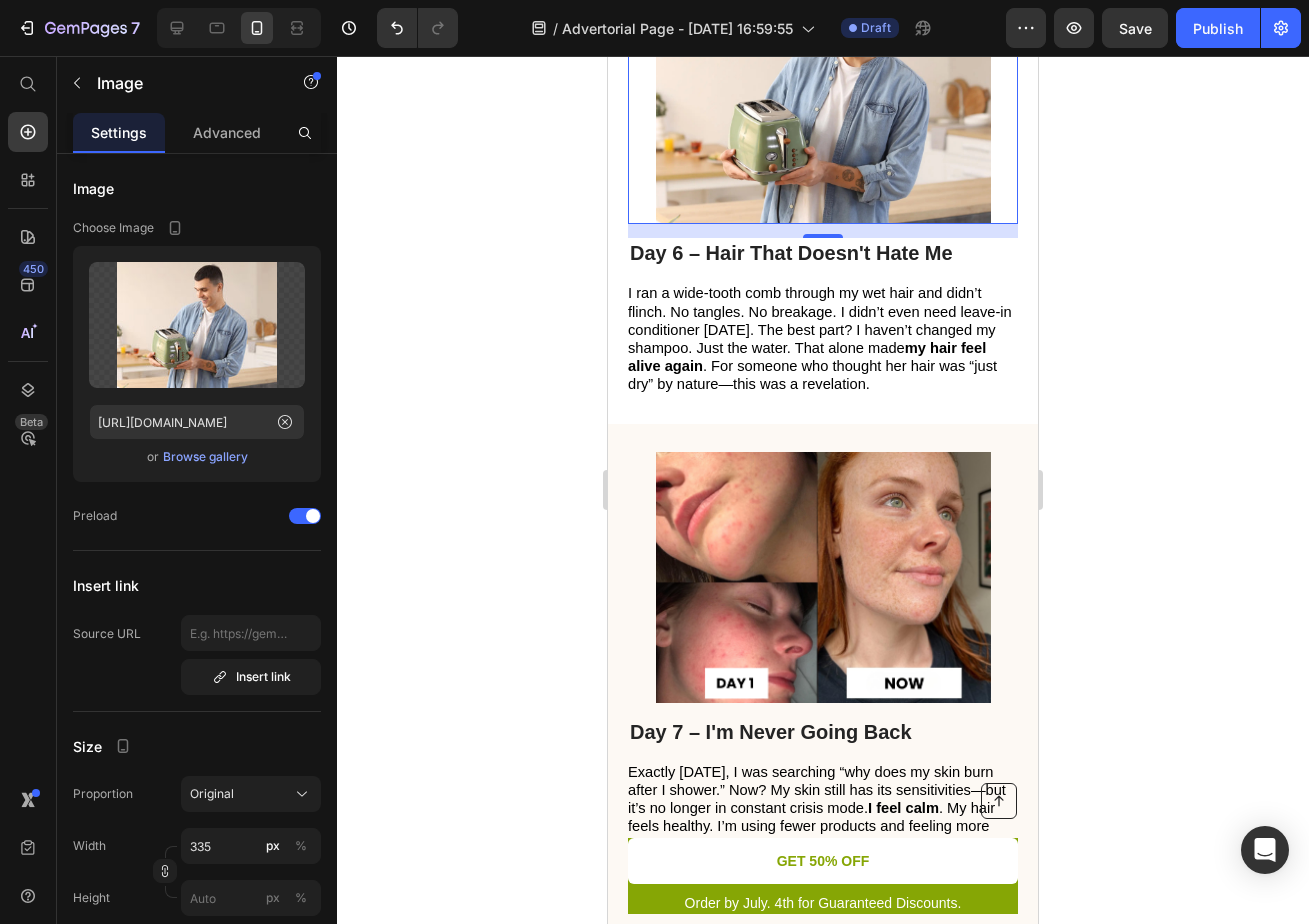 click at bounding box center [823, 93] 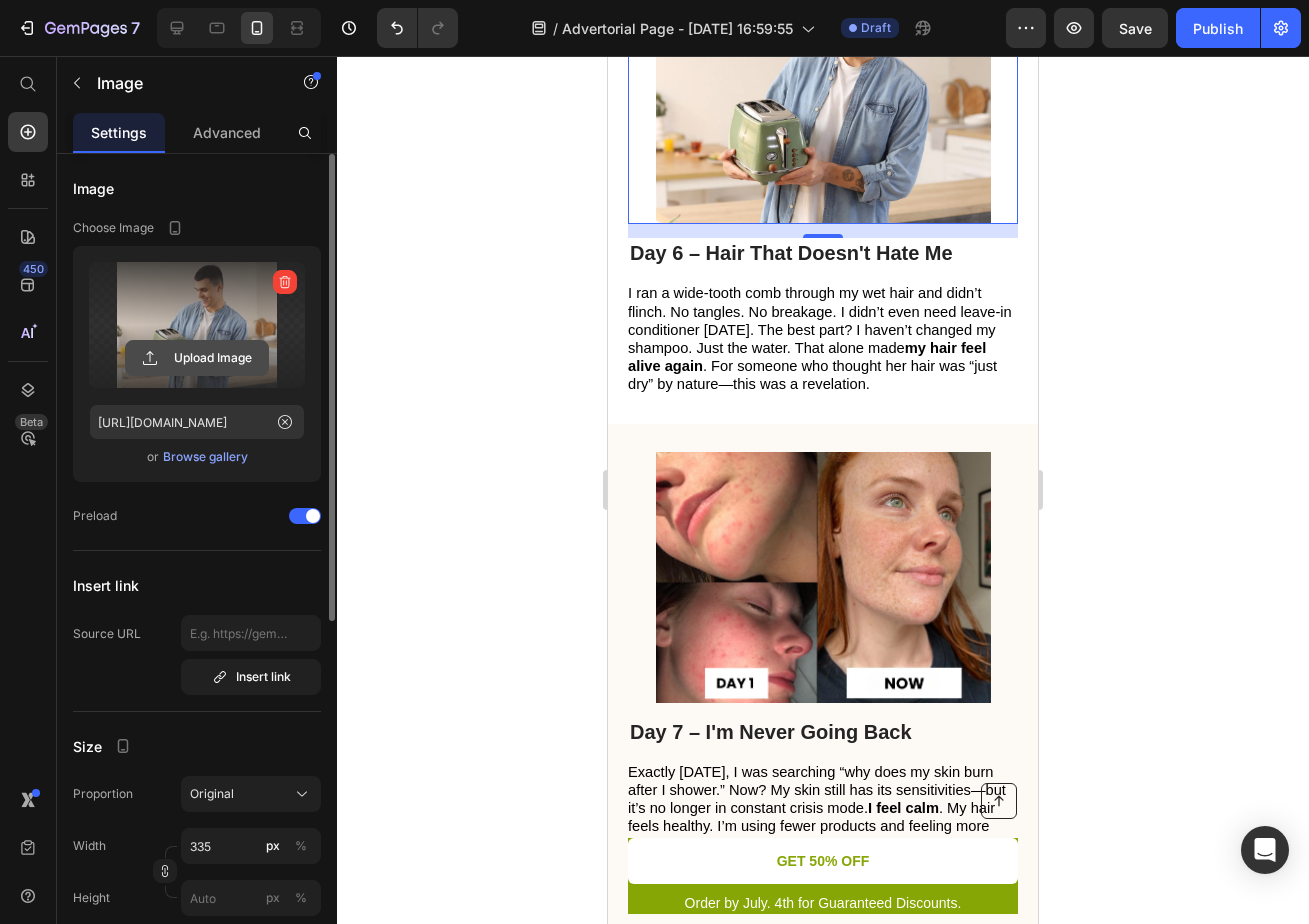 click 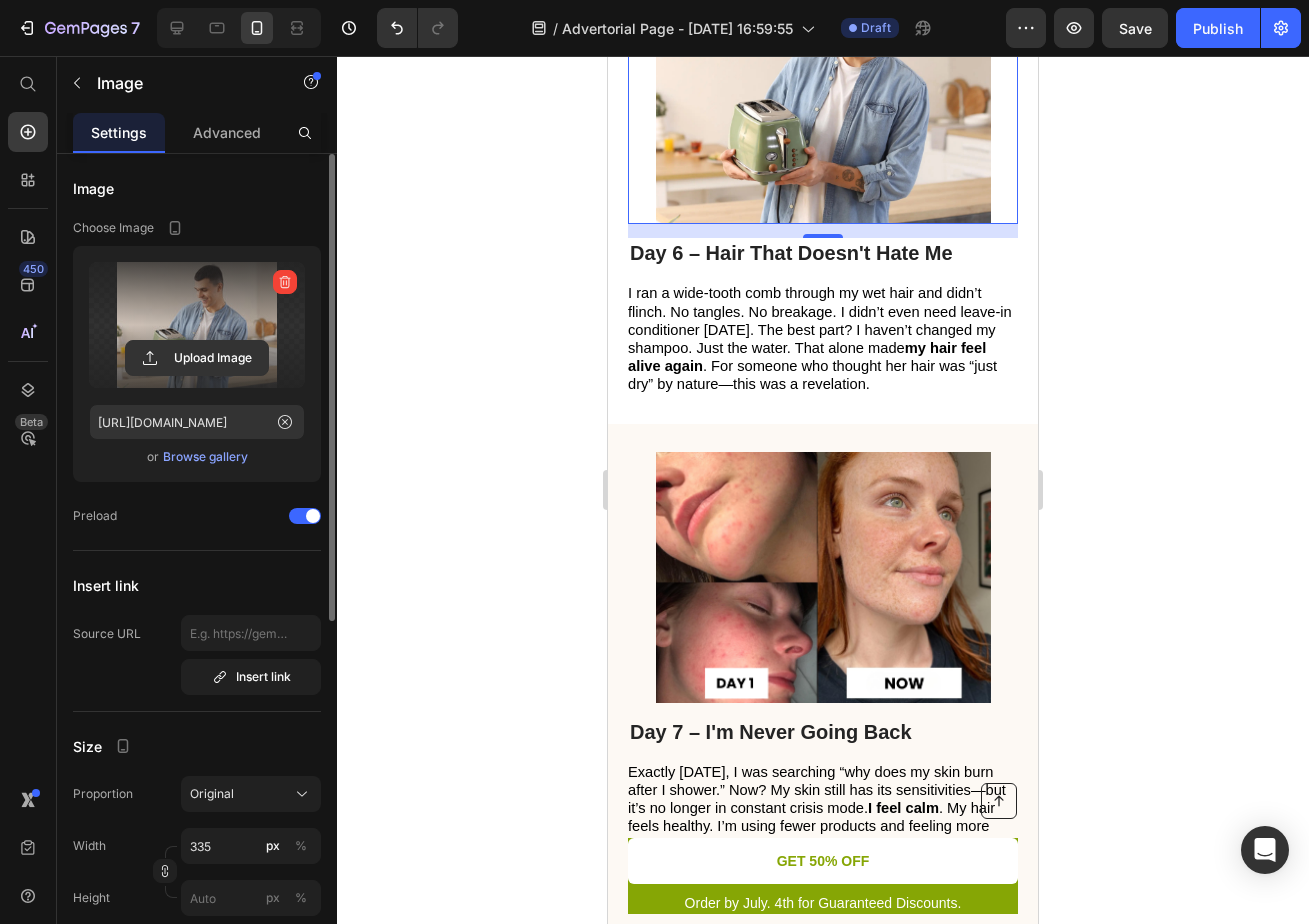 click at bounding box center [197, 325] 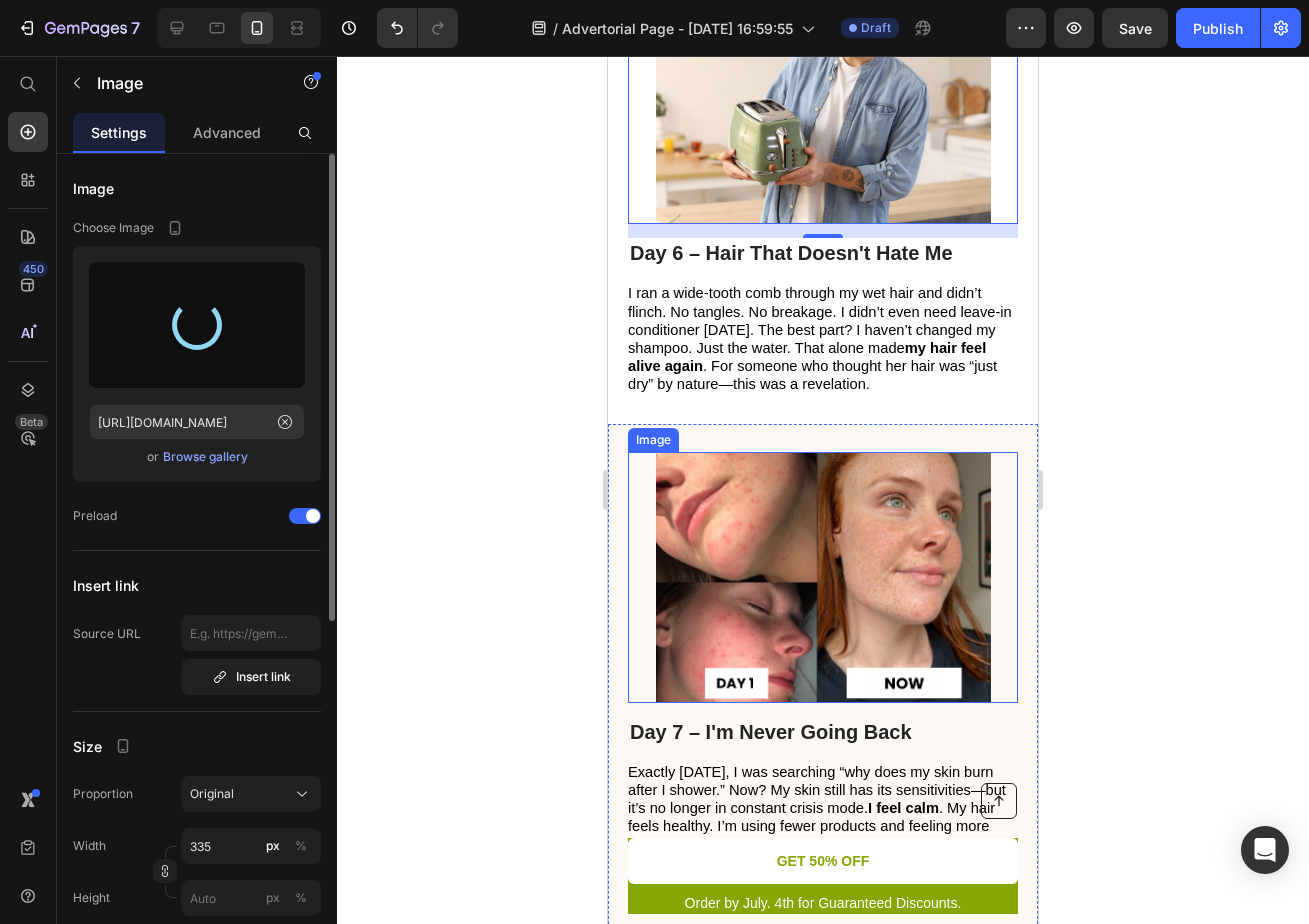 type on "[URL][DOMAIN_NAME]" 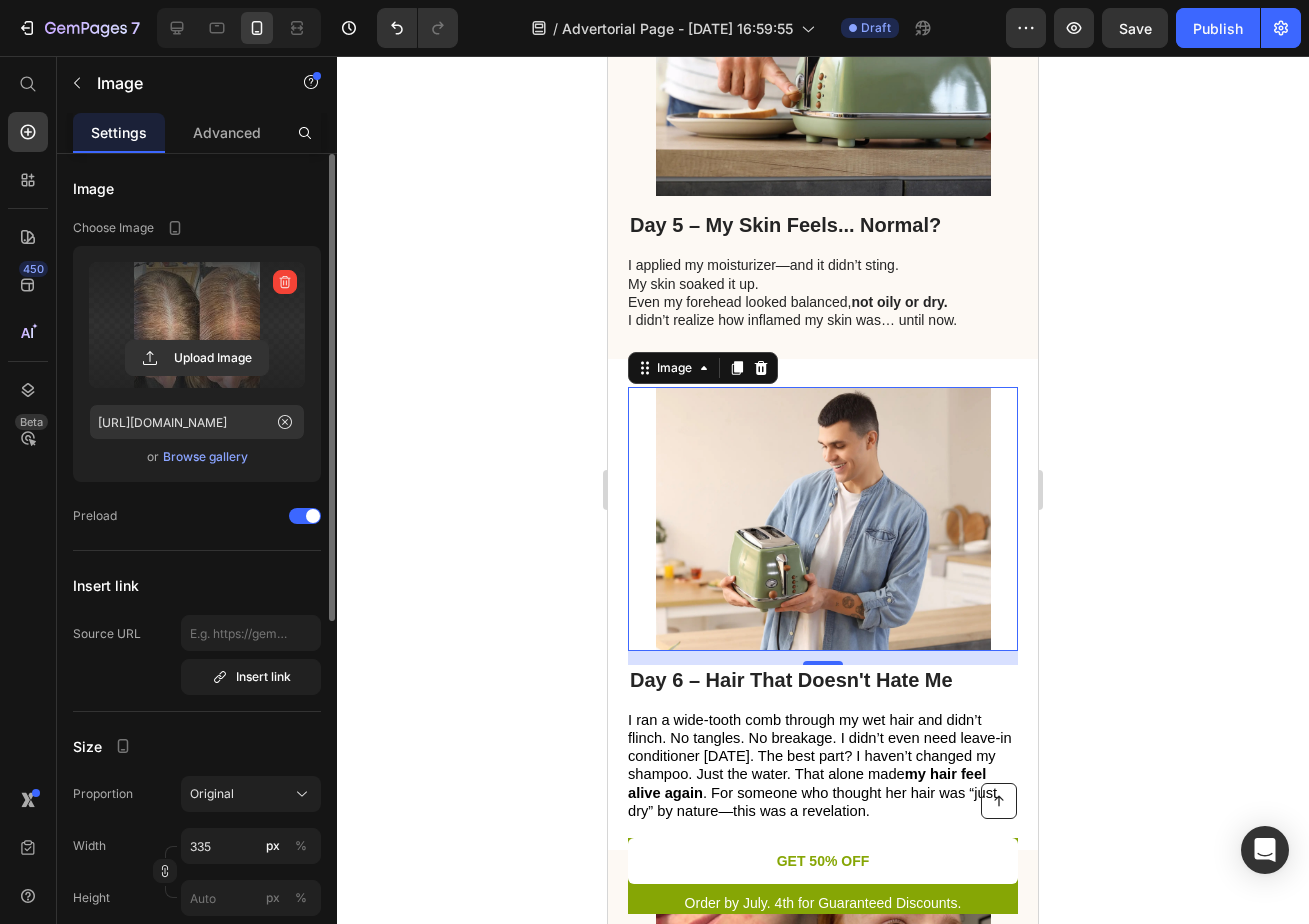 scroll, scrollTop: 3174, scrollLeft: 0, axis: vertical 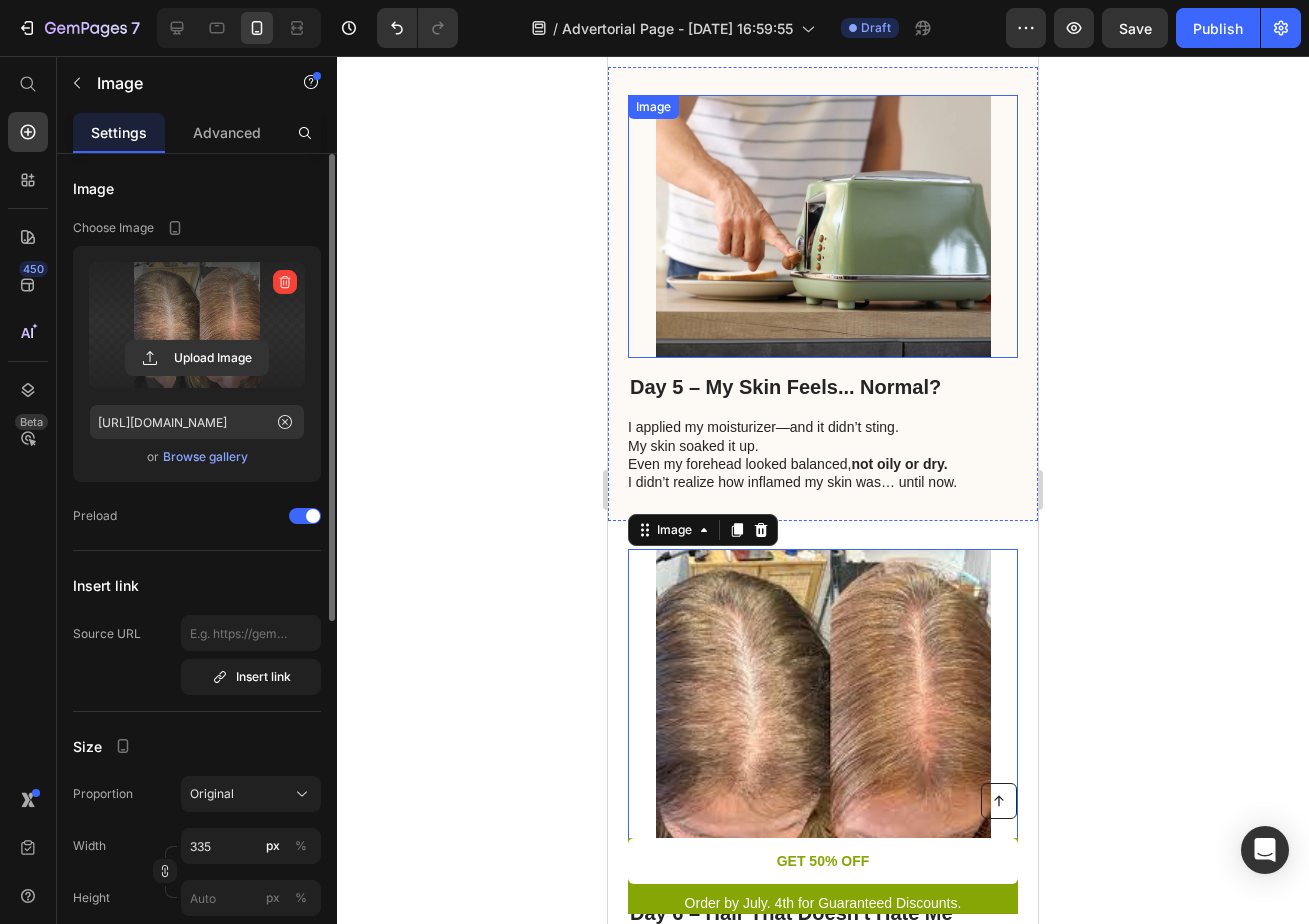 click at bounding box center [823, 227] 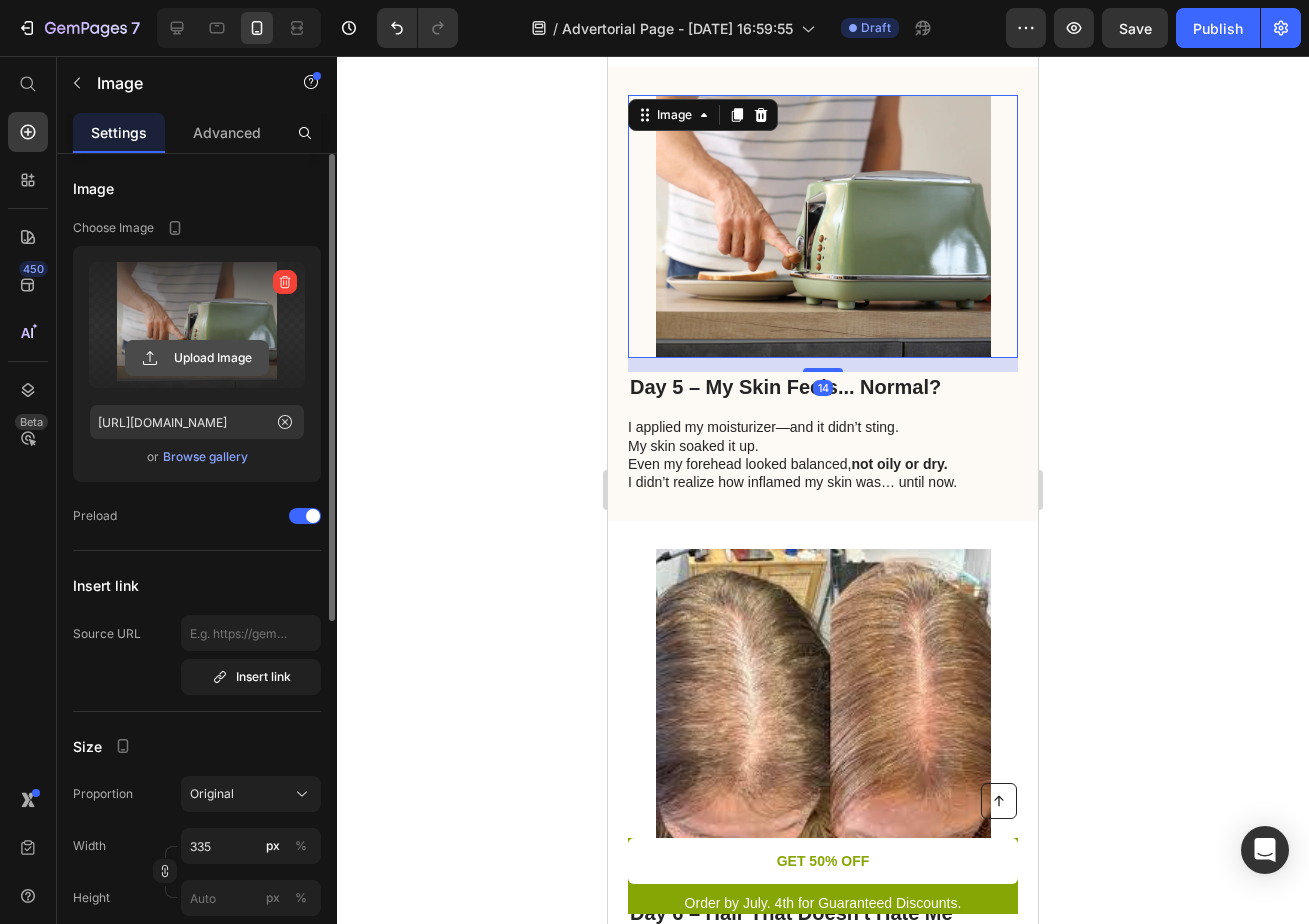 click on "Upload Image" at bounding box center [197, 358] 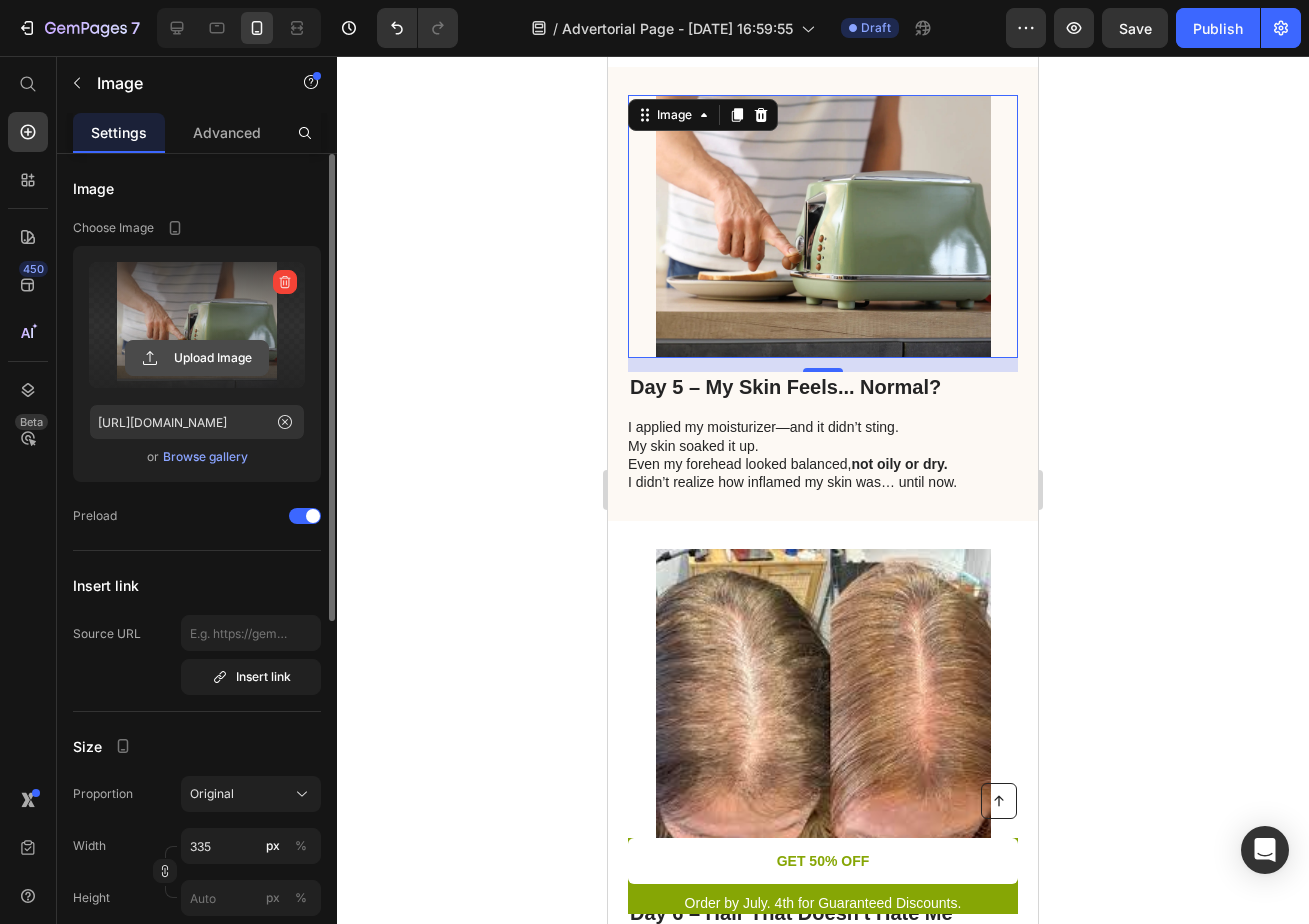 click 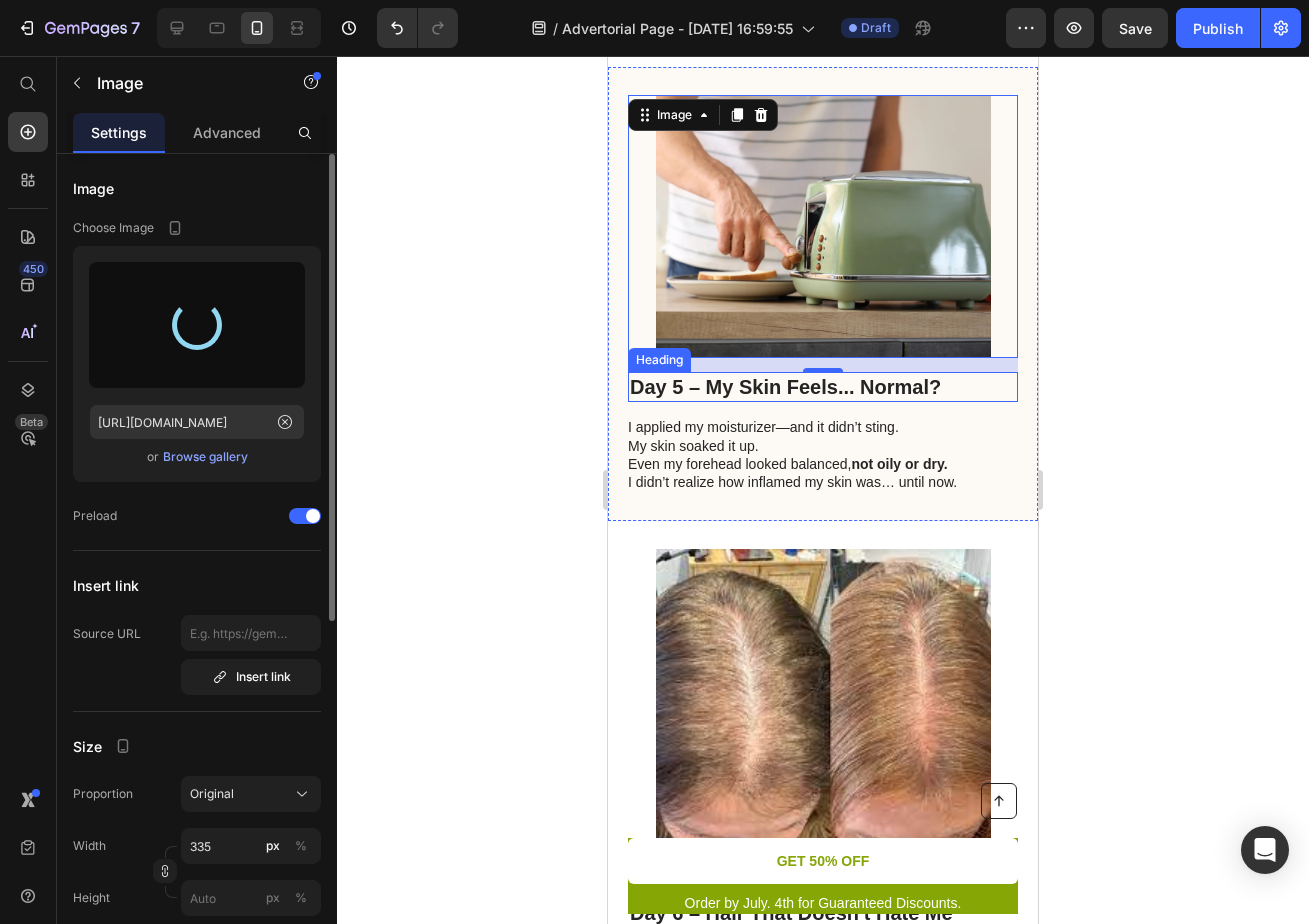 type on "[URL][DOMAIN_NAME]" 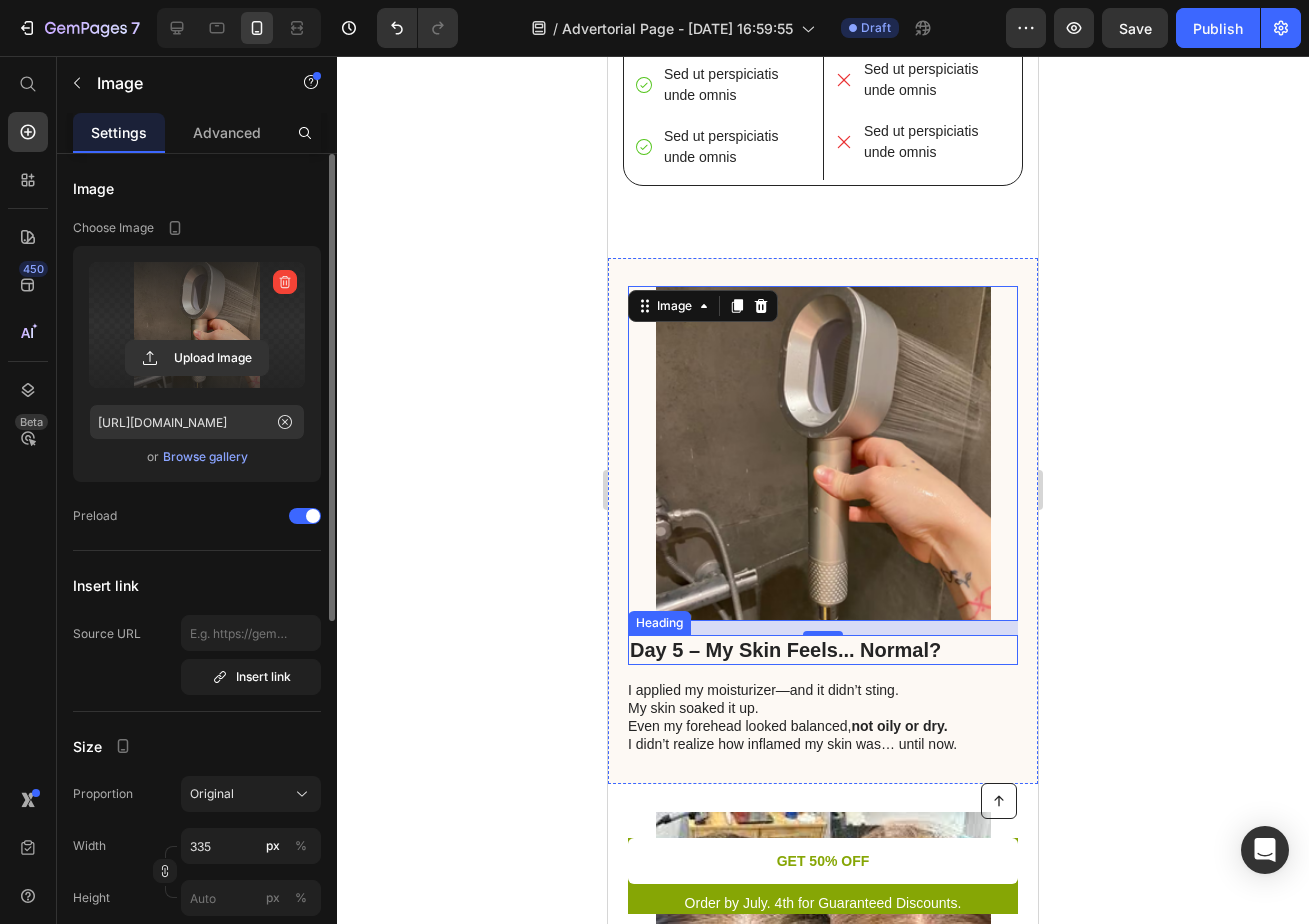 scroll, scrollTop: 2928, scrollLeft: 0, axis: vertical 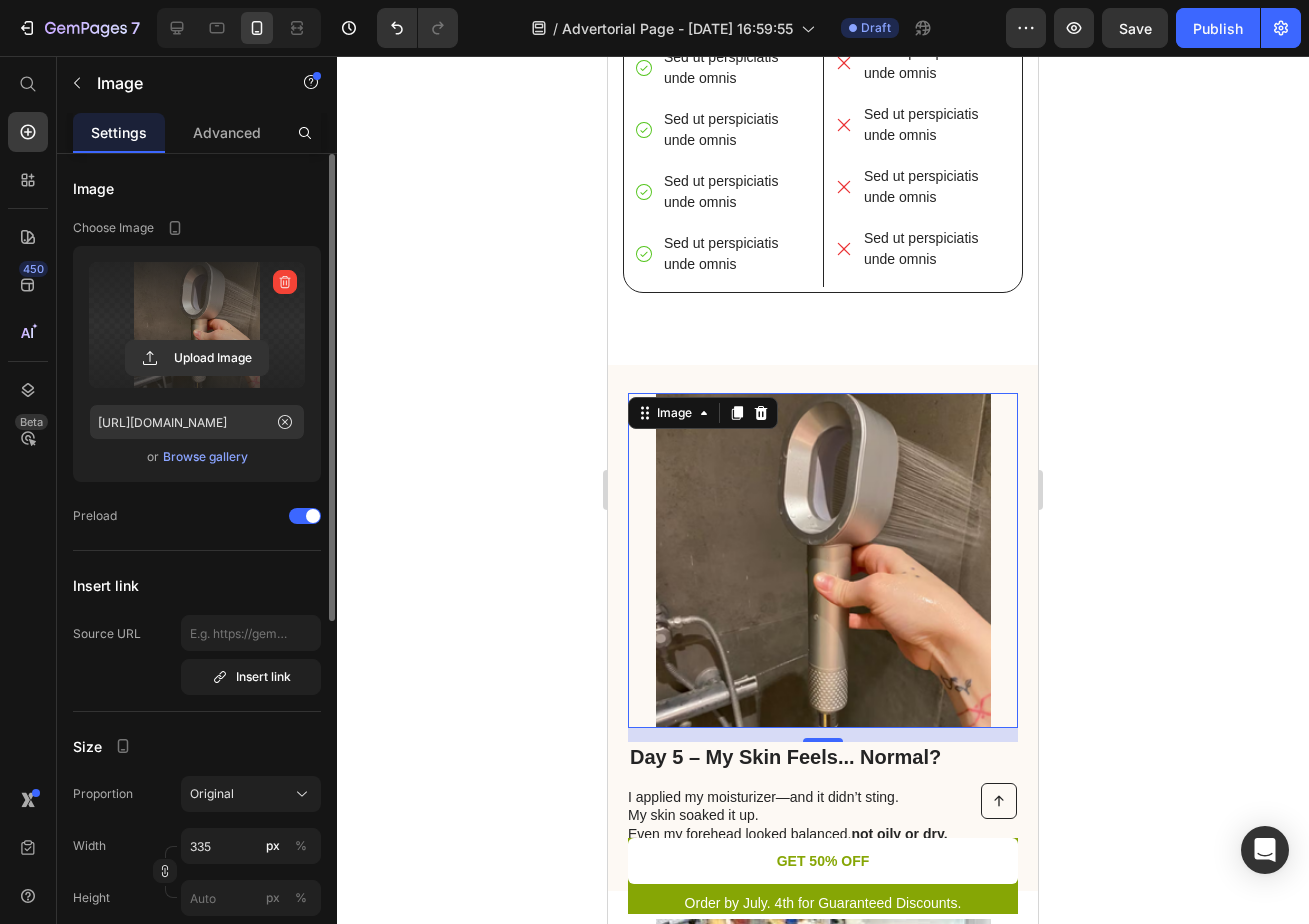 click 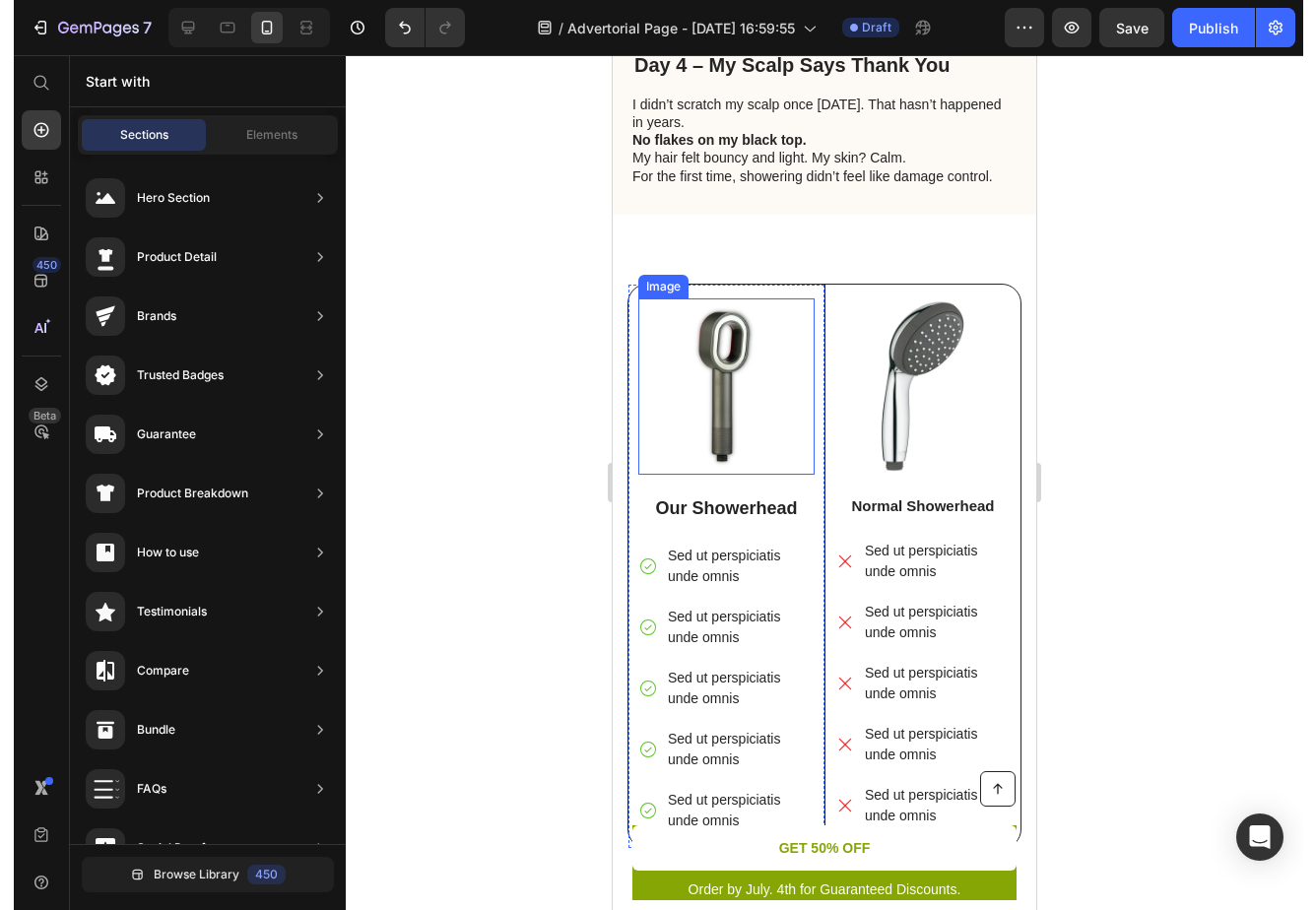 scroll, scrollTop: 2379, scrollLeft: 0, axis: vertical 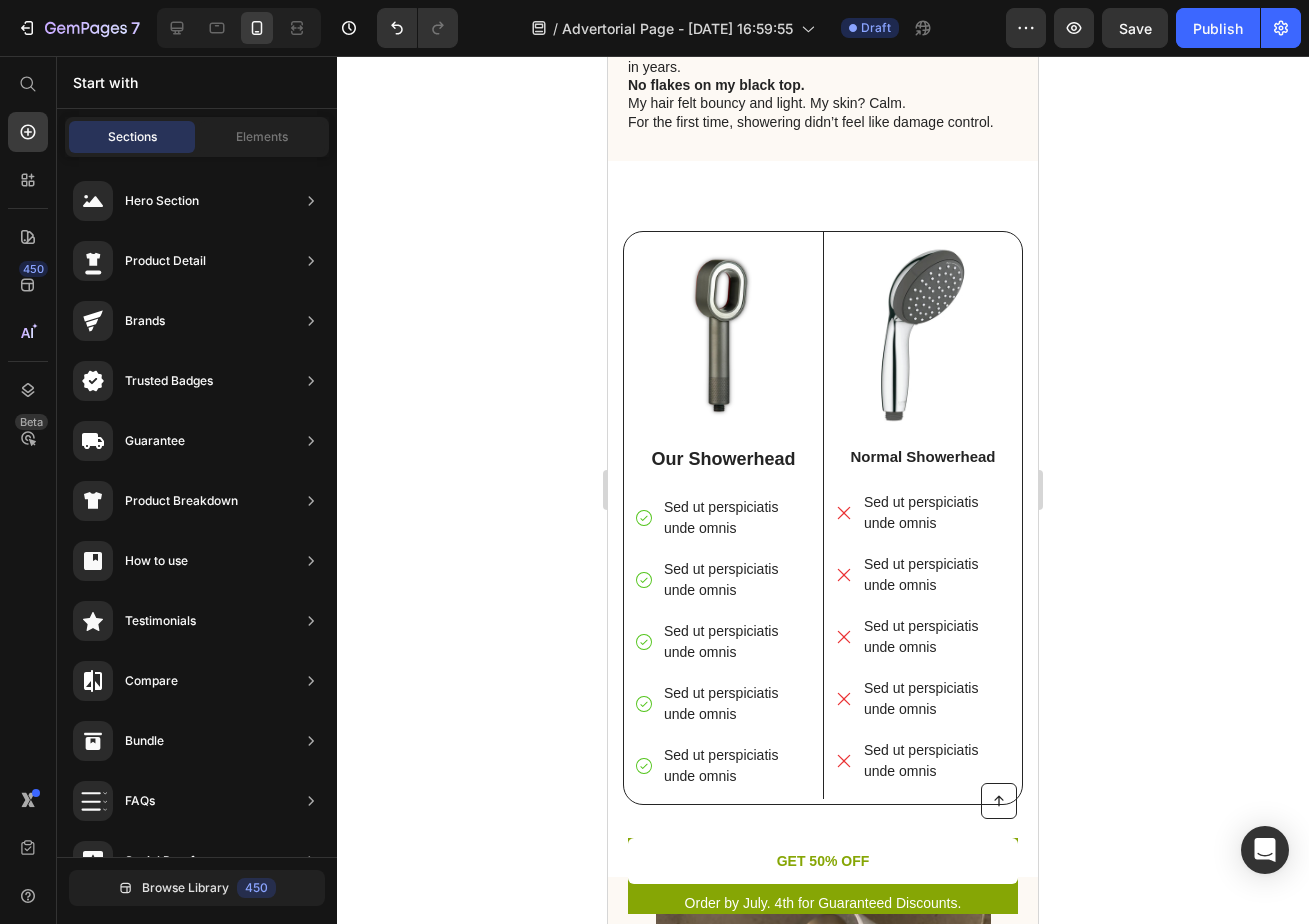 click 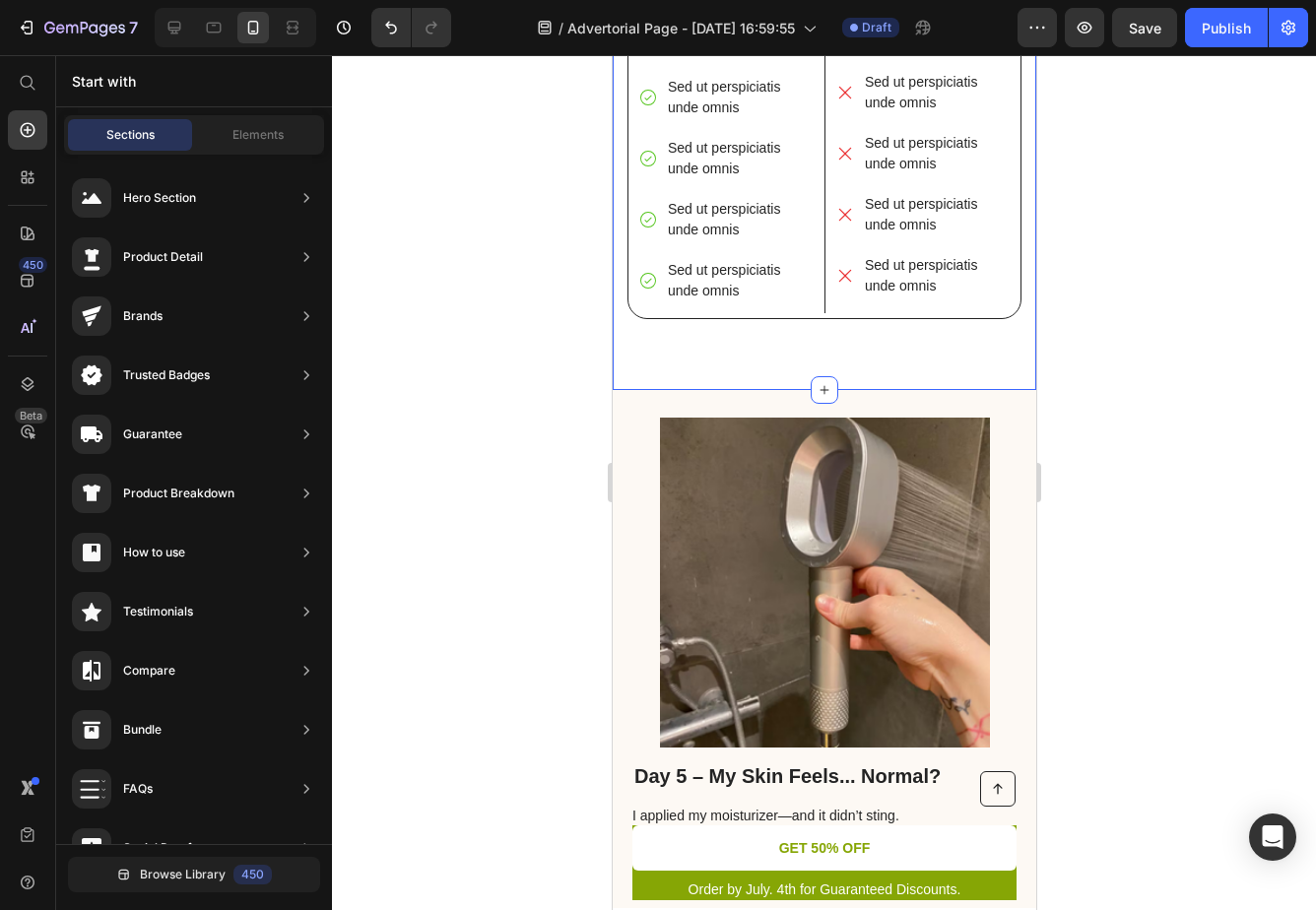 scroll, scrollTop: 2877, scrollLeft: 0, axis: vertical 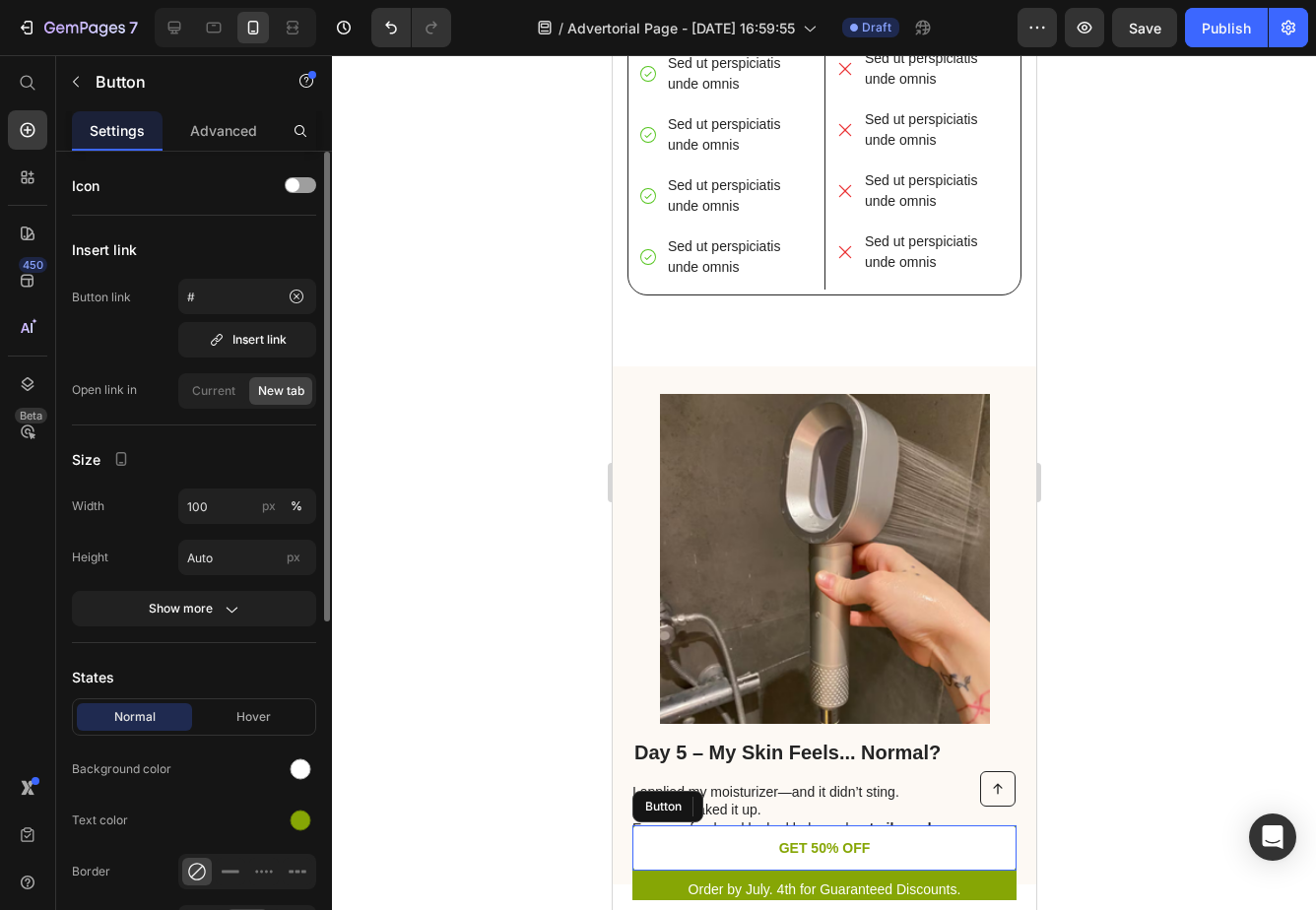 click on "GET 50% OFF" at bounding box center [823, 848] 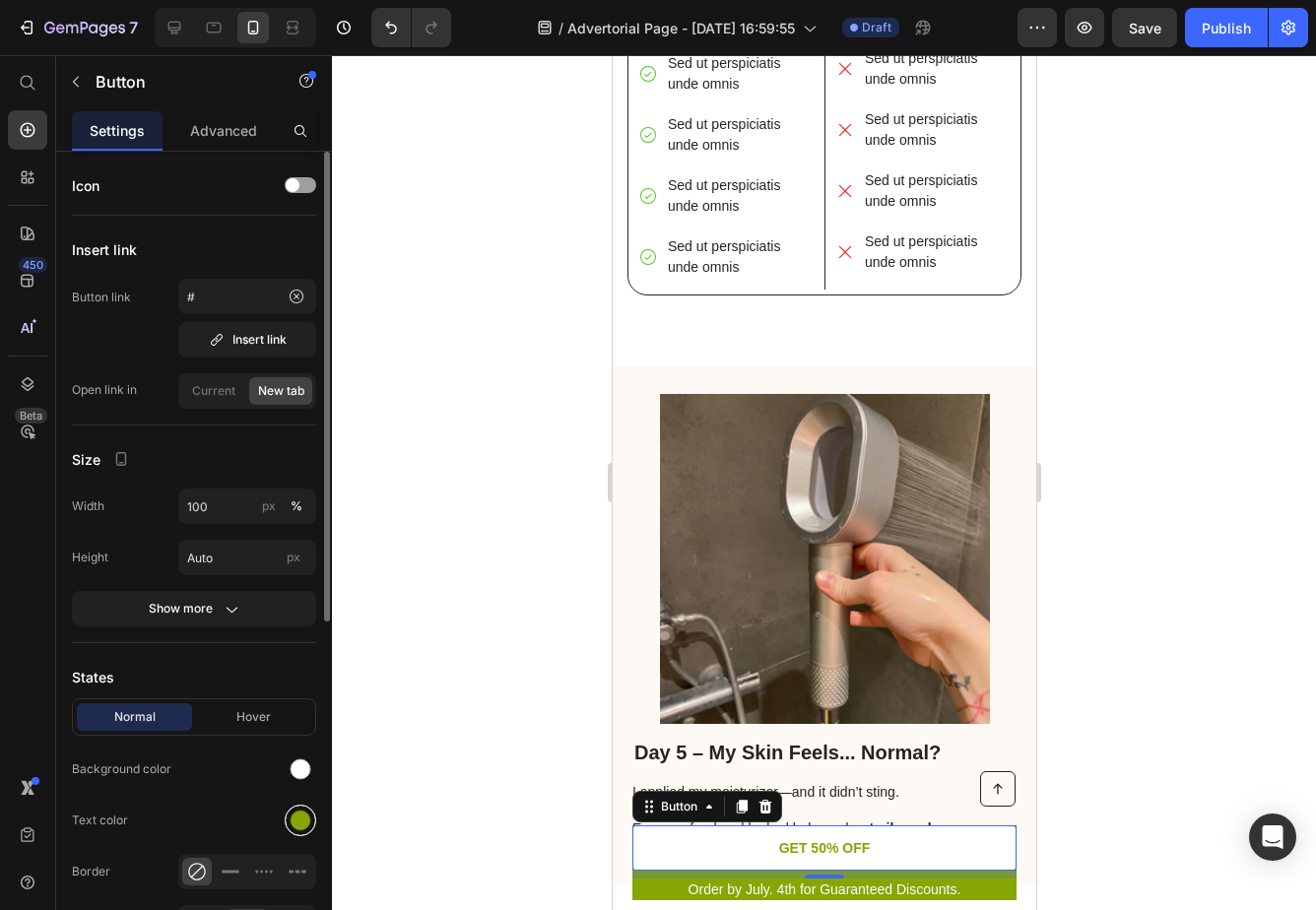 click at bounding box center [300, 820] 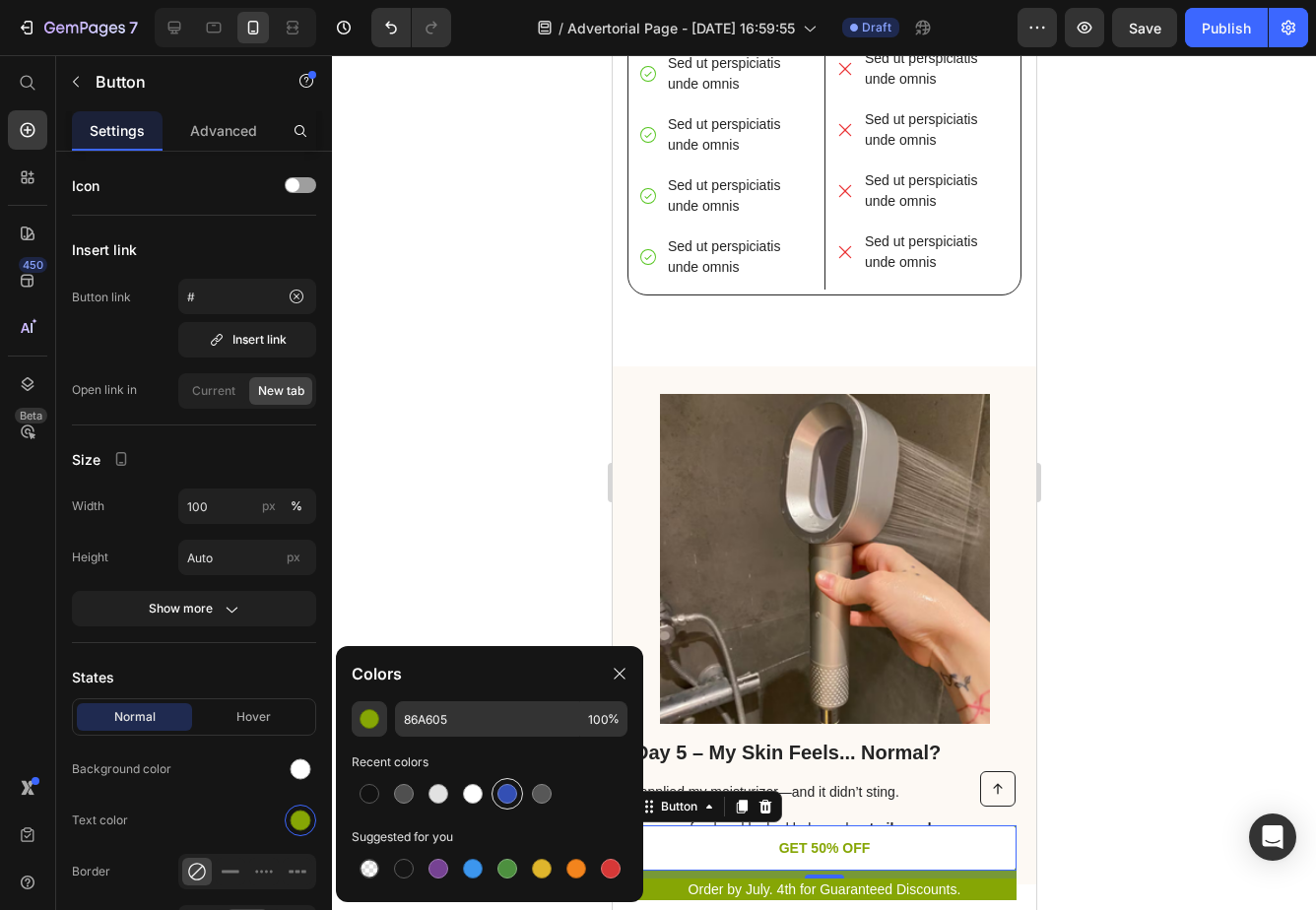 click at bounding box center (507, 794) 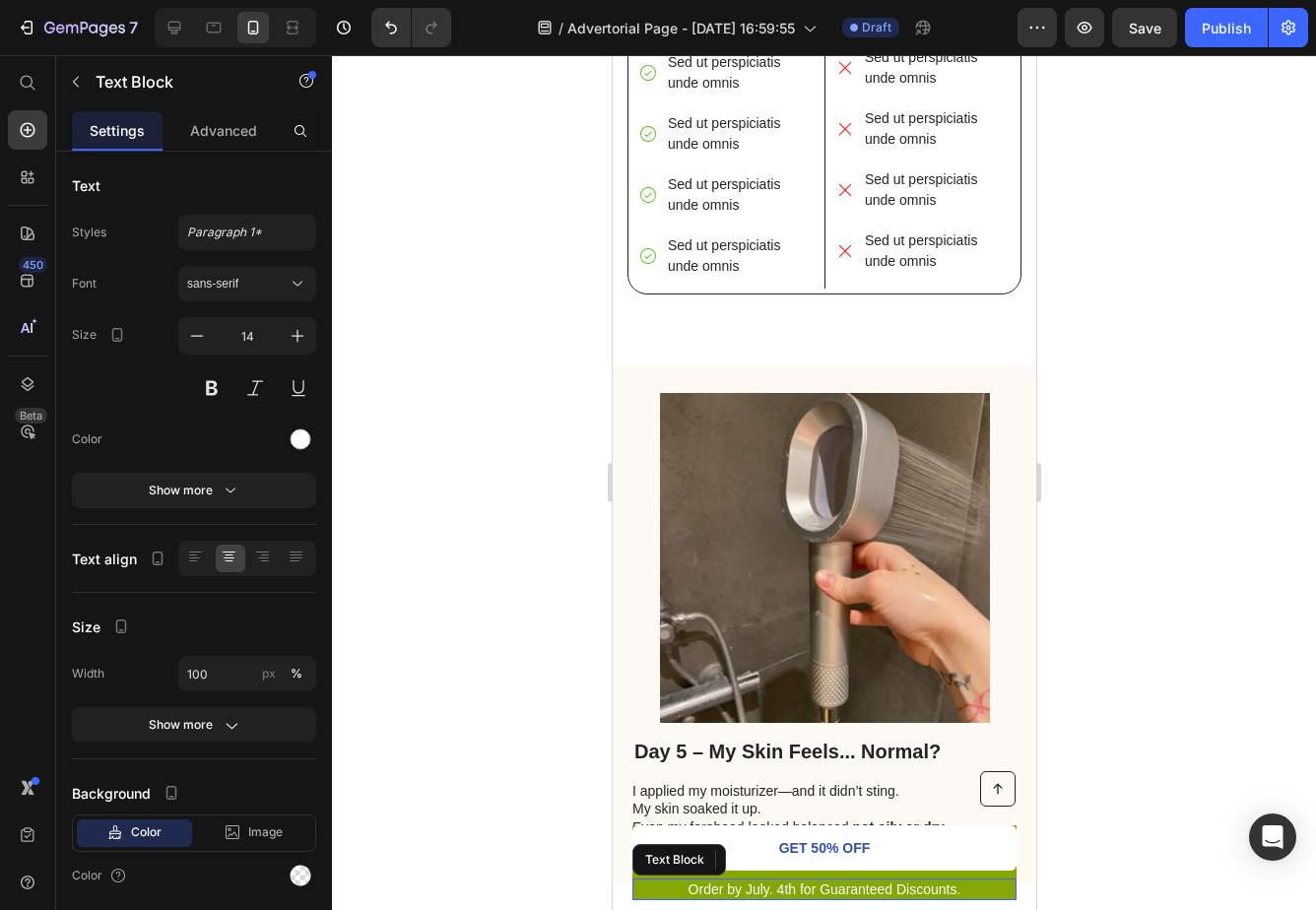 click on "Order by July. 4th for Guaranteed Discounts." at bounding box center (823, 889) 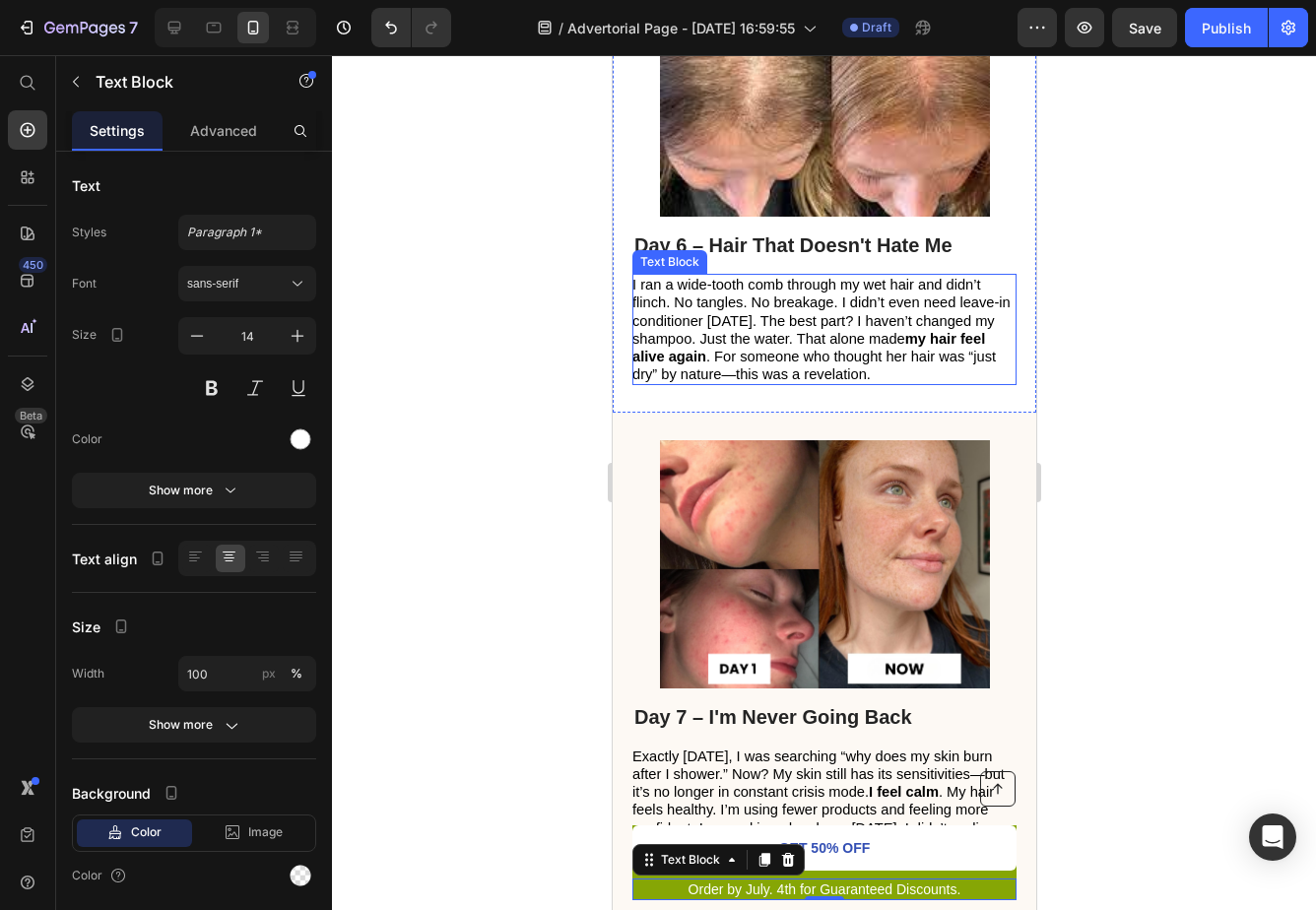 scroll, scrollTop: 4240, scrollLeft: 0, axis: vertical 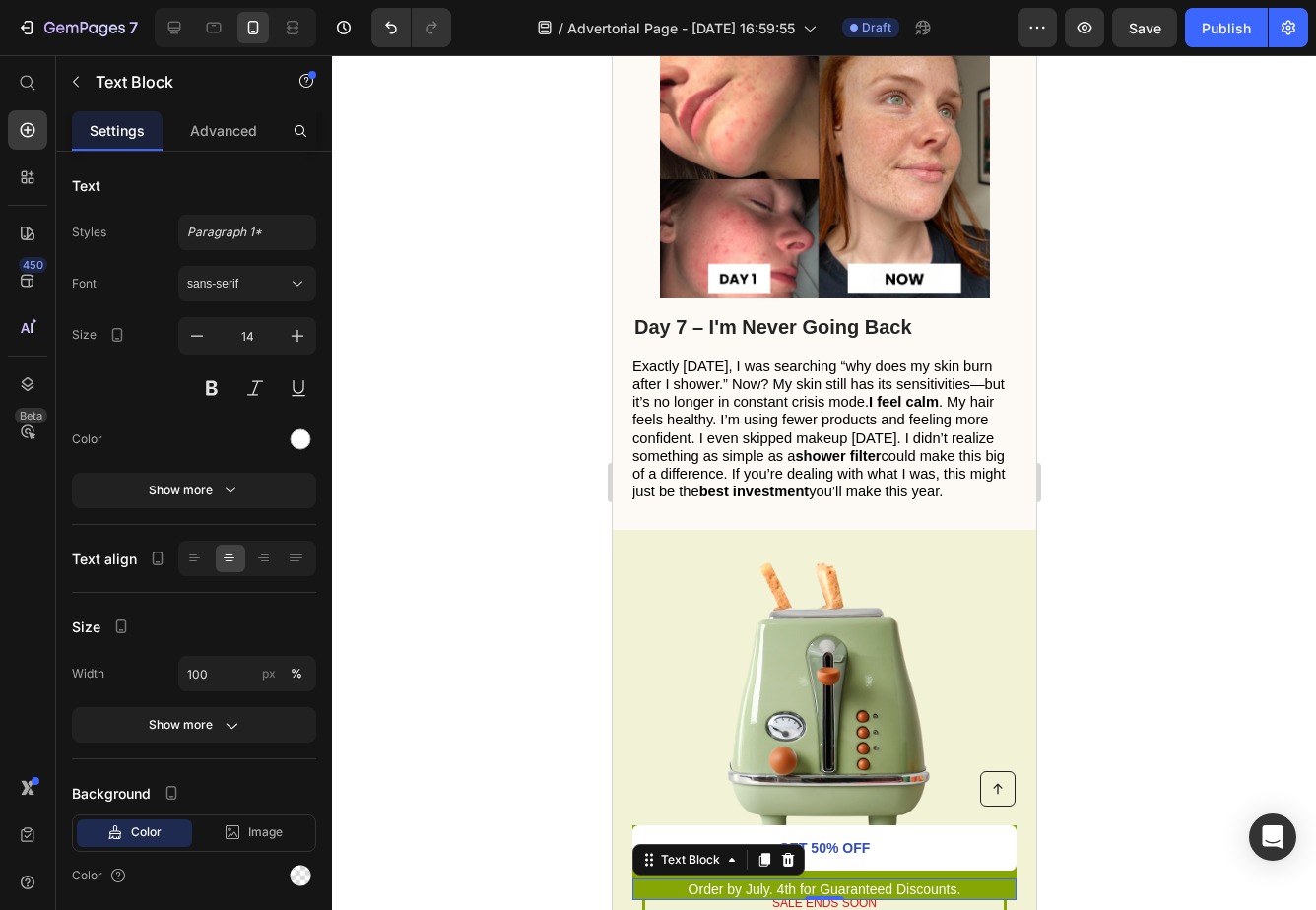 click on "Order by July. 4th for Guaranteed Discounts." at bounding box center (823, 889) 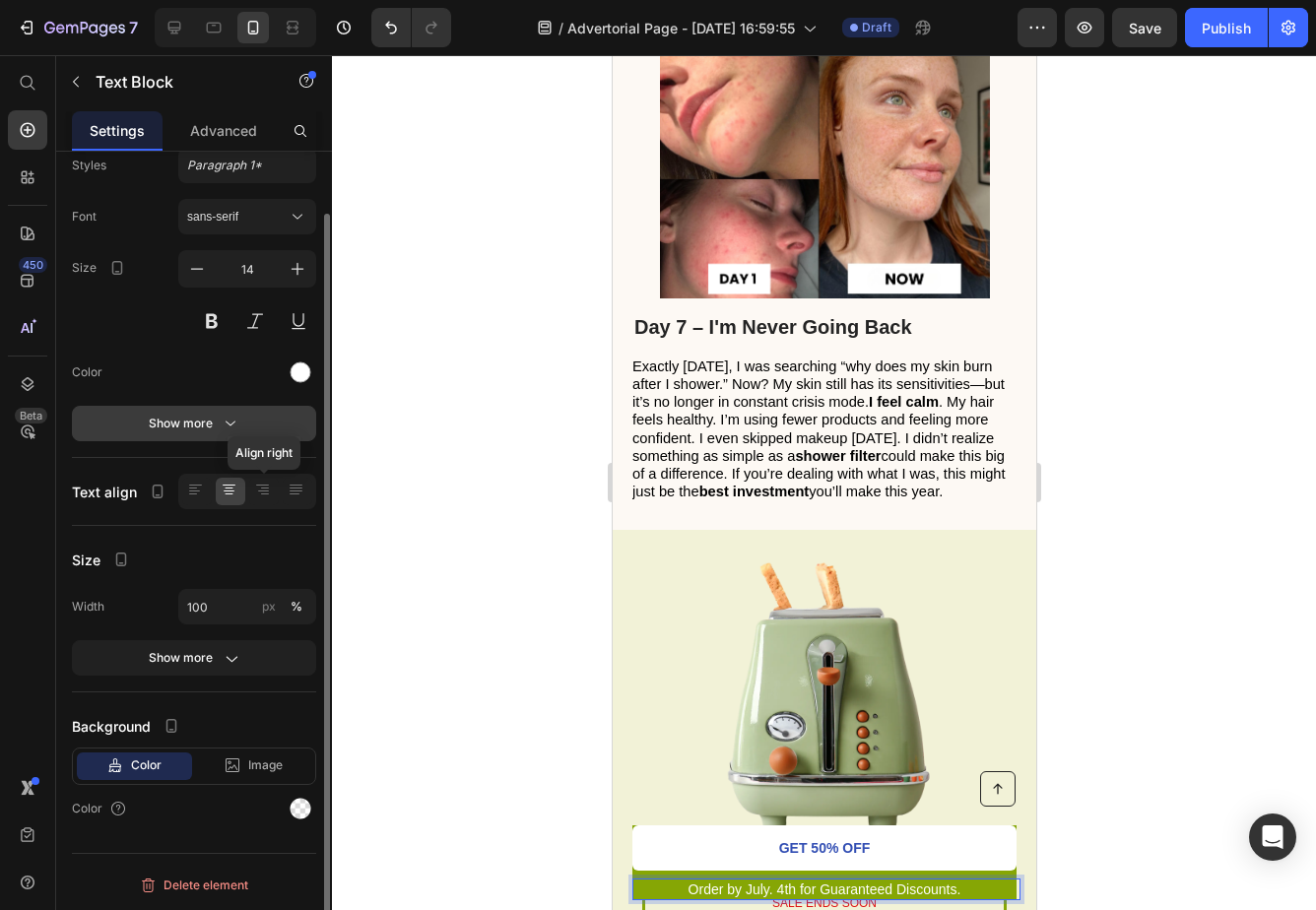 scroll, scrollTop: 0, scrollLeft: 0, axis: both 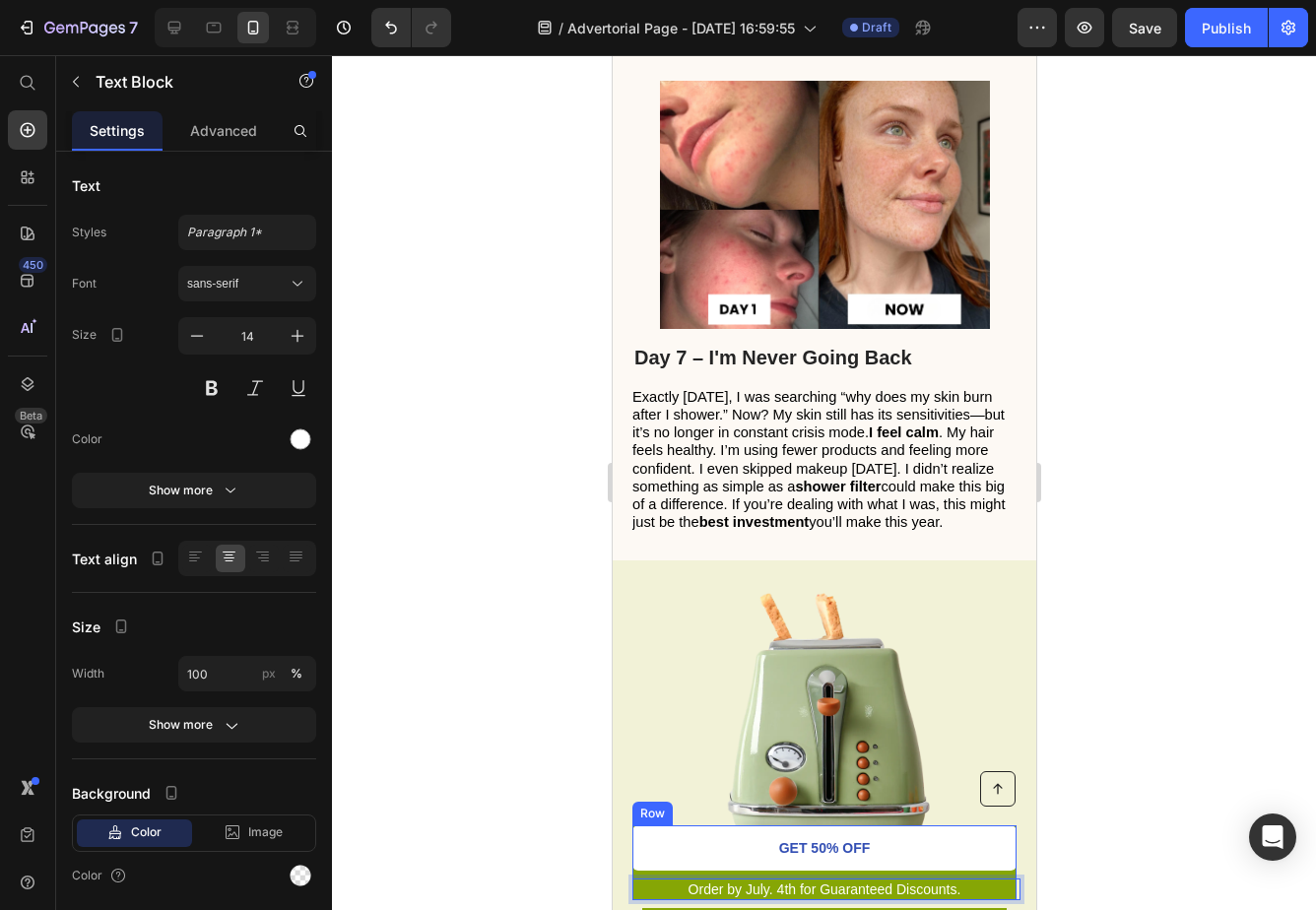 click on "GET 50% OFF Button" at bounding box center (823, 852) 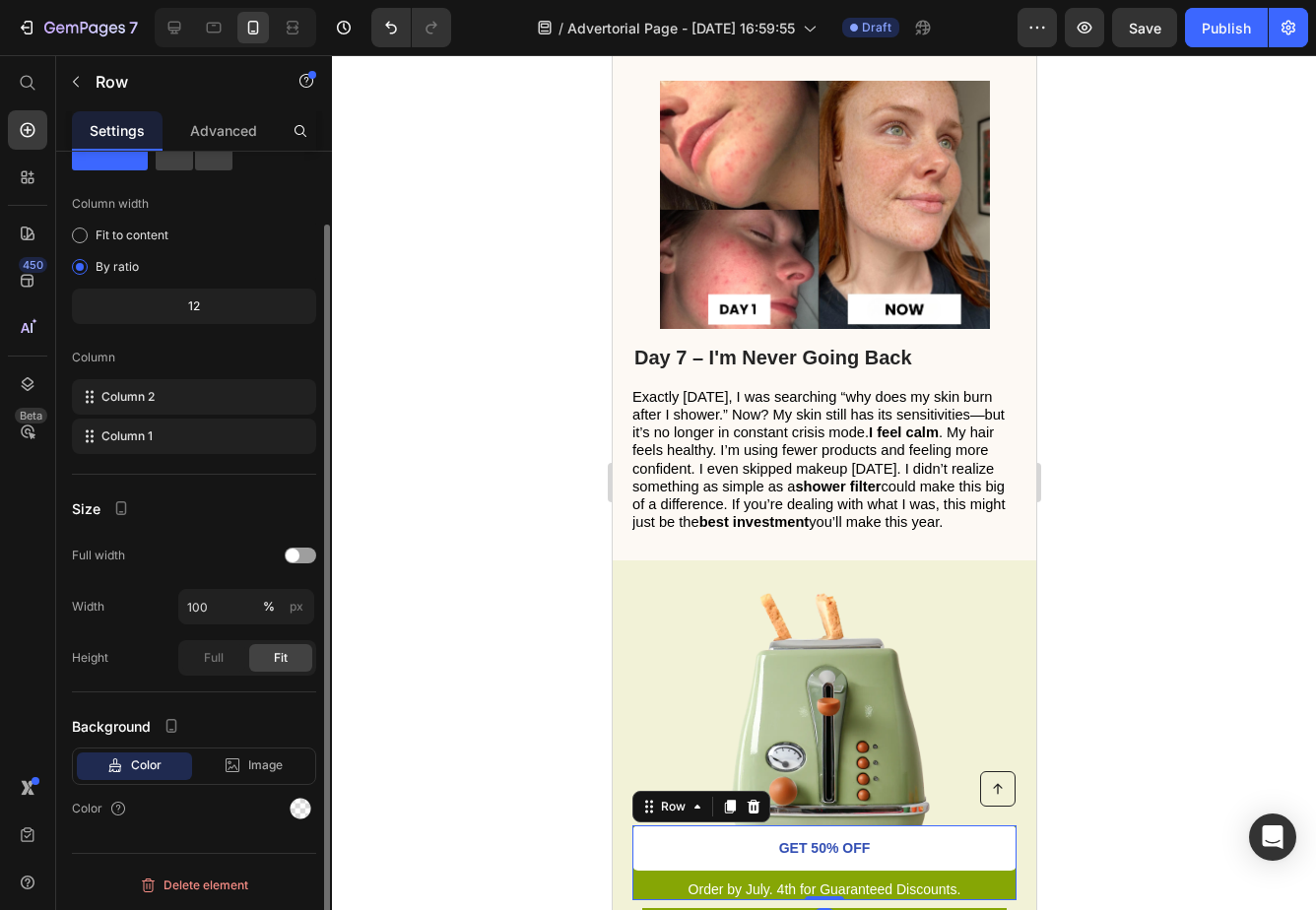 scroll, scrollTop: 0, scrollLeft: 0, axis: both 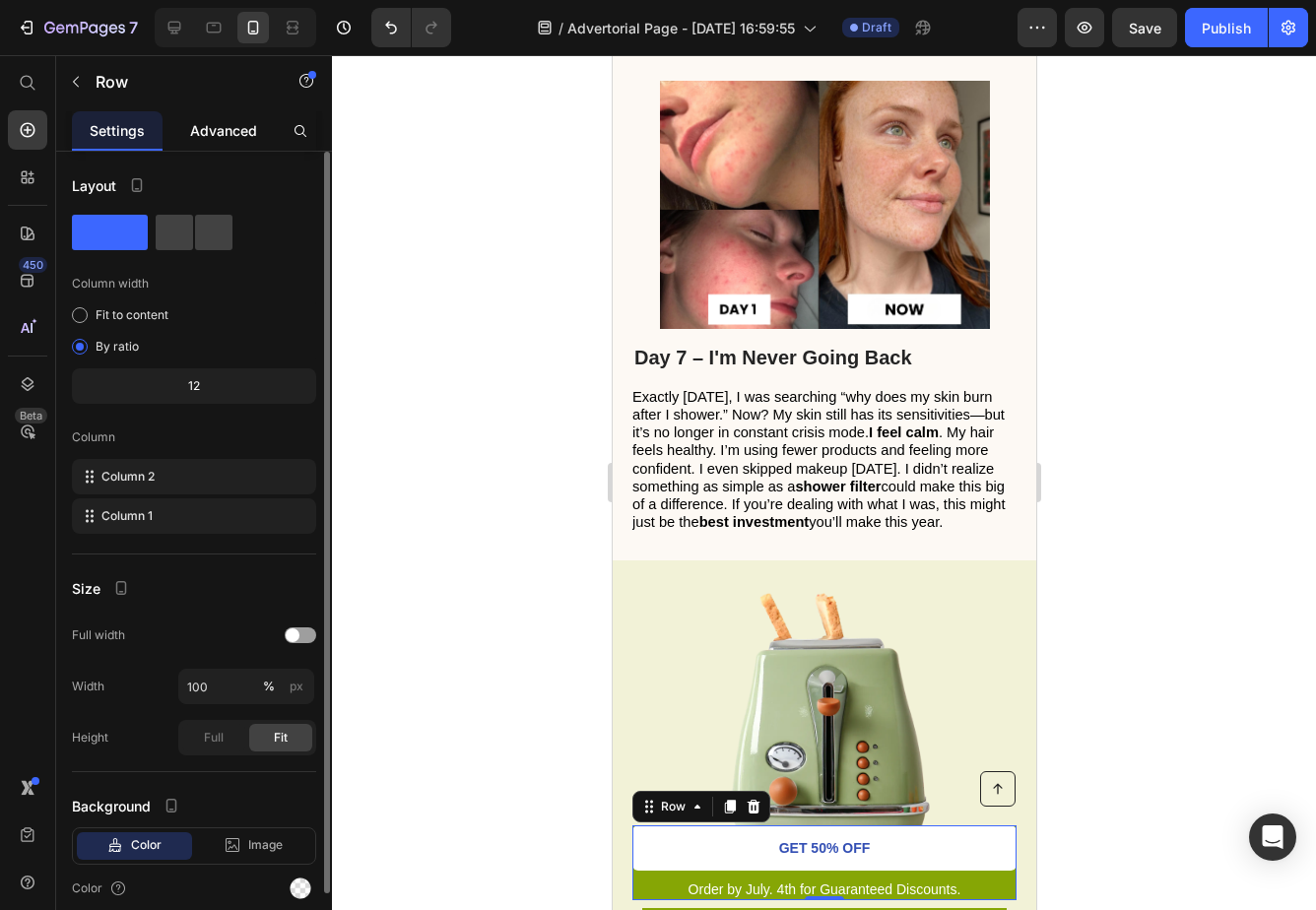 click on "Advanced" at bounding box center (224, 130) 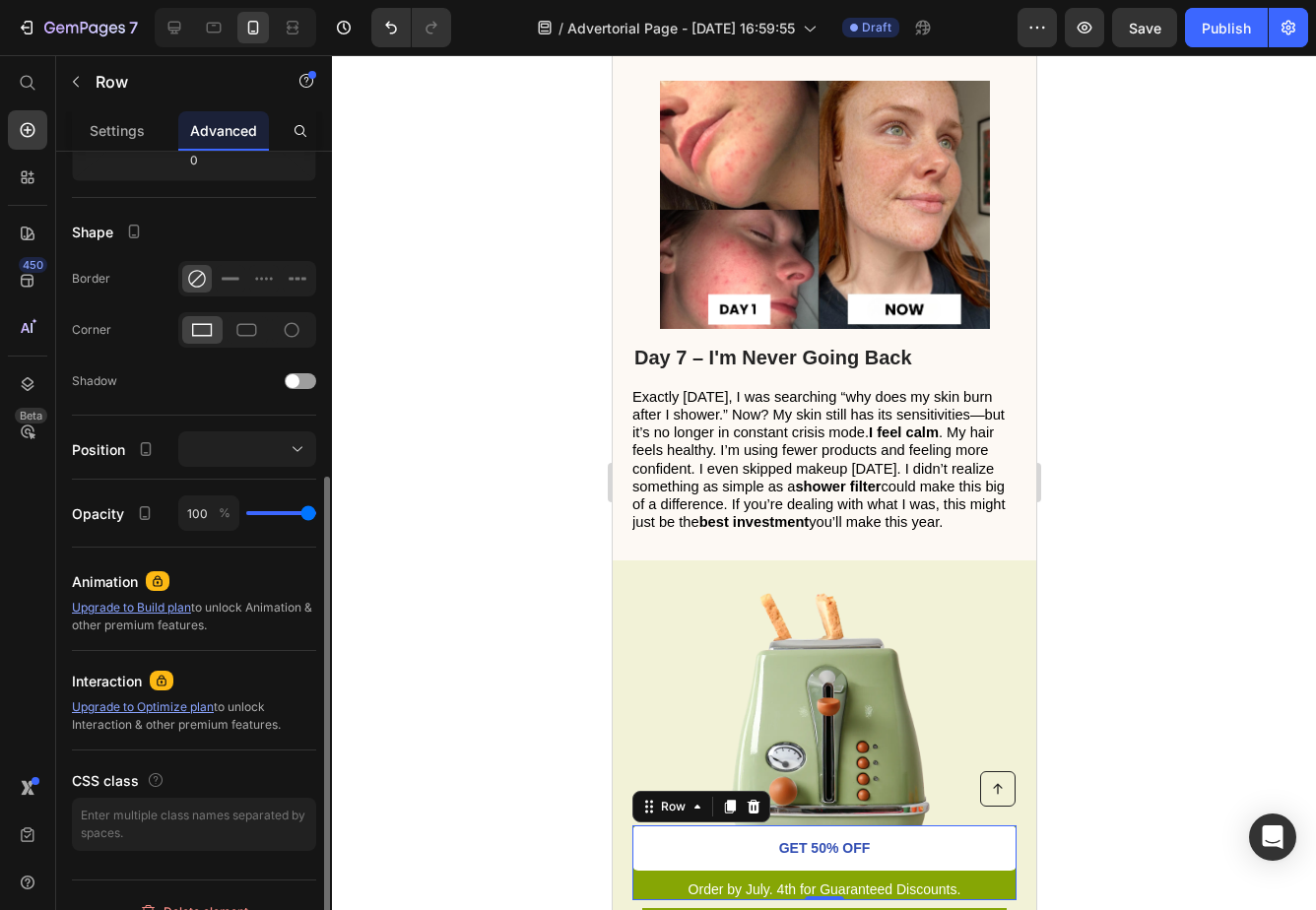 scroll, scrollTop: 471, scrollLeft: 0, axis: vertical 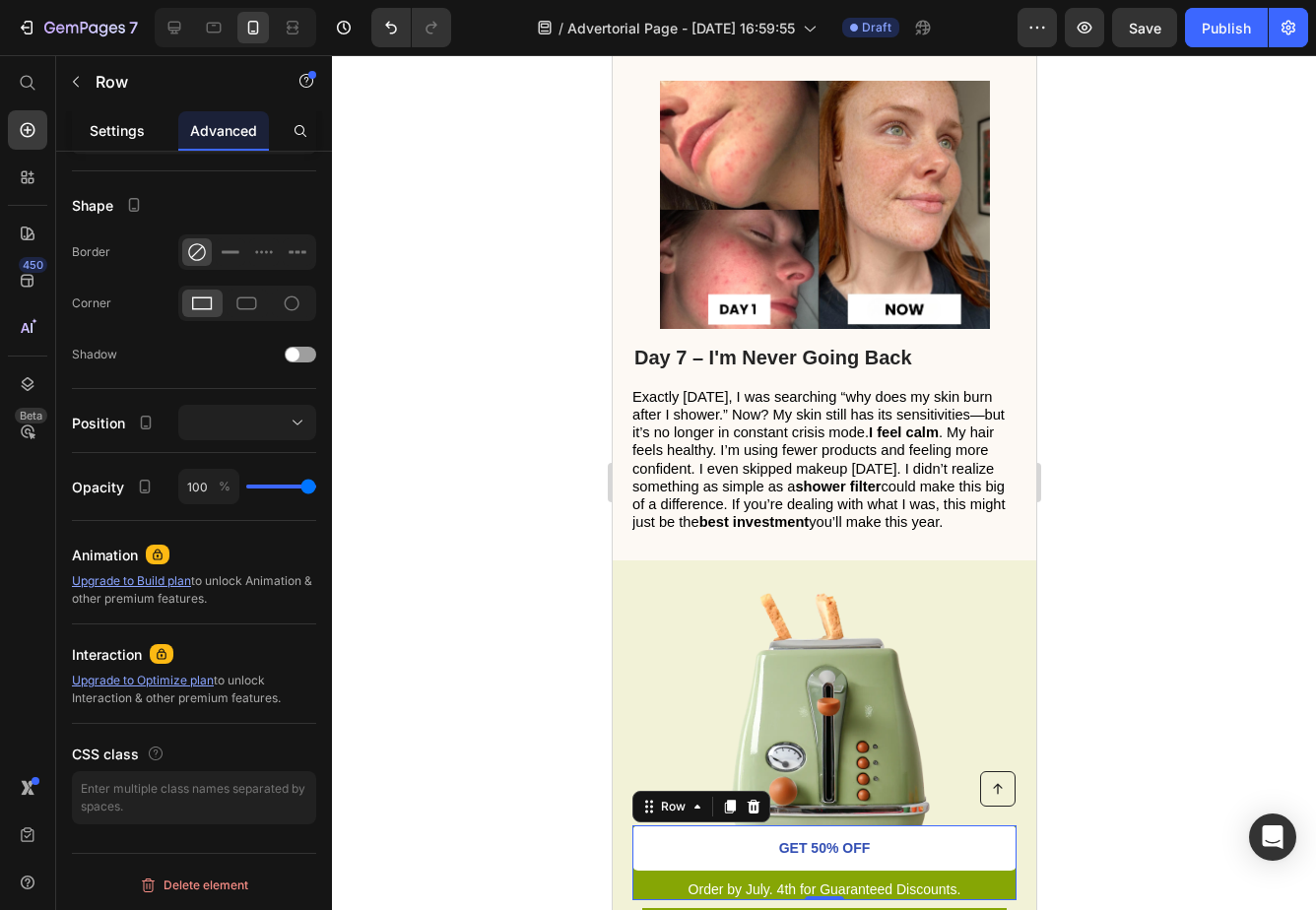 click on "Settings" 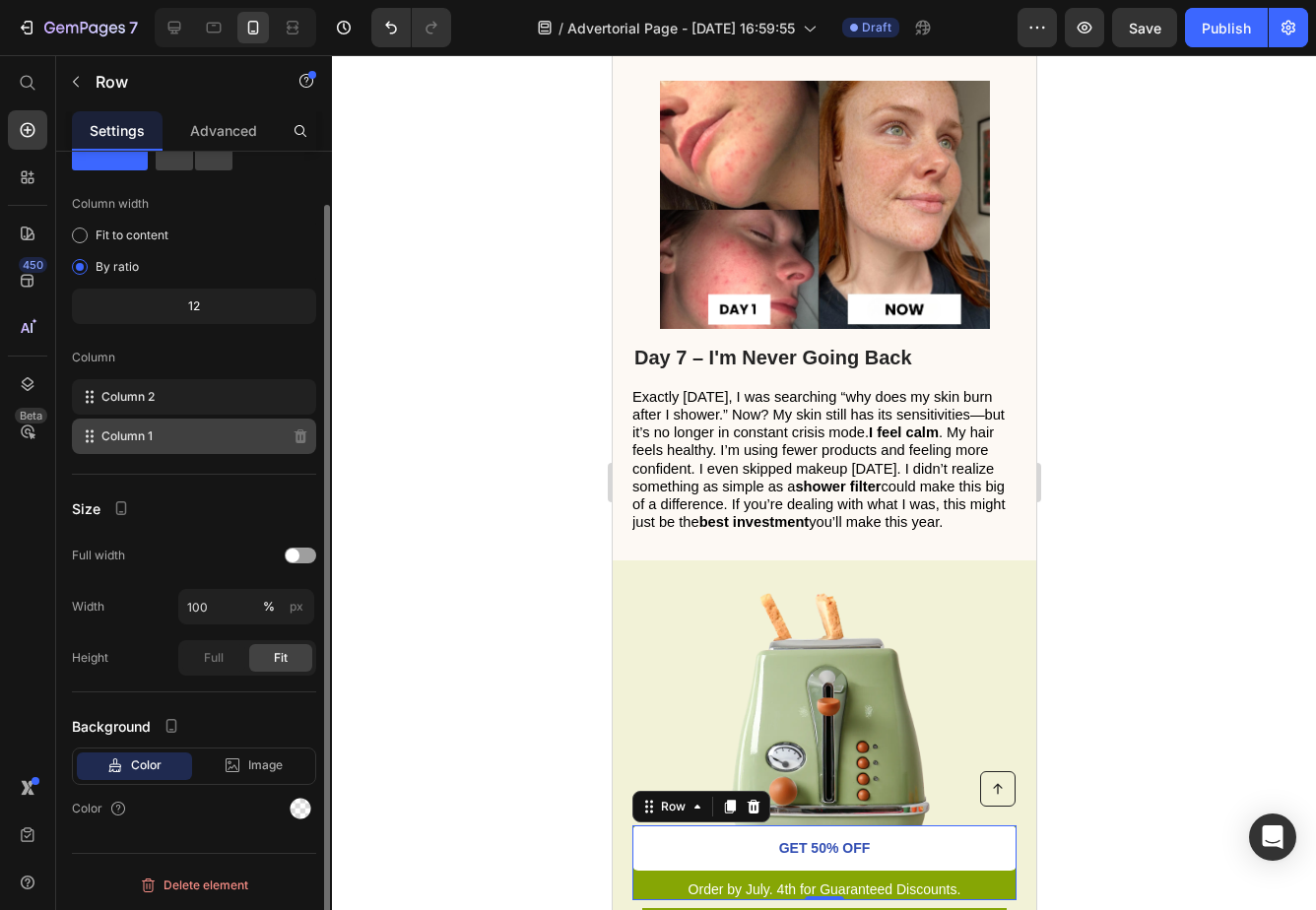 scroll, scrollTop: 0, scrollLeft: 0, axis: both 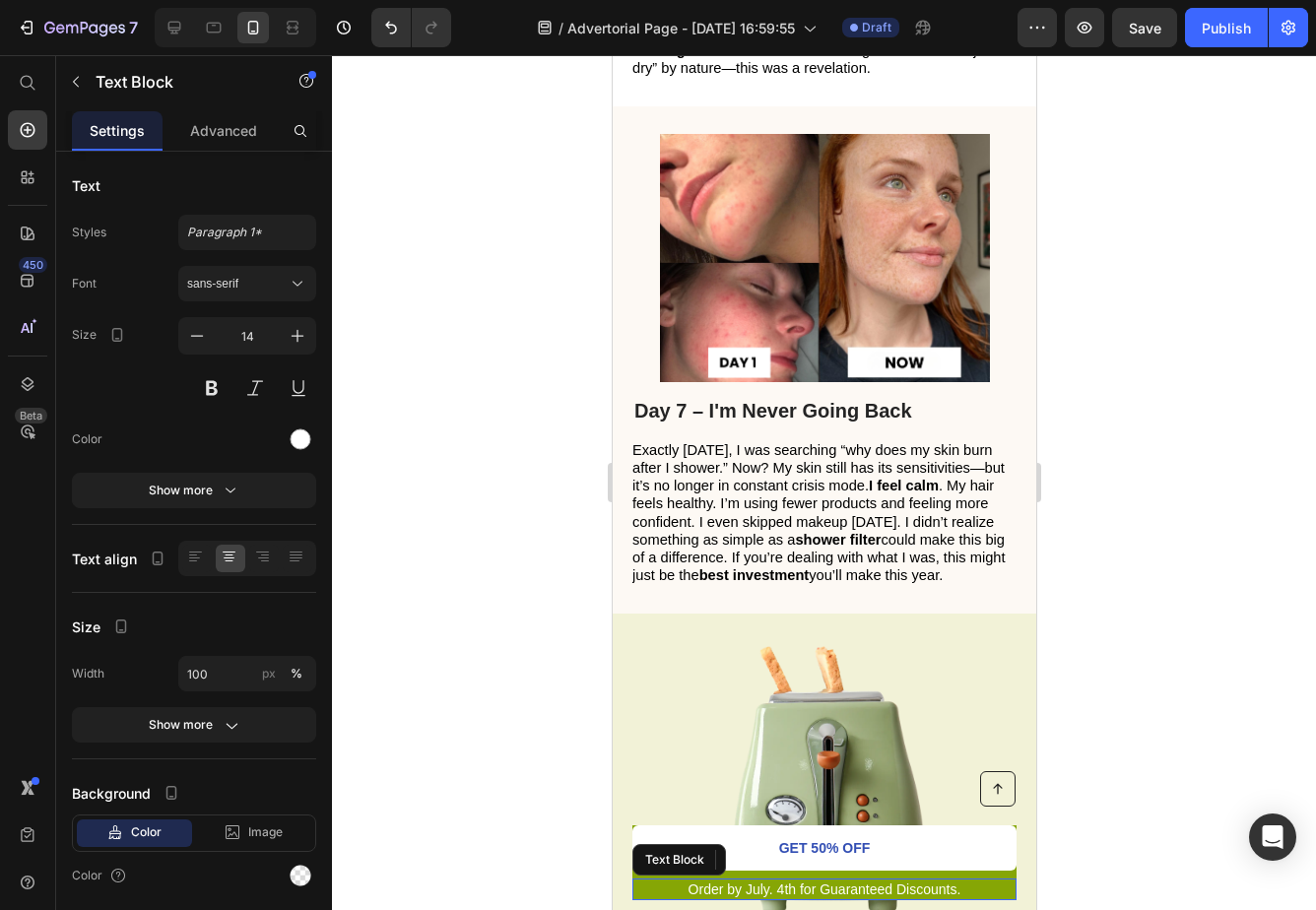 click on "Order by July. 4th for Guaranteed Discounts." at bounding box center [823, 889] 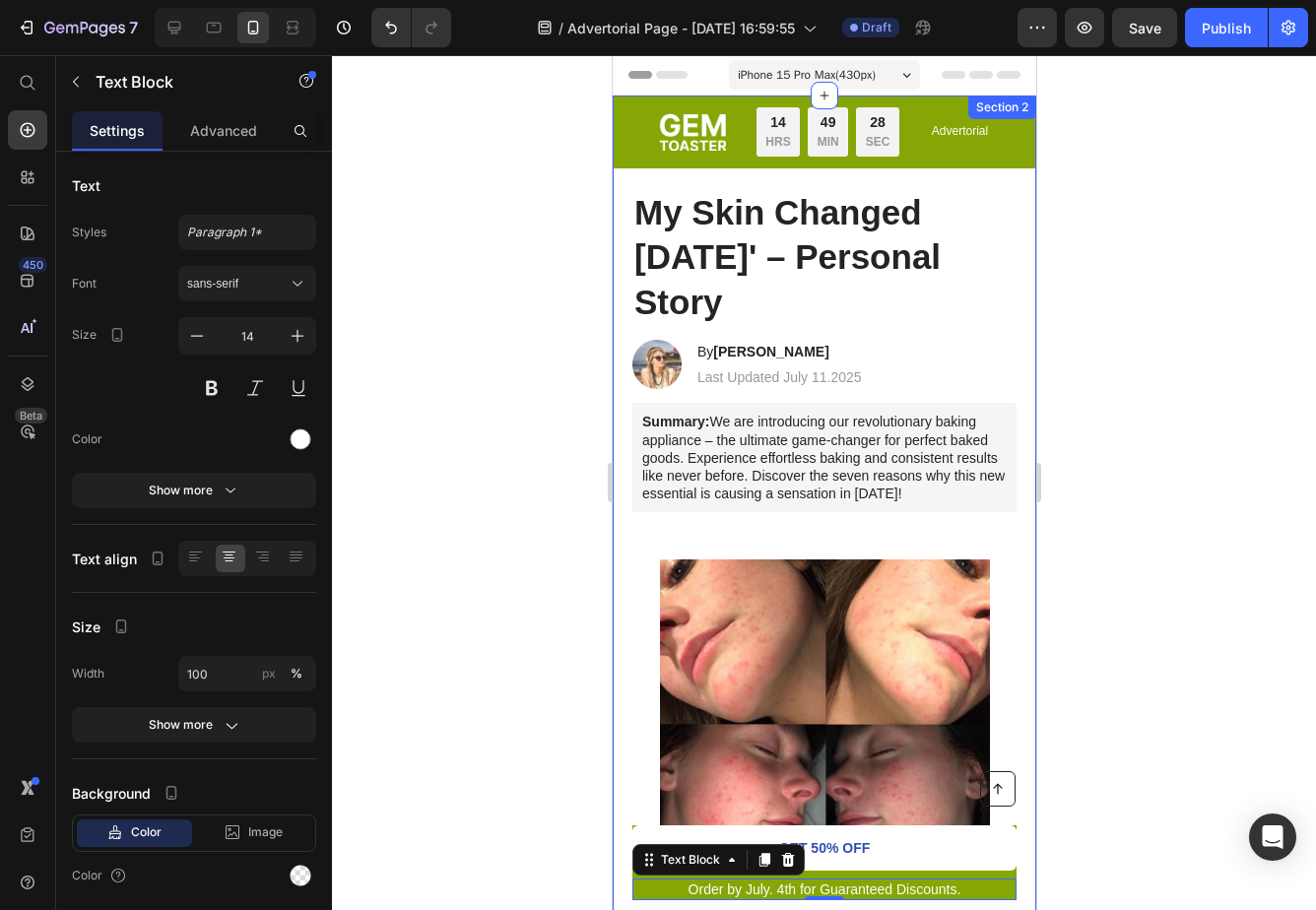scroll, scrollTop: 0, scrollLeft: 0, axis: both 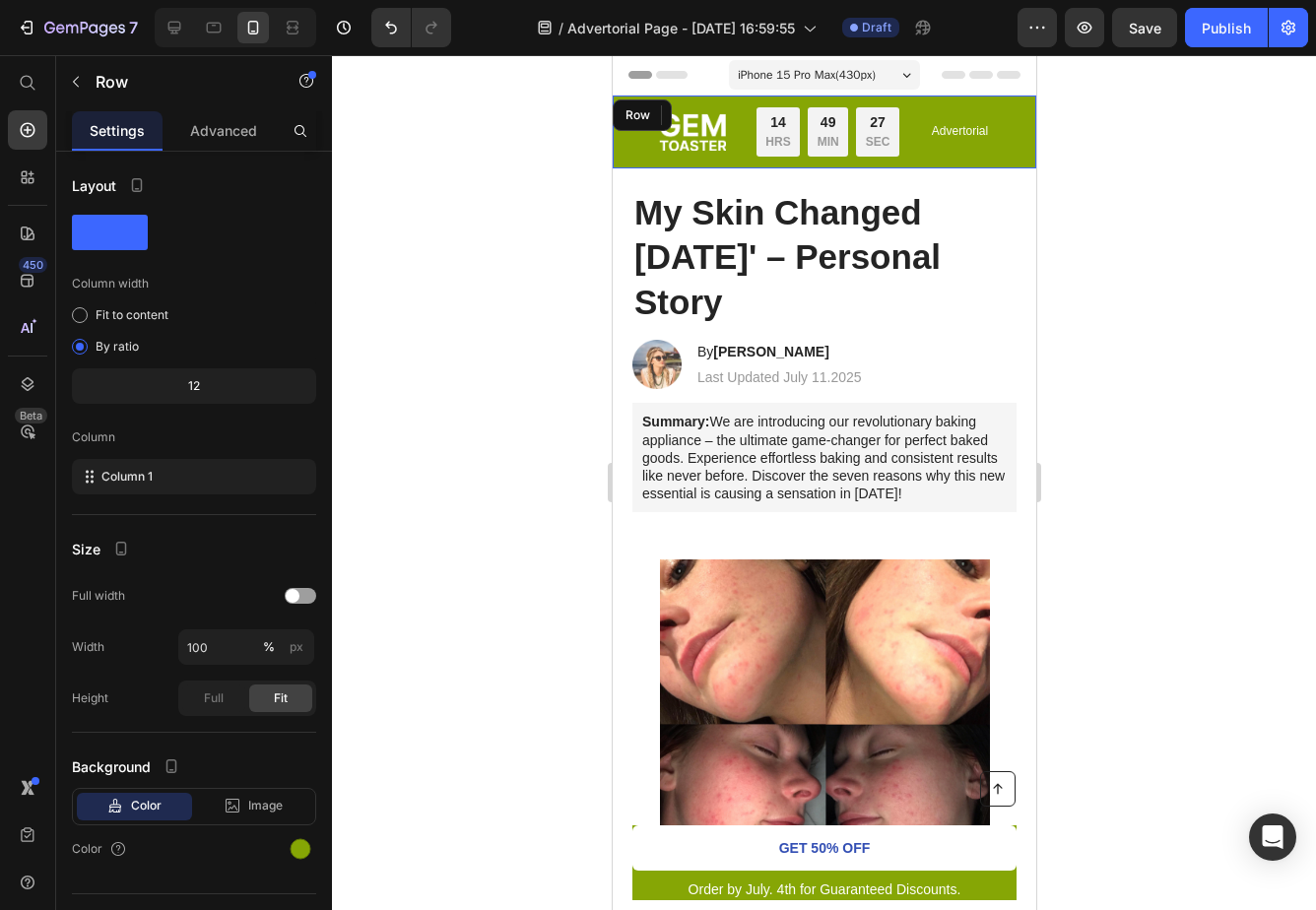 click on "Image Limited time: 50% OFF + FREESHIPPING Text Block 14 HRS 49 MIN 27 SEC Countdown Timer Row Advertorial Text Block Row Row" at bounding box center (823, 132) 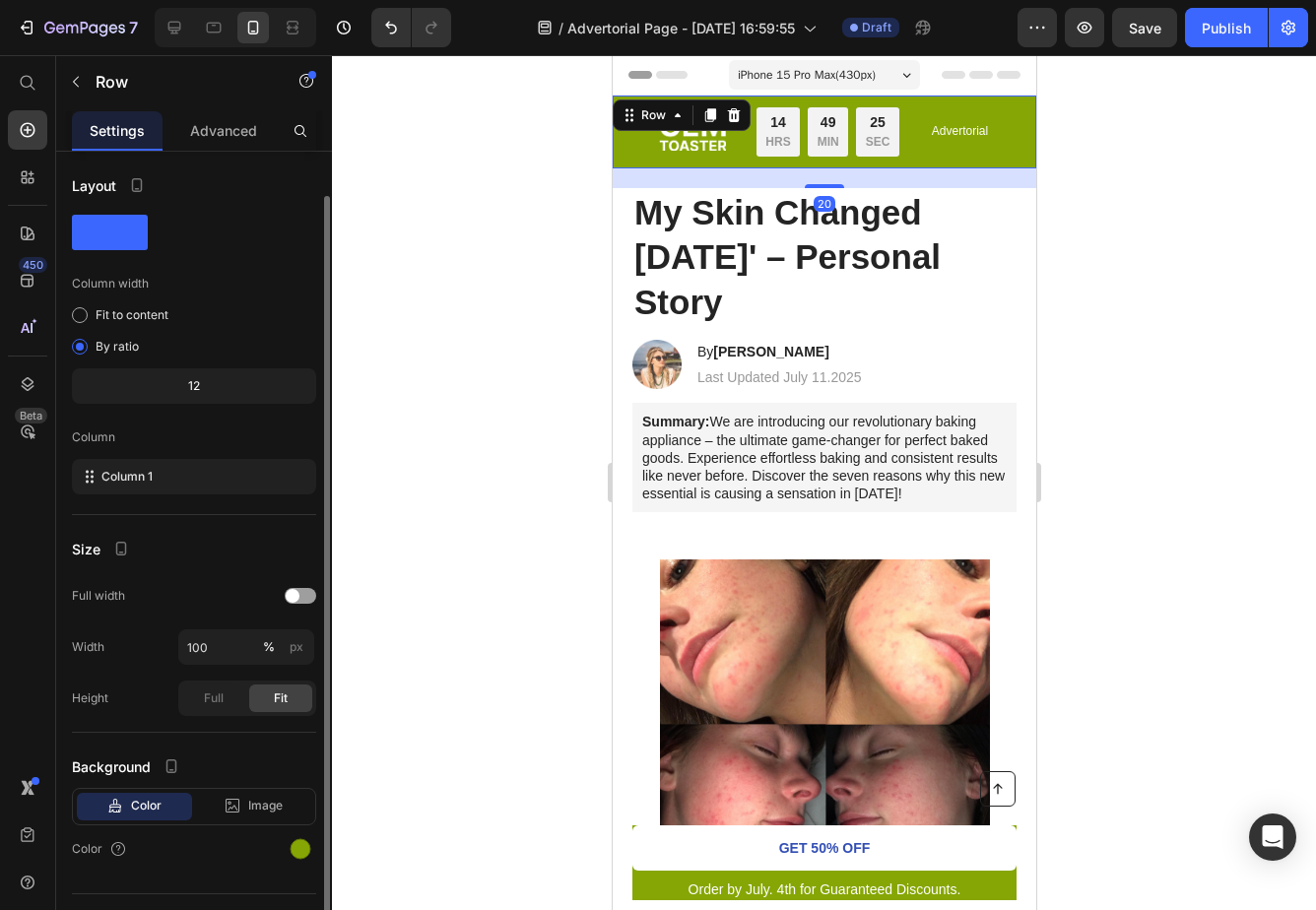 scroll, scrollTop: 30, scrollLeft: 0, axis: vertical 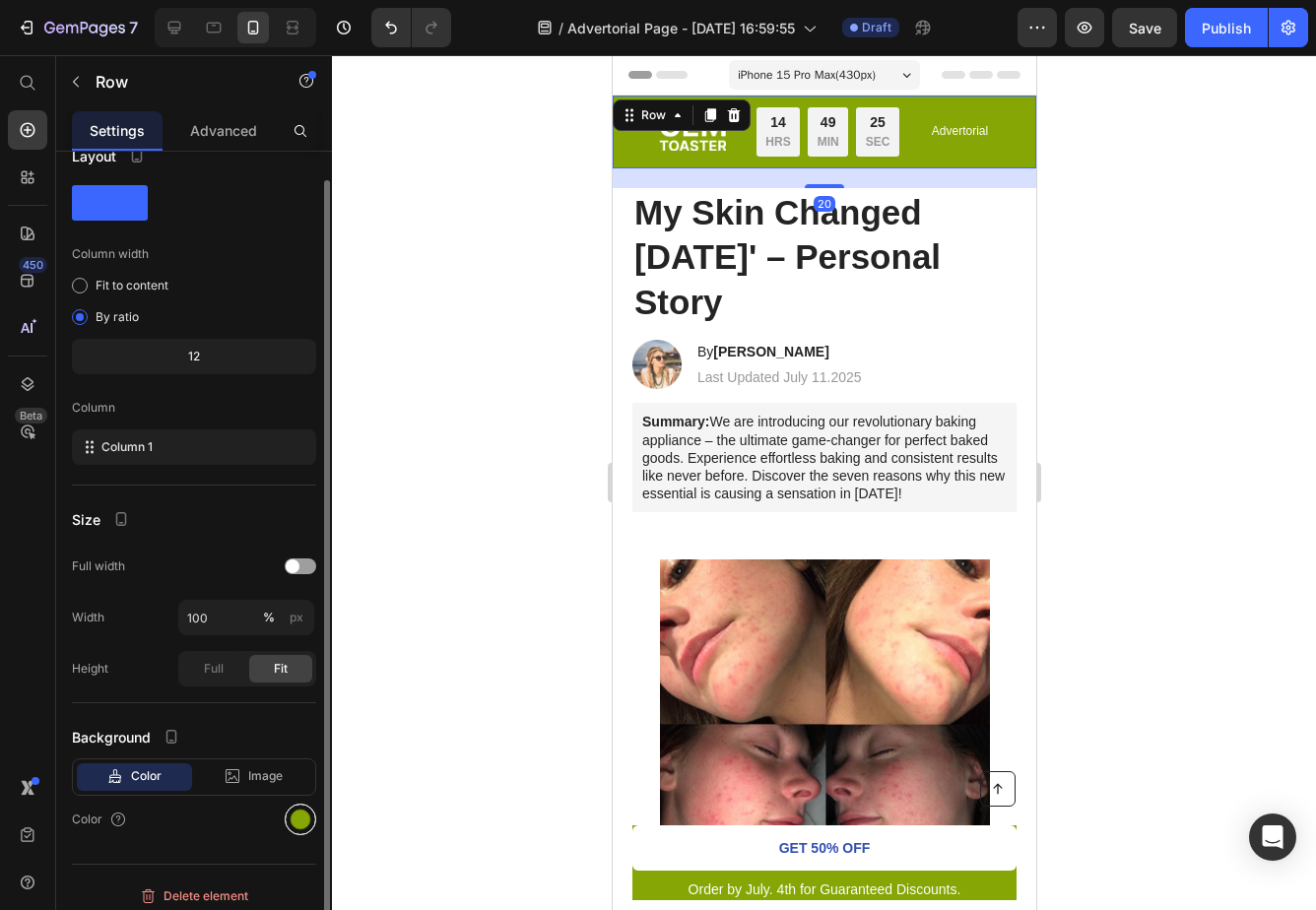click at bounding box center [300, 819] 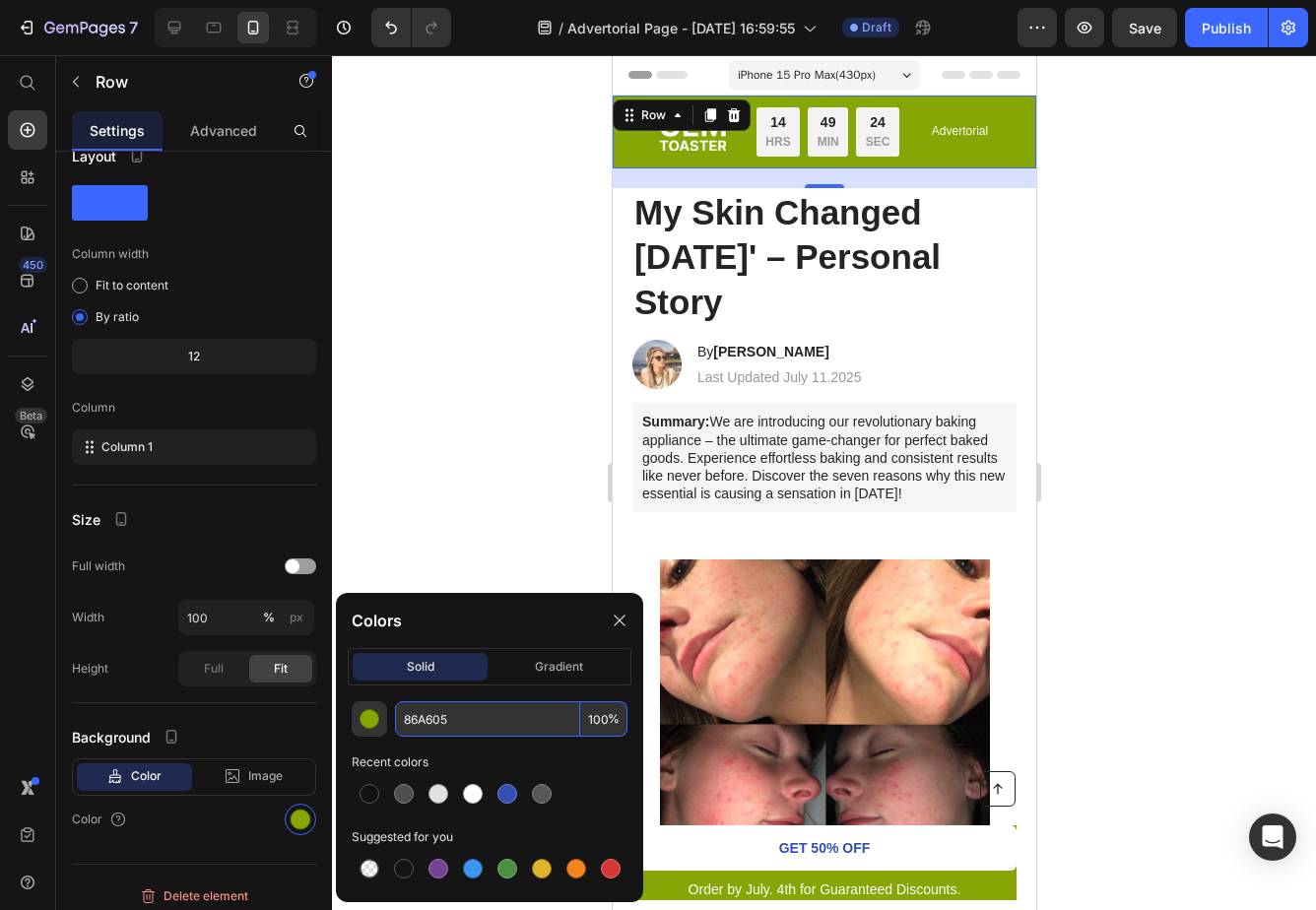 click on "86A605" at bounding box center [488, 719] 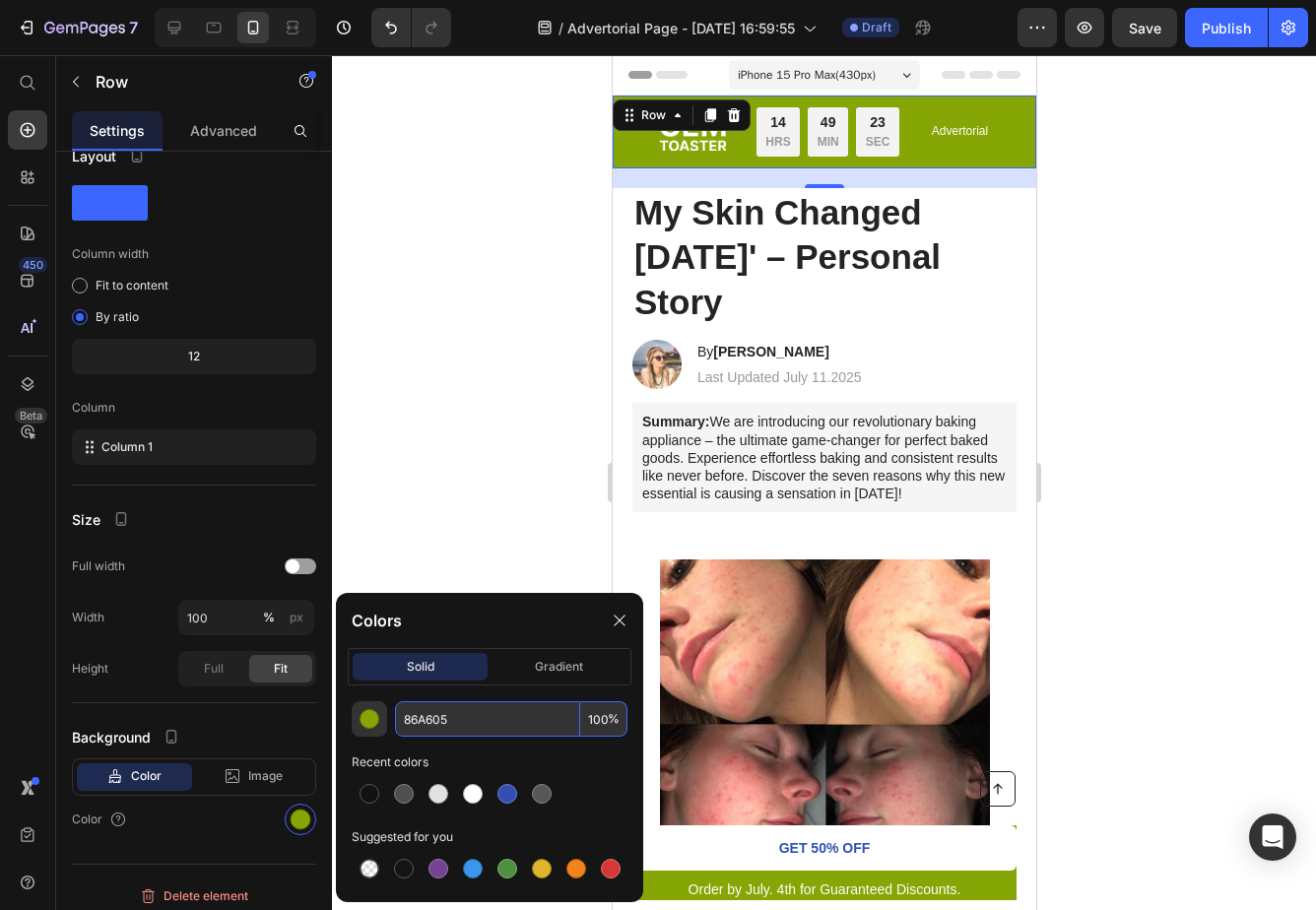 click on "86A605" at bounding box center (488, 719) 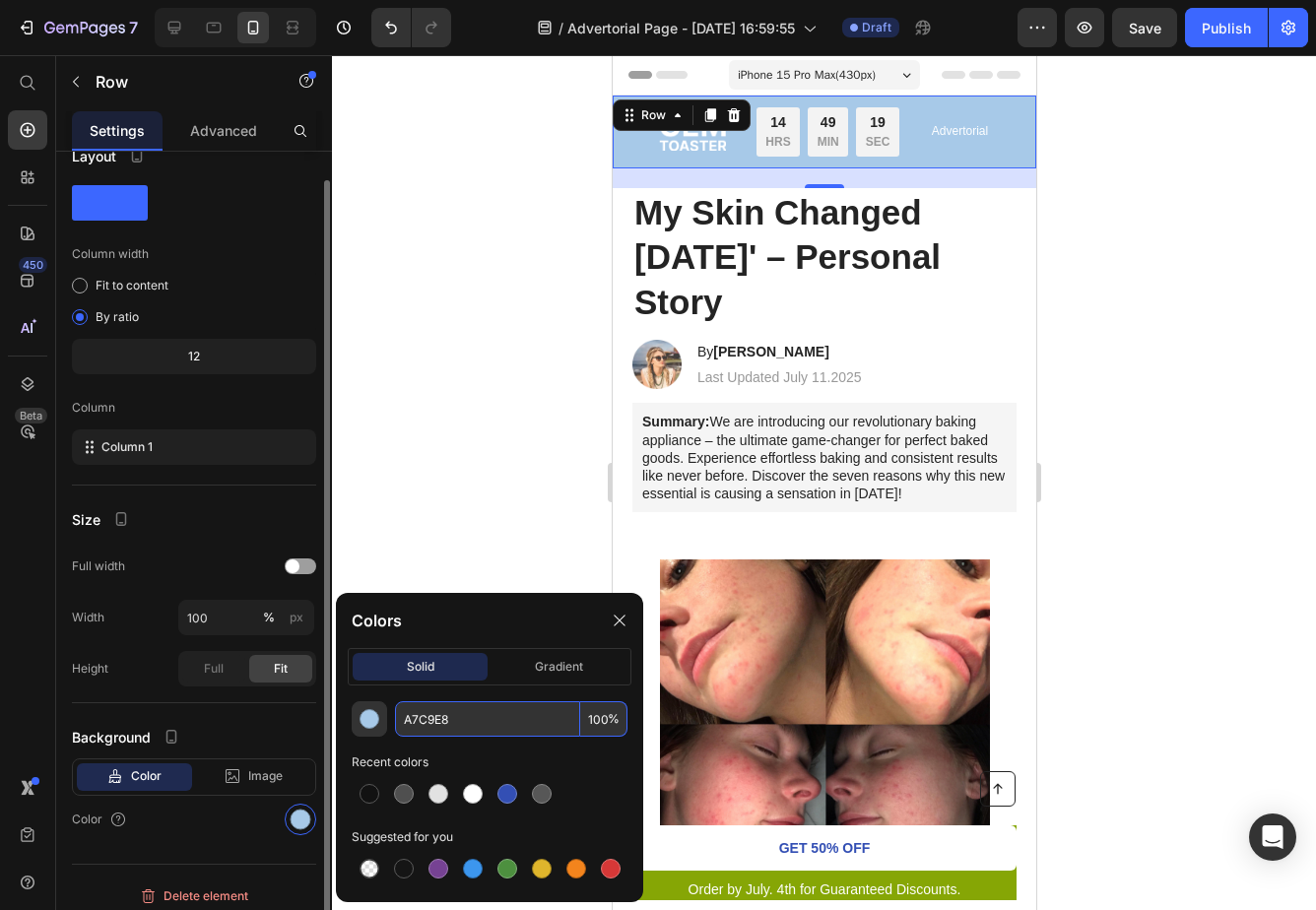 type on "A7C9E8" 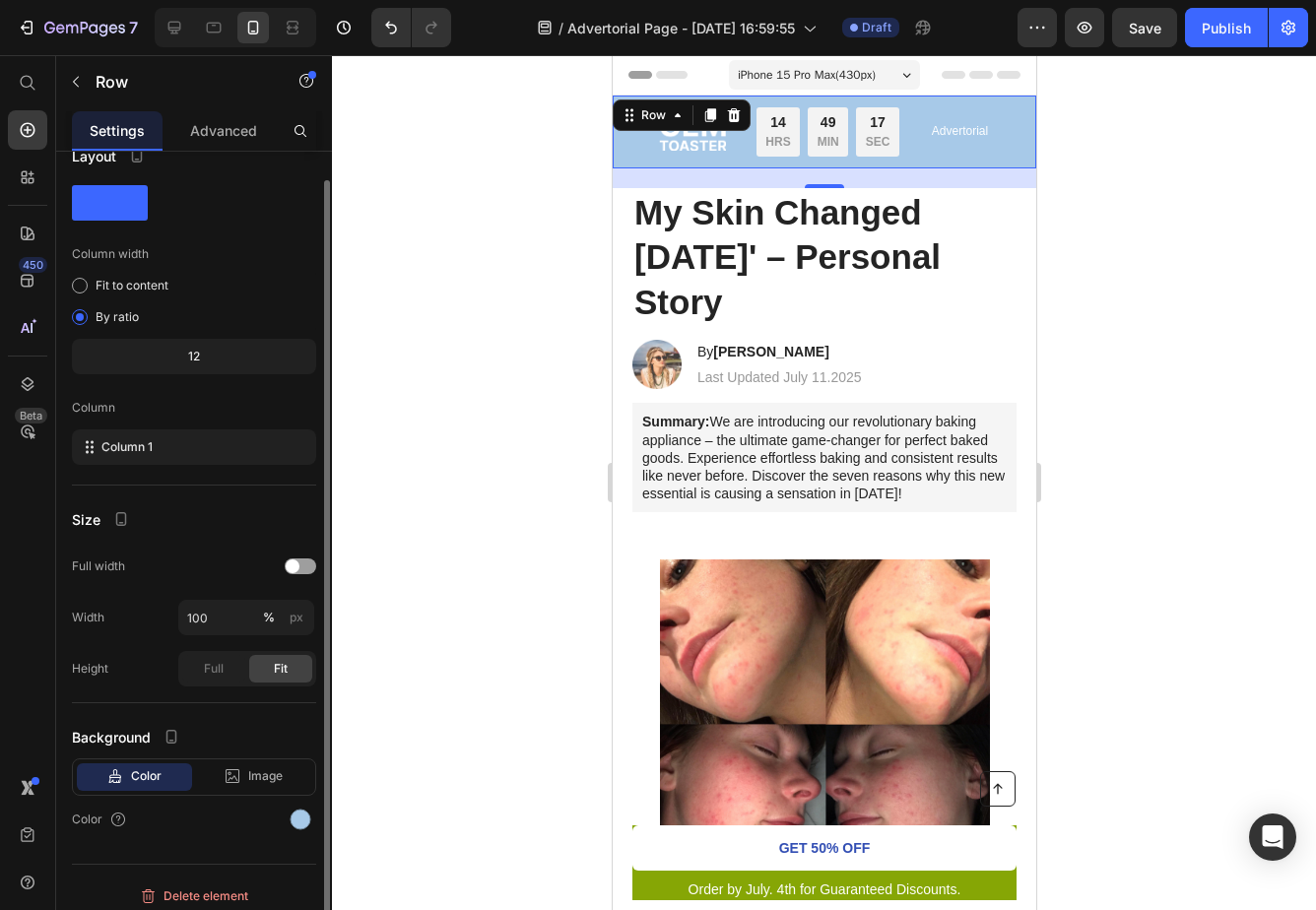 scroll, scrollTop: 0, scrollLeft: 0, axis: both 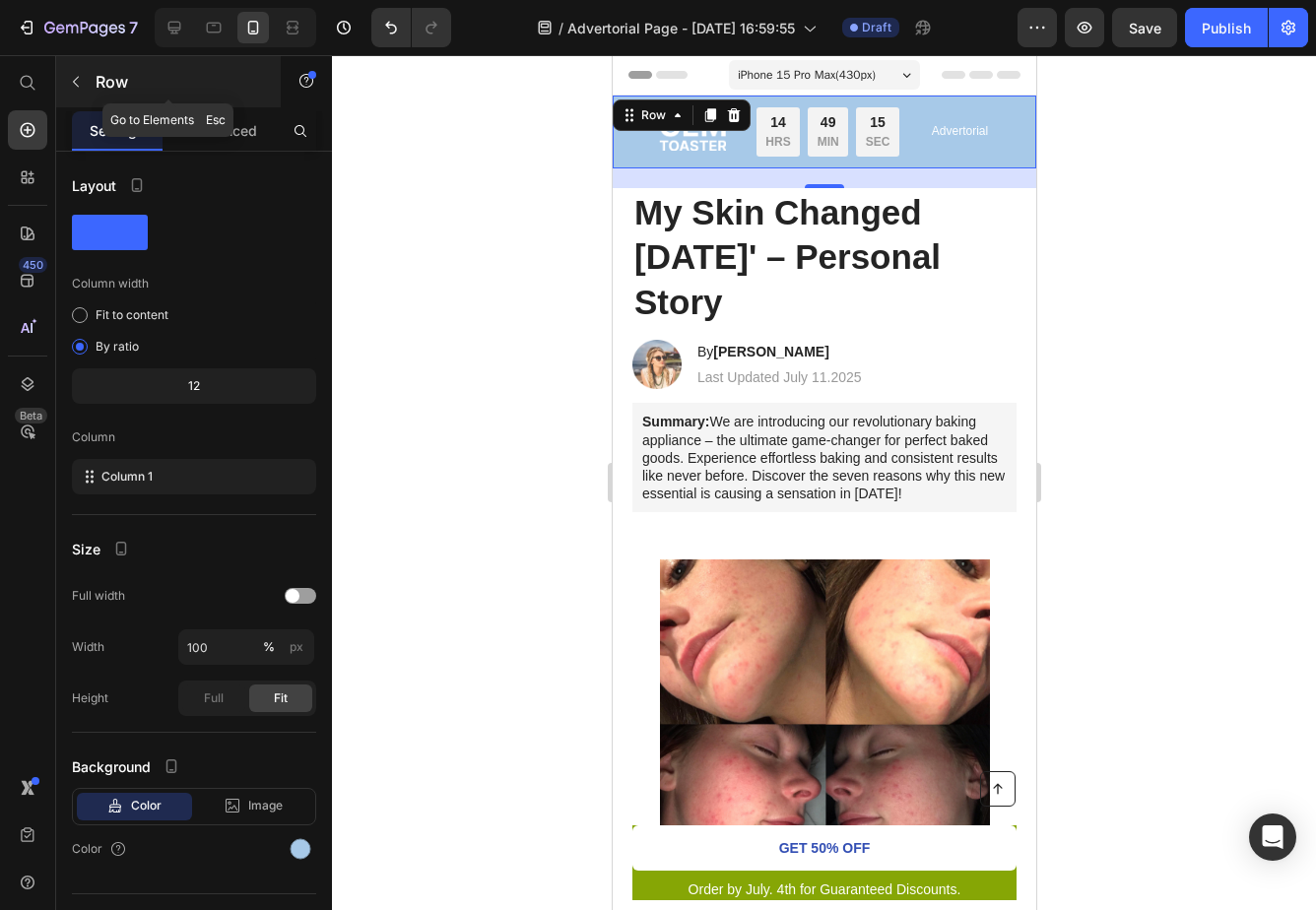 click on "Row" at bounding box center [168, 82] 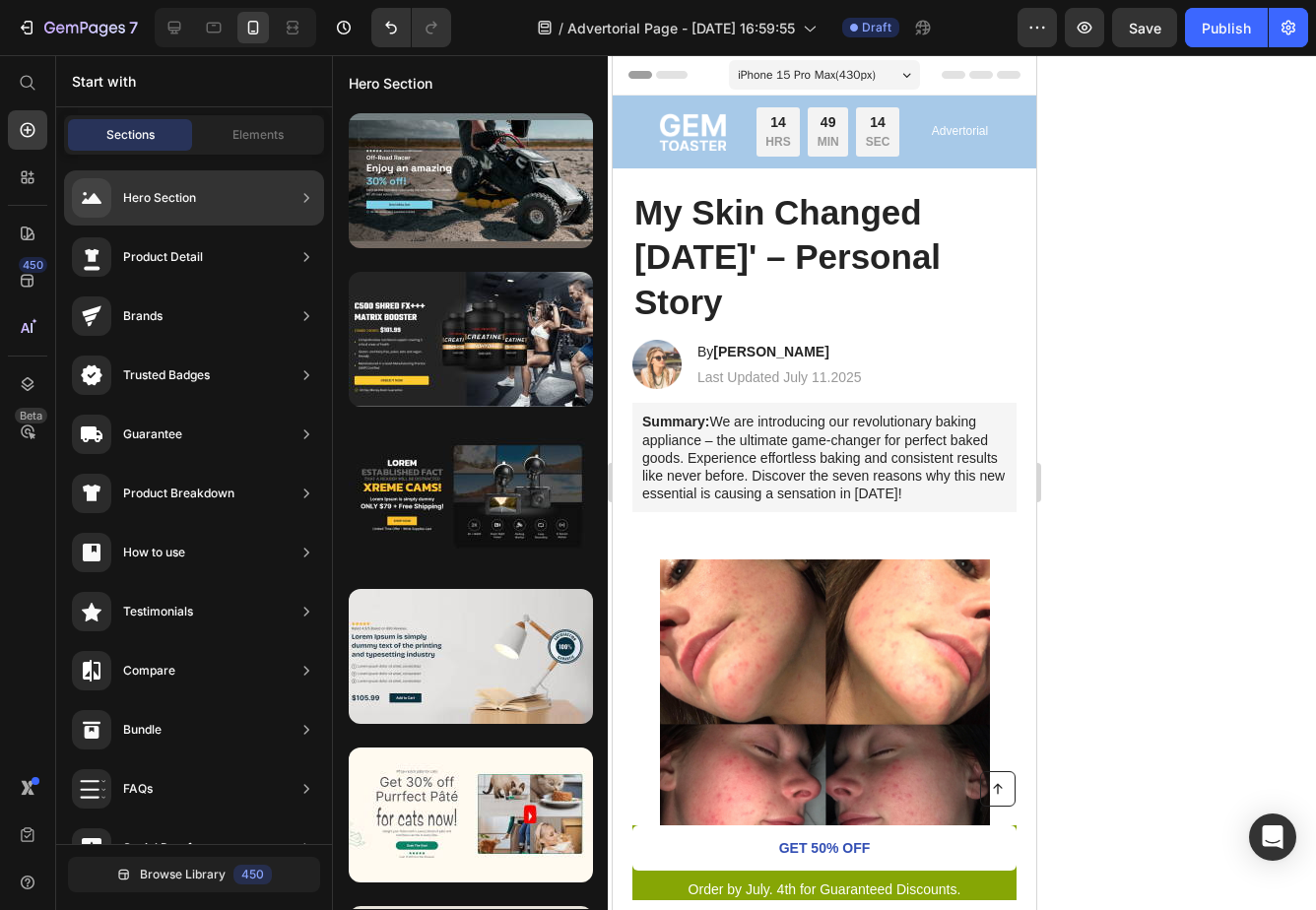 scroll, scrollTop: 772, scrollLeft: 0, axis: vertical 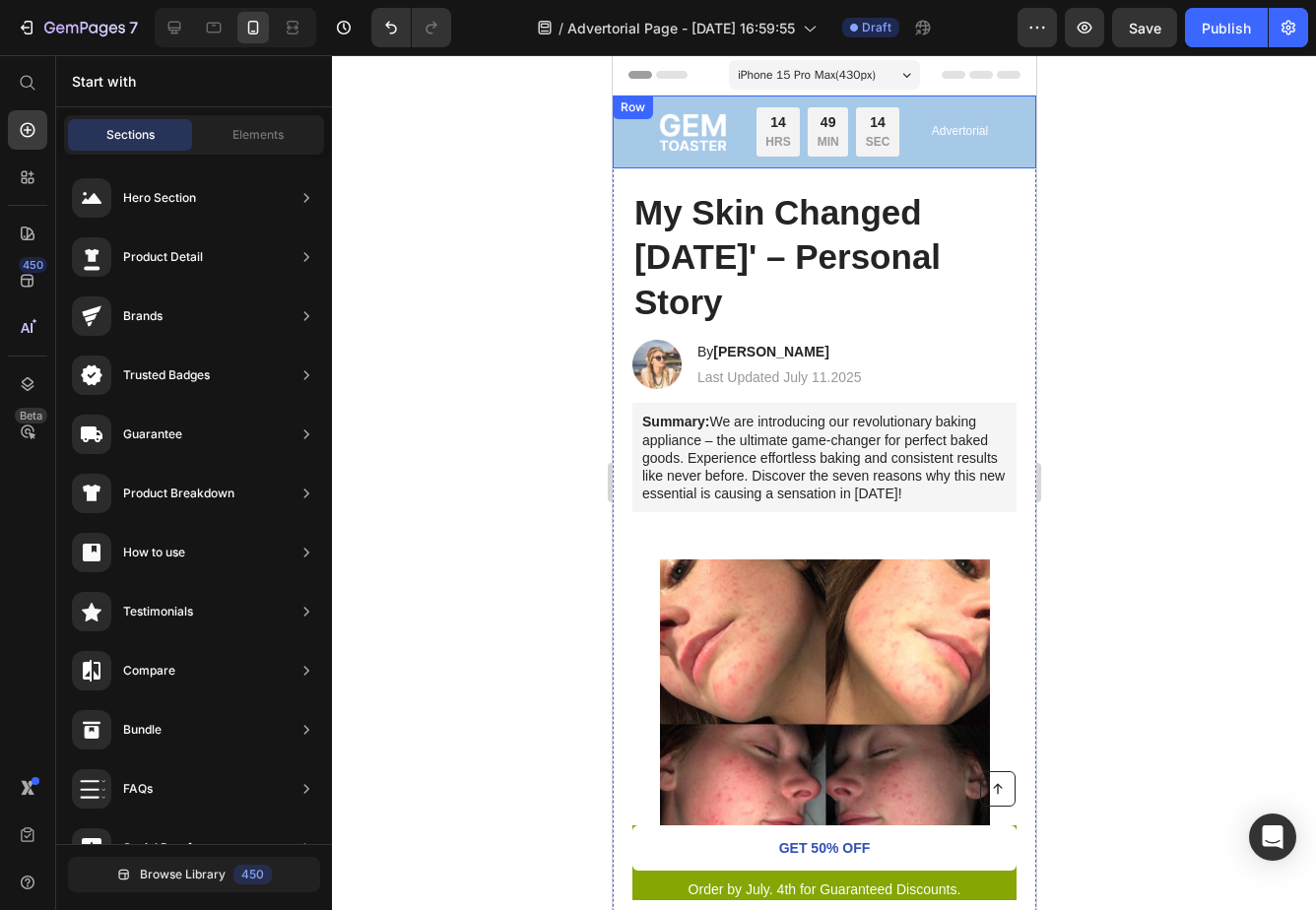 click on "Image Limited time: 50% OFF + FREESHIPPING Text Block 14 HRS 49 MIN 14 SEC Countdown Timer Row Advertorial Text Block Row Row" at bounding box center [823, 132] 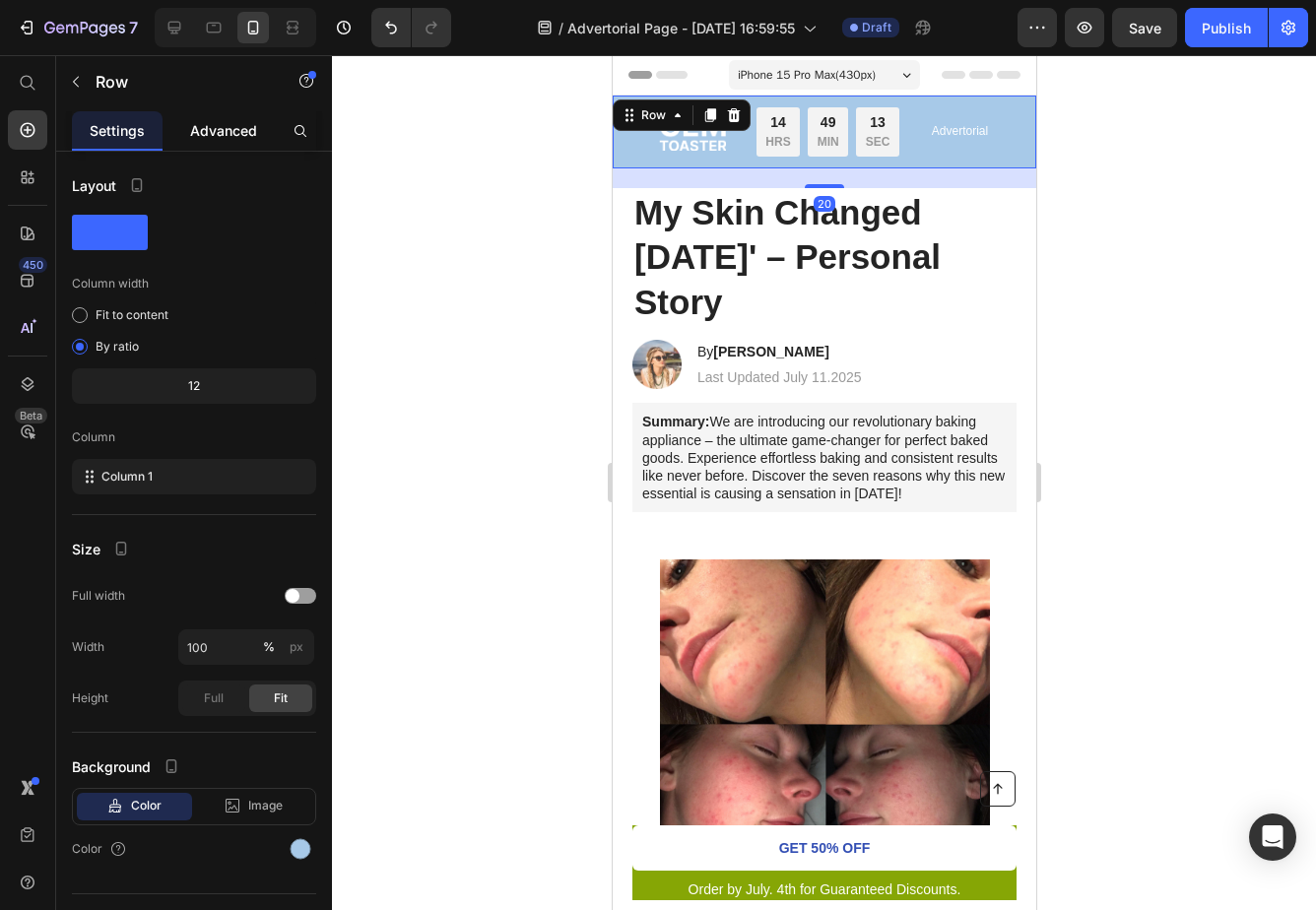 click on "Advanced" 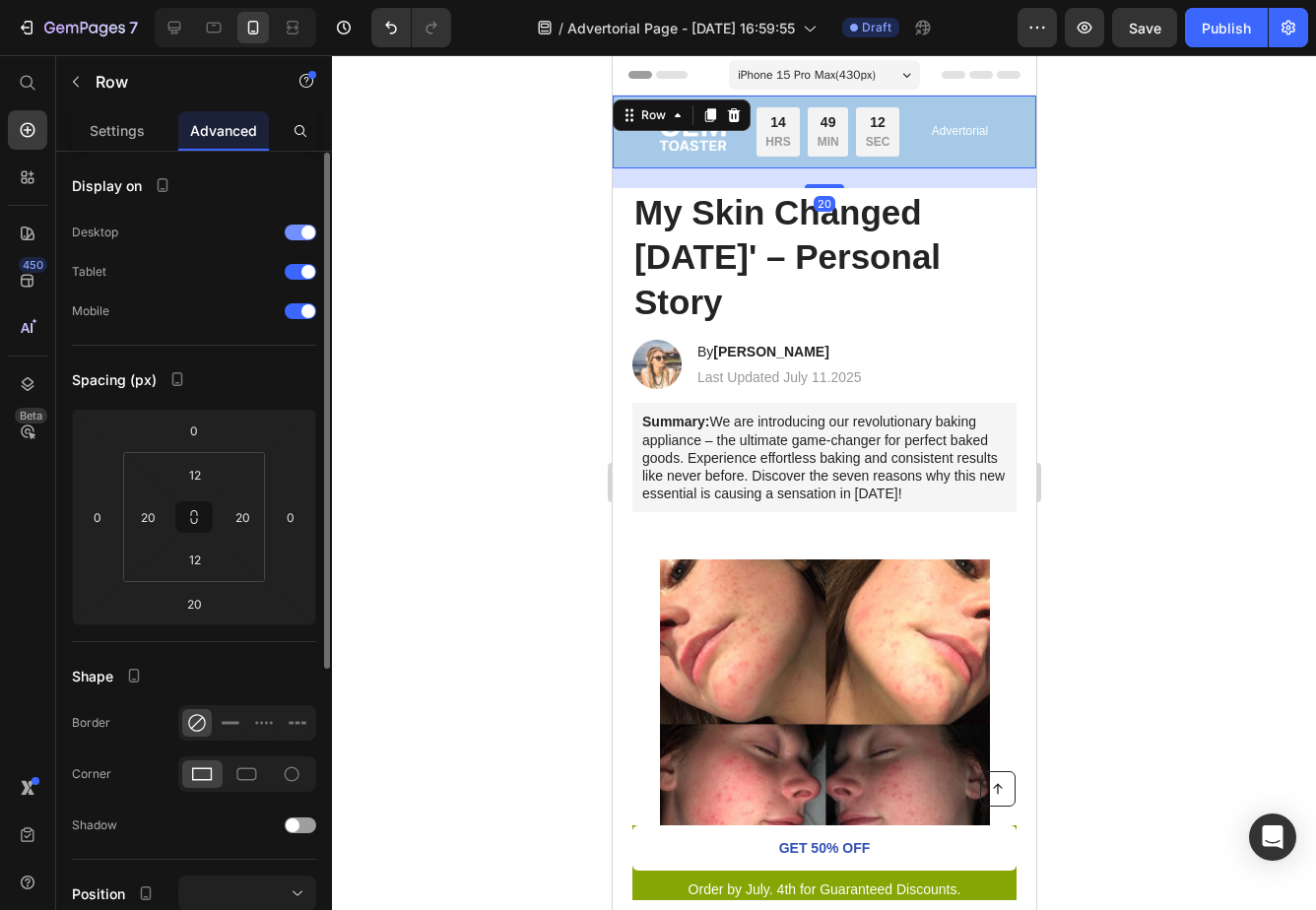 scroll, scrollTop: 471, scrollLeft: 0, axis: vertical 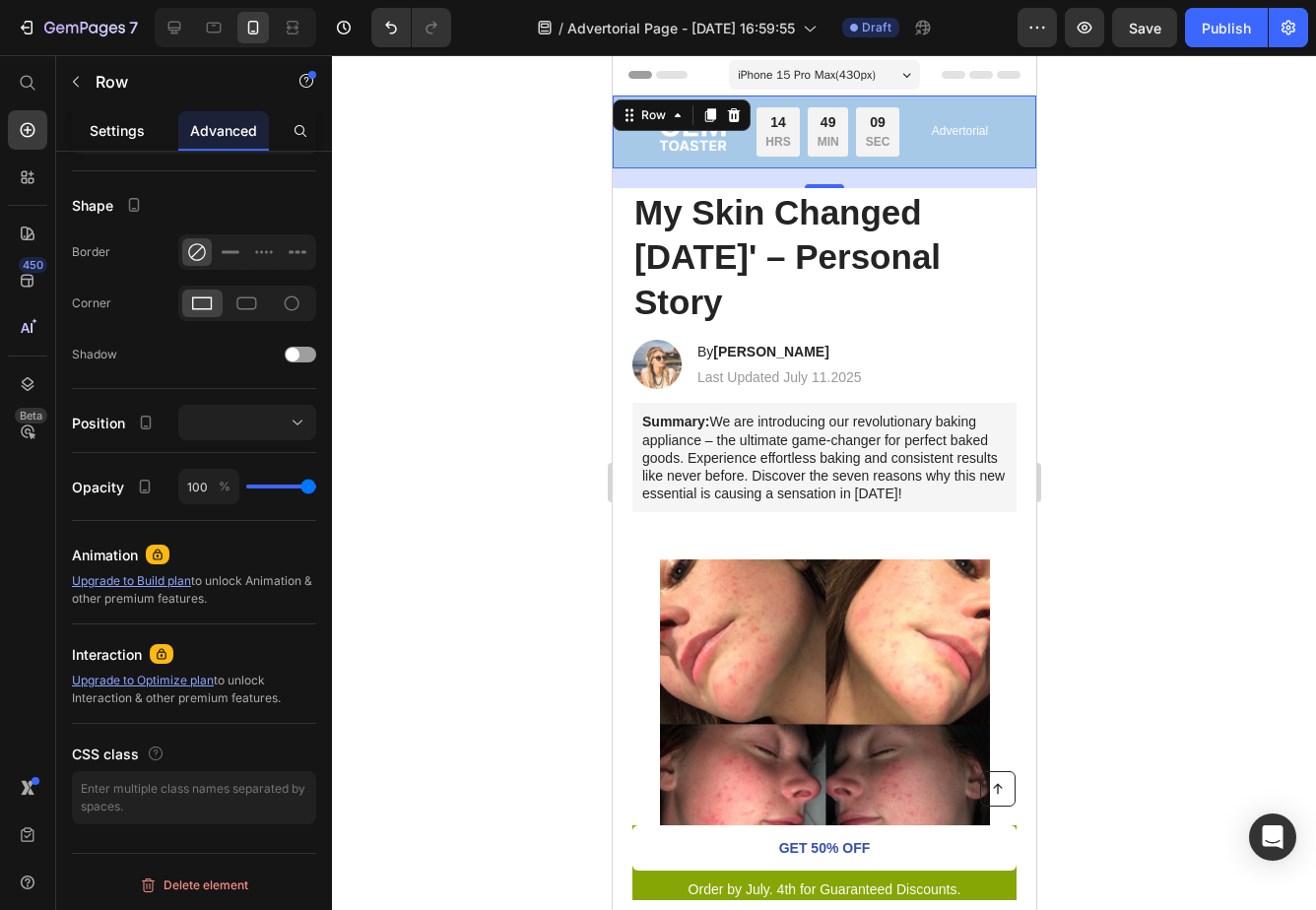 click on "Settings" 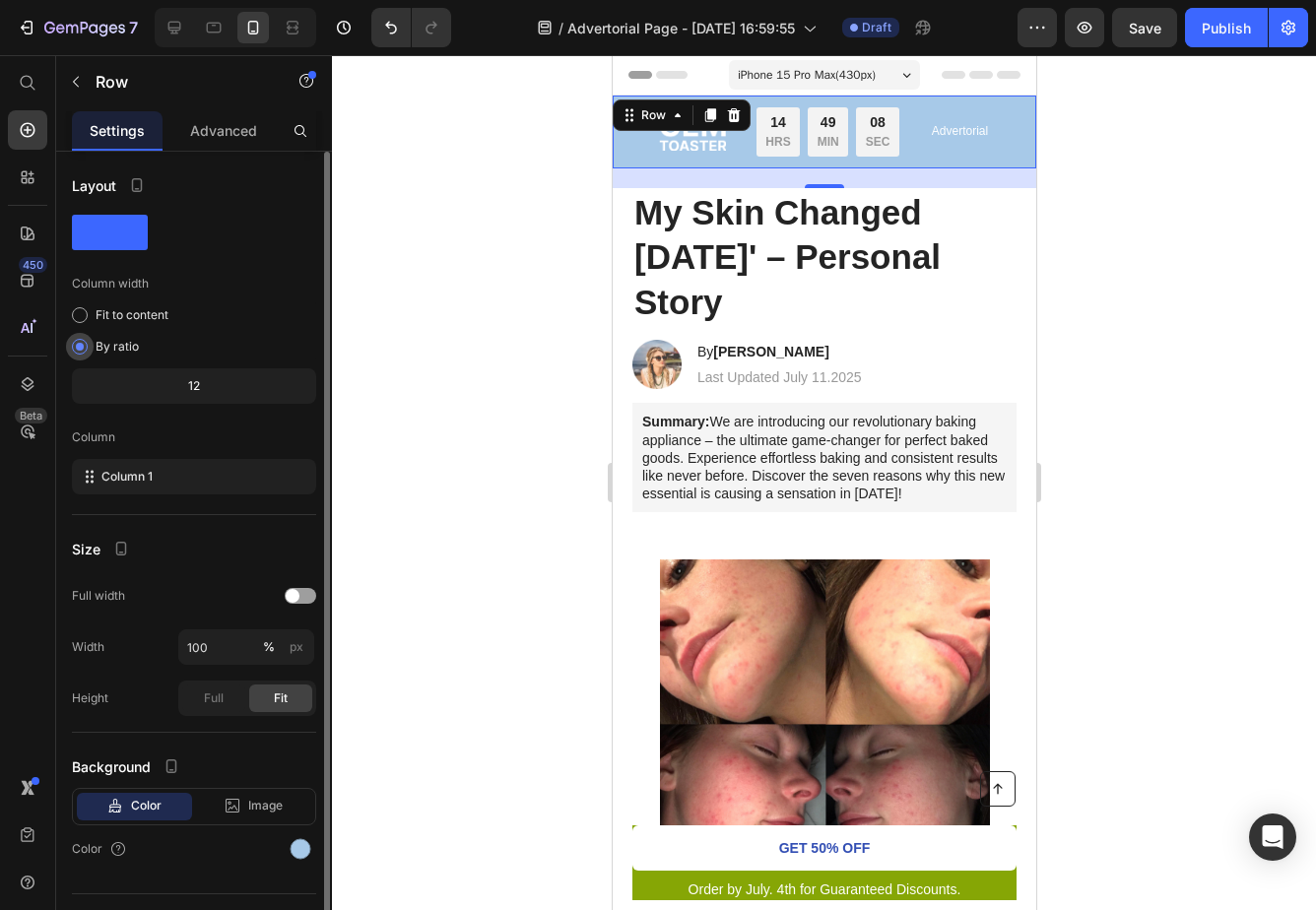 scroll, scrollTop: 40, scrollLeft: 0, axis: vertical 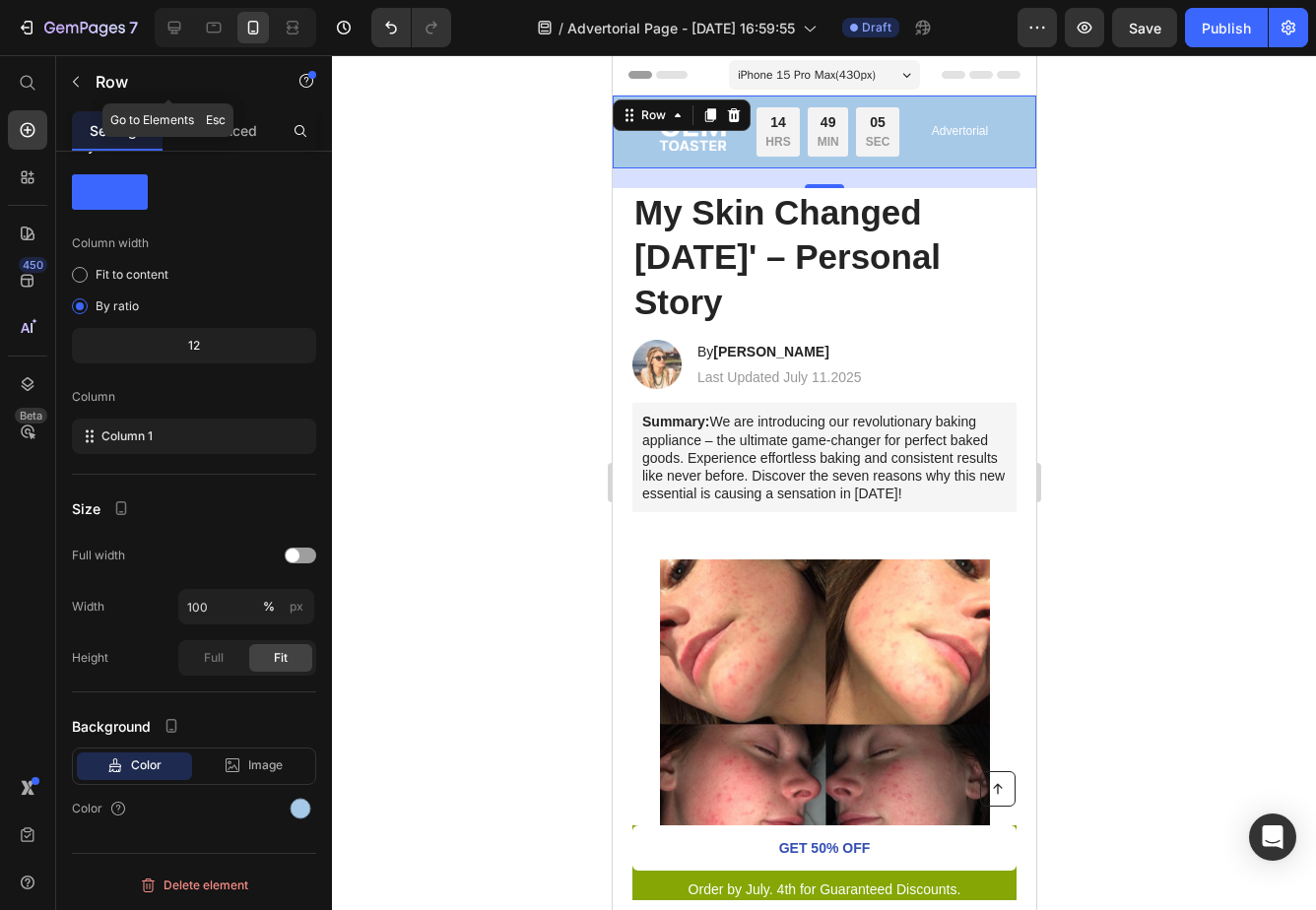 drag, startPoint x: 238, startPoint y: 92, endPoint x: 228, endPoint y: 123, distance: 32.57299 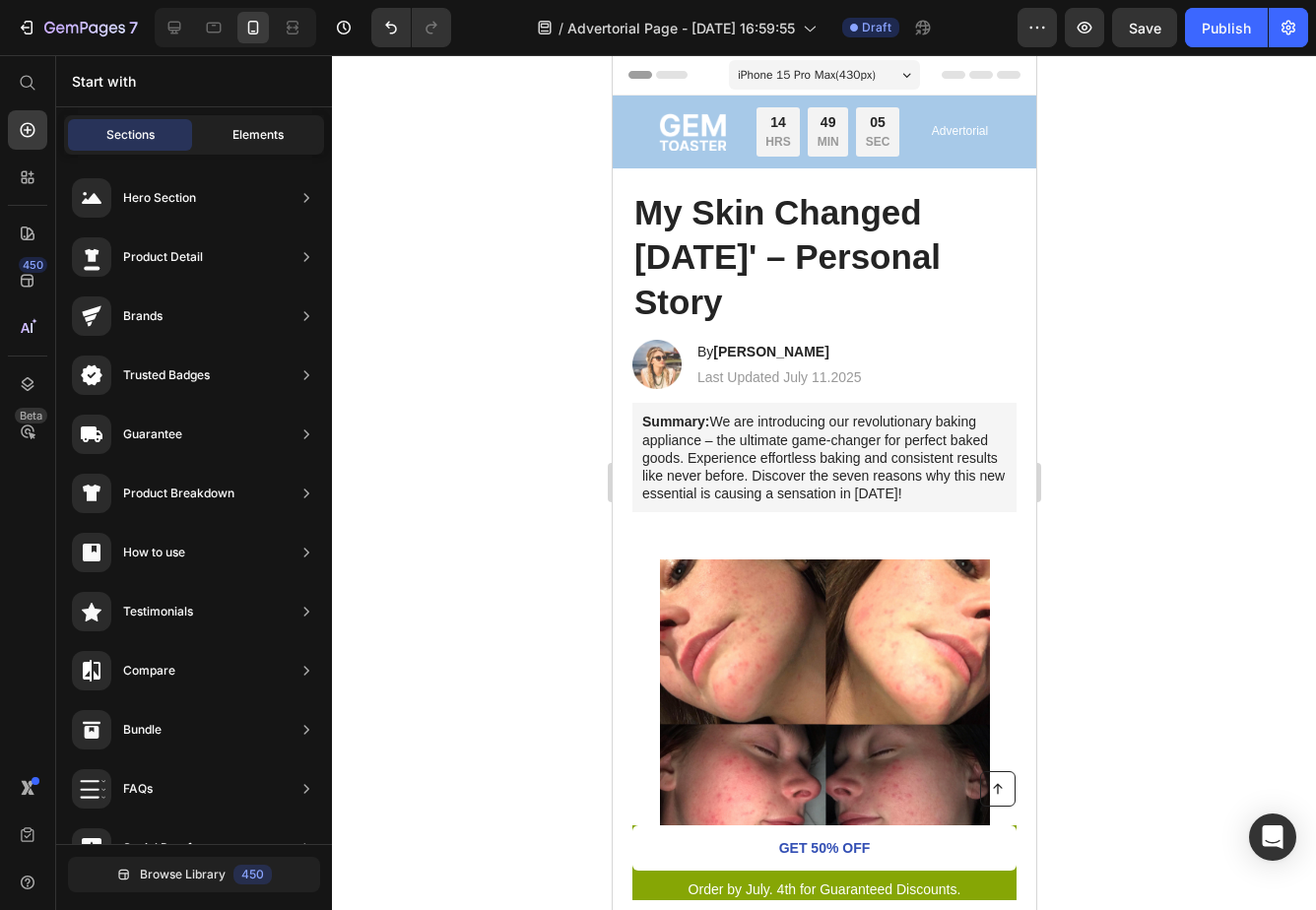 click on "Elements" 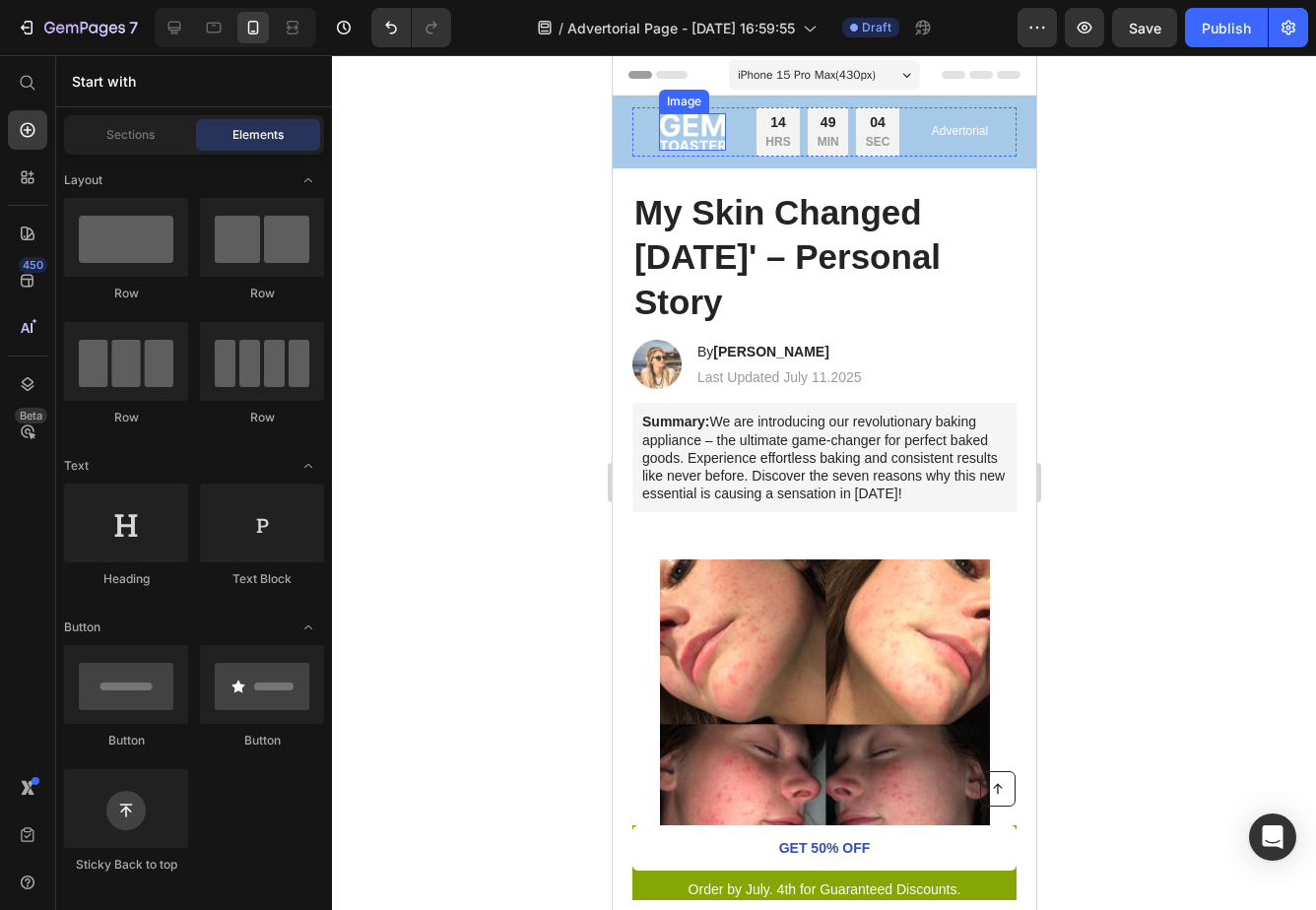 click at bounding box center [691, 132] 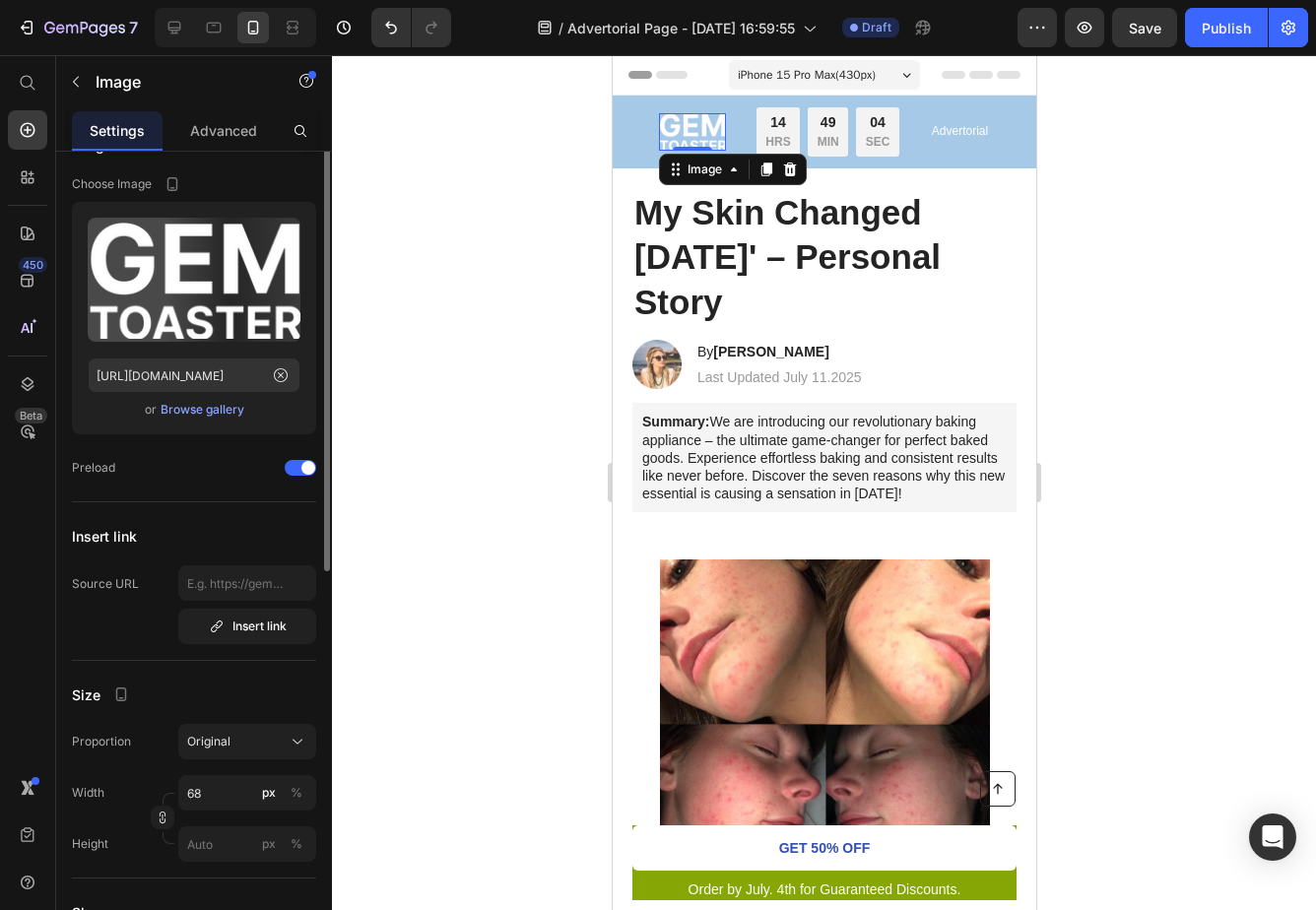 scroll, scrollTop: 0, scrollLeft: 0, axis: both 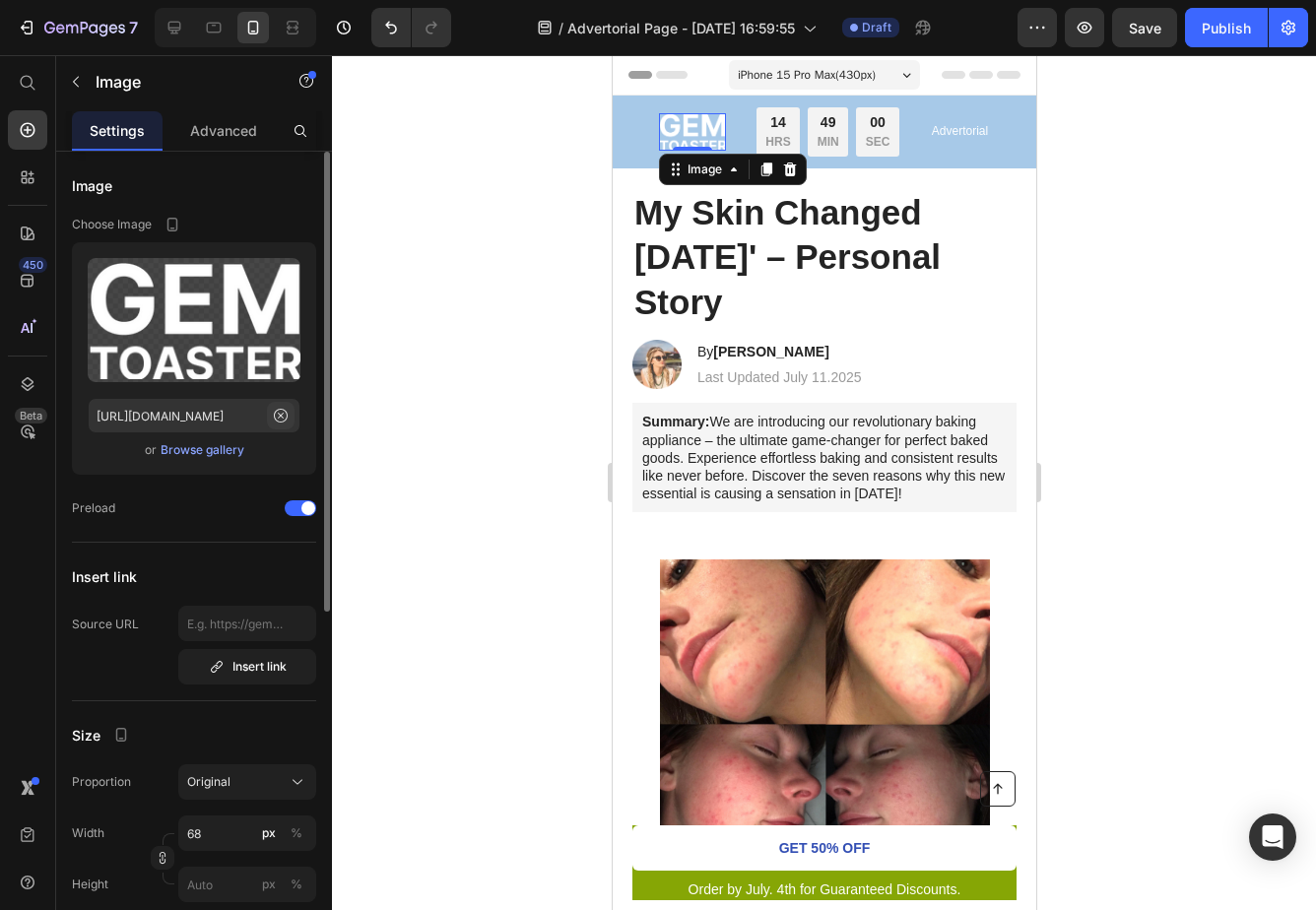 click 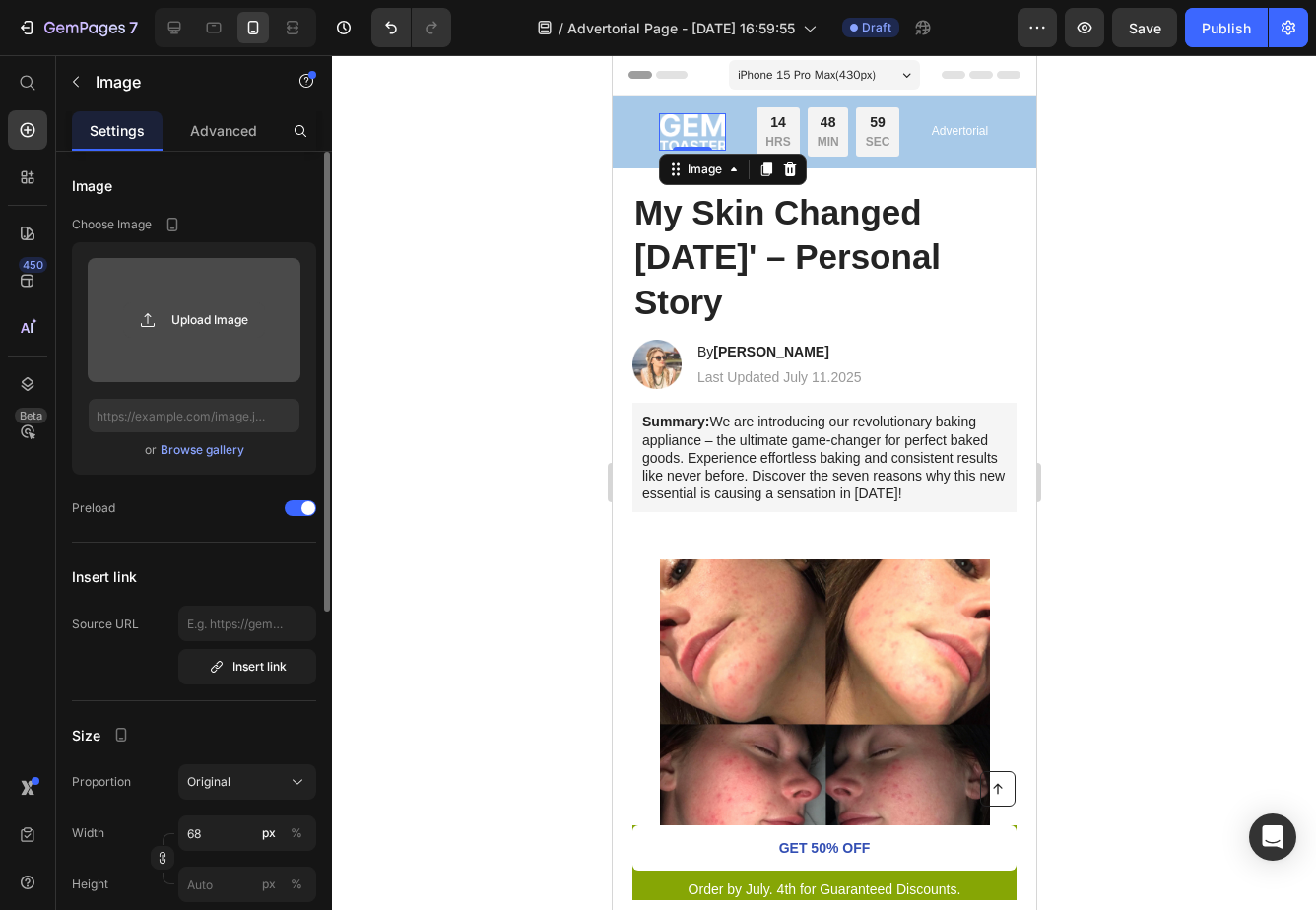 click 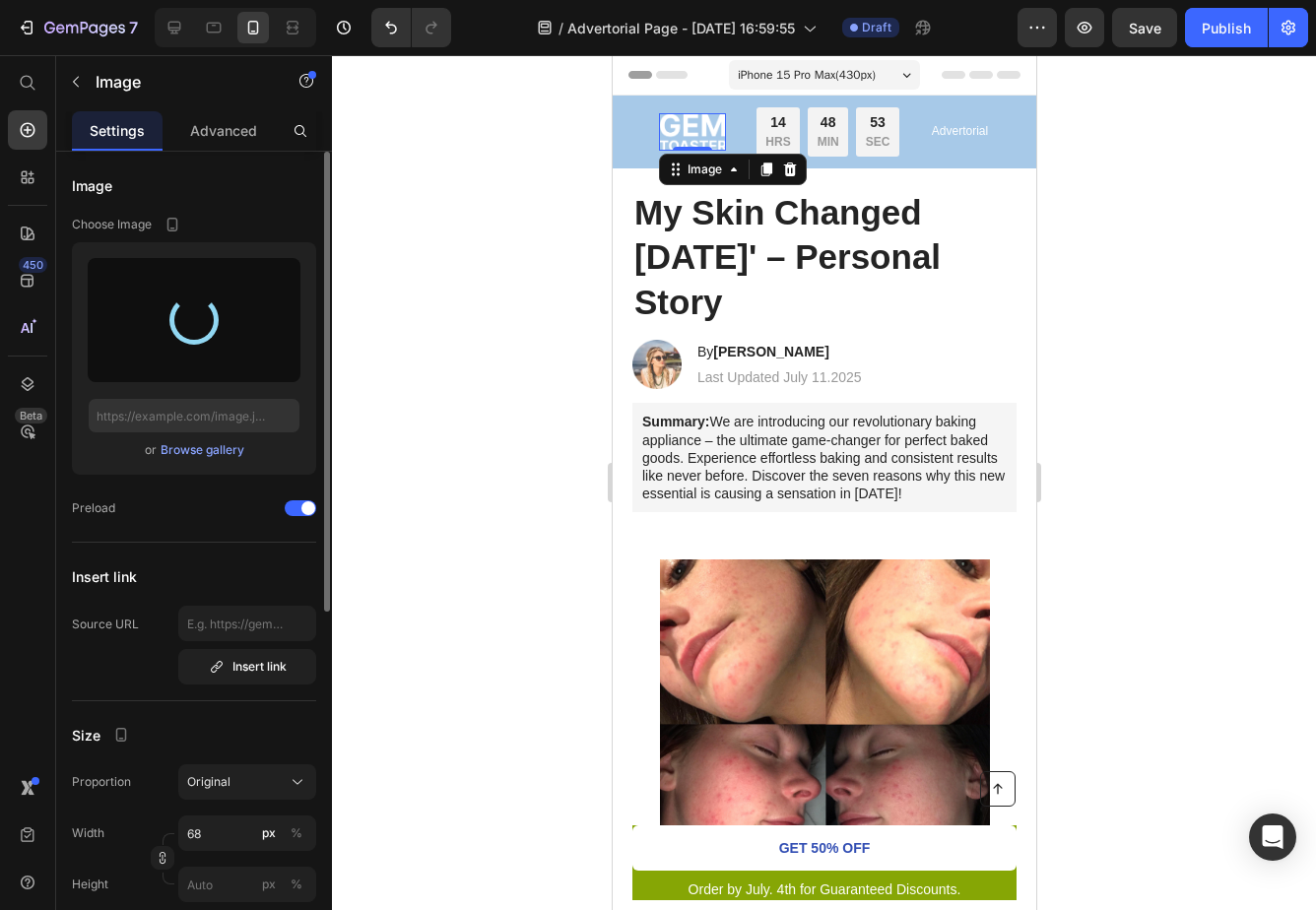 type on "[URL][DOMAIN_NAME]" 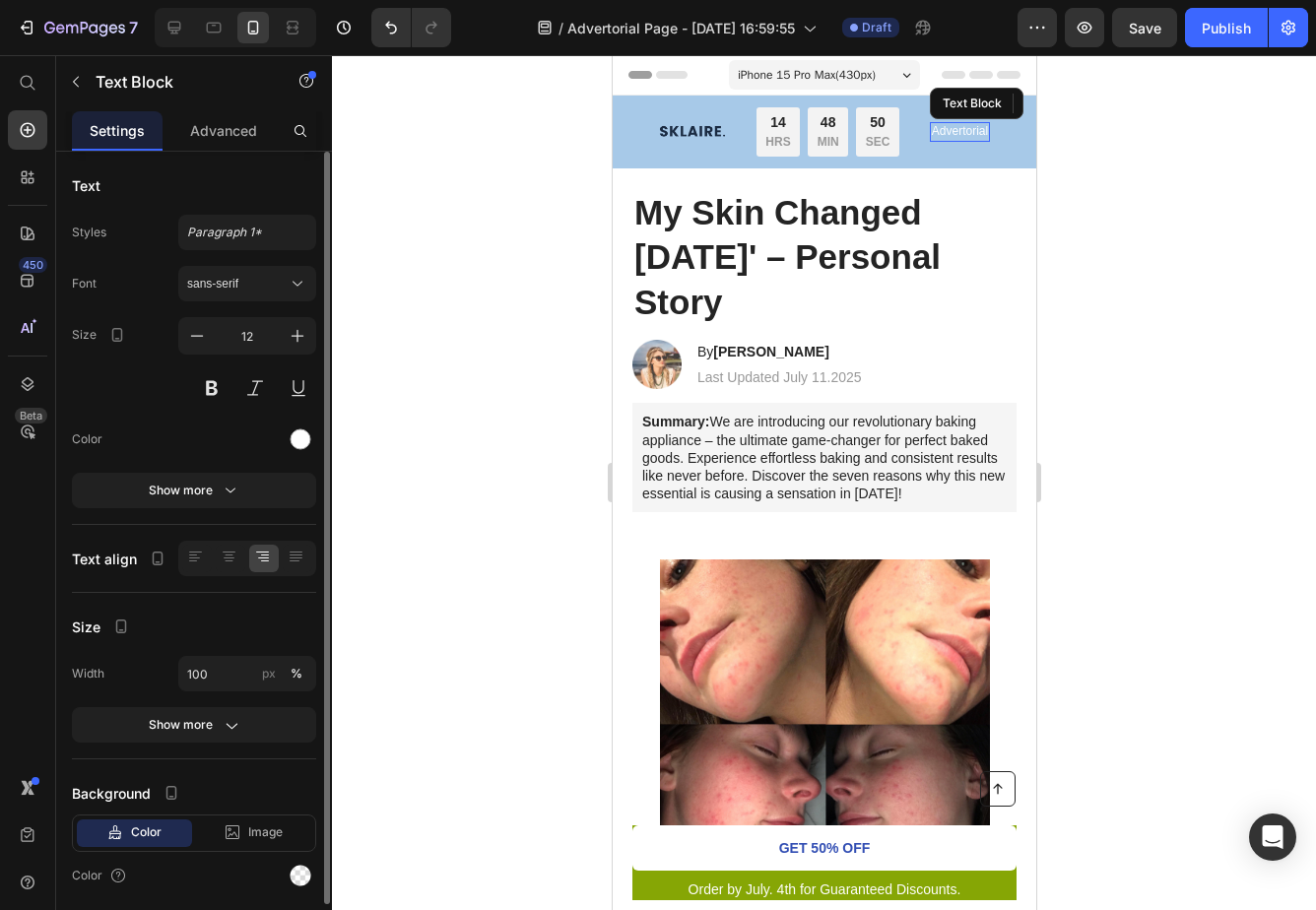 click on "Advertorial" at bounding box center (958, 132) 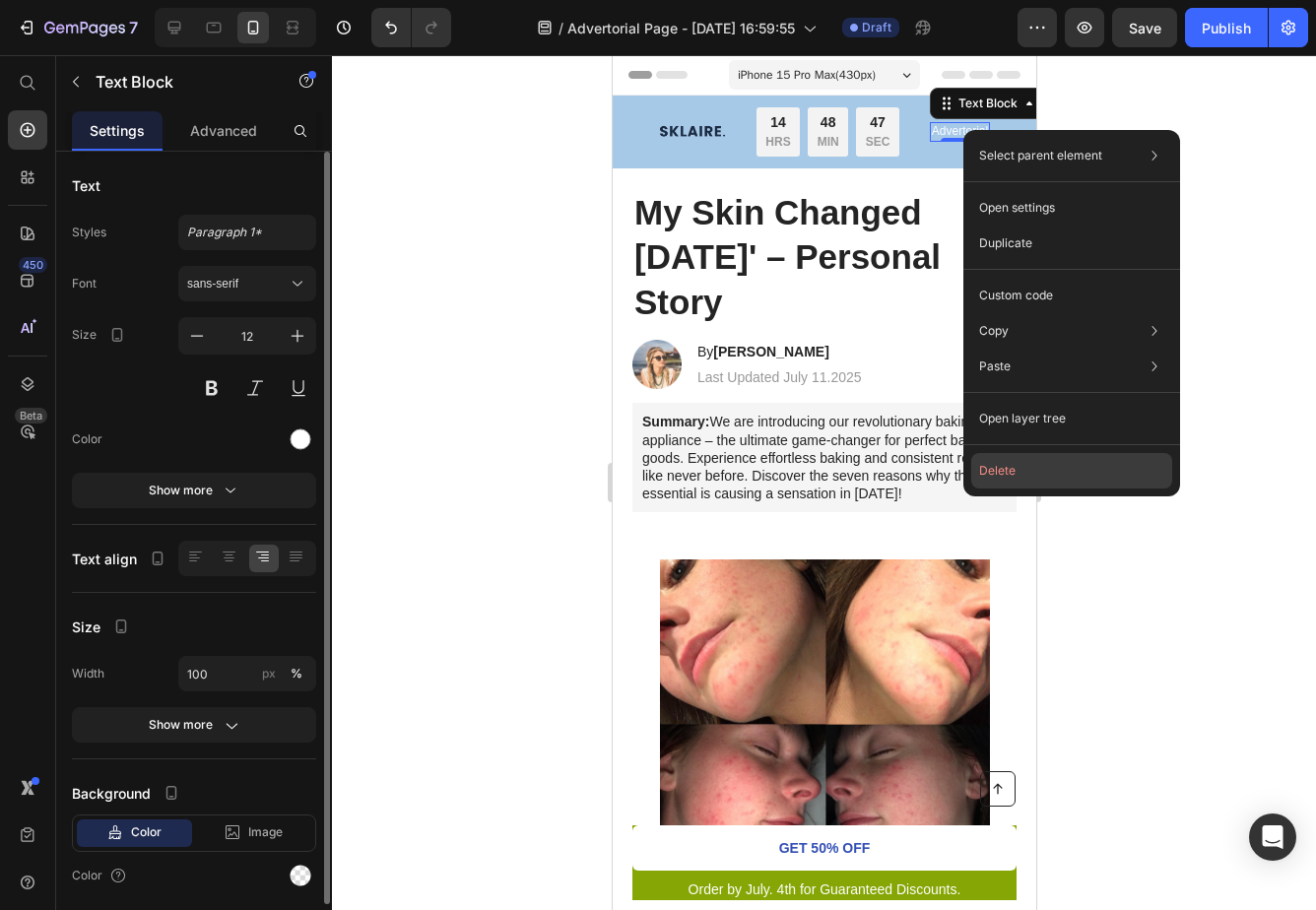 click on "Delete" 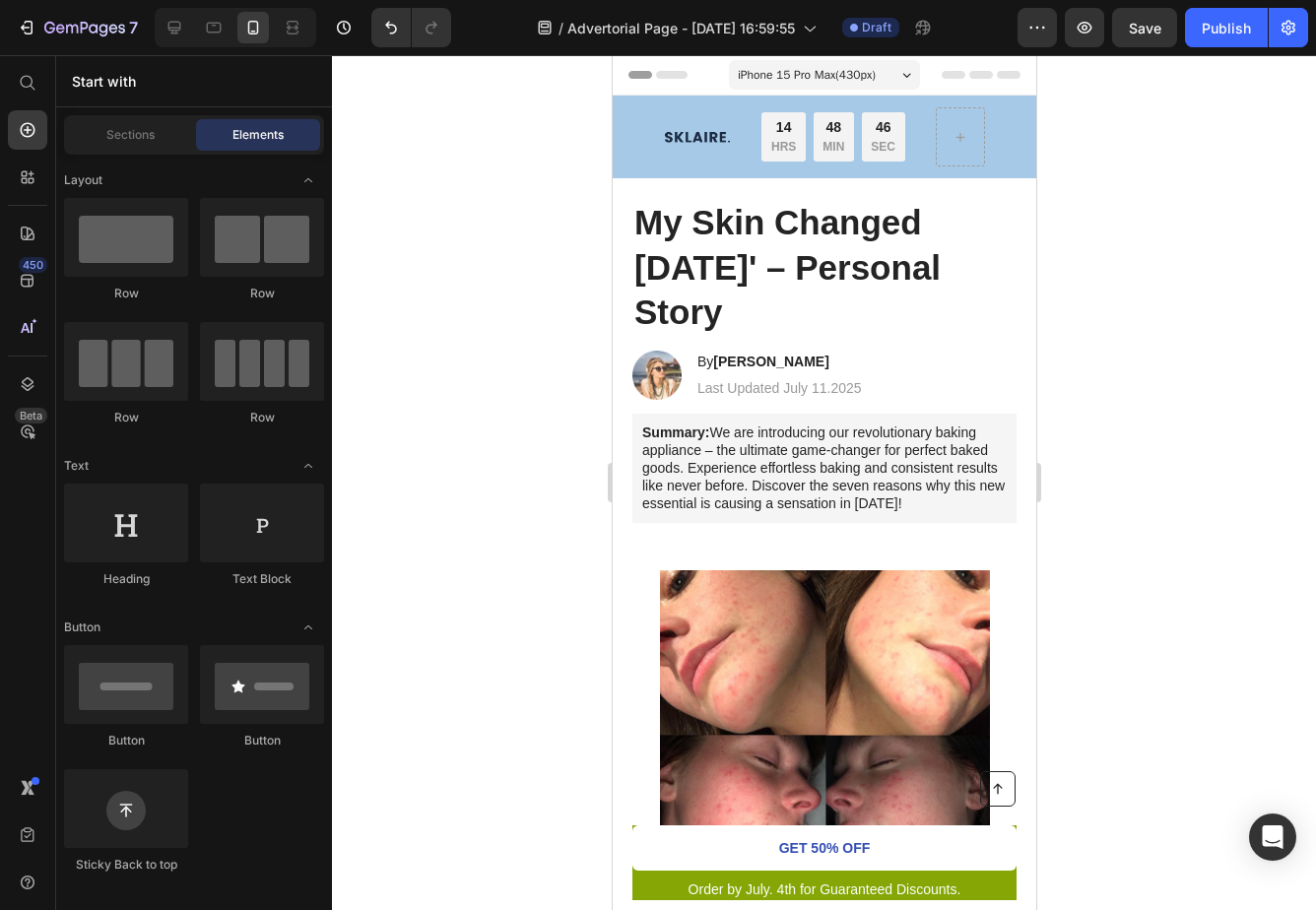 click 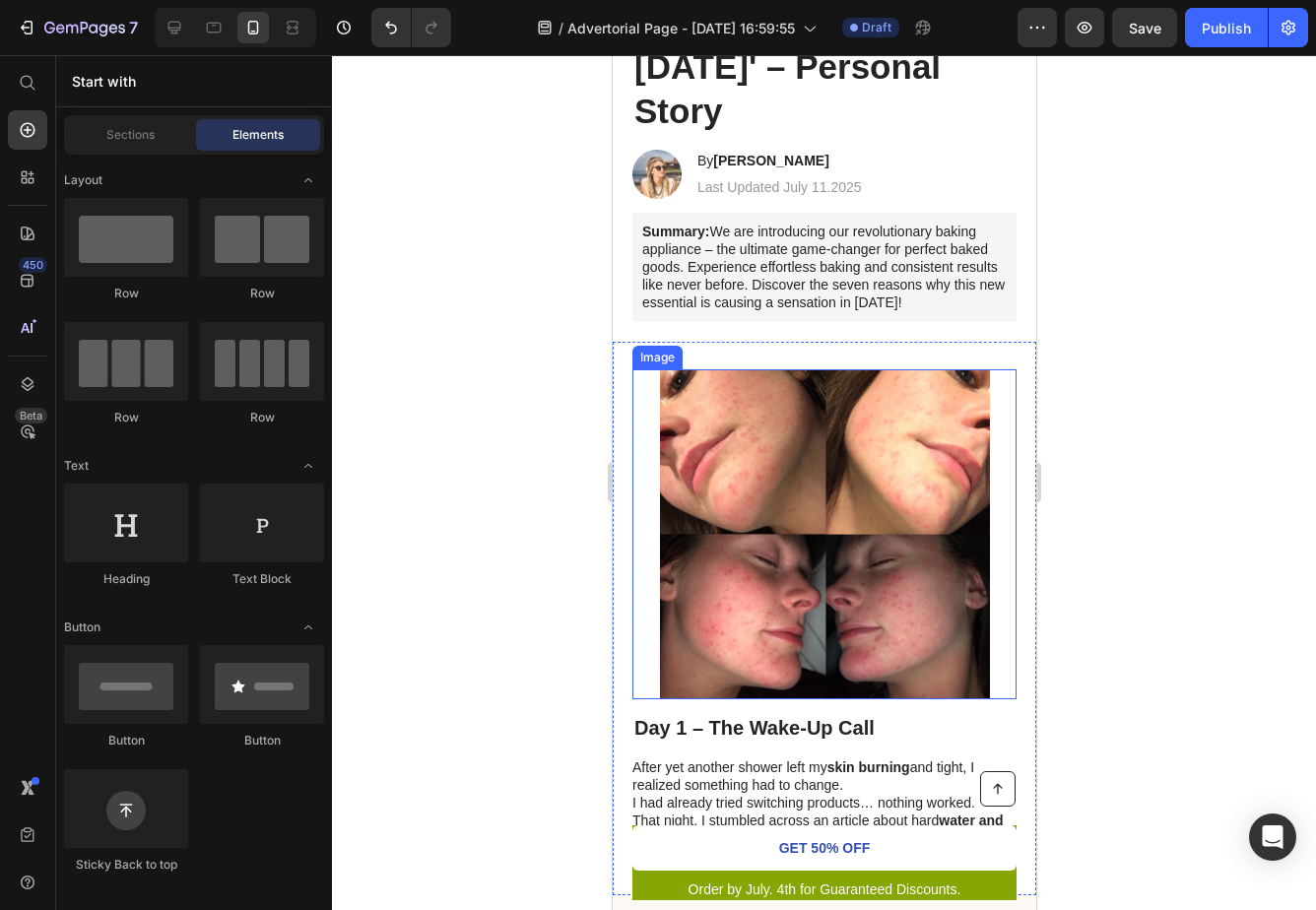 scroll, scrollTop: 208, scrollLeft: 0, axis: vertical 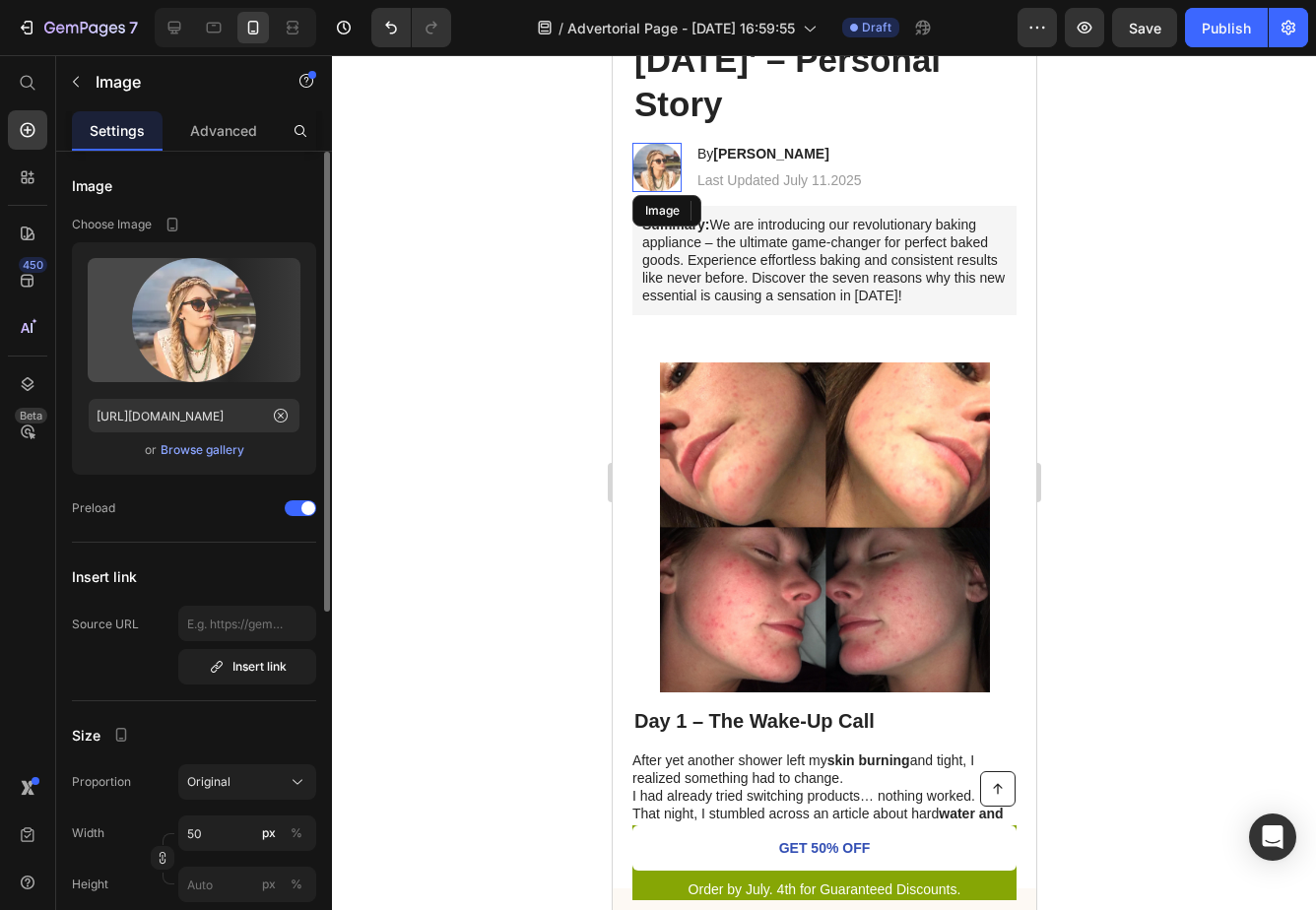 click at bounding box center [656, 167] 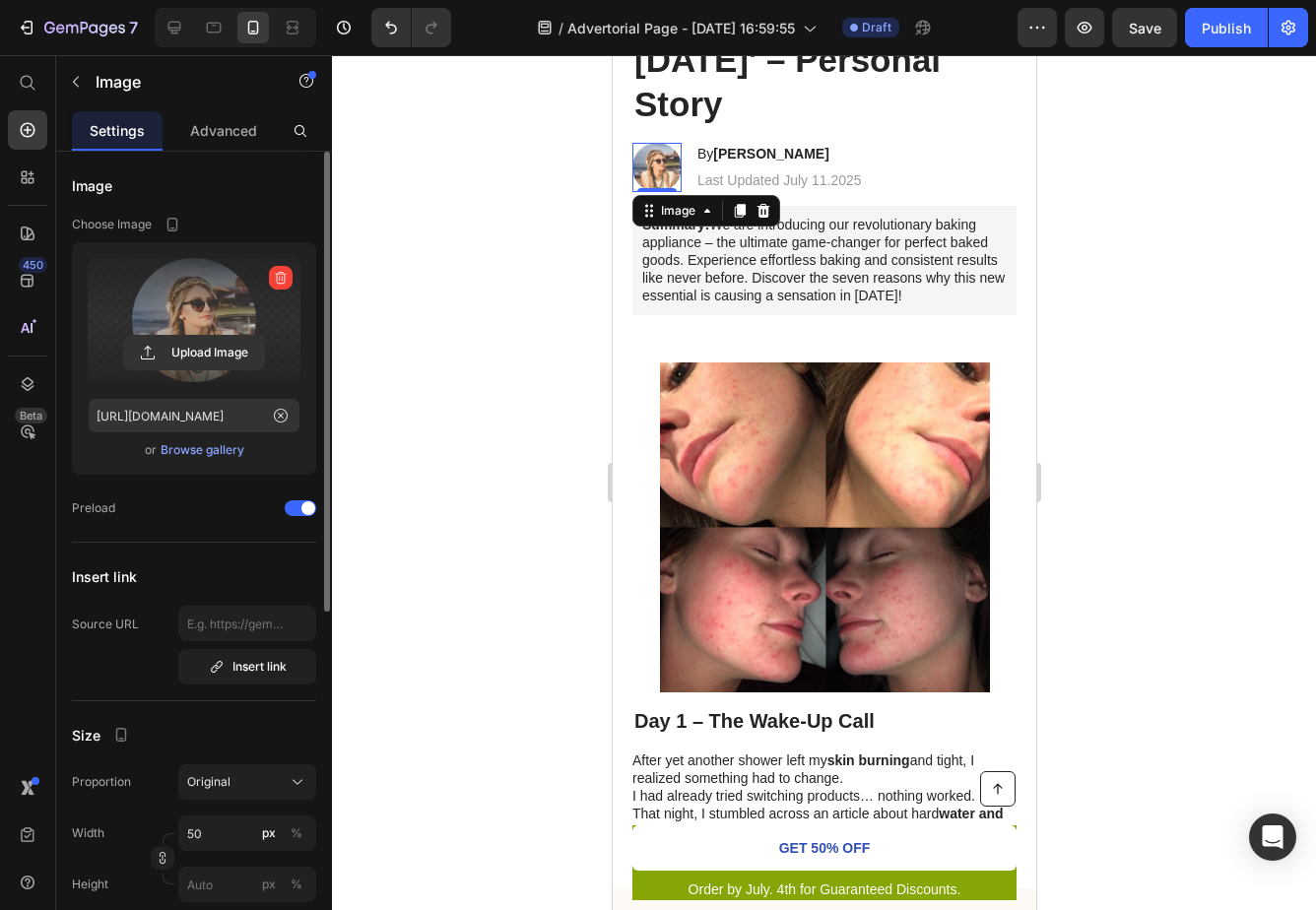 click at bounding box center [194, 320] 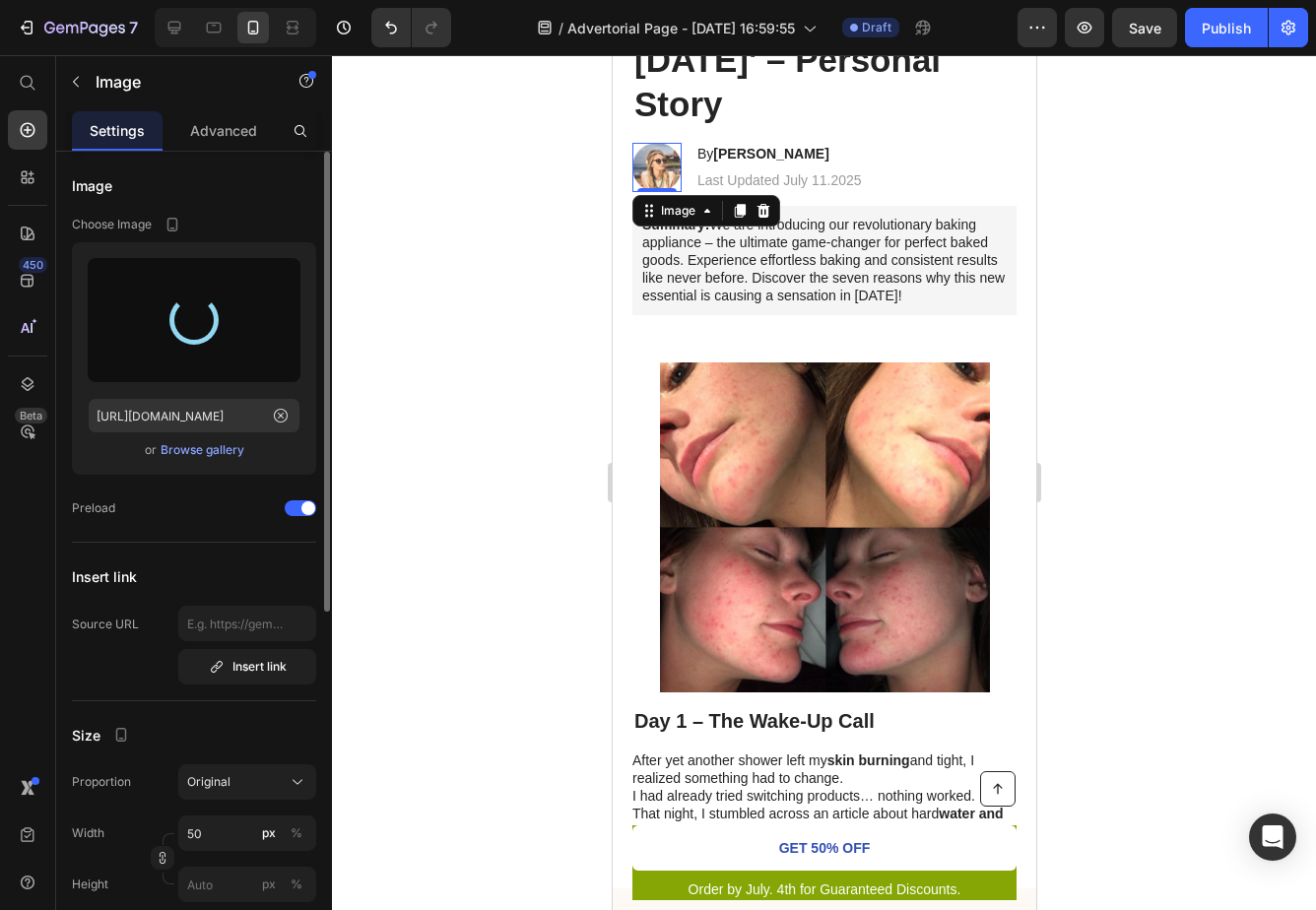 type on "[URL][DOMAIN_NAME]" 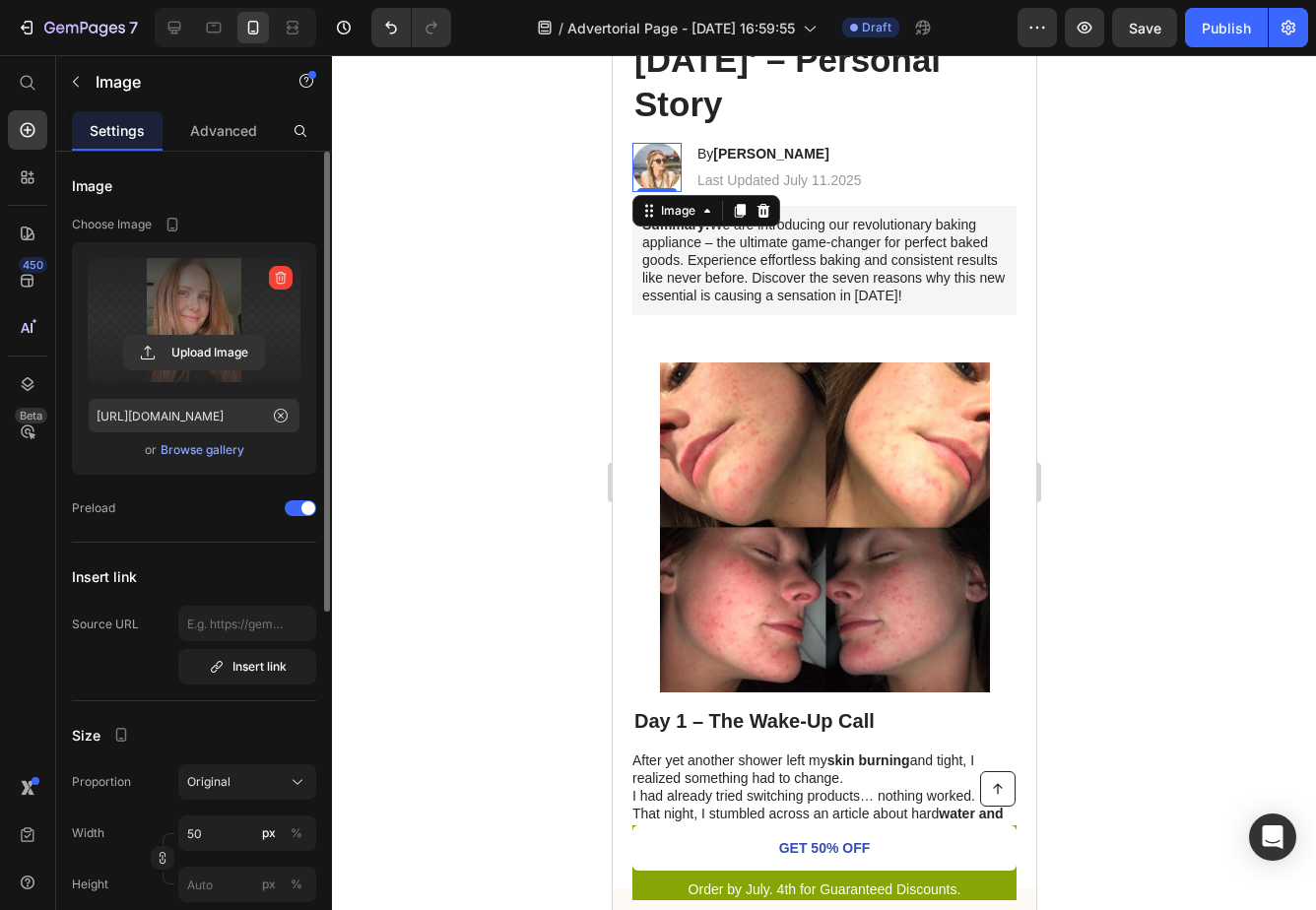 click 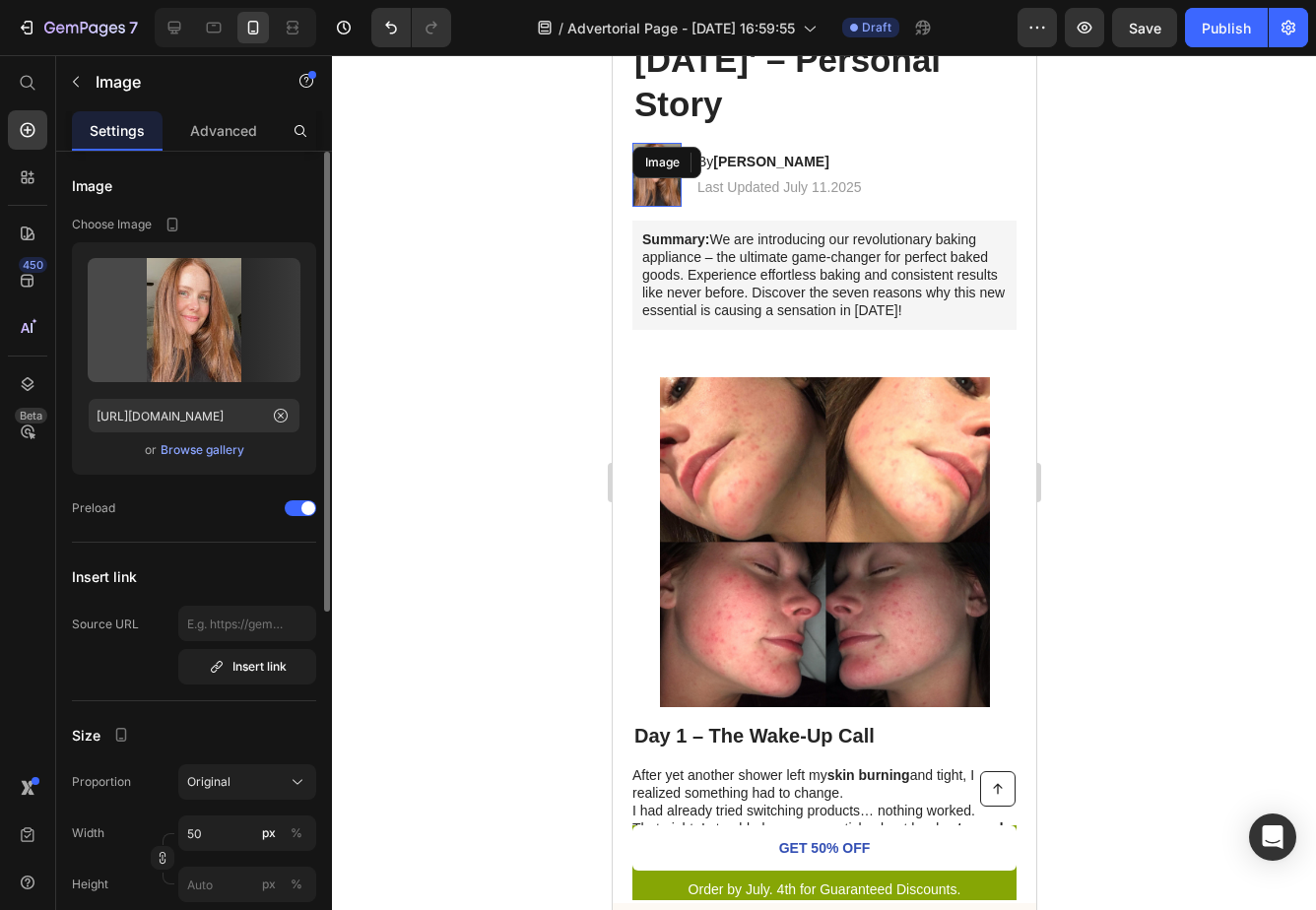 click on "Image" at bounding box center (656, 174) 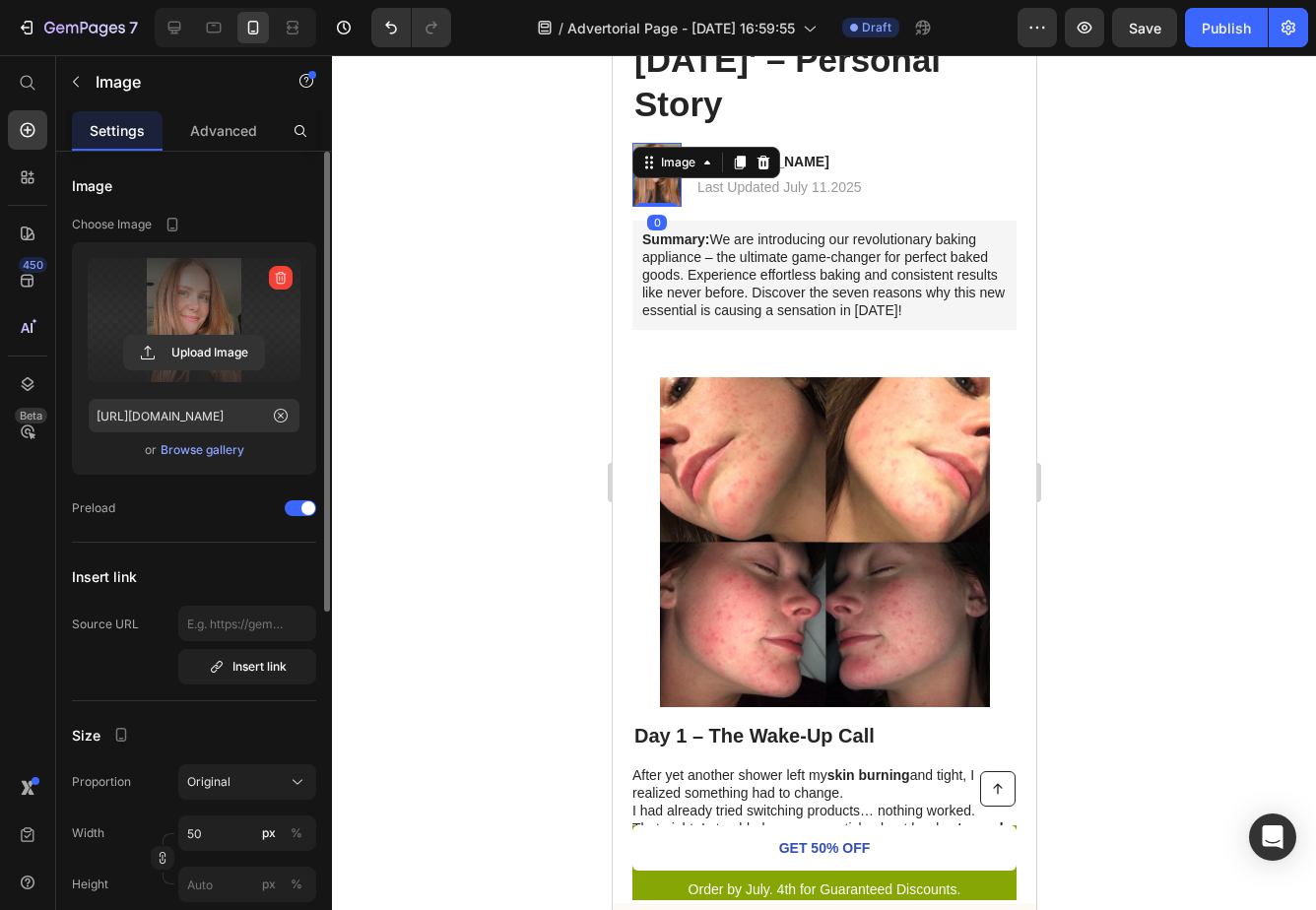 click at bounding box center [194, 320] 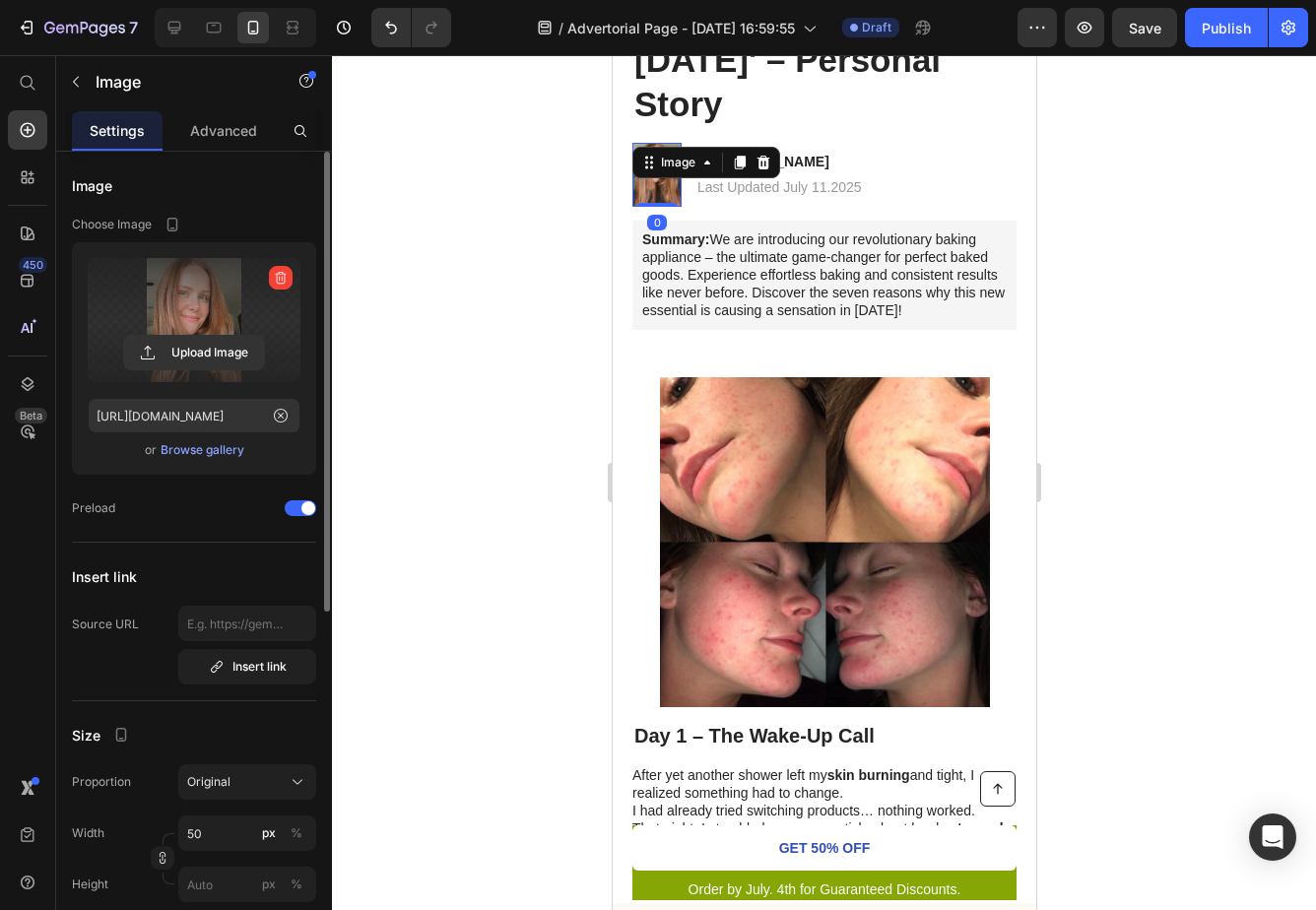 click 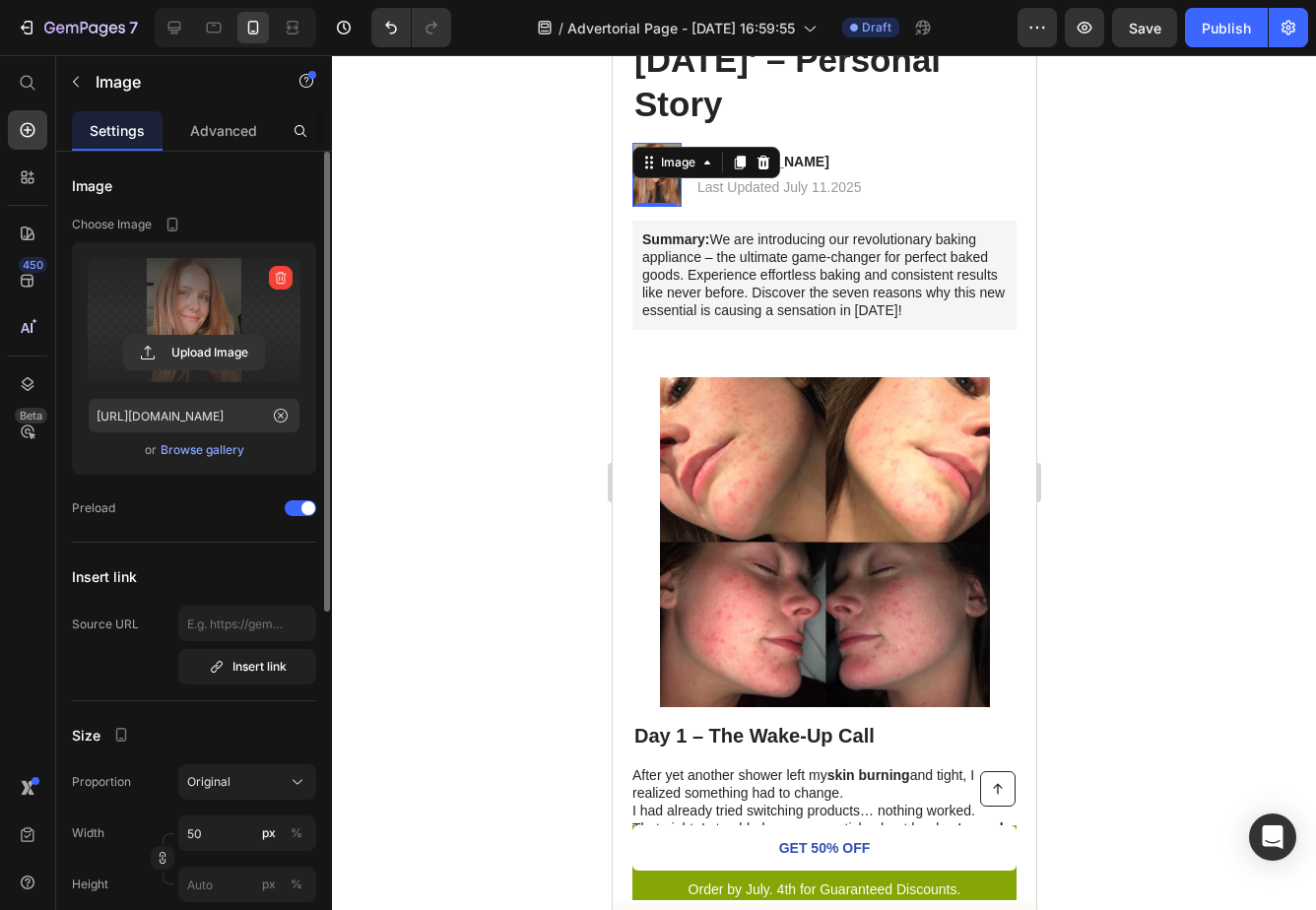 type on "C:\fakepath\Ontwerp zonder titel-41.png" 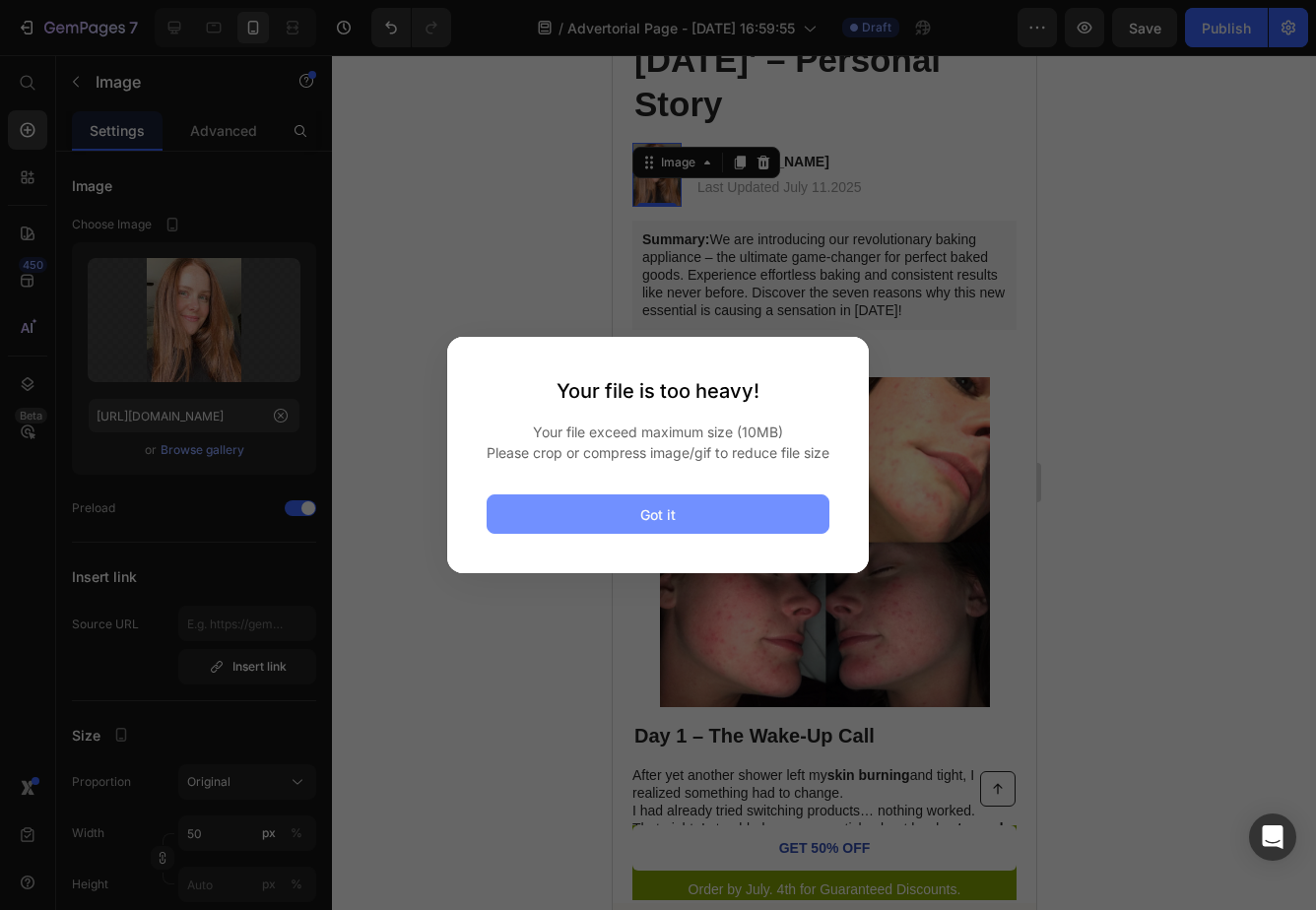 click on "Got it" at bounding box center [658, 514] 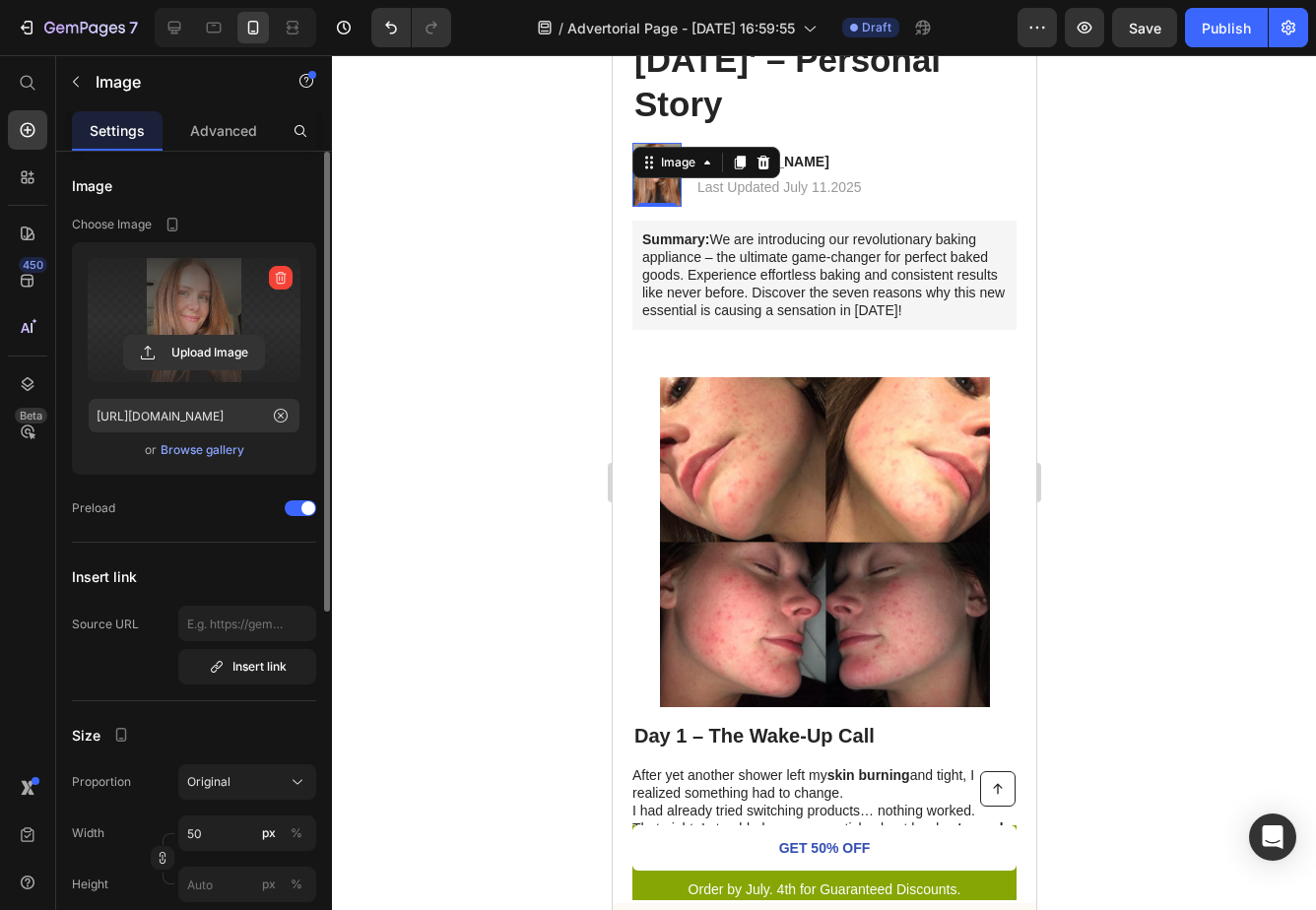 click at bounding box center (194, 320) 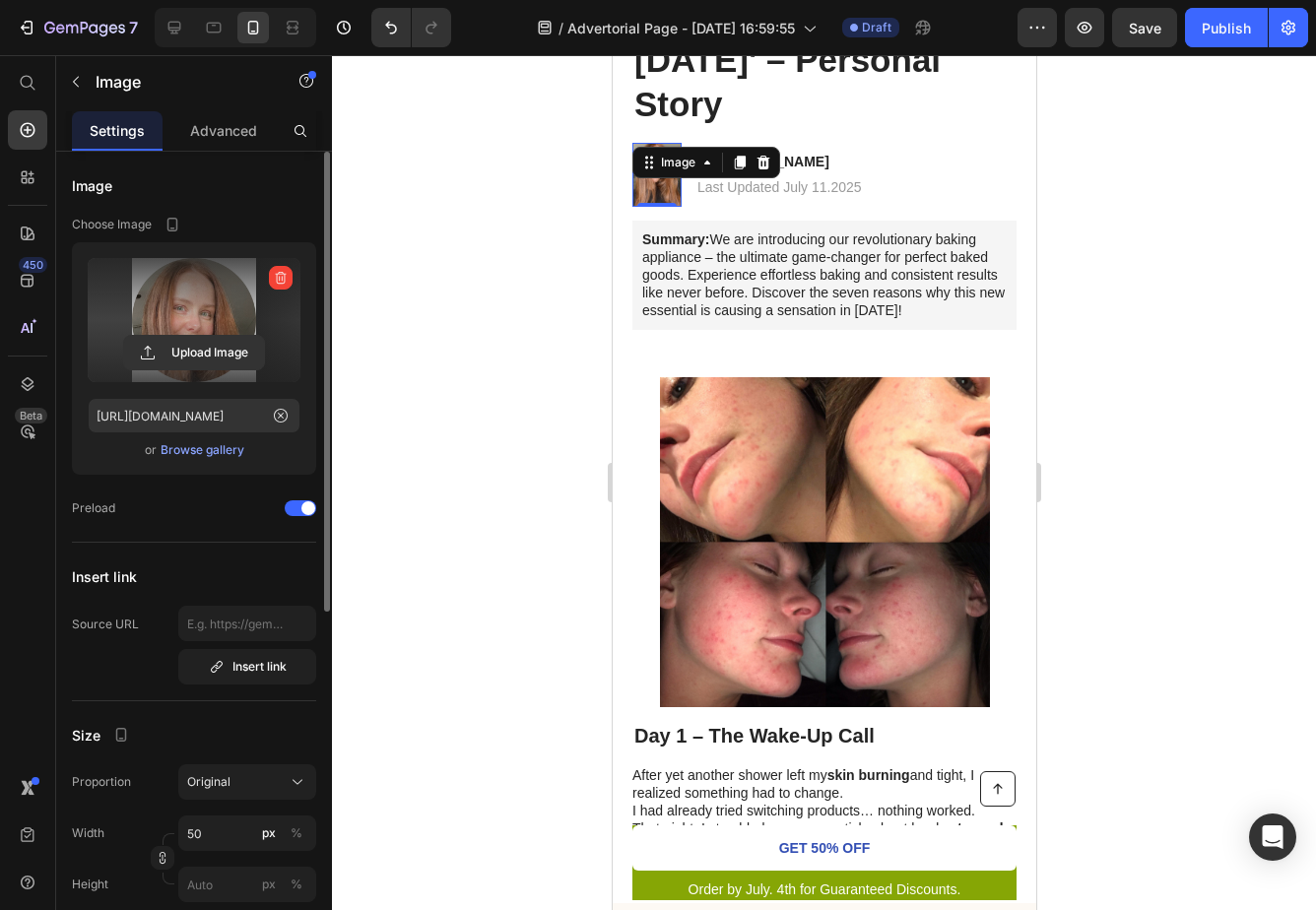 type on "[URL][DOMAIN_NAME]" 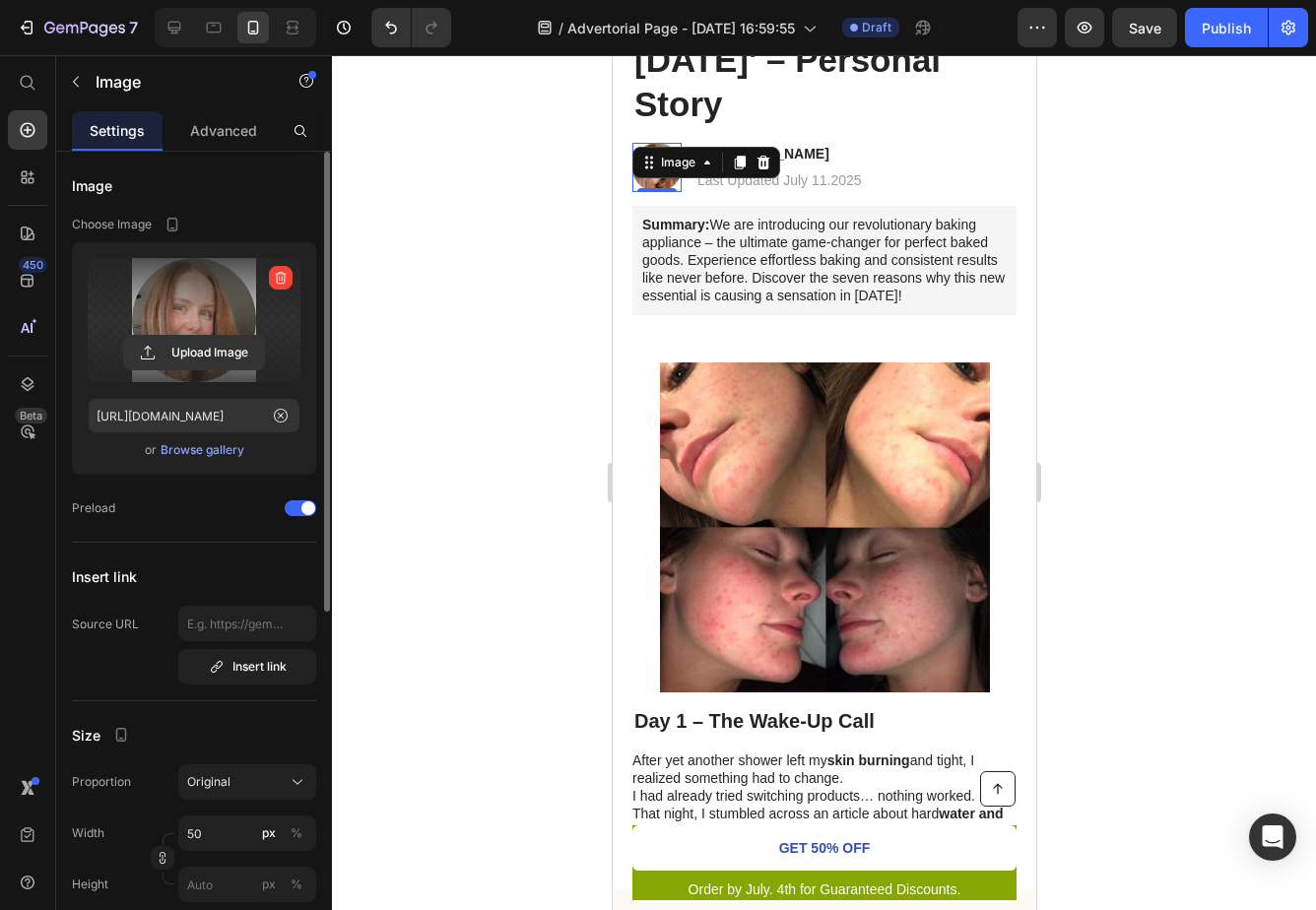 click 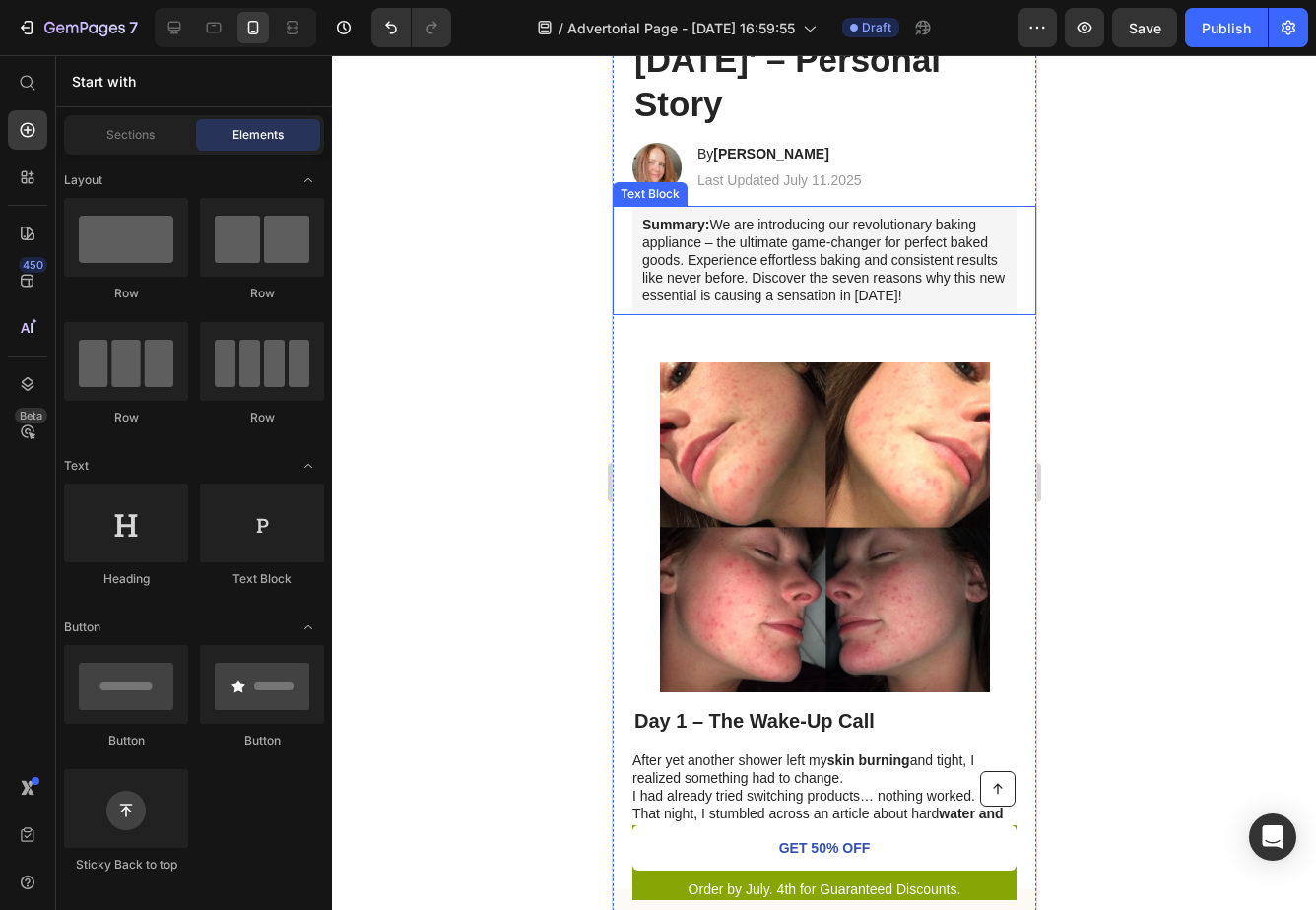 click 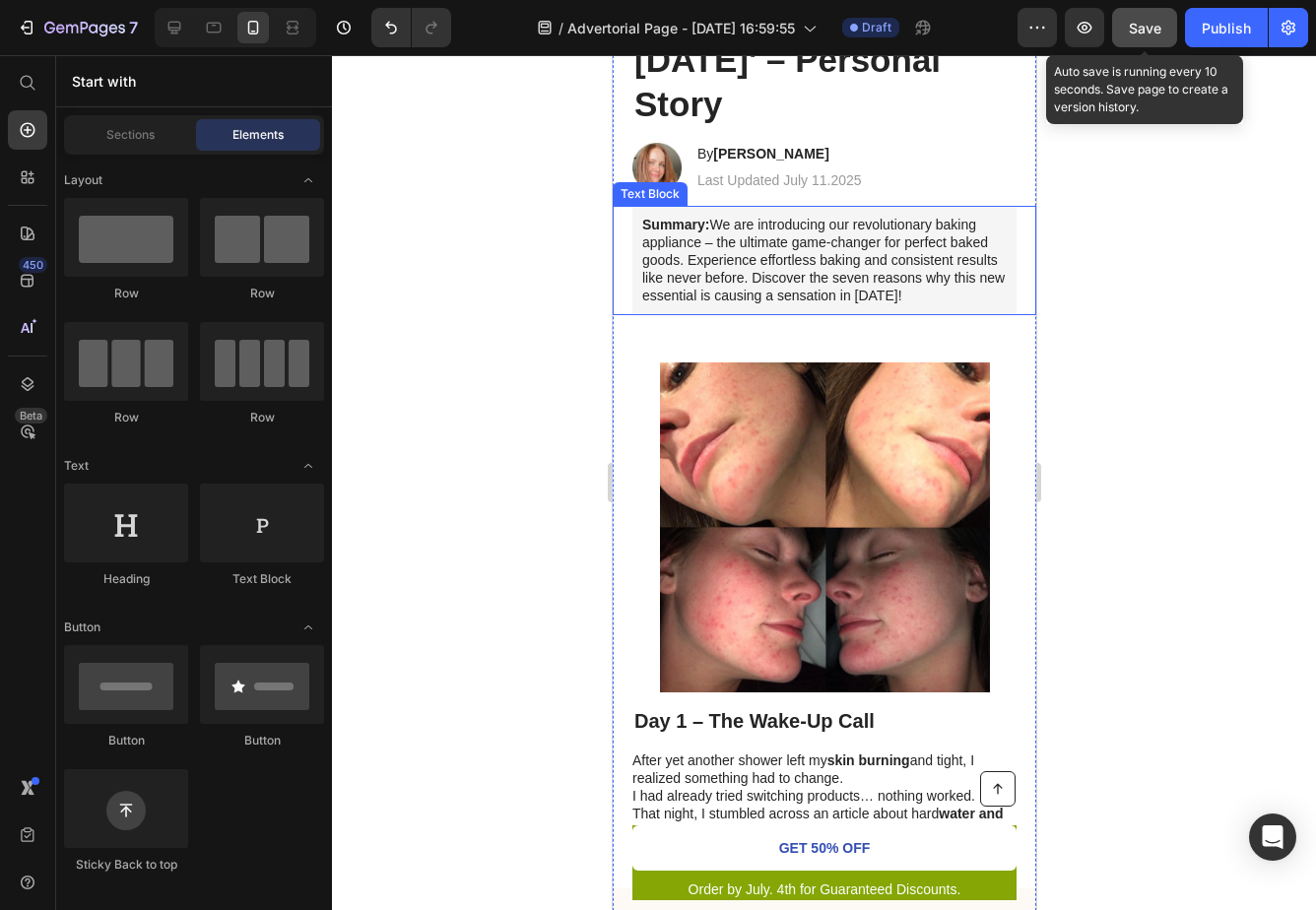 click on "Save" 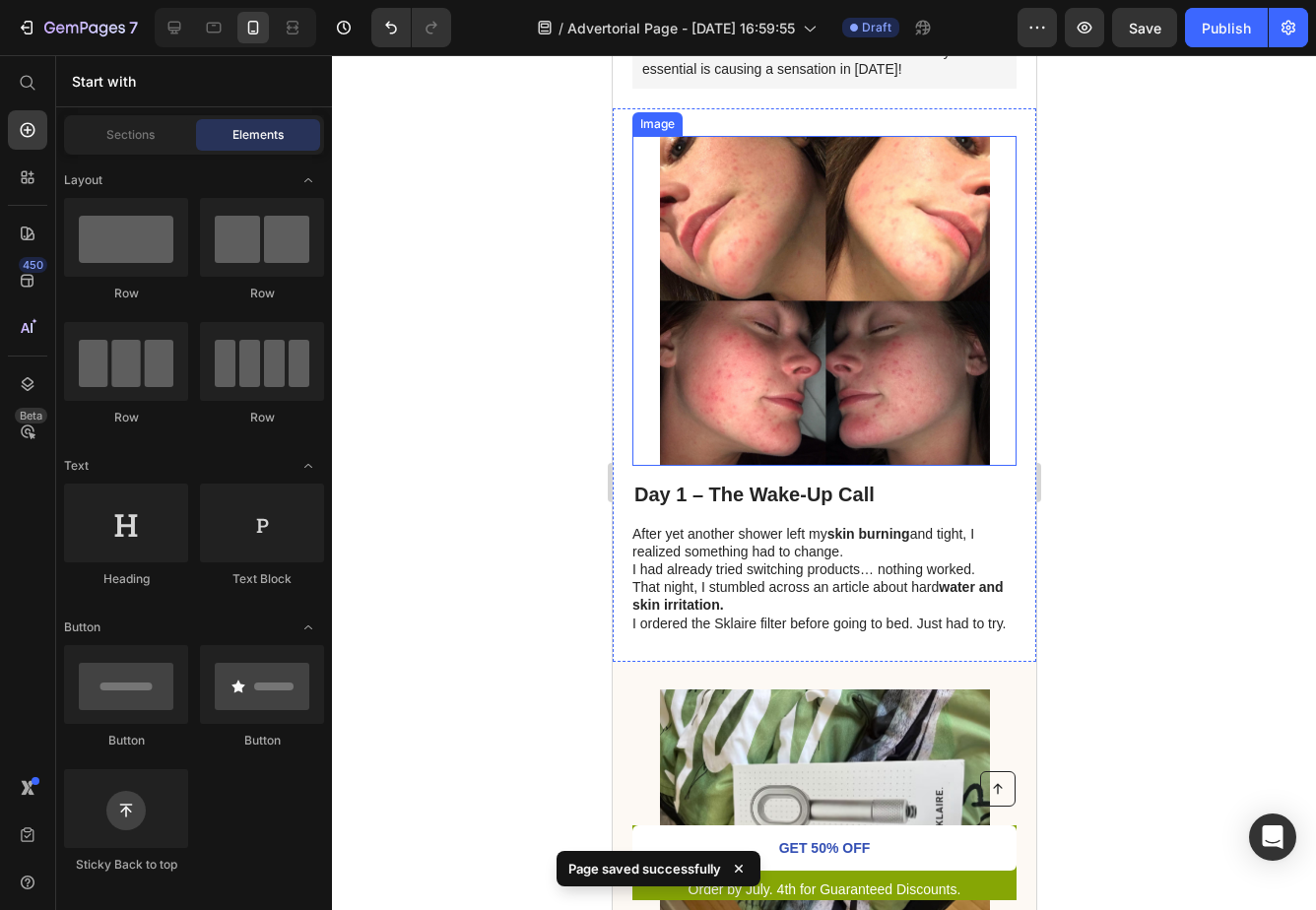 scroll, scrollTop: 446, scrollLeft: 0, axis: vertical 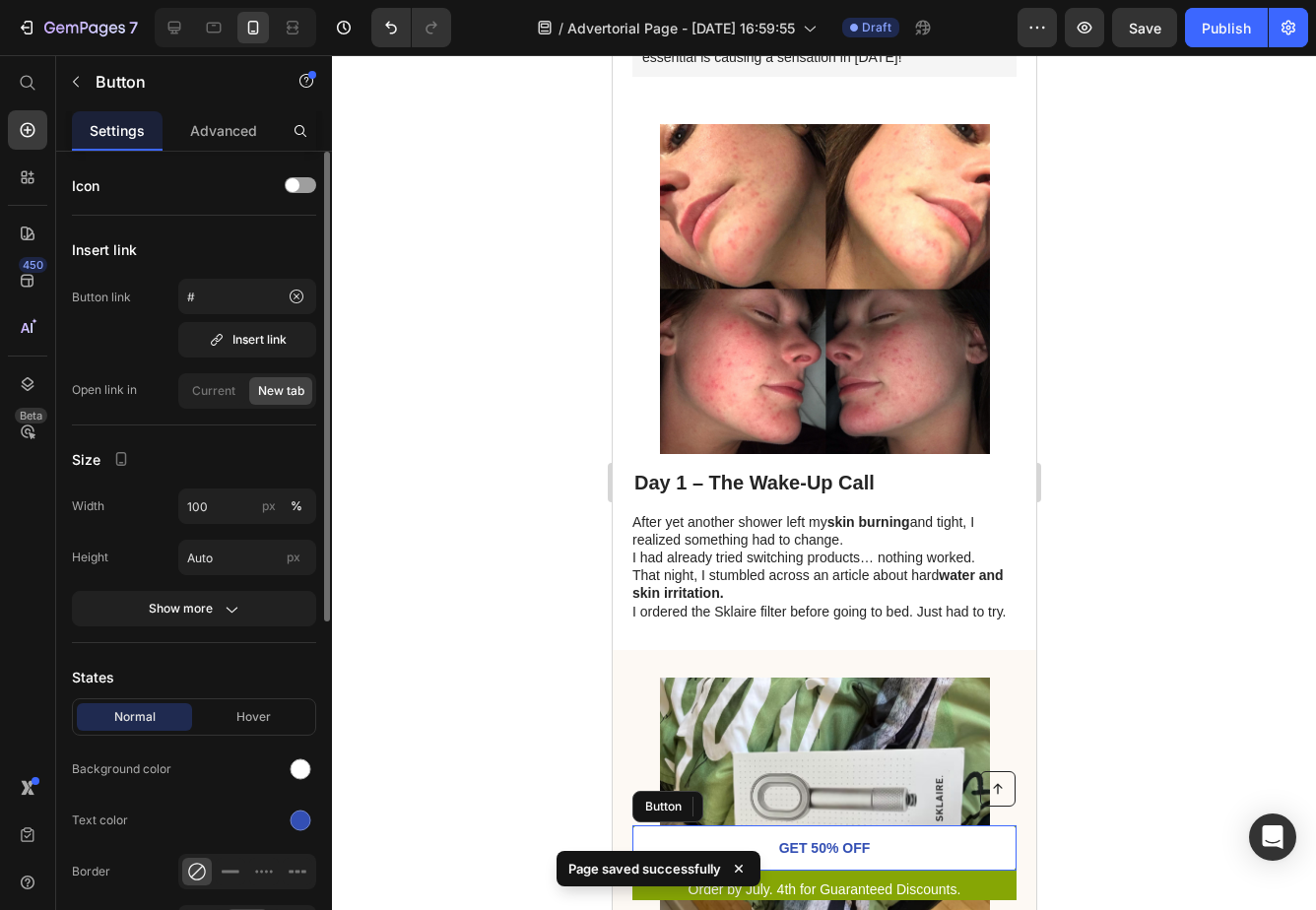click on "GET 50% OFF" at bounding box center (823, 848) 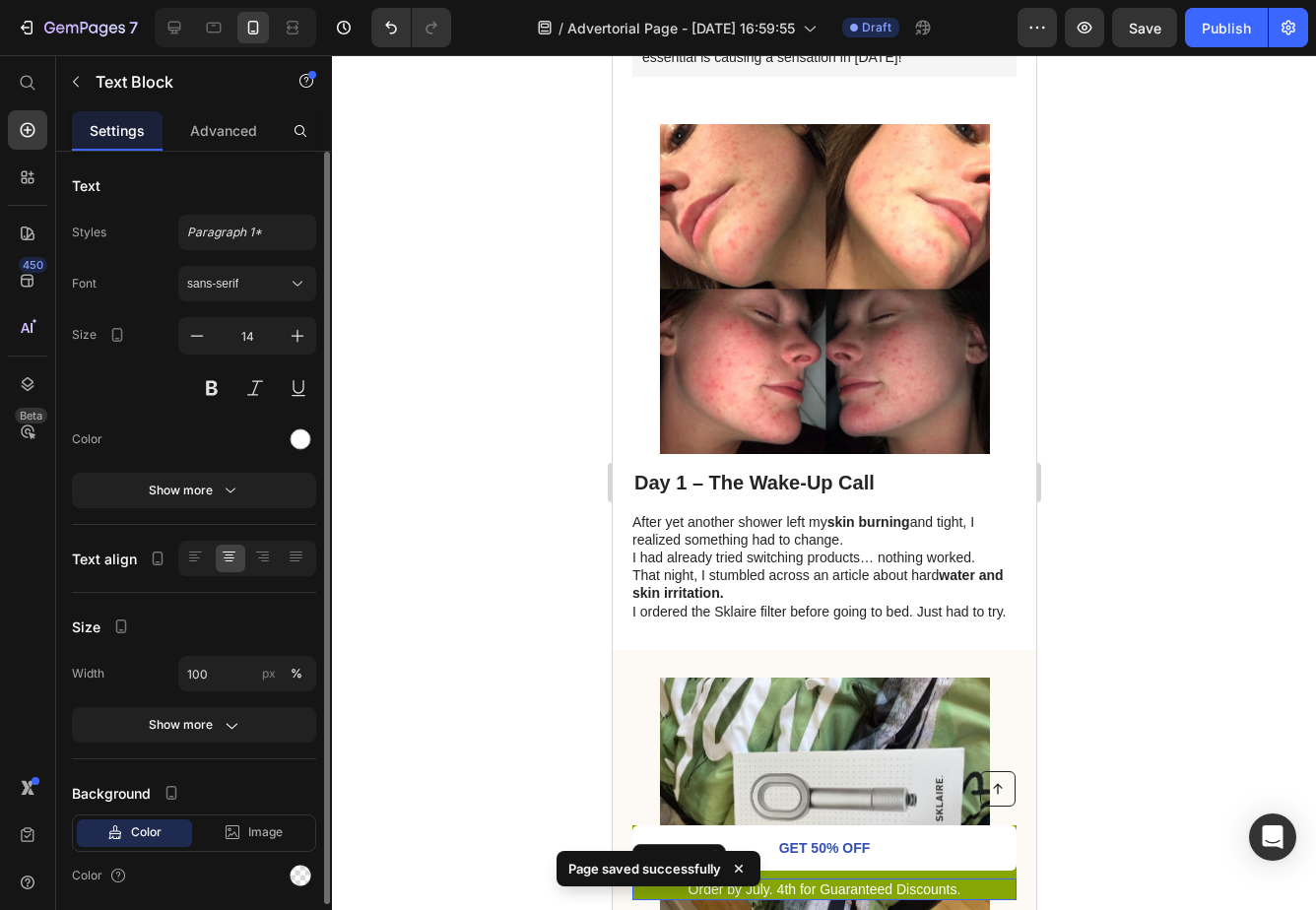 click on "Order by July. 4th for Guaranteed Discounts." at bounding box center [823, 889] 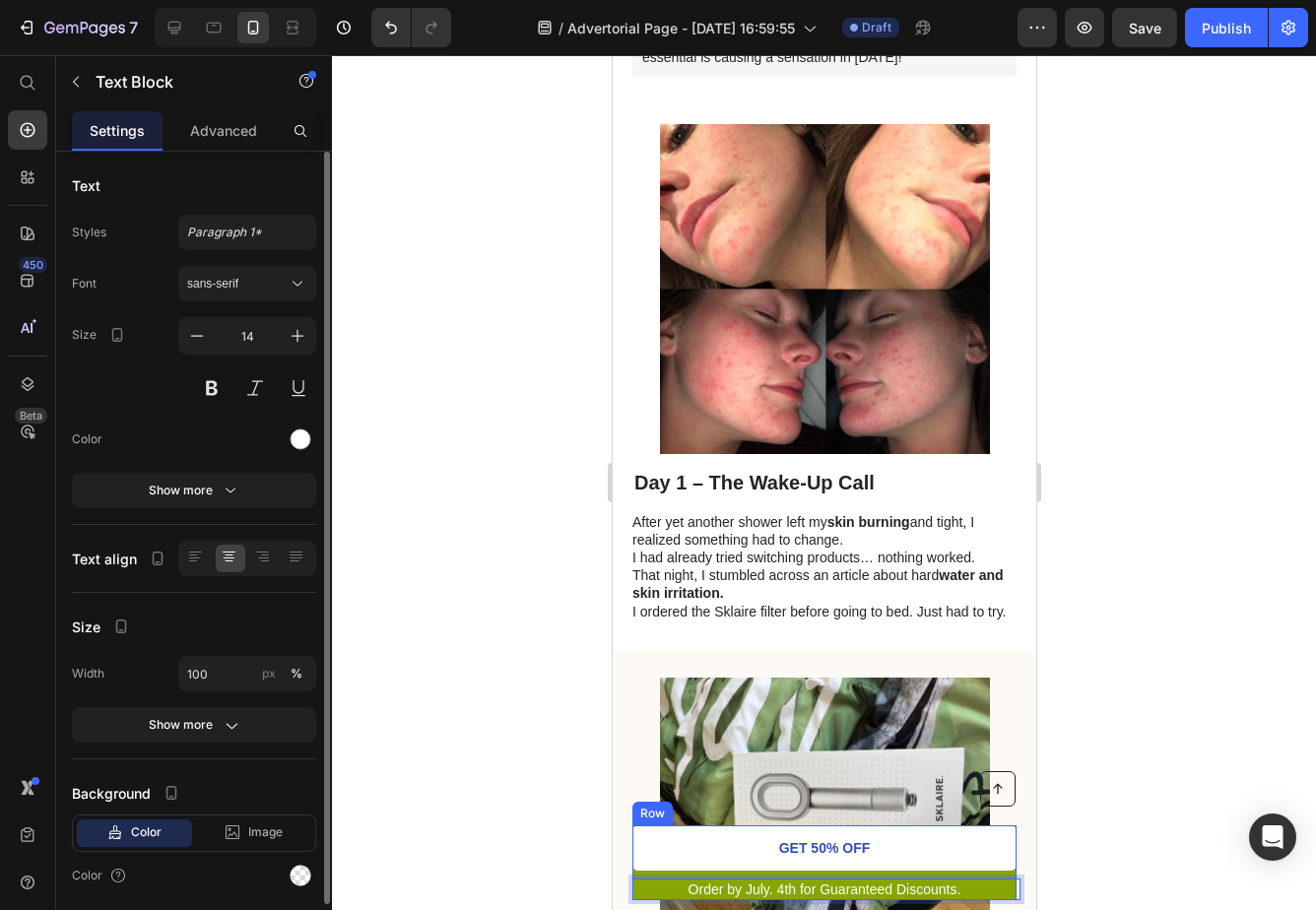 click on "GET 50% OFF Button" at bounding box center [823, 852] 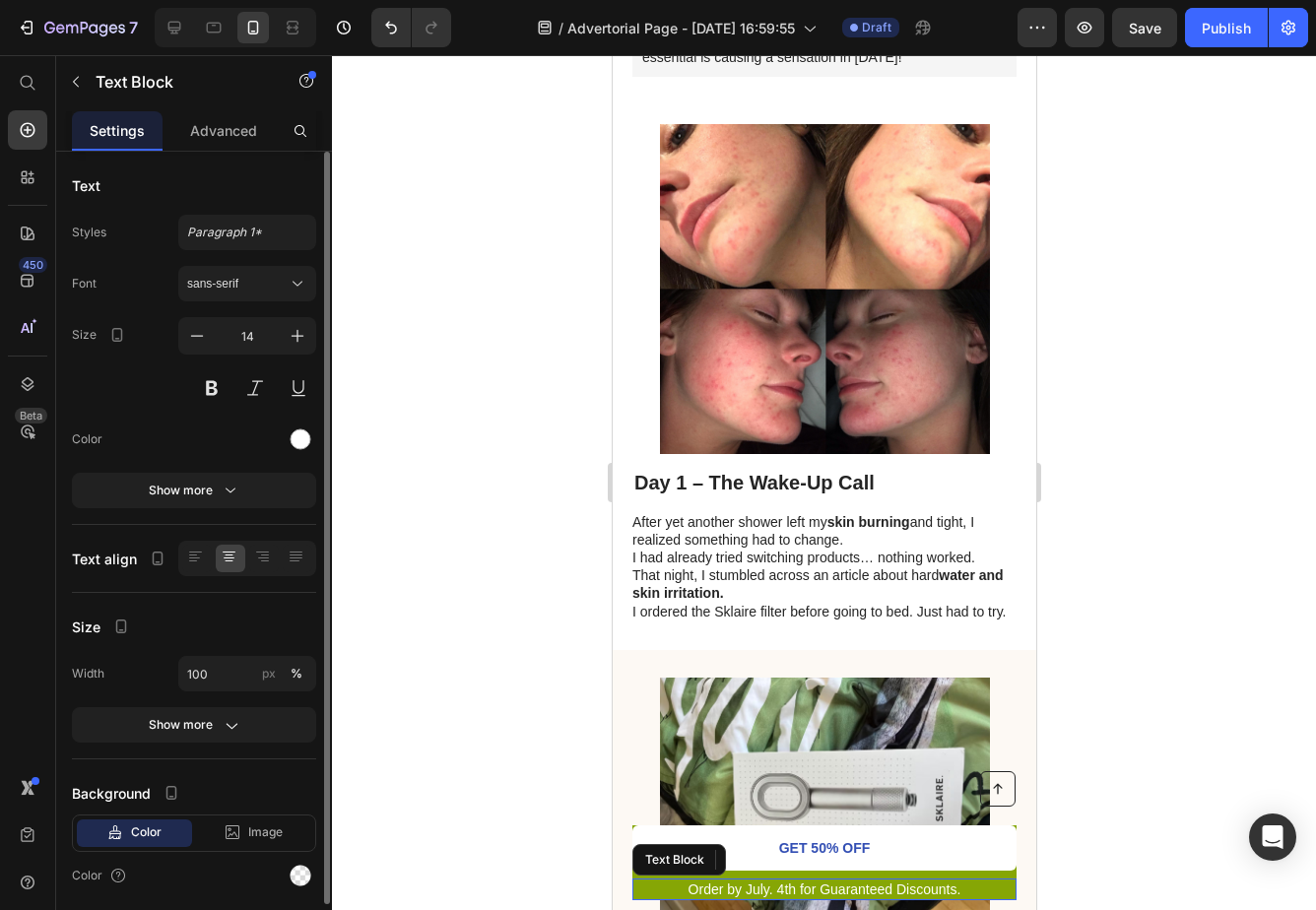 click on "Order by July. 4th for Guaranteed Discounts." at bounding box center (823, 889) 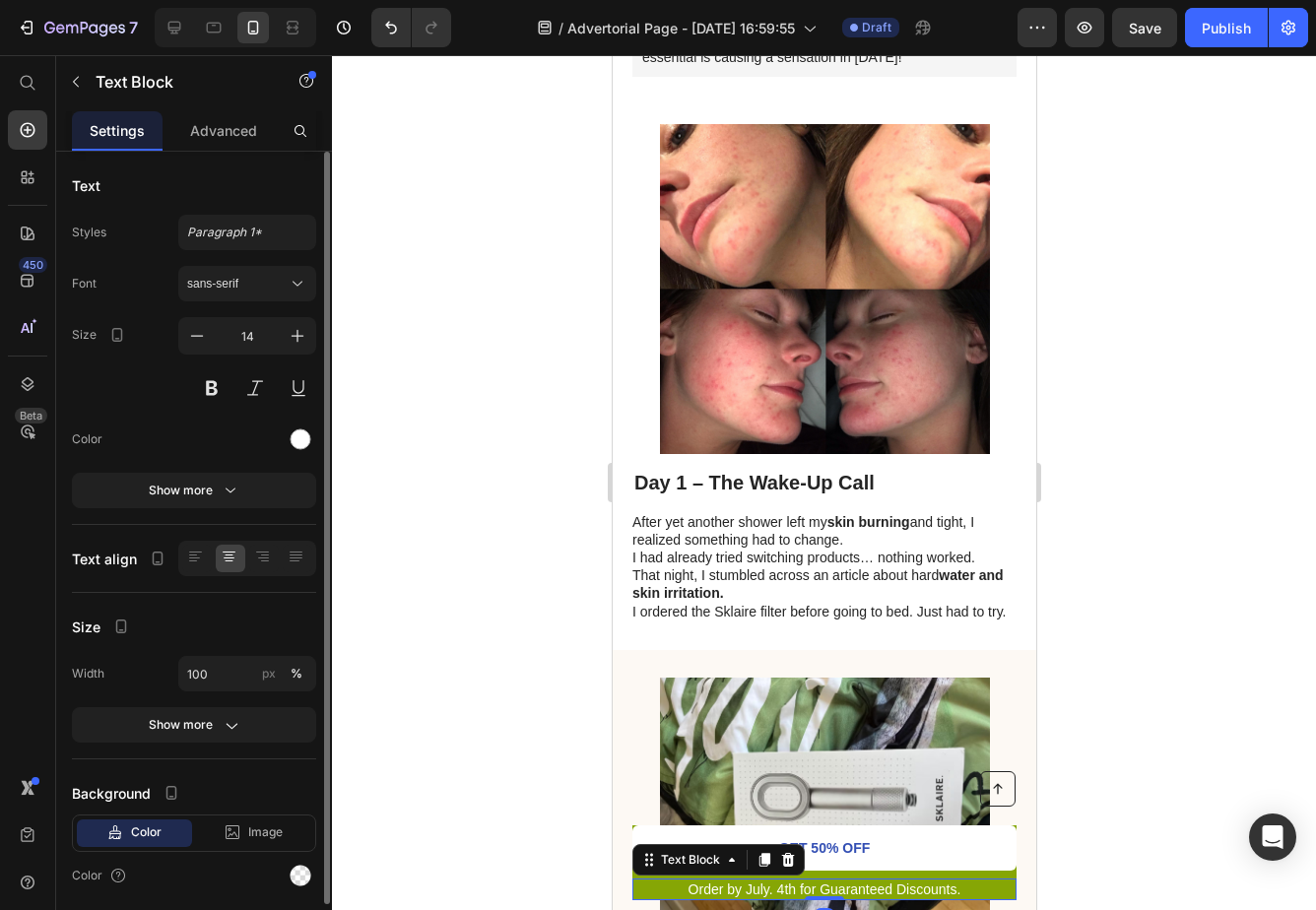 scroll, scrollTop: 67, scrollLeft: 0, axis: vertical 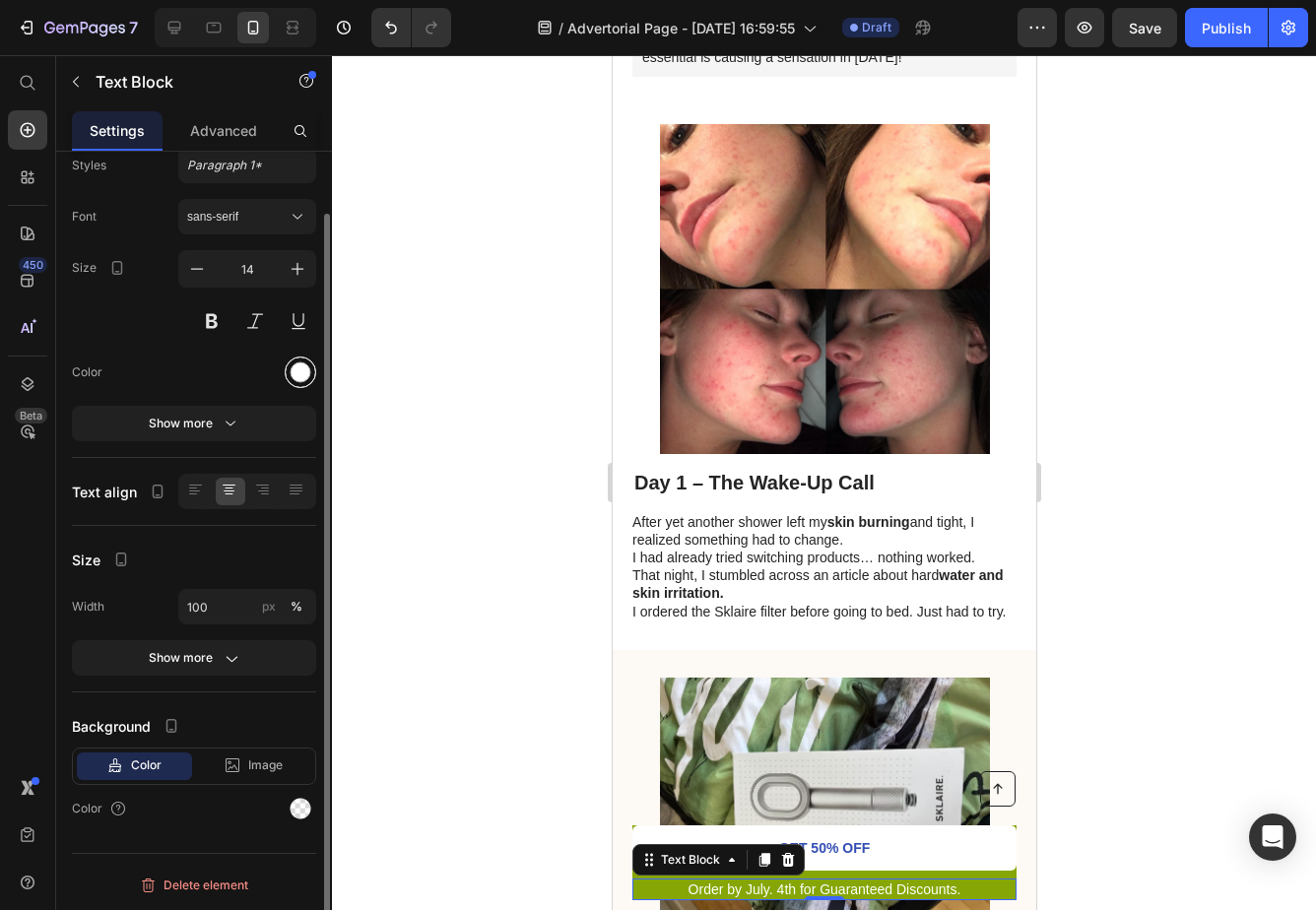click at bounding box center (300, 372) 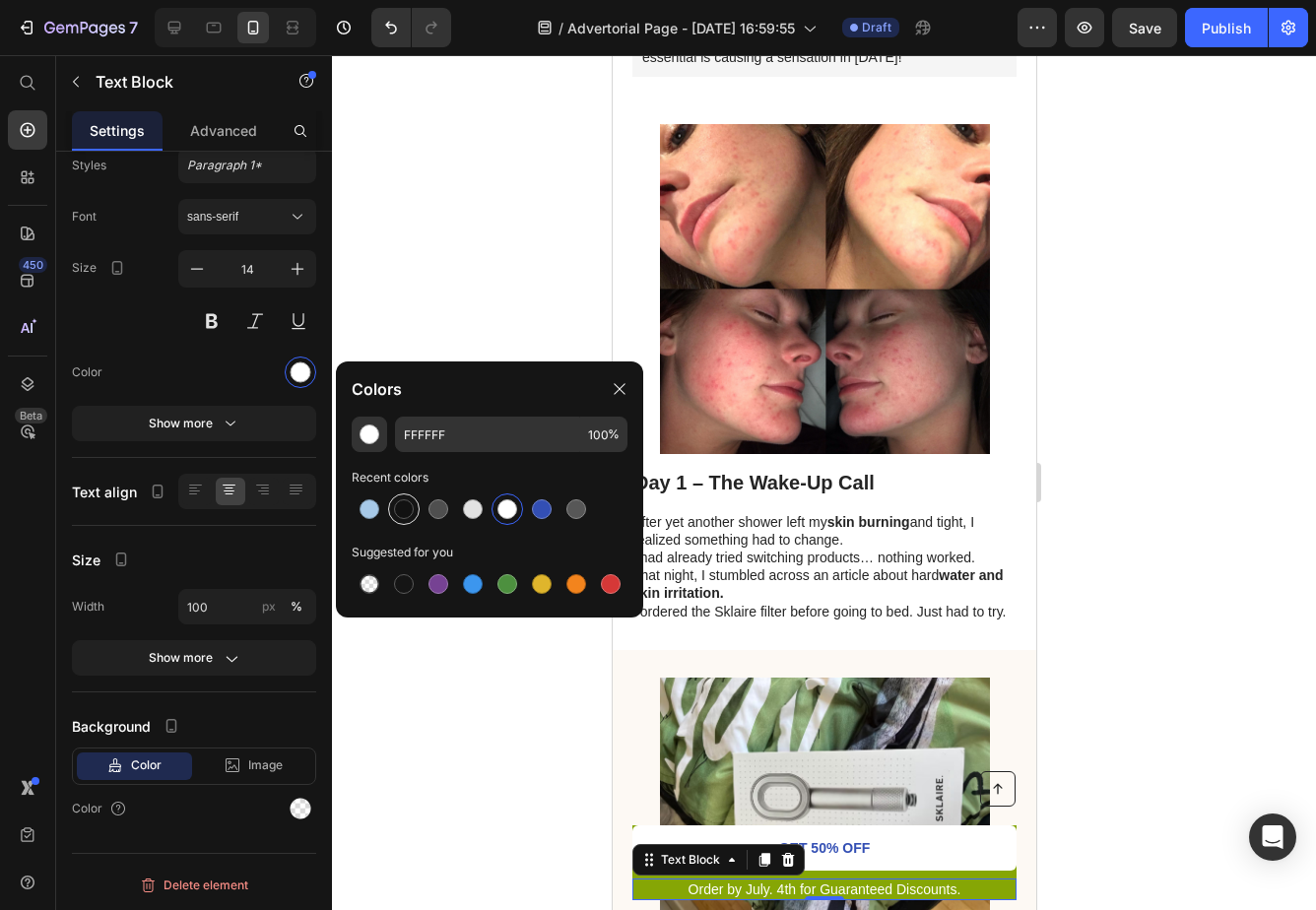 click at bounding box center (404, 509) 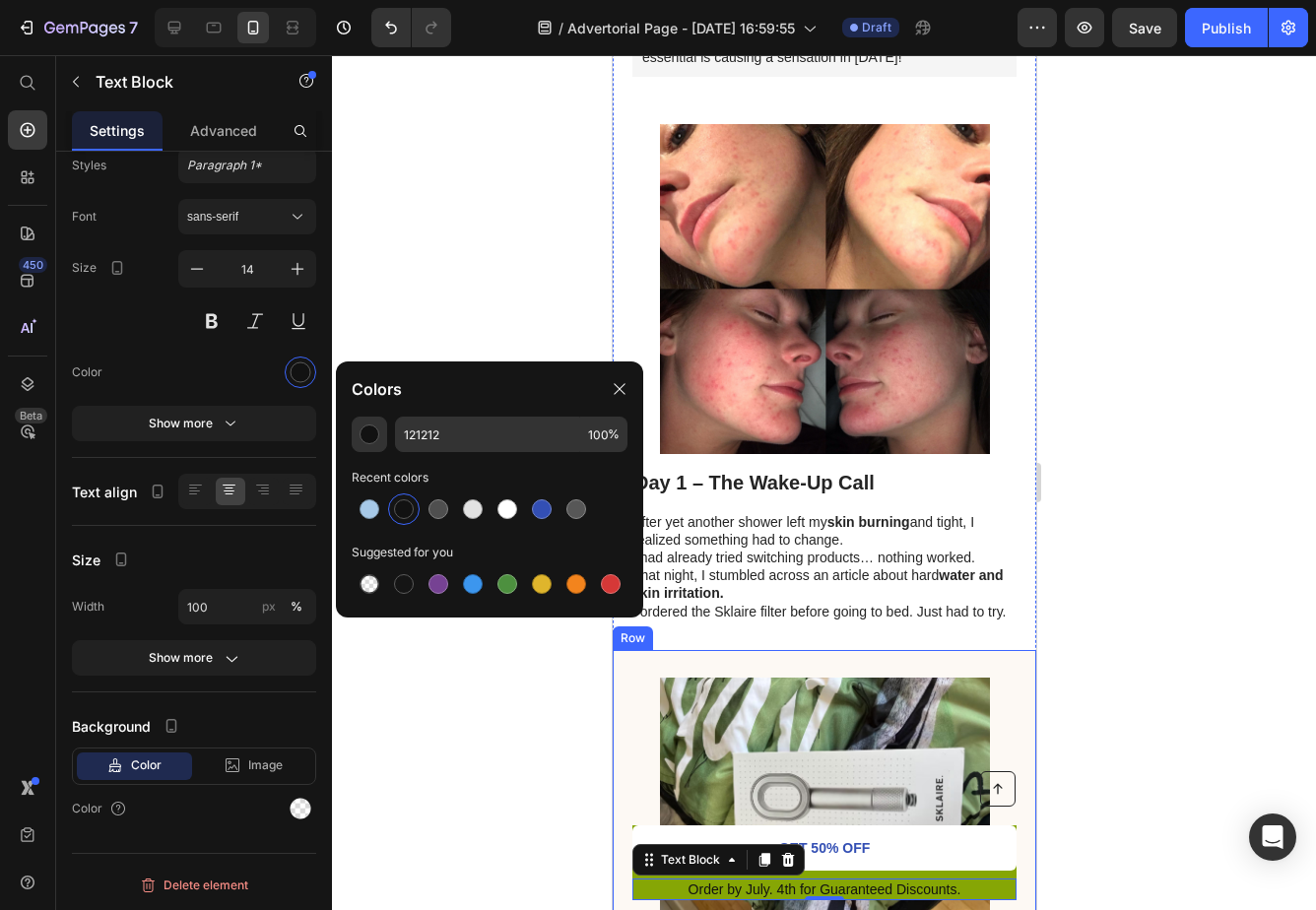 click 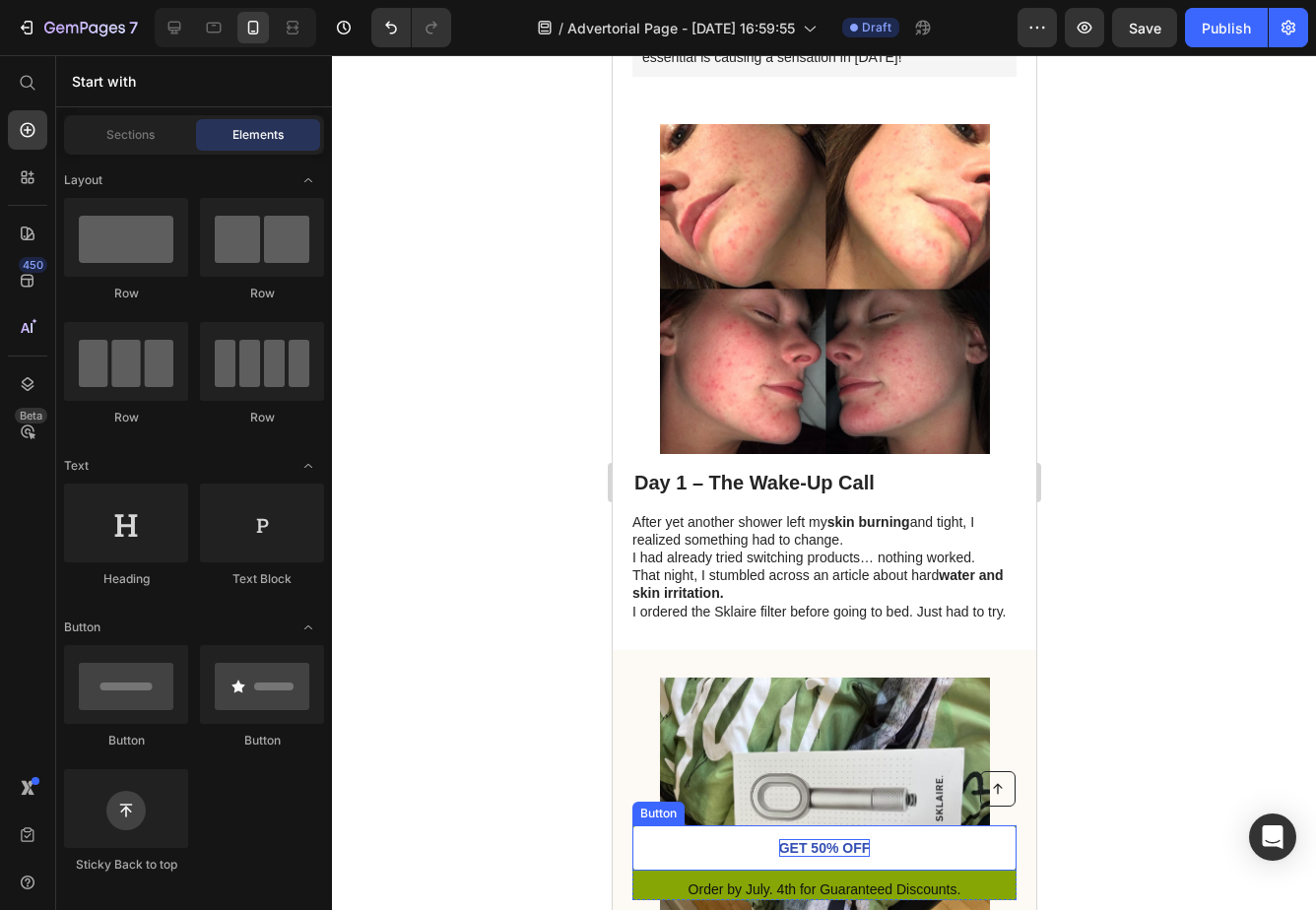 click on "GET 50% OFF" at bounding box center (823, 848) 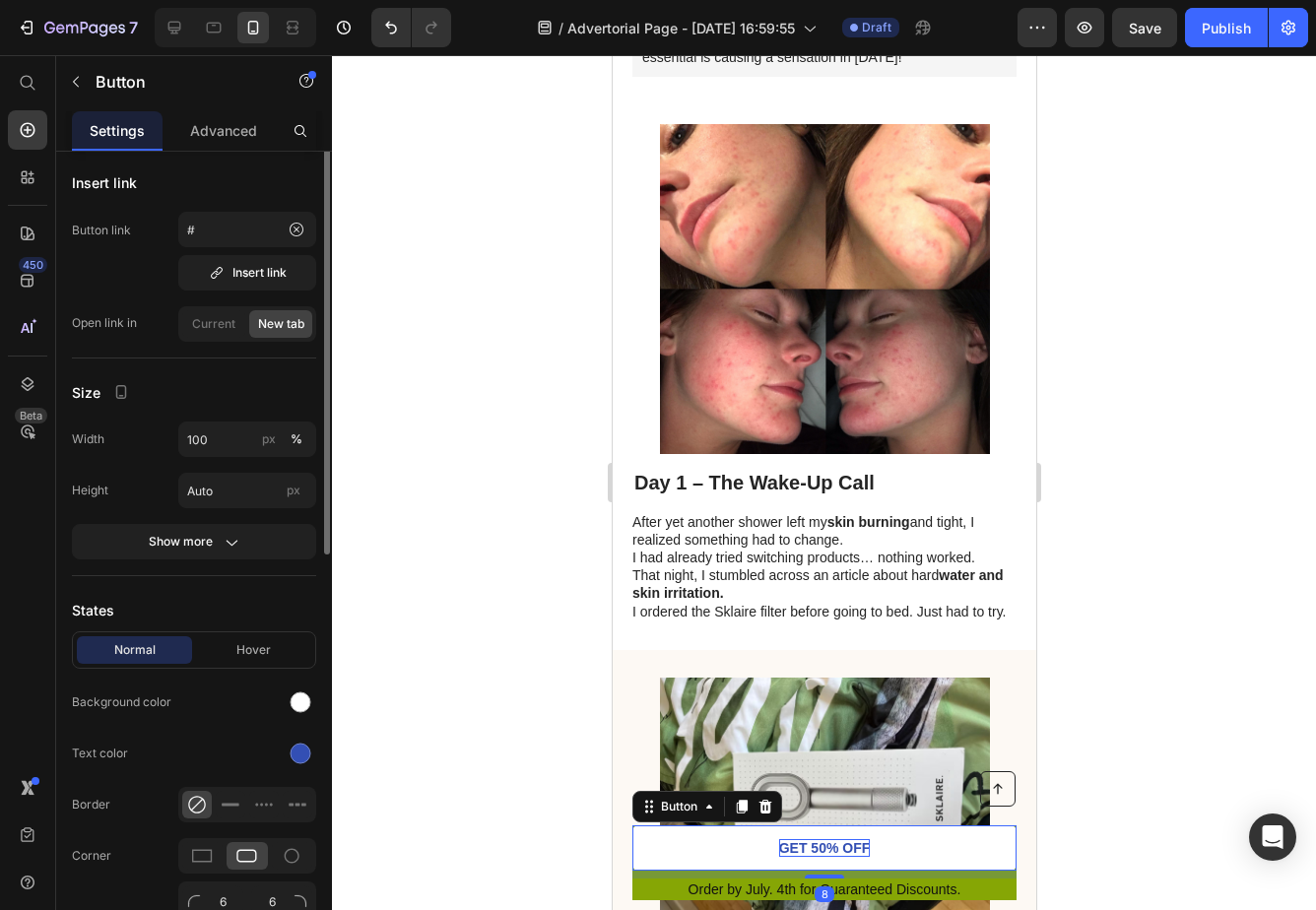 scroll, scrollTop: 0, scrollLeft: 0, axis: both 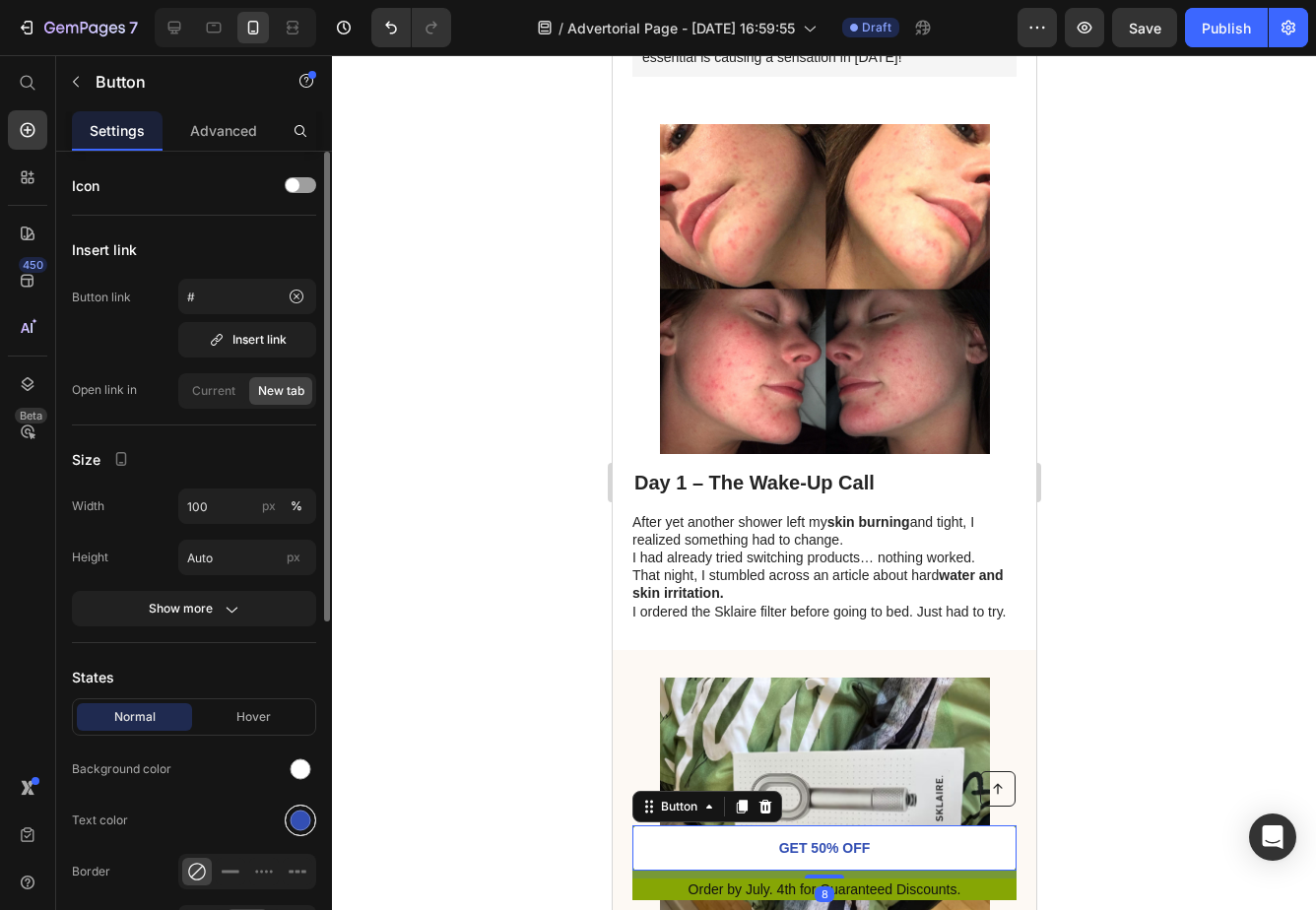 click at bounding box center [300, 820] 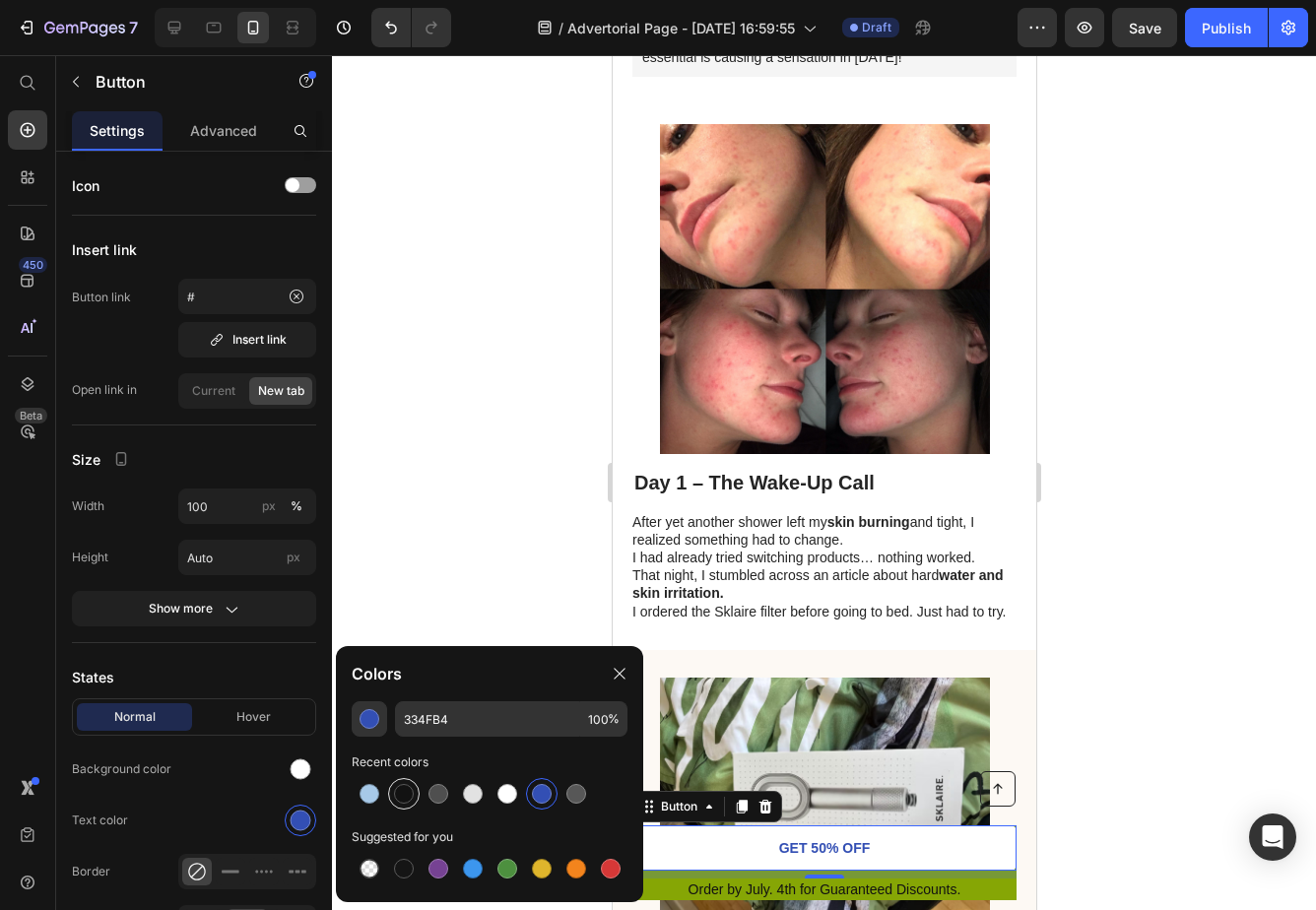 click at bounding box center [404, 794] 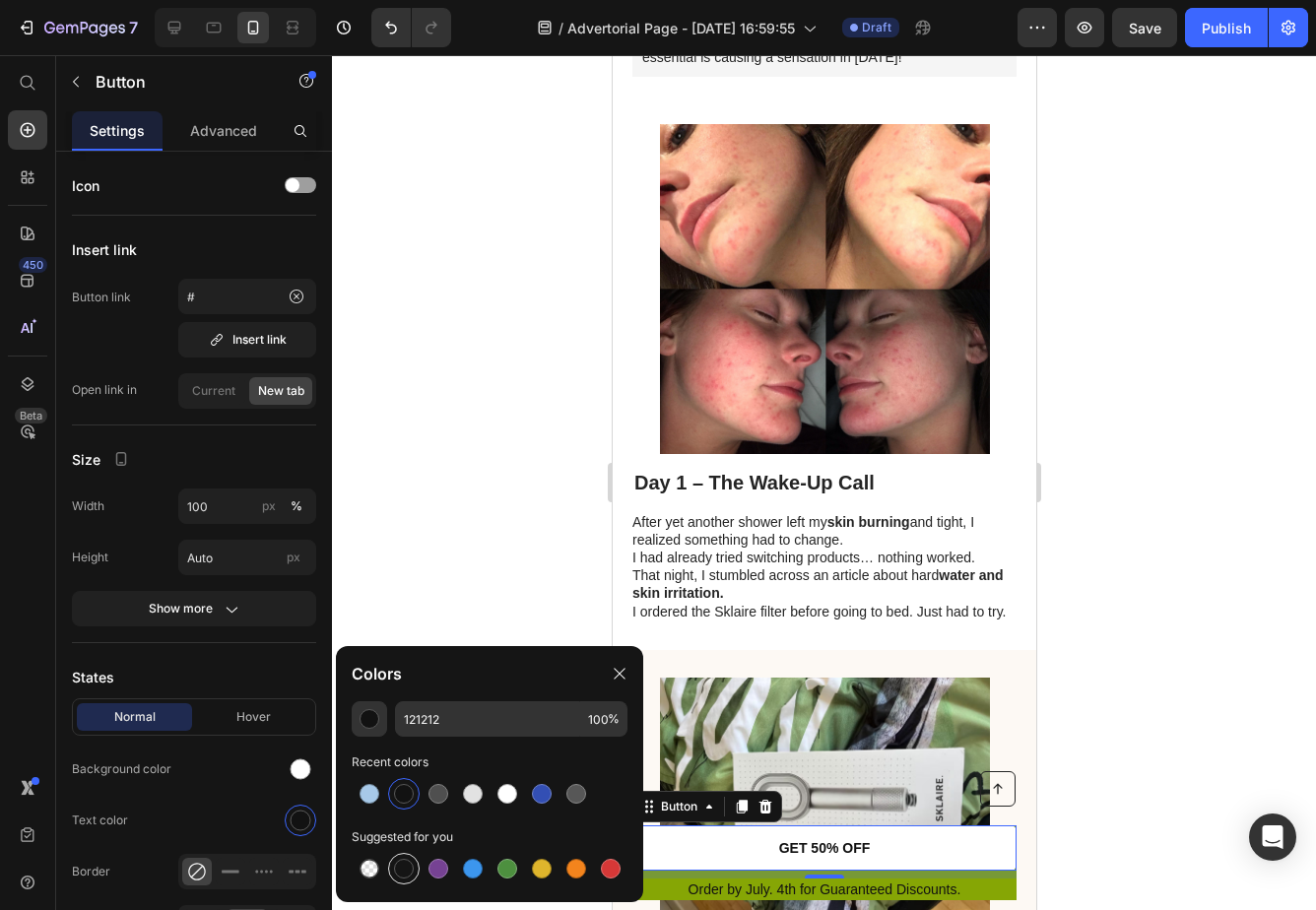 click at bounding box center (404, 869) 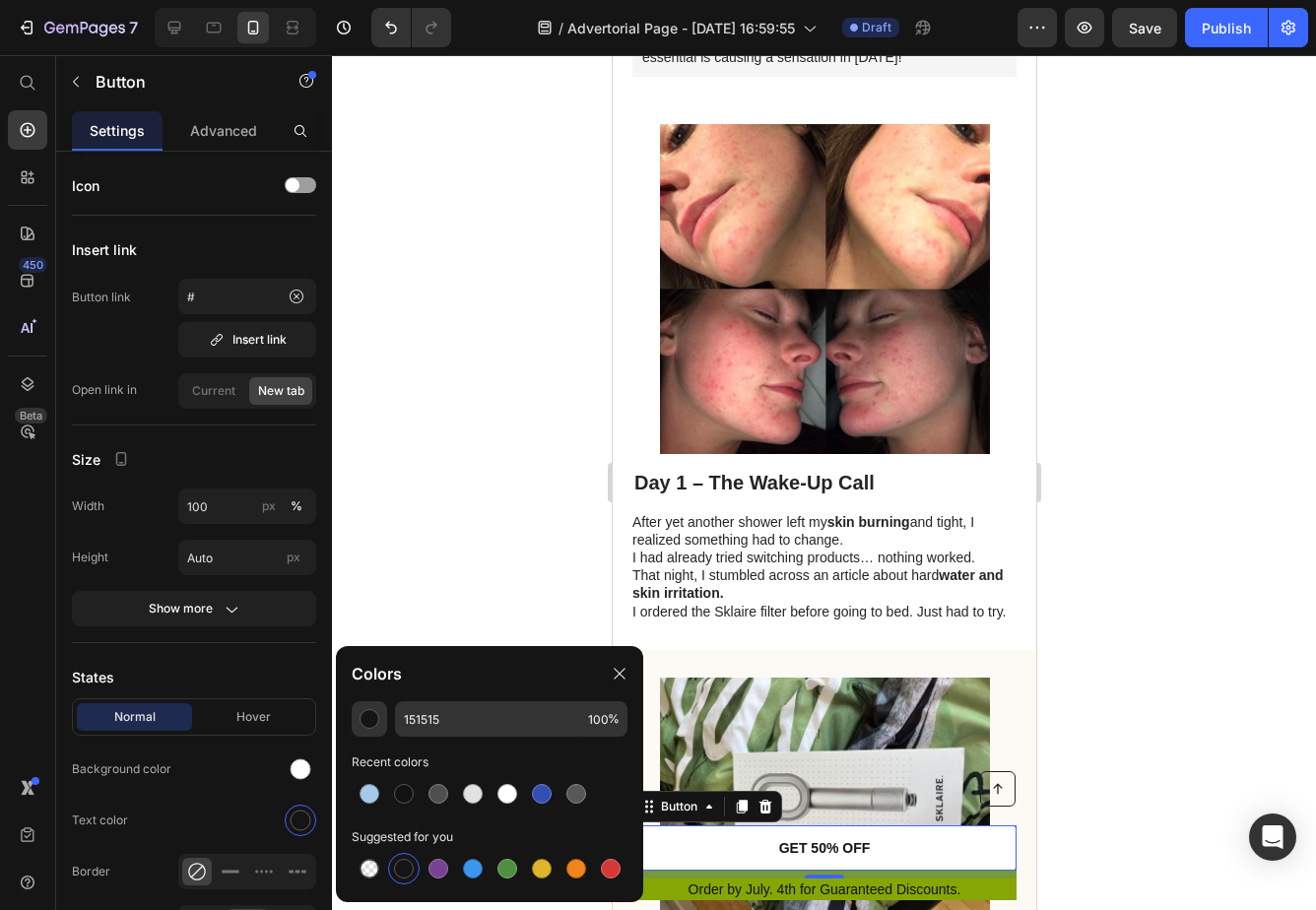click 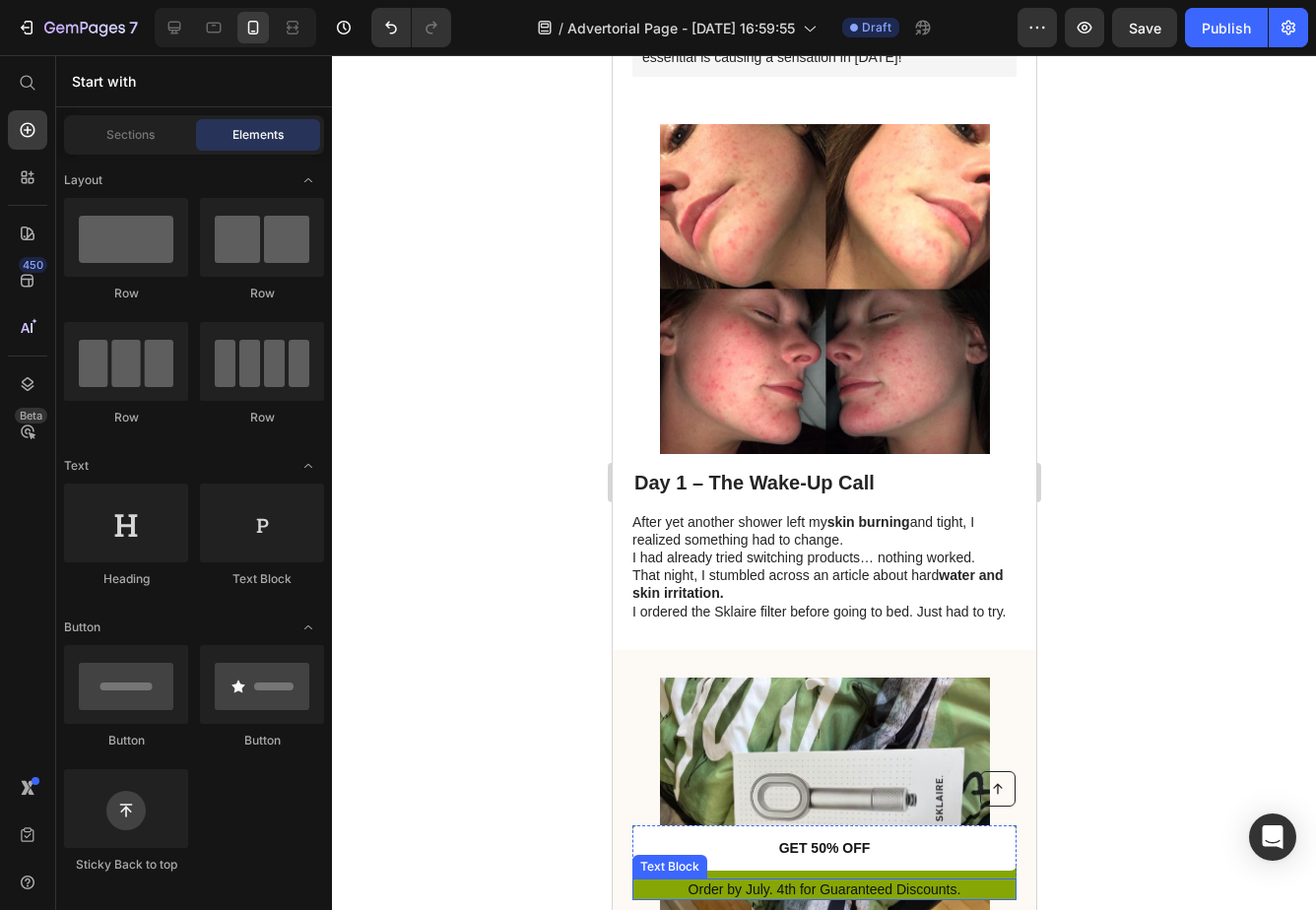 click on "Order by July. 4th for Guaranteed Discounts." at bounding box center (823, 889) 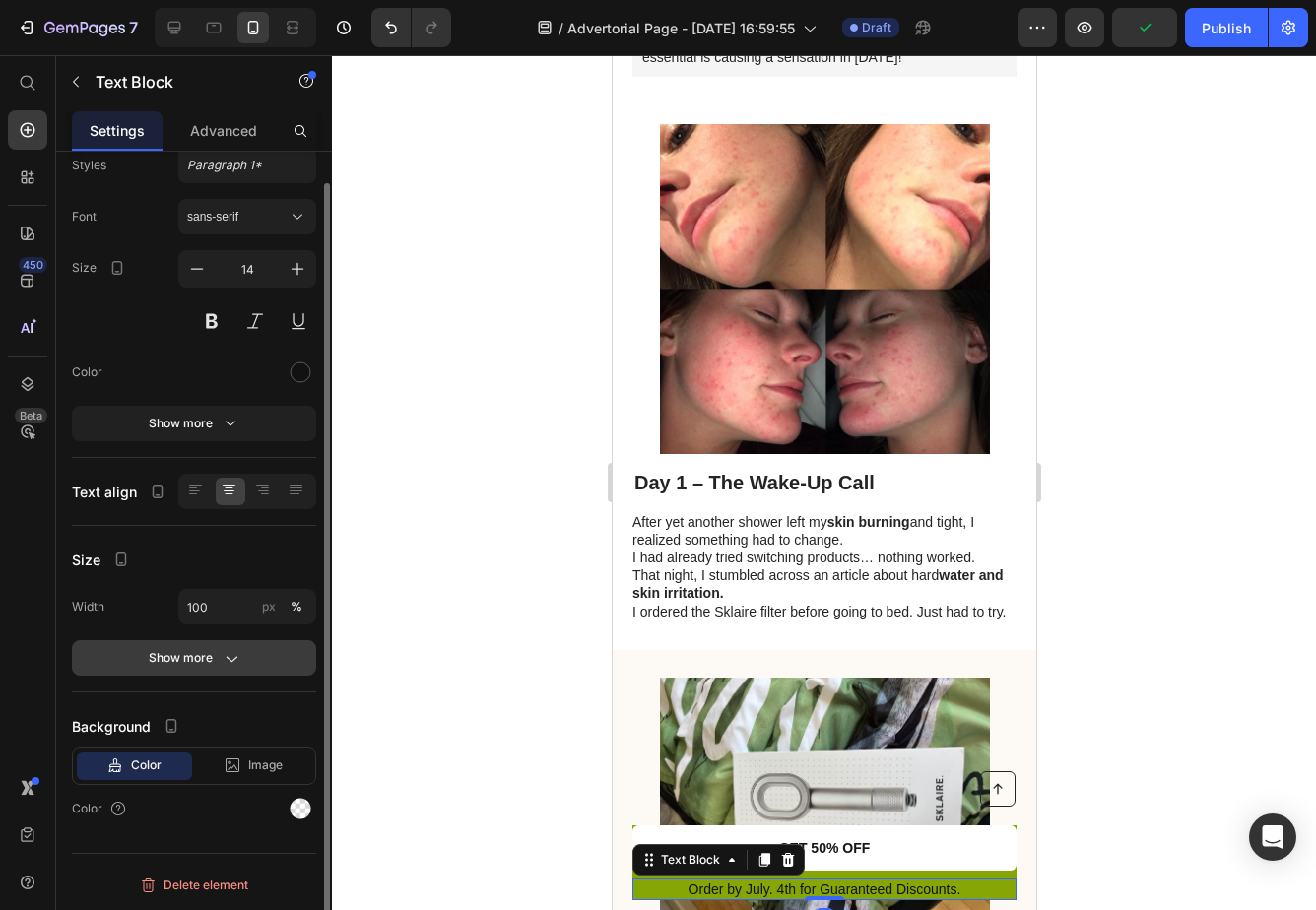 scroll, scrollTop: 65, scrollLeft: 0, axis: vertical 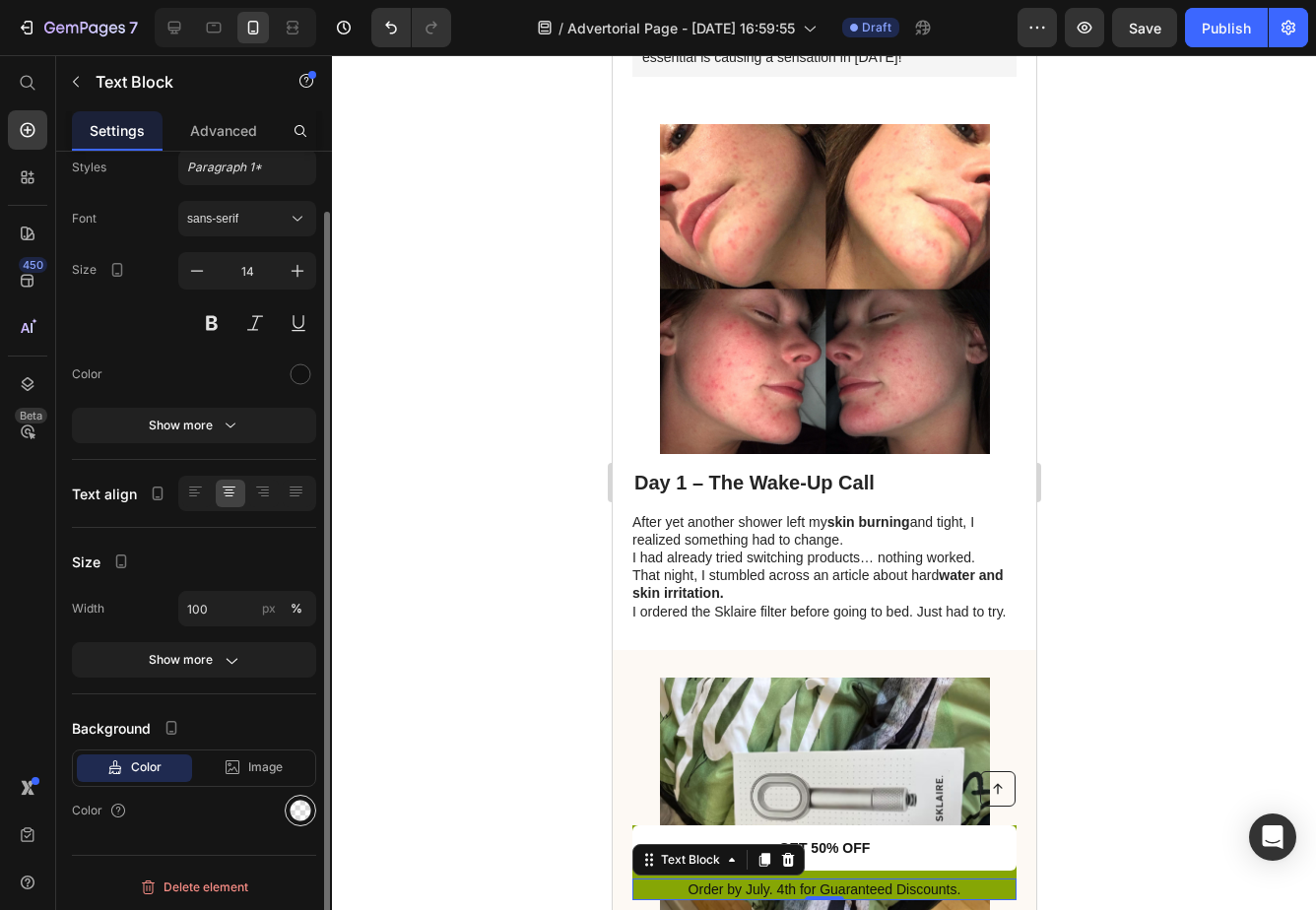 click 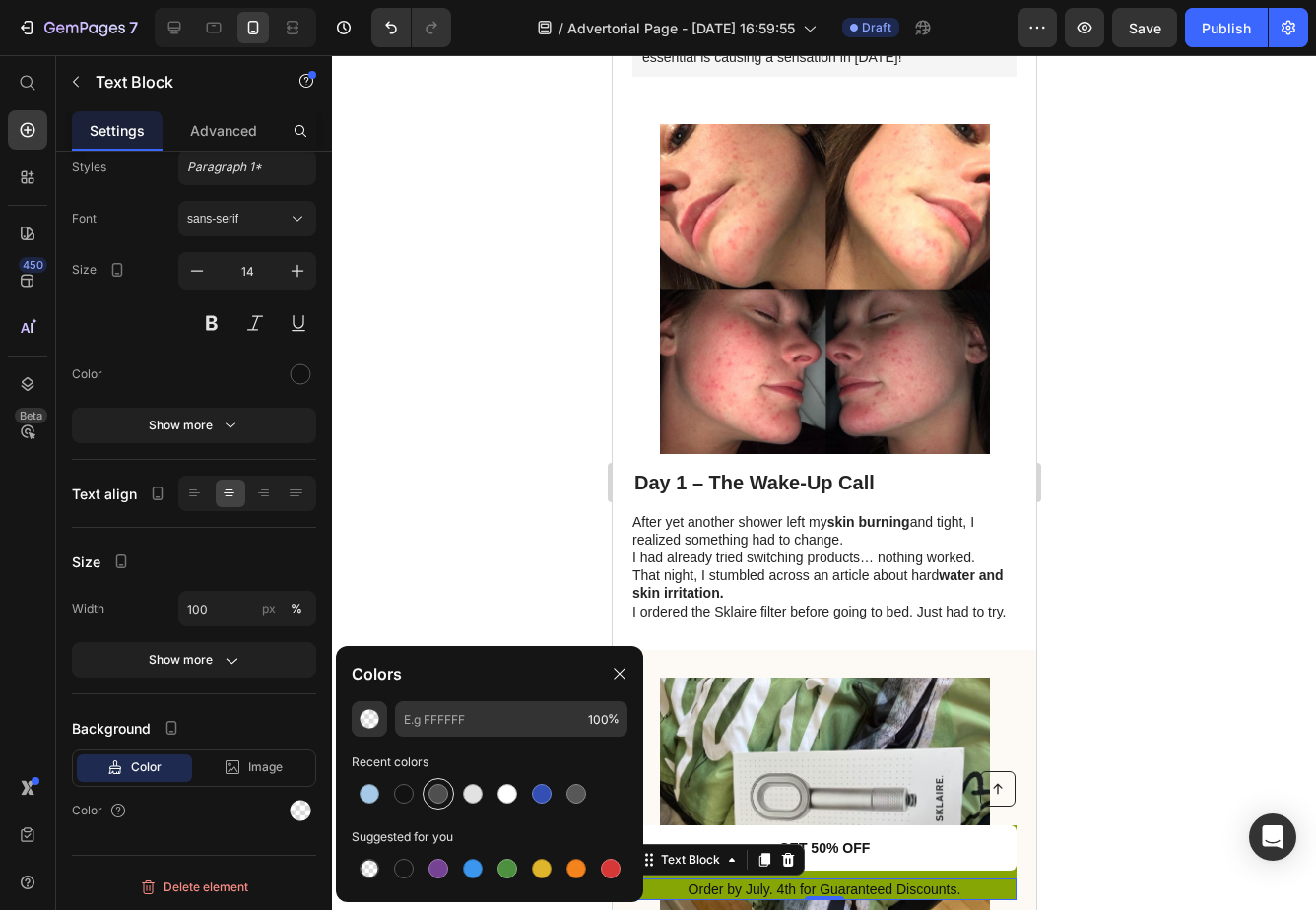 click at bounding box center (438, 794) 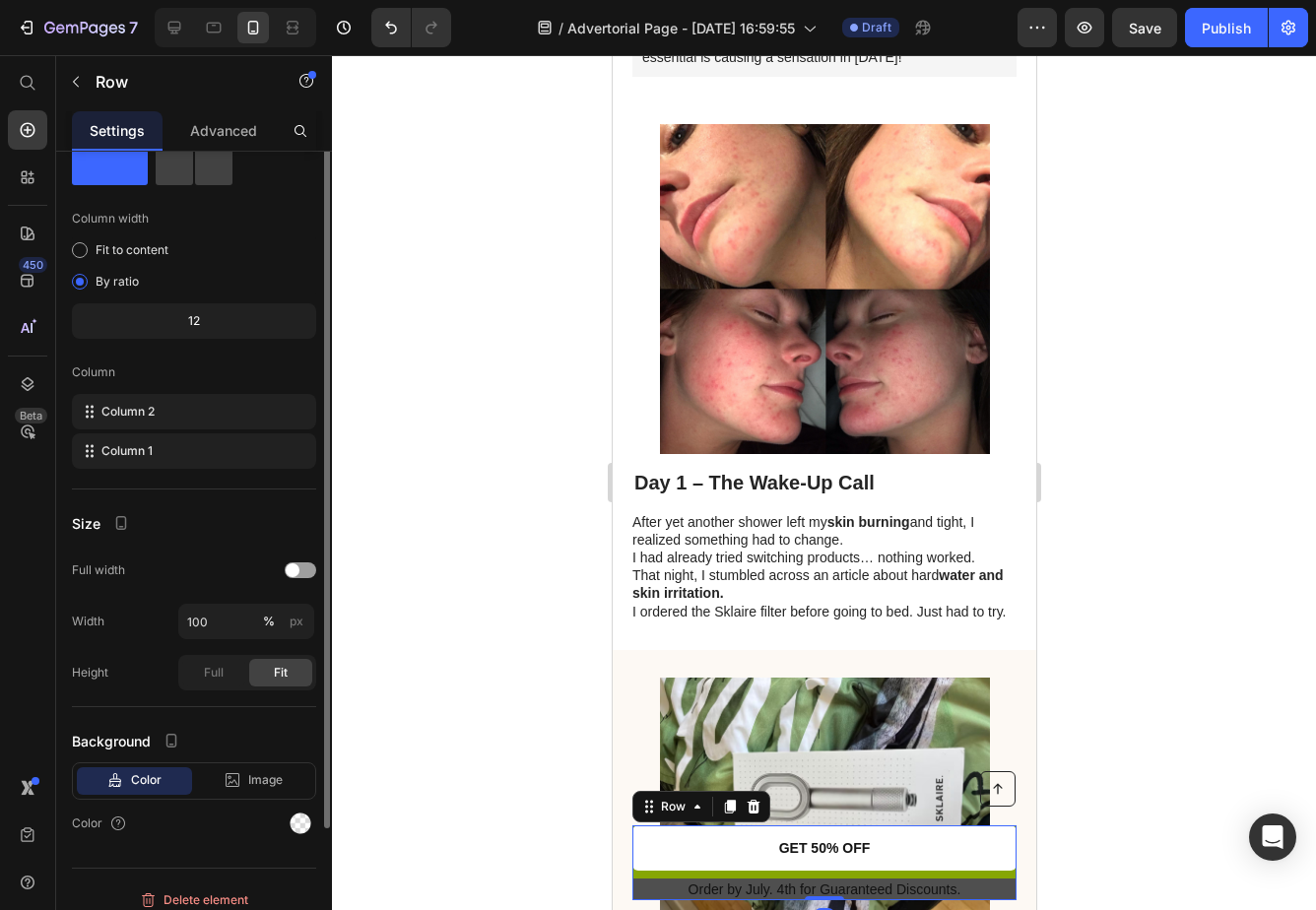 scroll, scrollTop: 0, scrollLeft: 0, axis: both 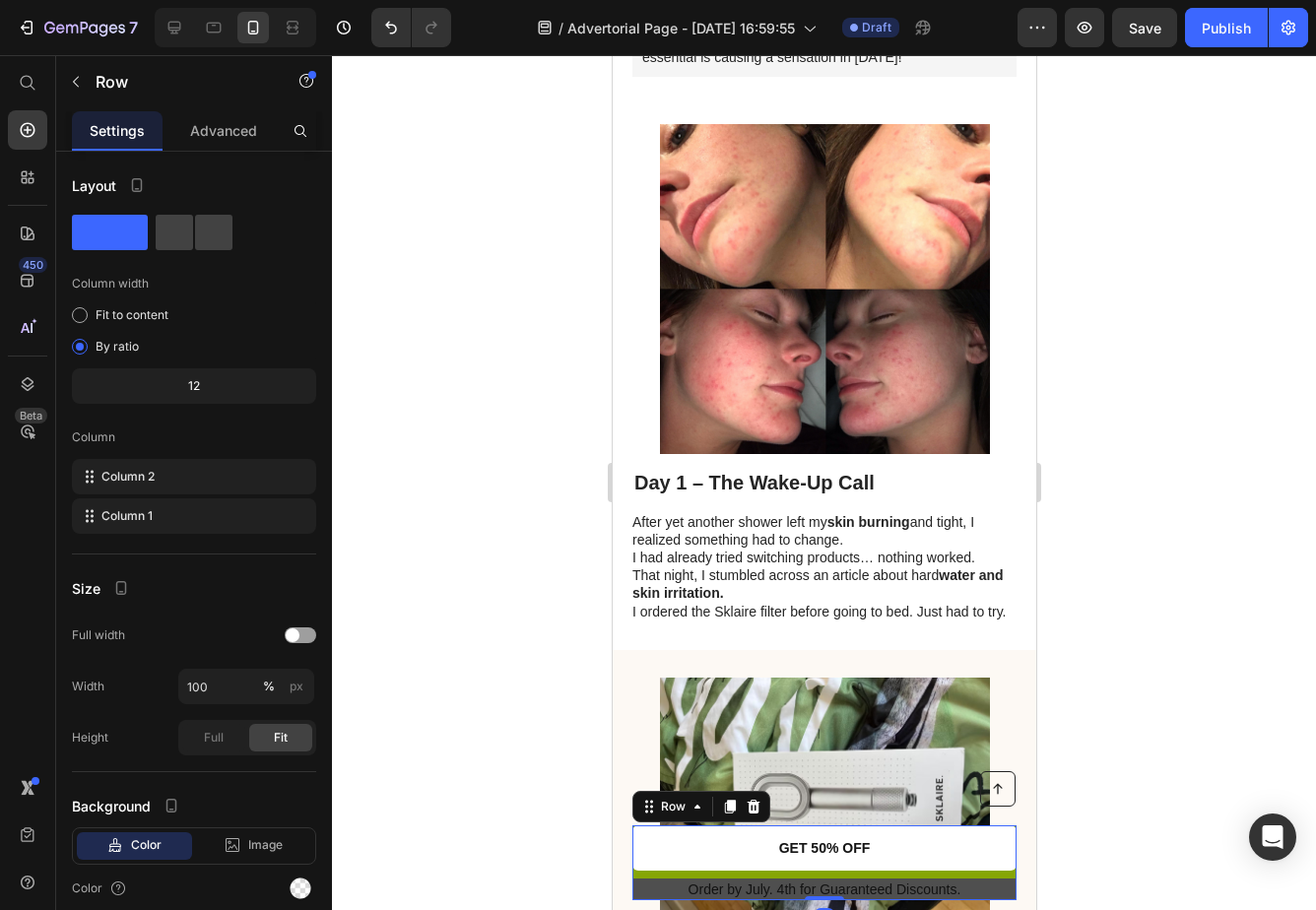 click on "GET 50% OFF Button" at bounding box center [823, 852] 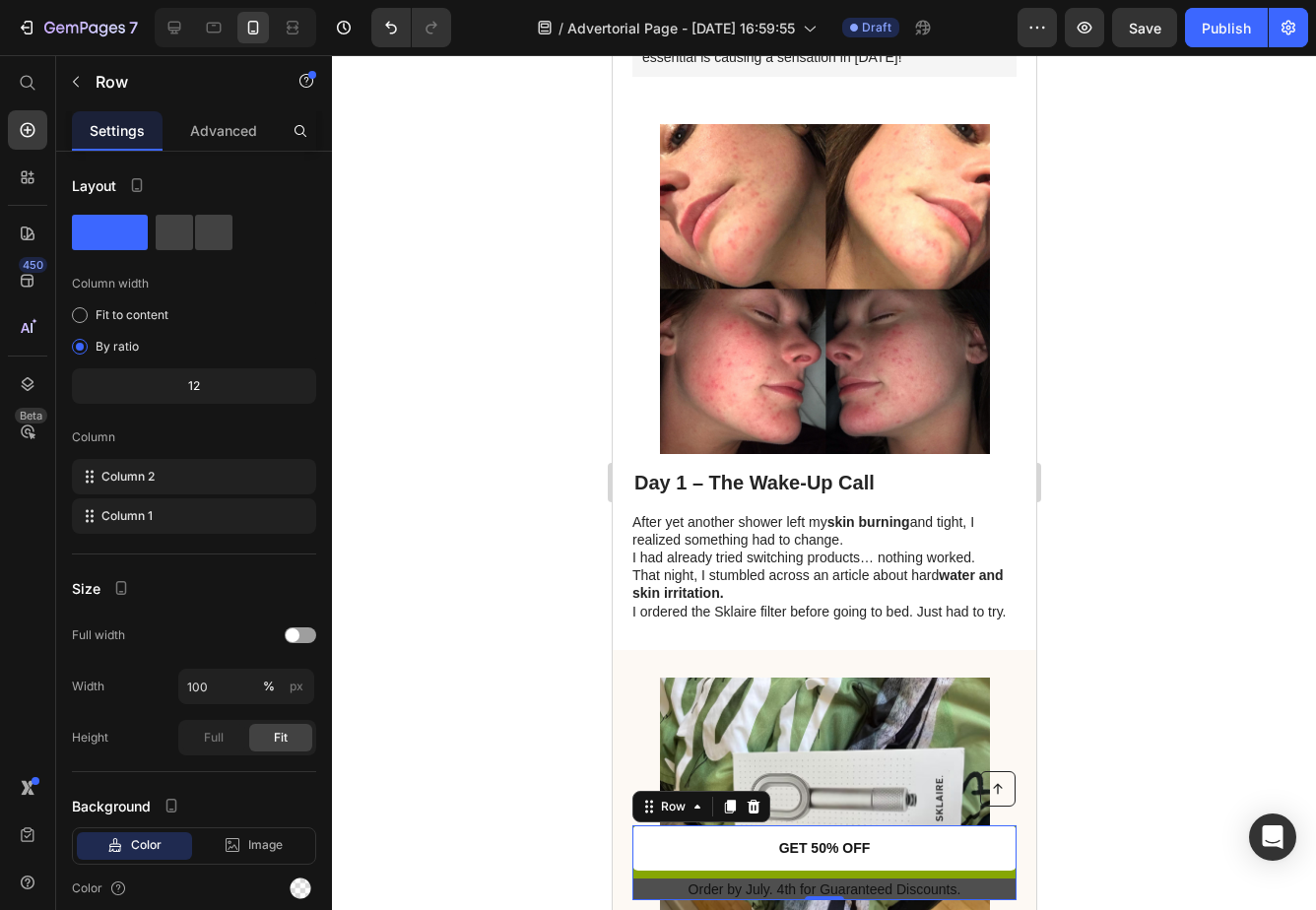 click on "GET 50% OFF Button" at bounding box center [823, 852] 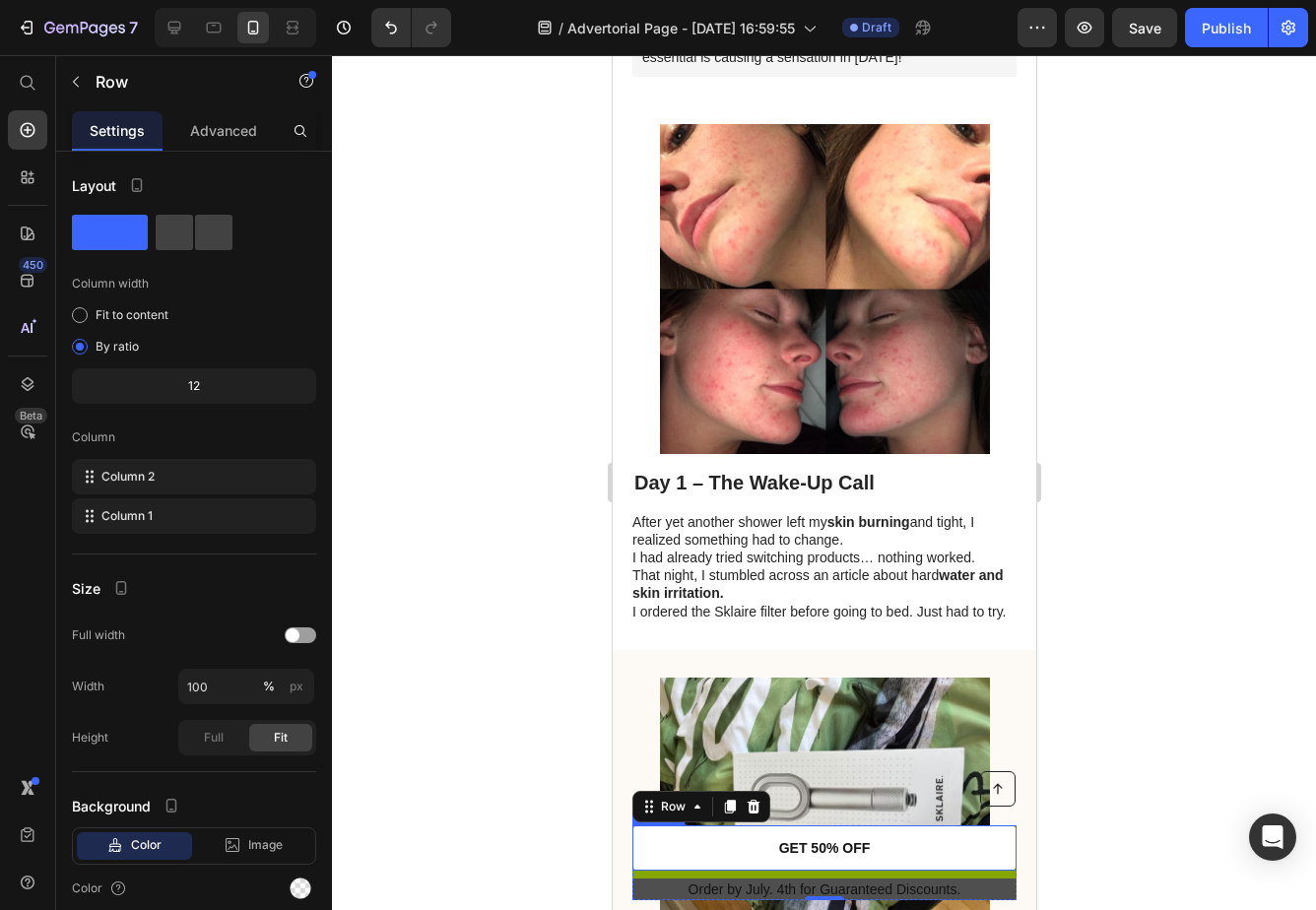 click on "GET 50% OFF" at bounding box center [823, 848] 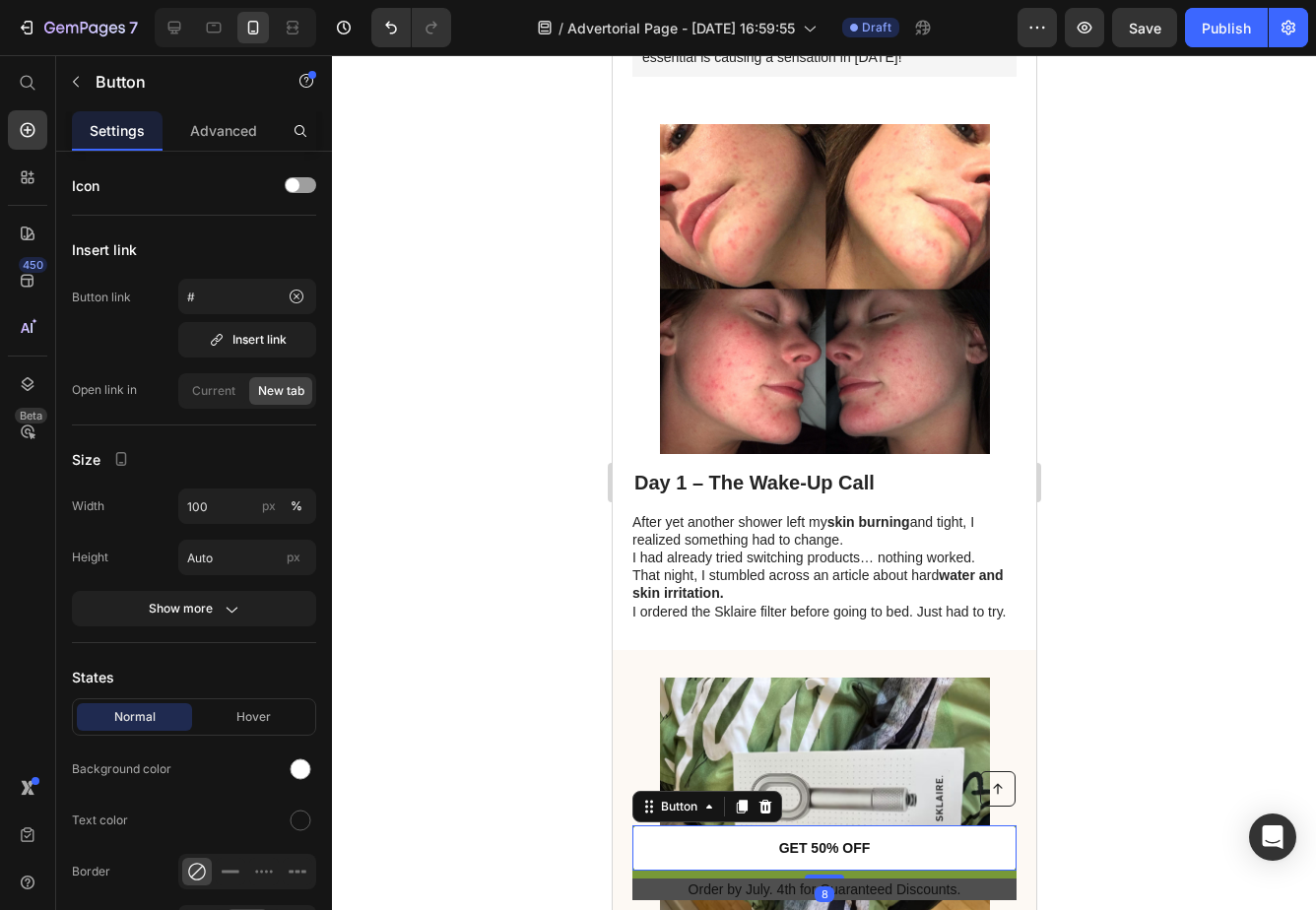 click on "GET 50% OFF" at bounding box center (823, 848) 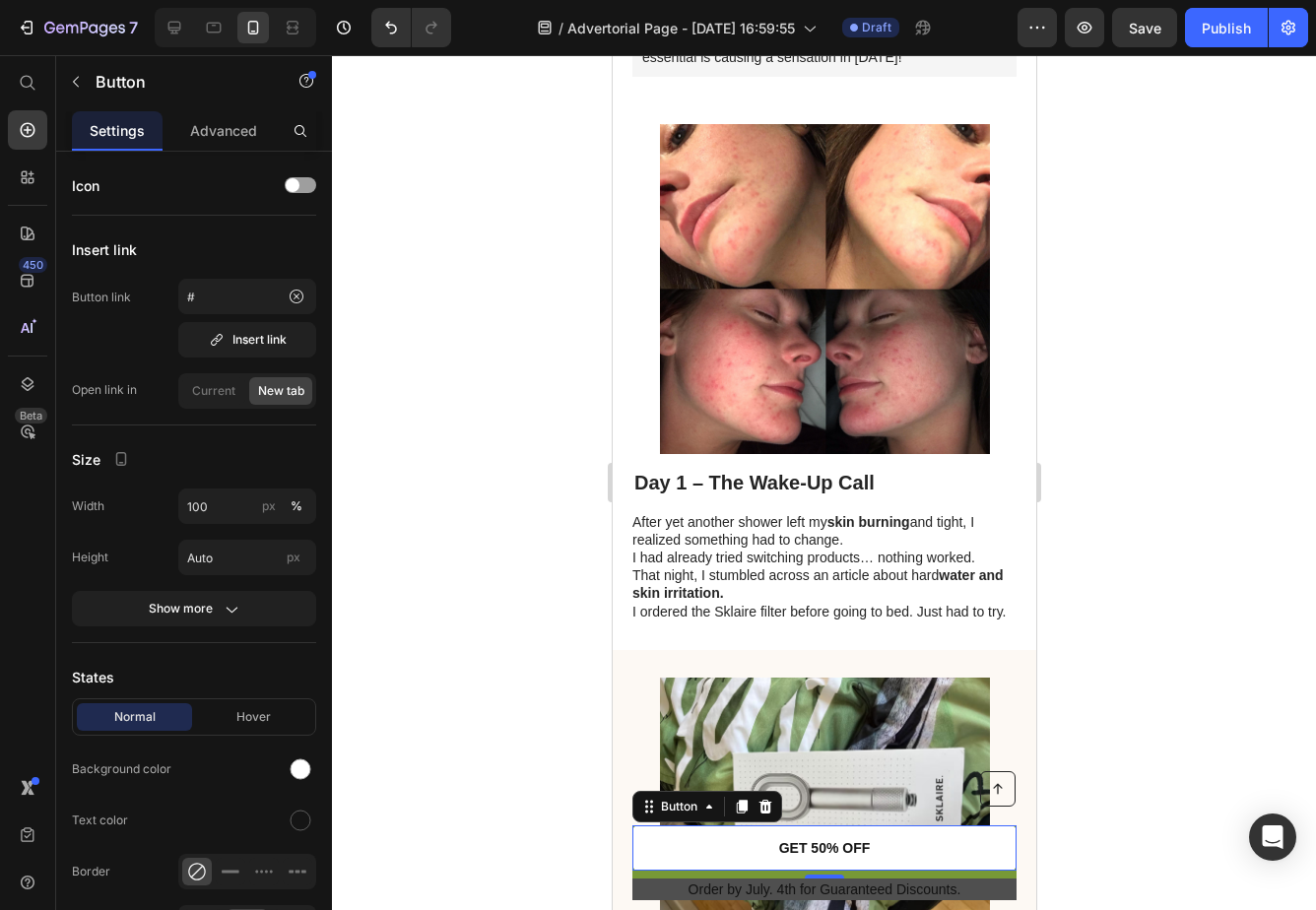 click on "GET 50% OFF" at bounding box center [823, 848] 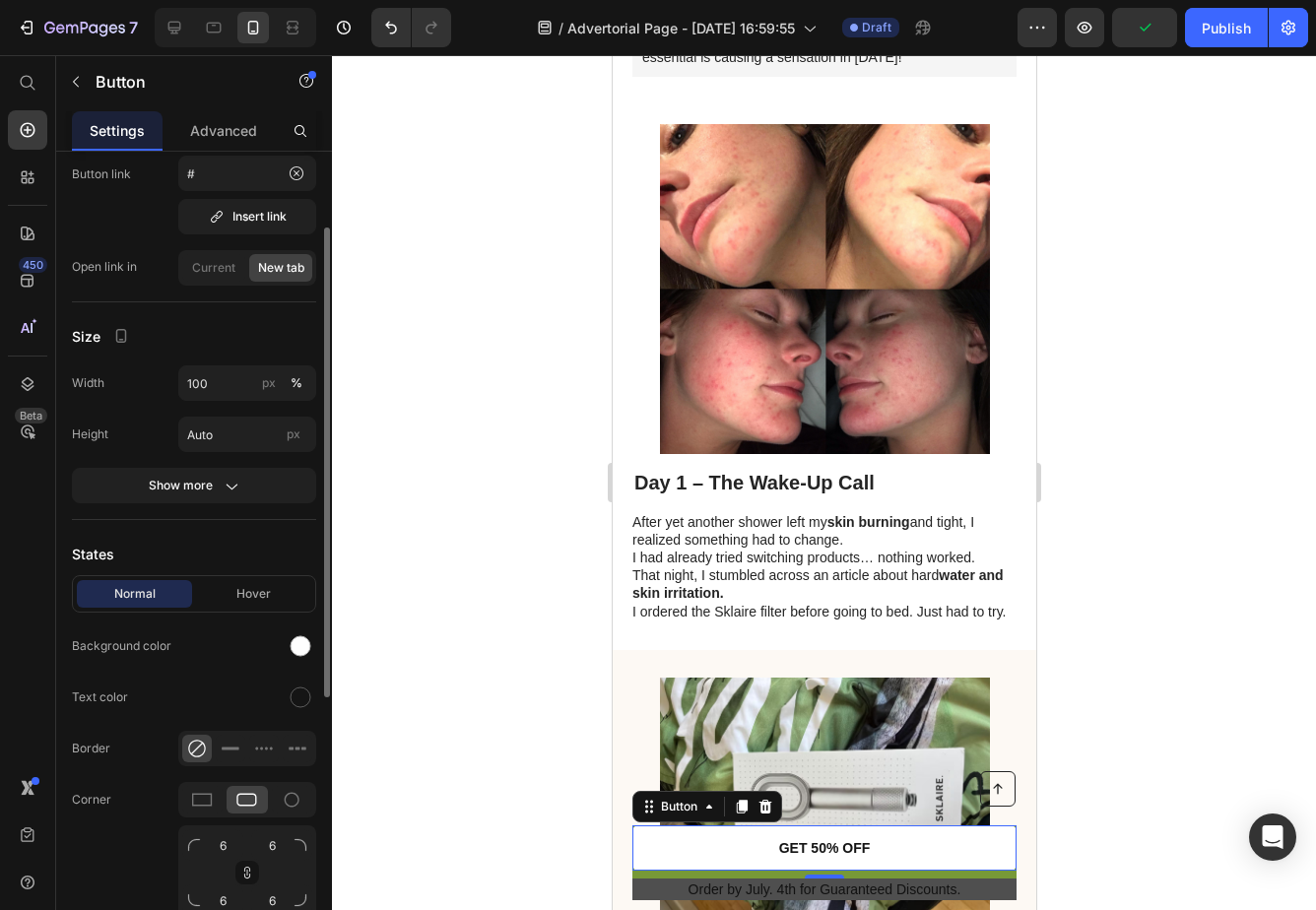 scroll, scrollTop: 126, scrollLeft: 0, axis: vertical 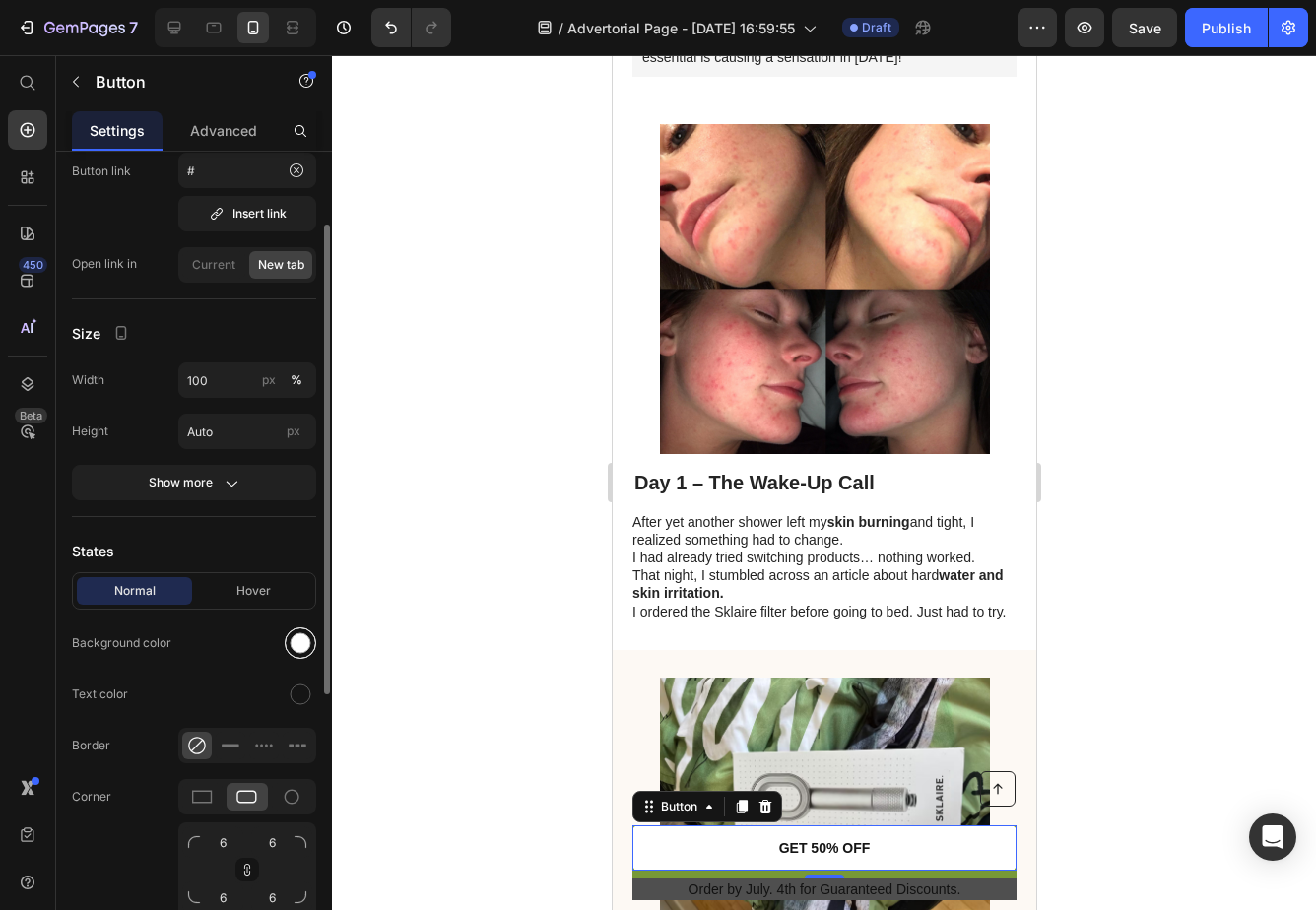 click at bounding box center (300, 643) 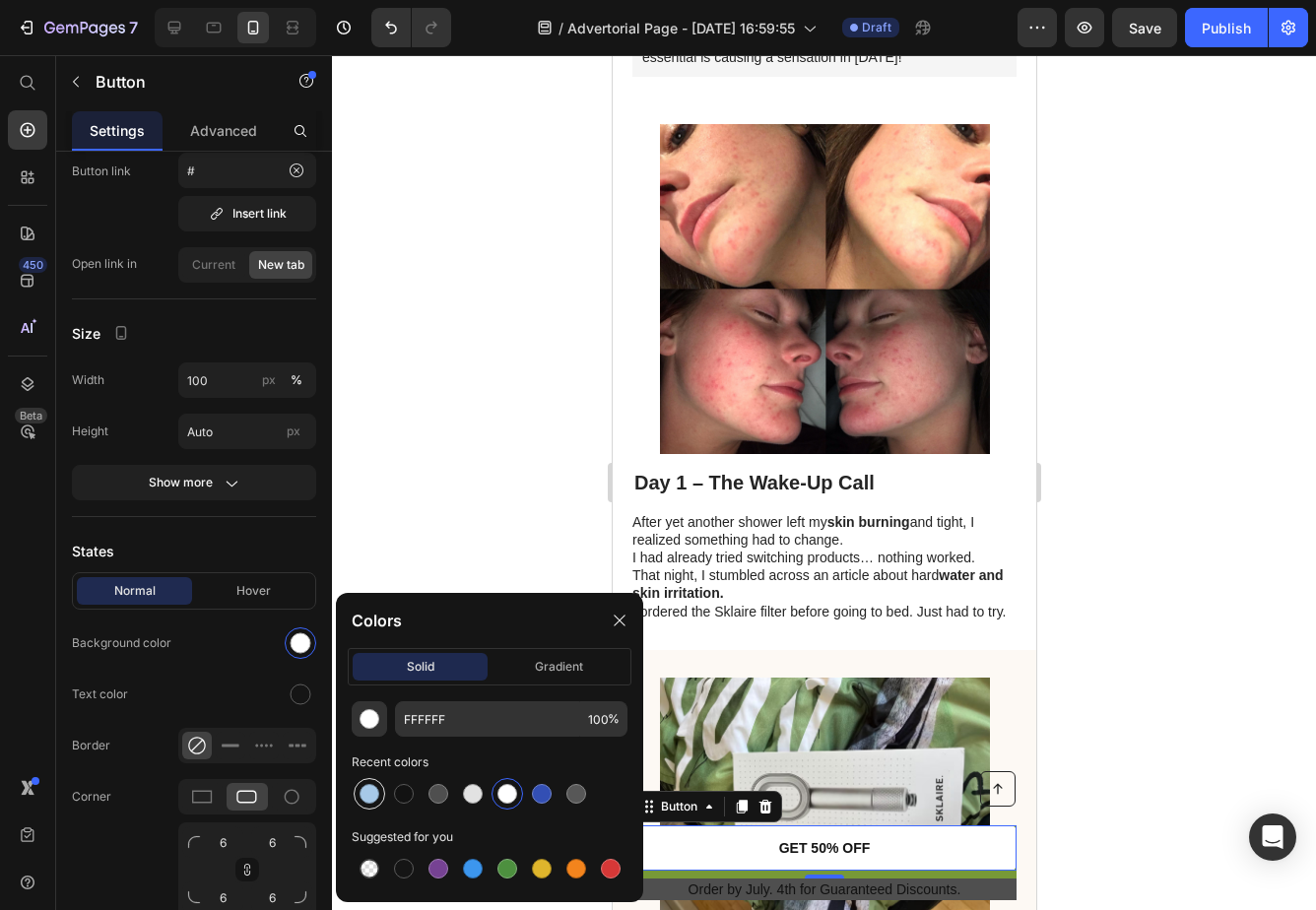 click at bounding box center [369, 794] 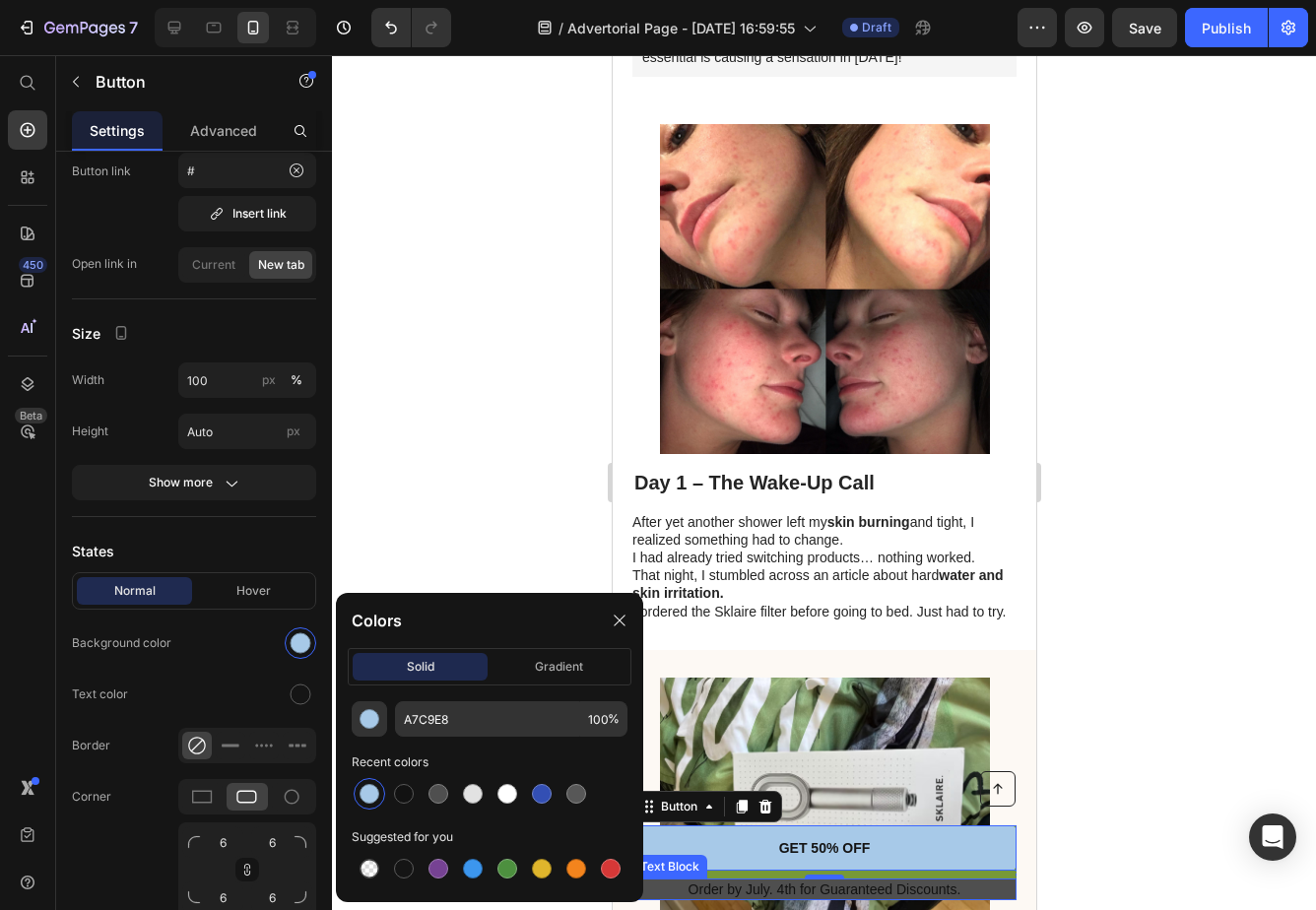 click on "Order by July. 4th for Guaranteed Discounts." at bounding box center (823, 889) 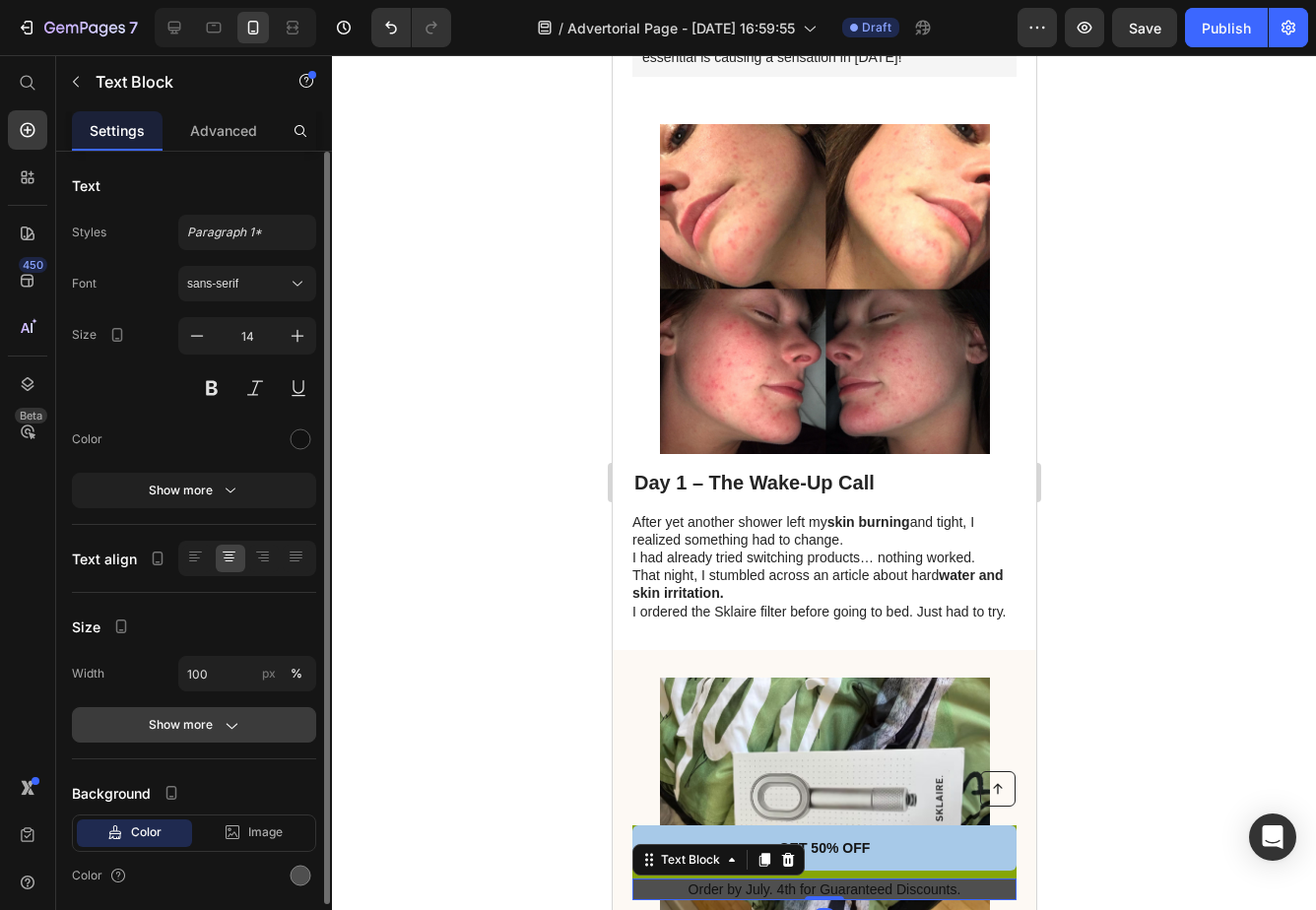 scroll, scrollTop: 67, scrollLeft: 0, axis: vertical 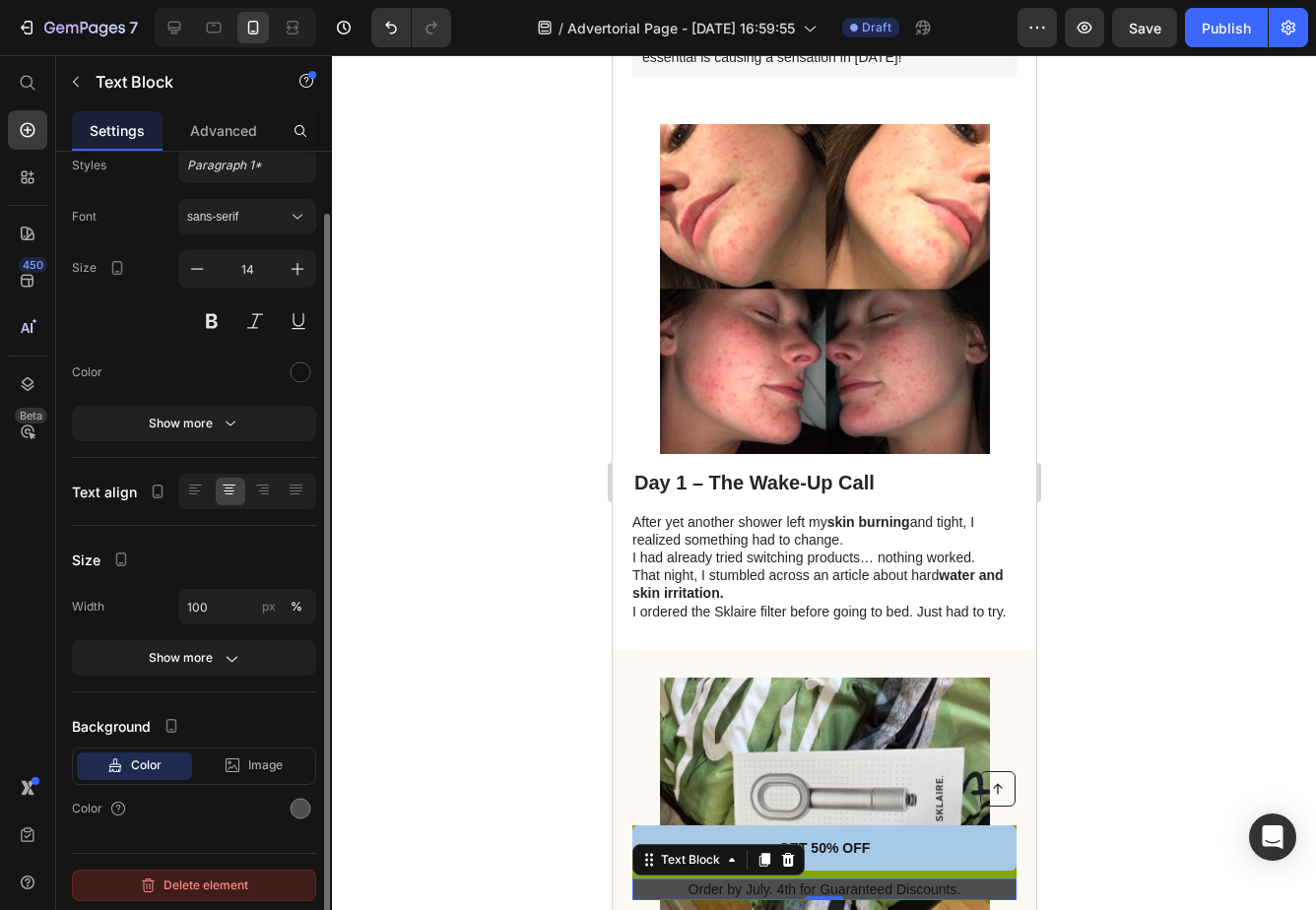 click on "Delete element" at bounding box center (194, 885) 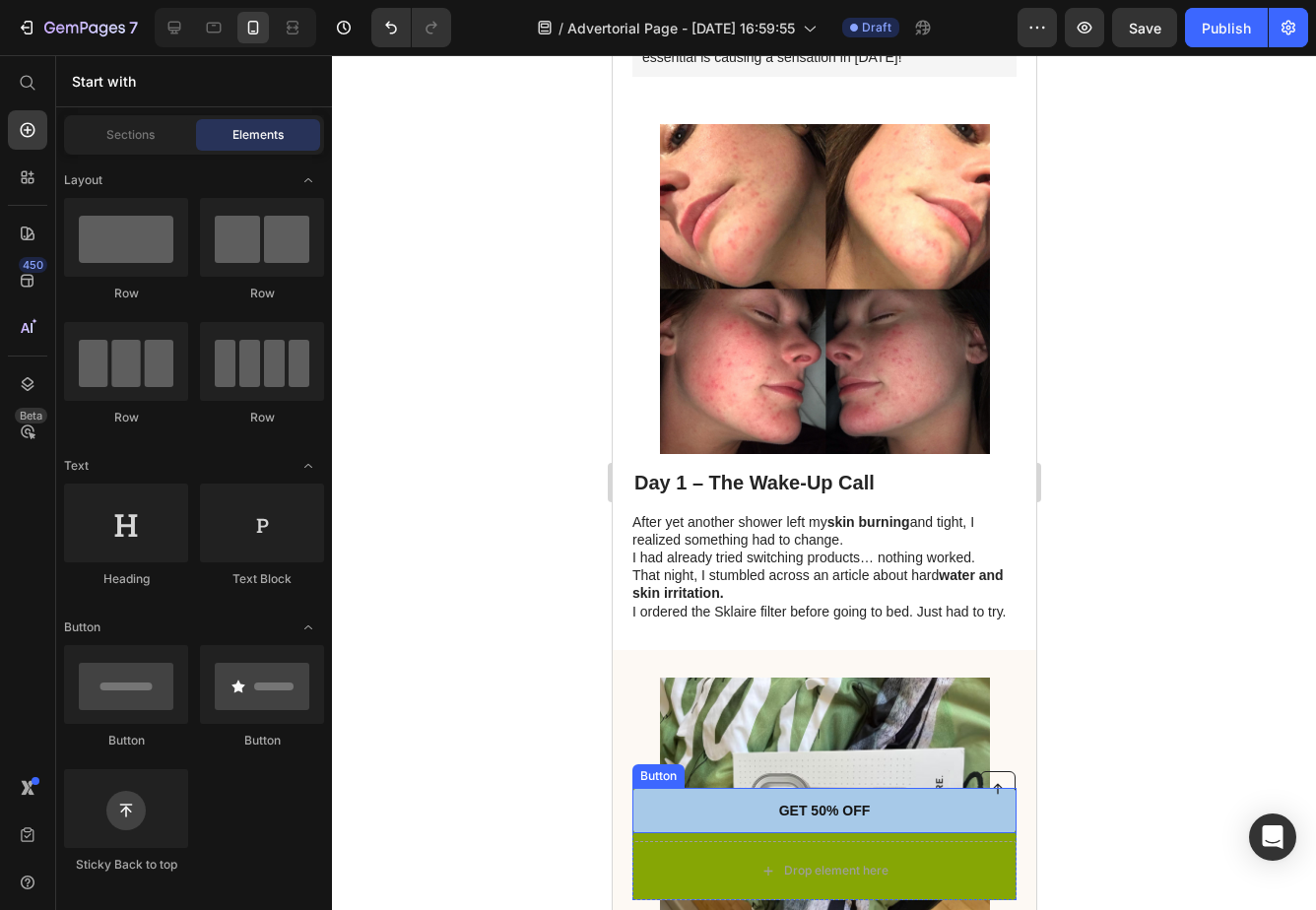 click on "GET 50% OFF Button" at bounding box center (823, 814) 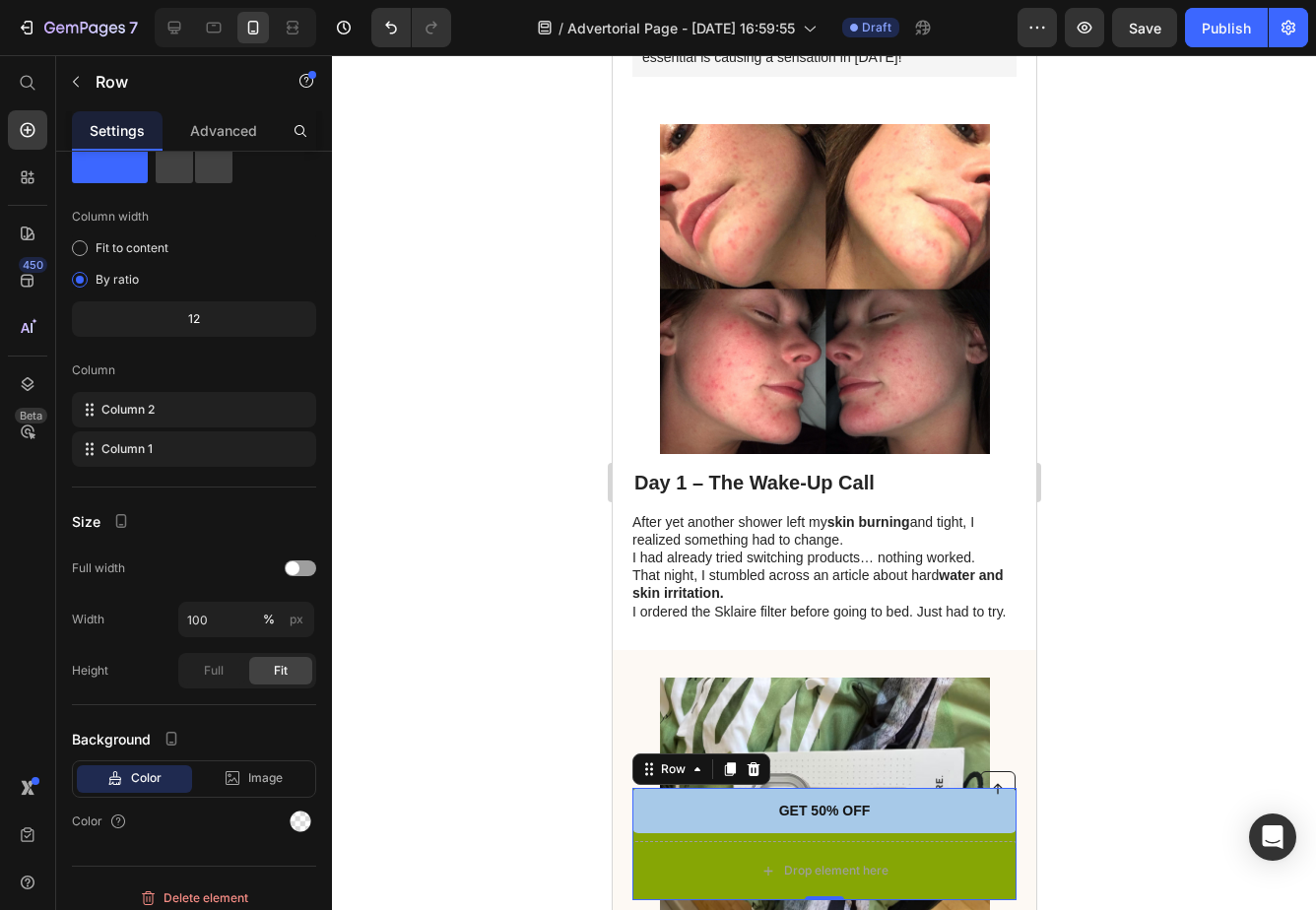 scroll, scrollTop: 442, scrollLeft: 0, axis: vertical 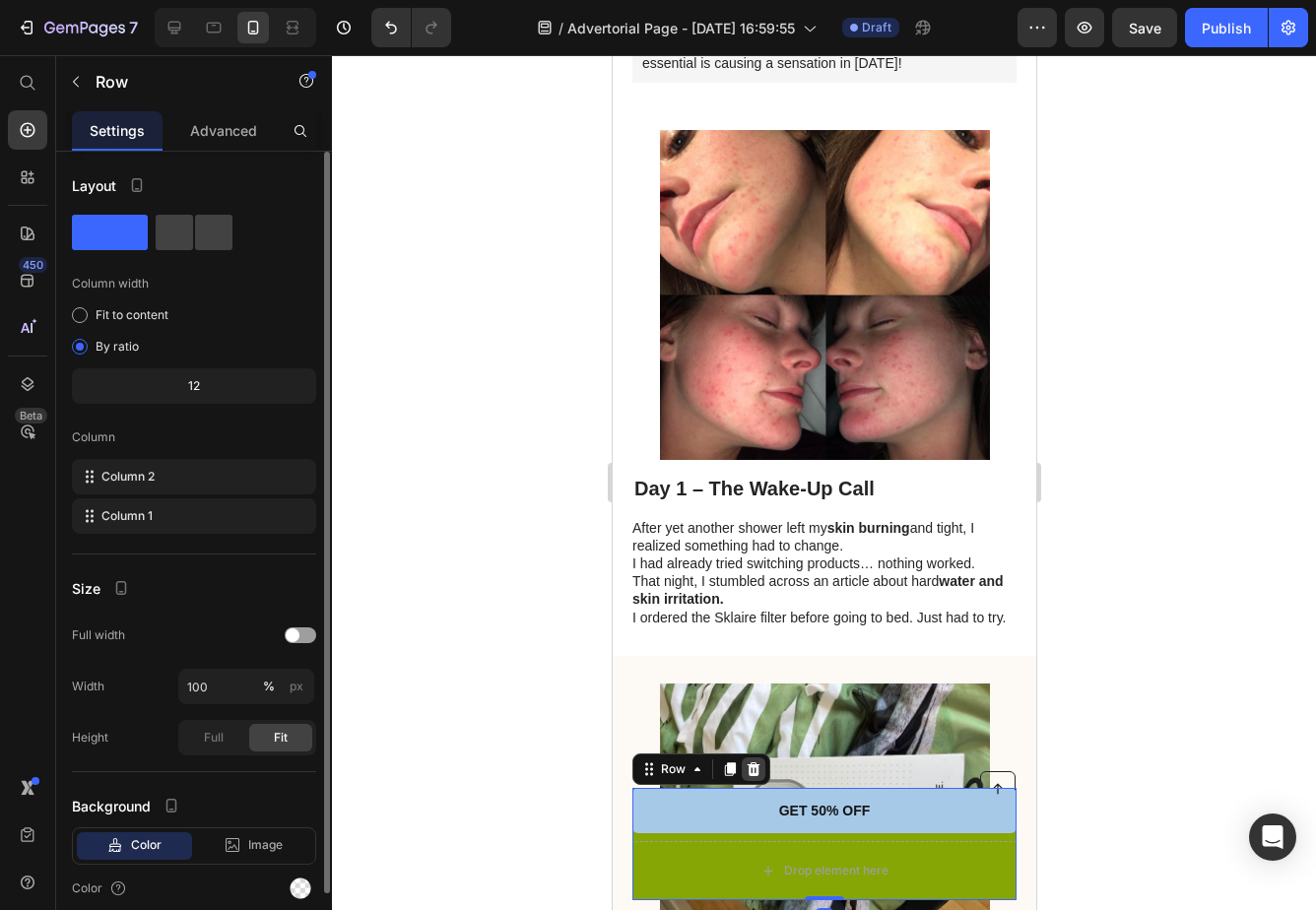 click 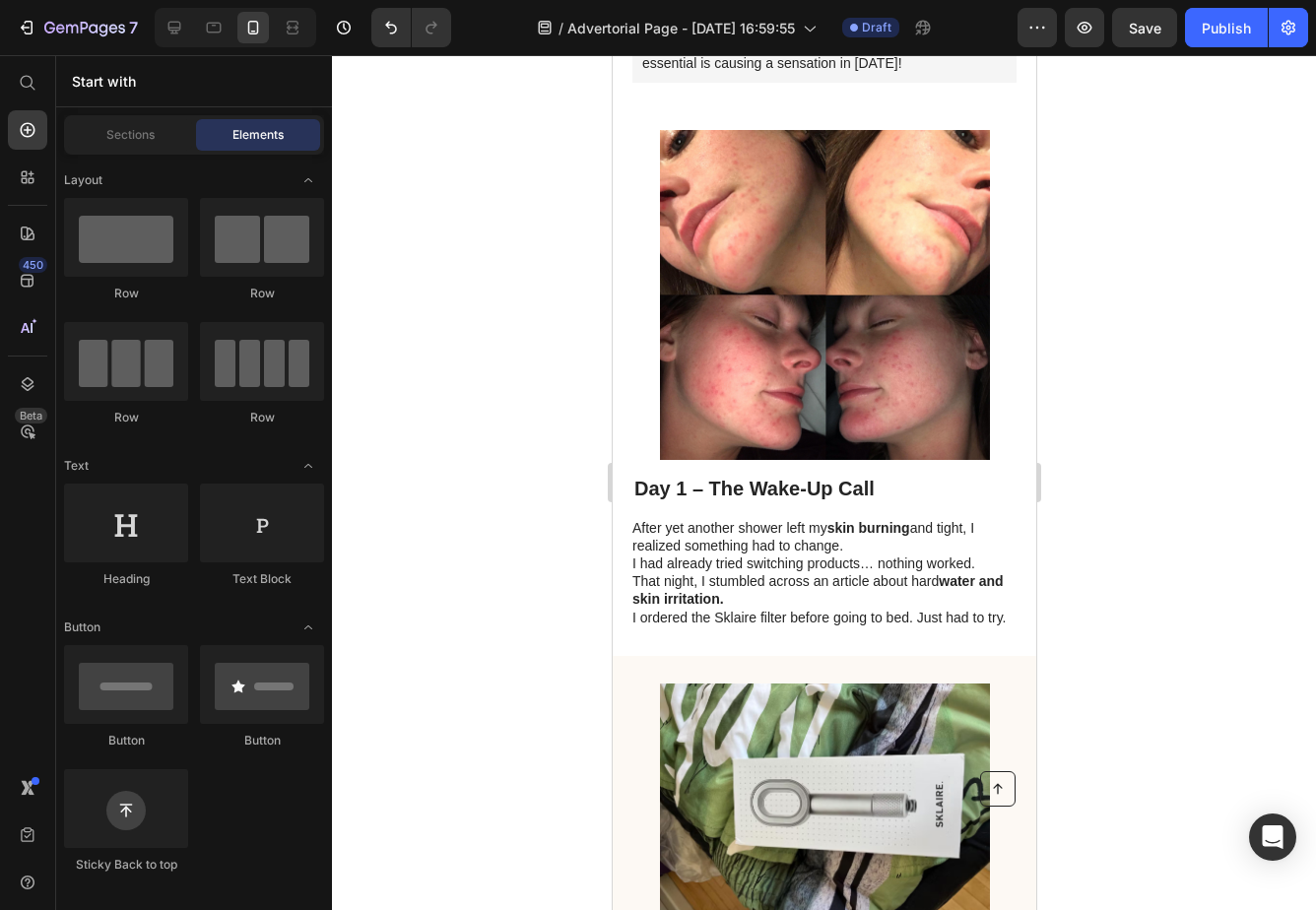 scroll, scrollTop: 442, scrollLeft: 0, axis: vertical 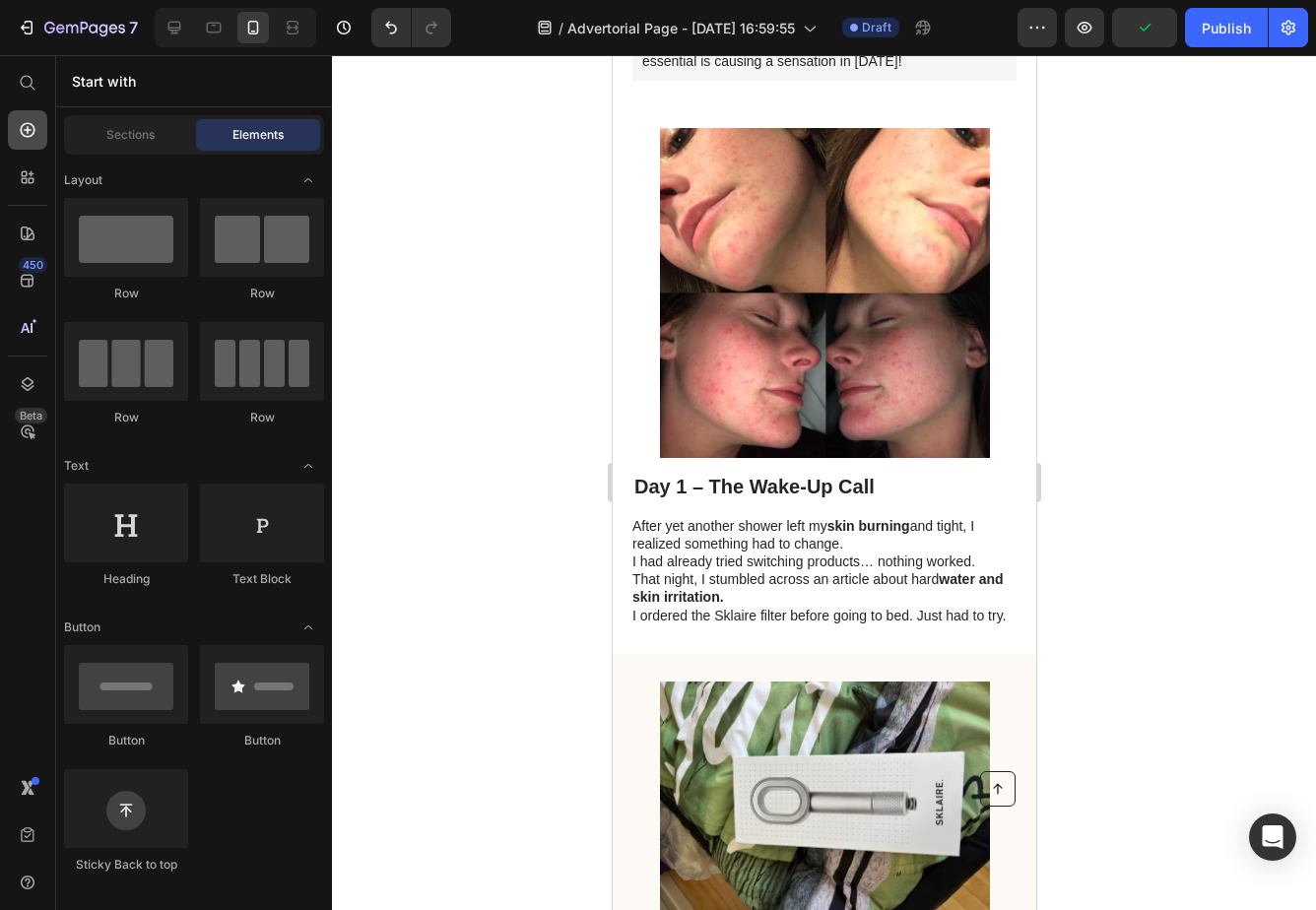 click 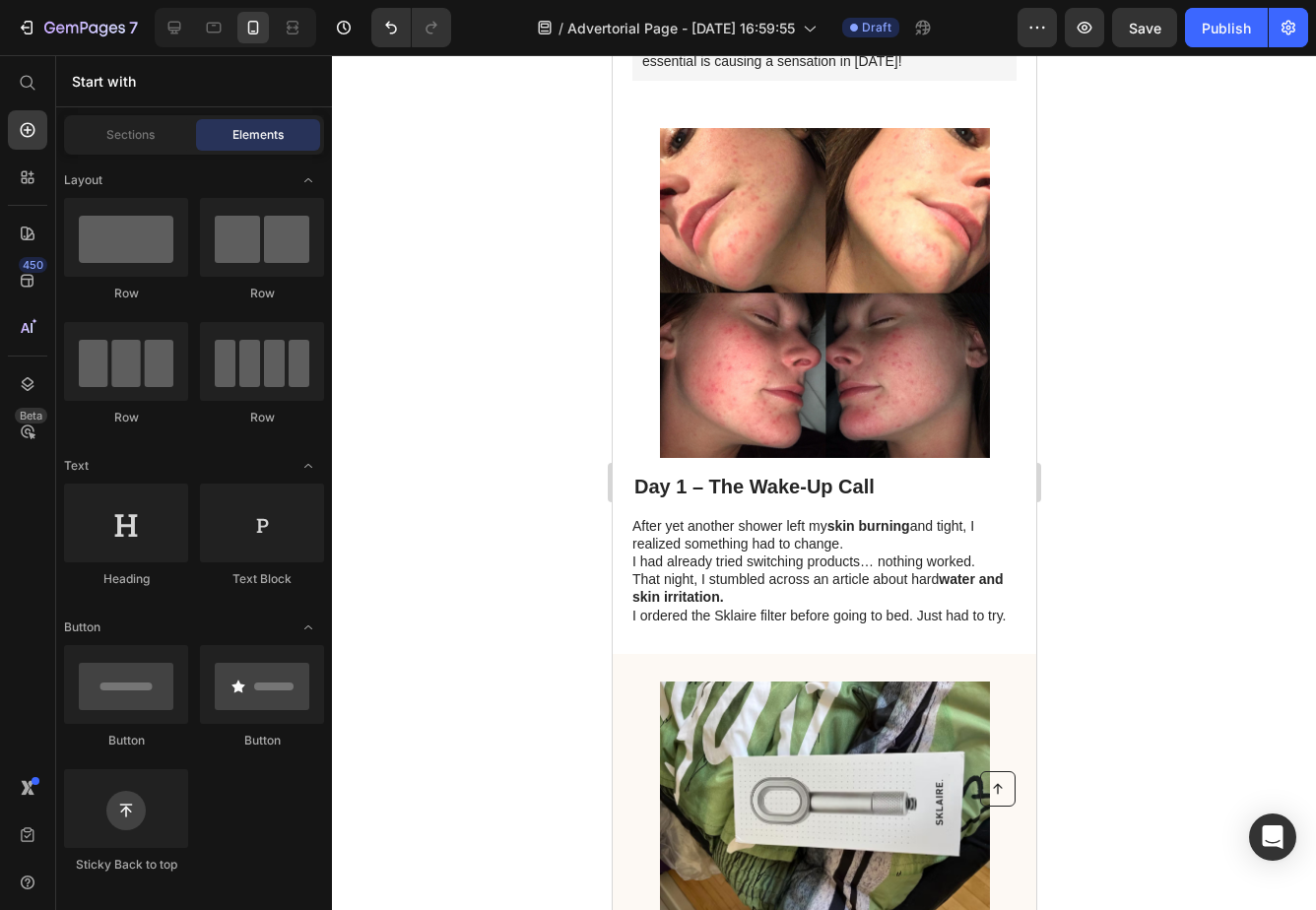 click 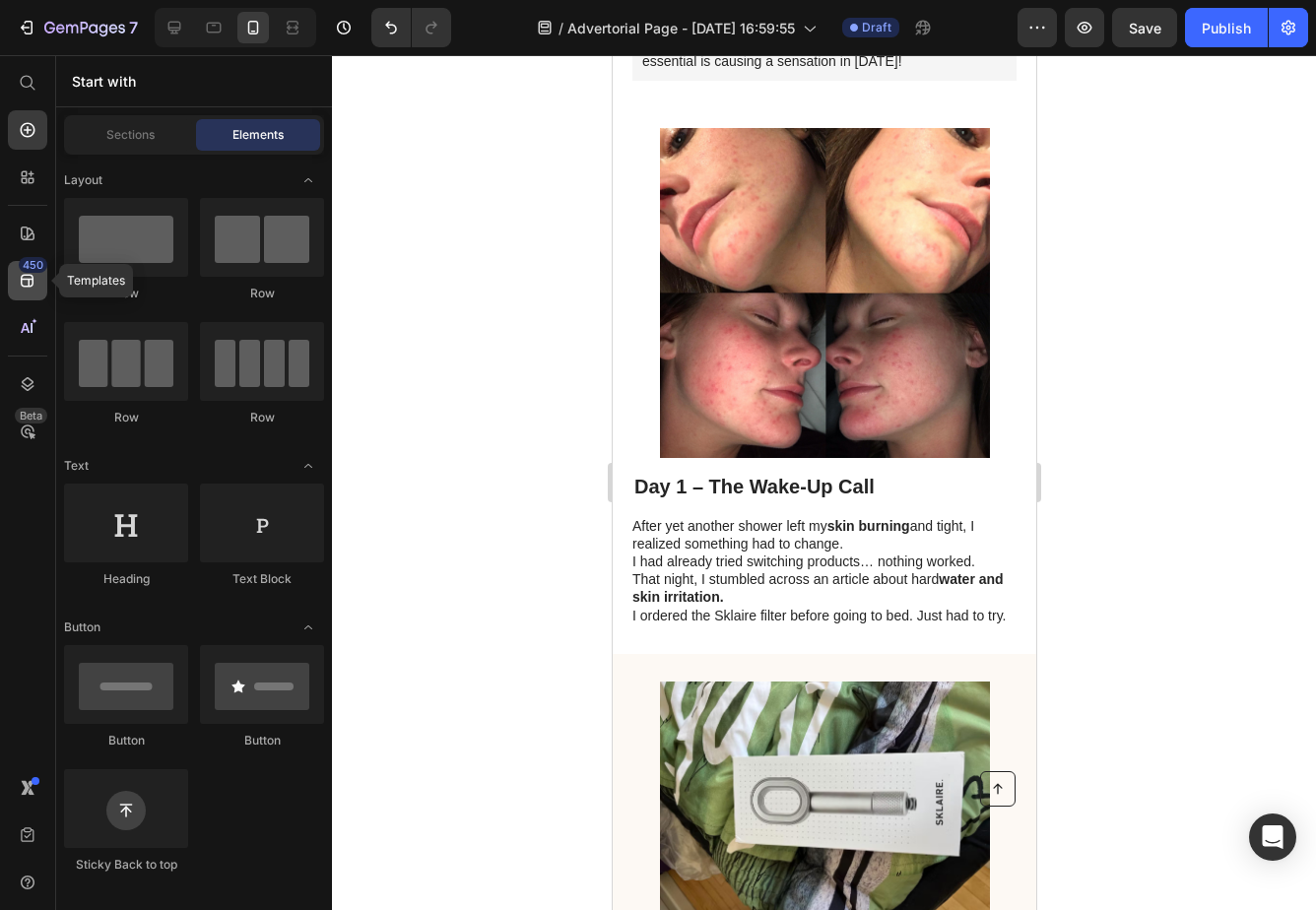click on "450" at bounding box center [33, 265] 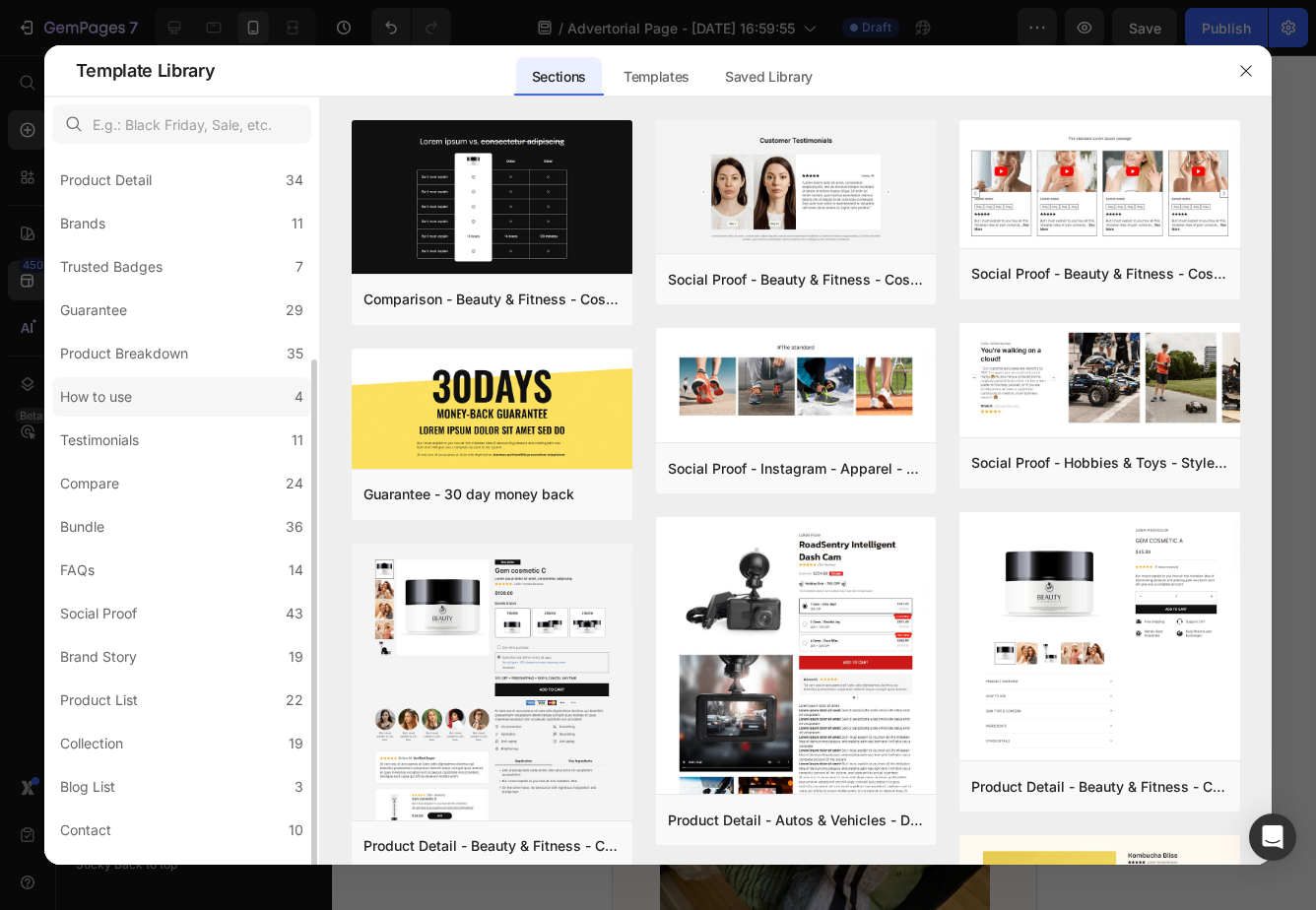 scroll, scrollTop: 252, scrollLeft: 0, axis: vertical 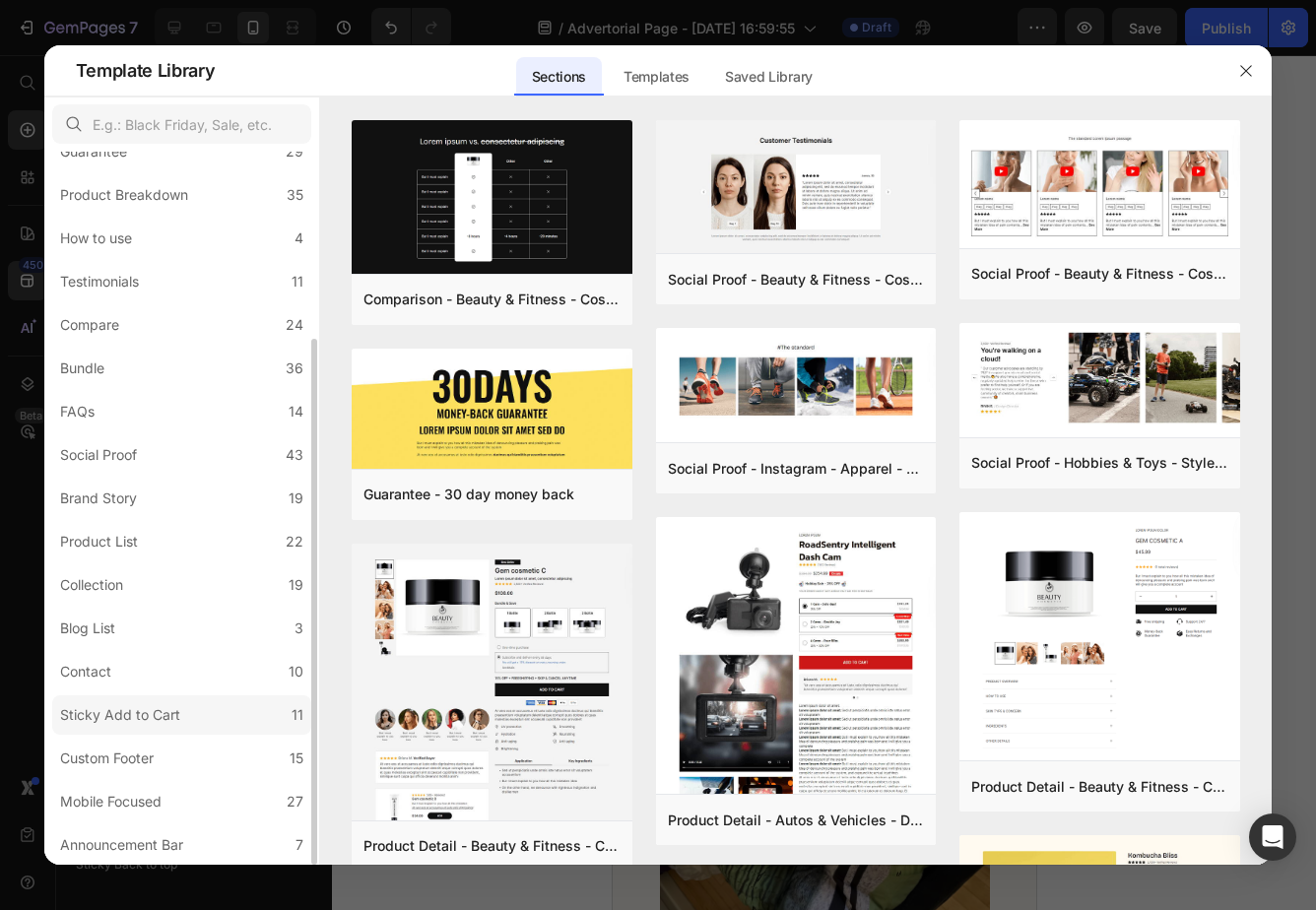 click on "Sticky Add to Cart 11" 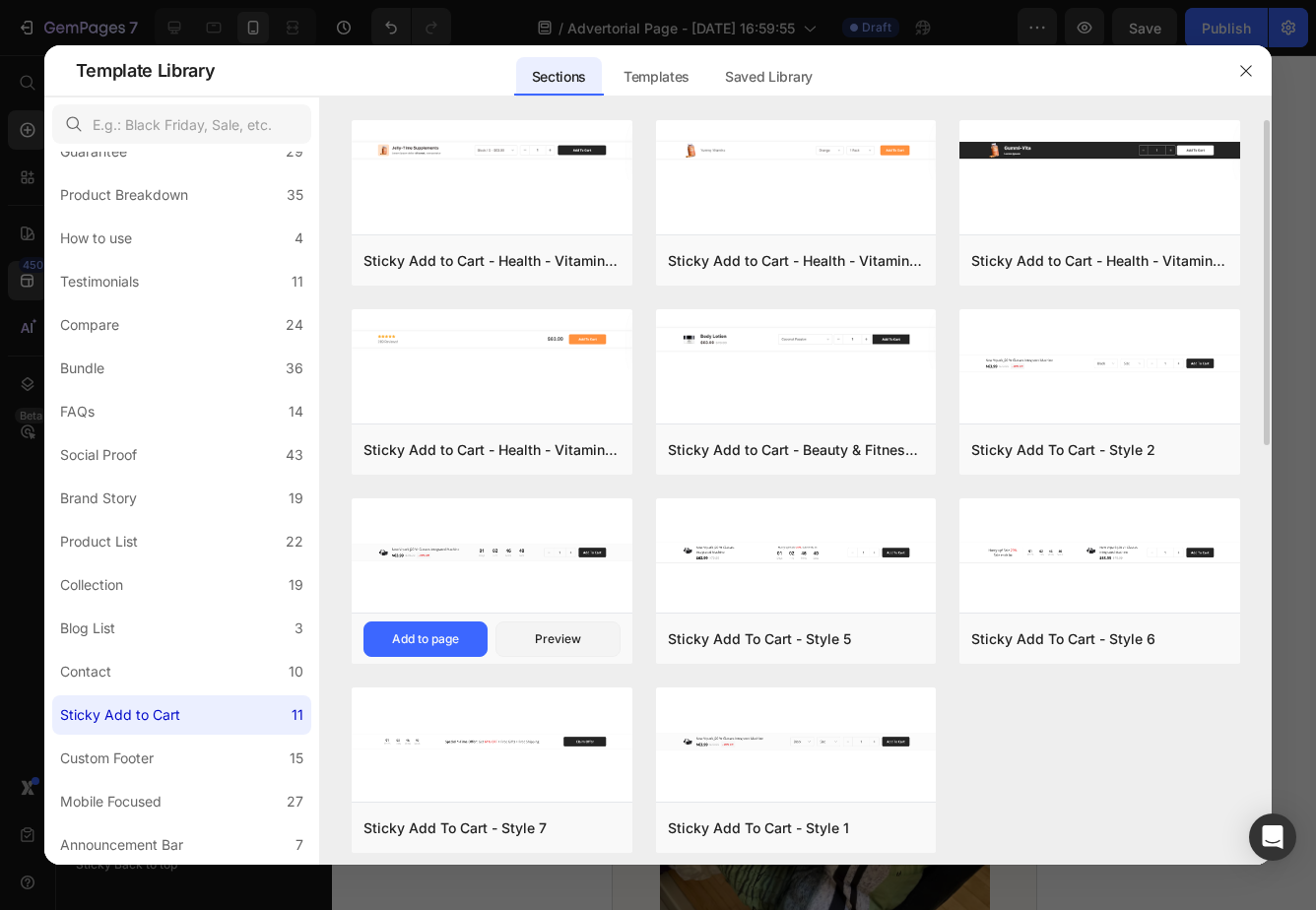 scroll, scrollTop: 12, scrollLeft: 0, axis: vertical 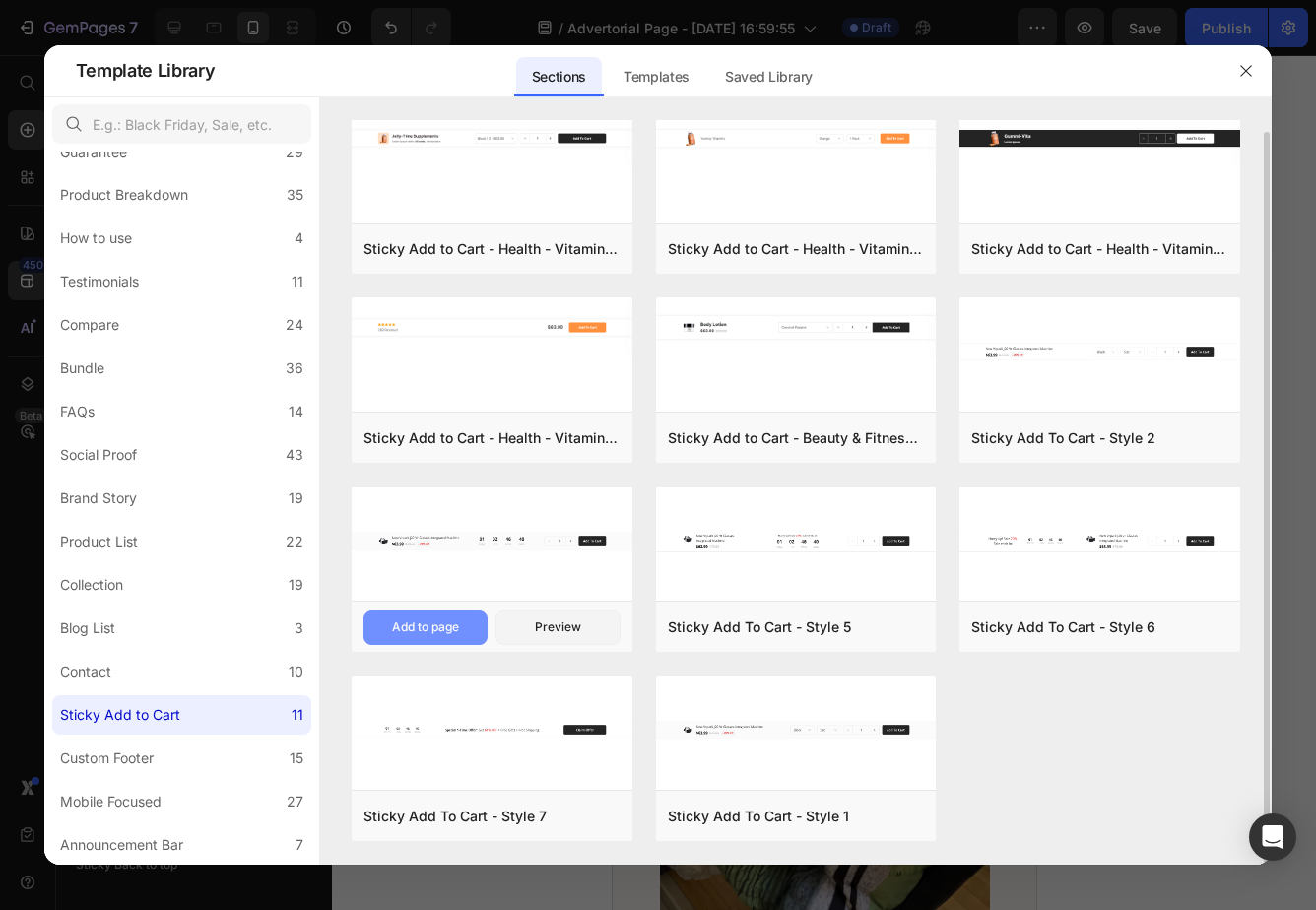 click on "Add to page" at bounding box center [426, 627] 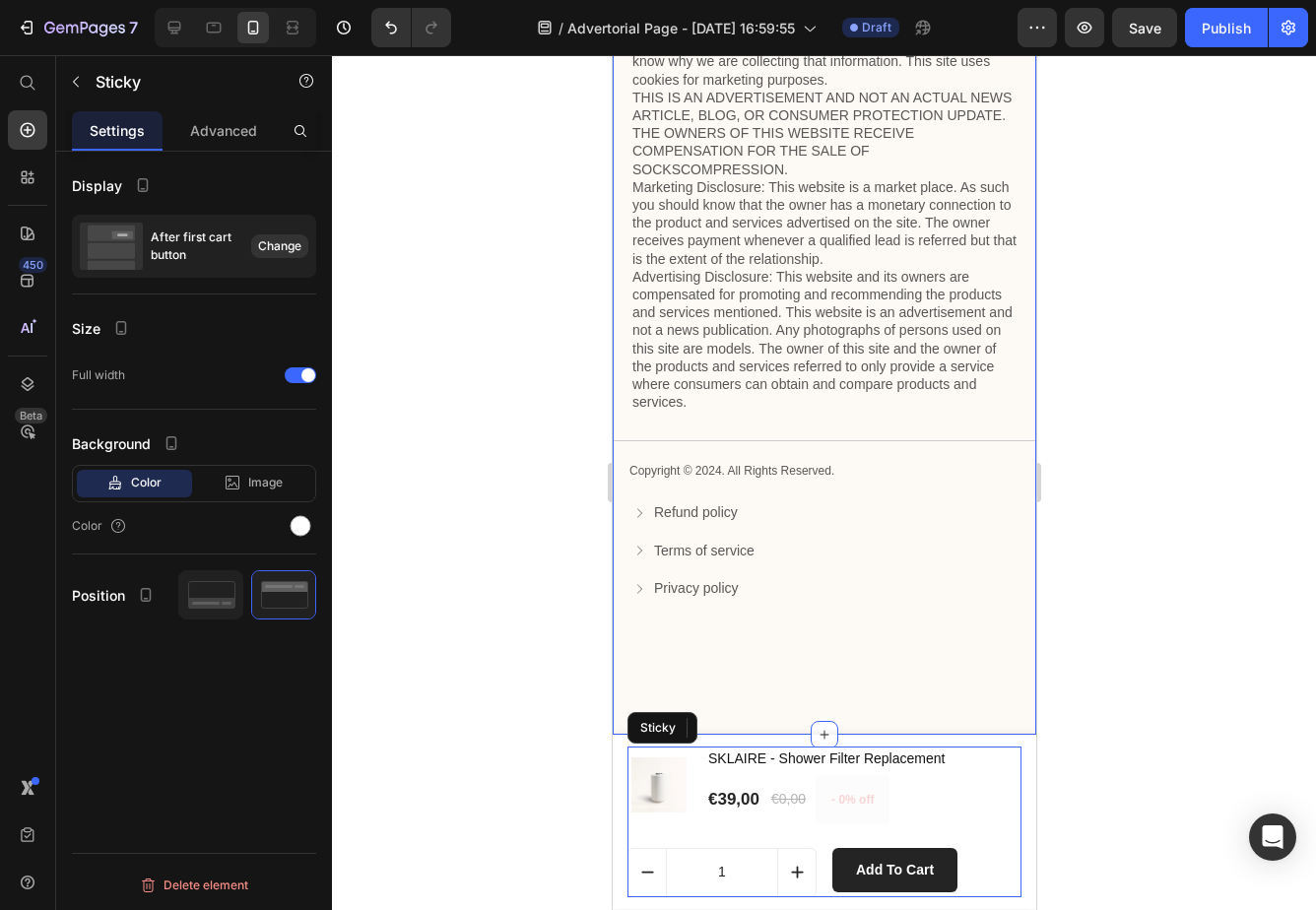 scroll, scrollTop: 5629, scrollLeft: 0, axis: vertical 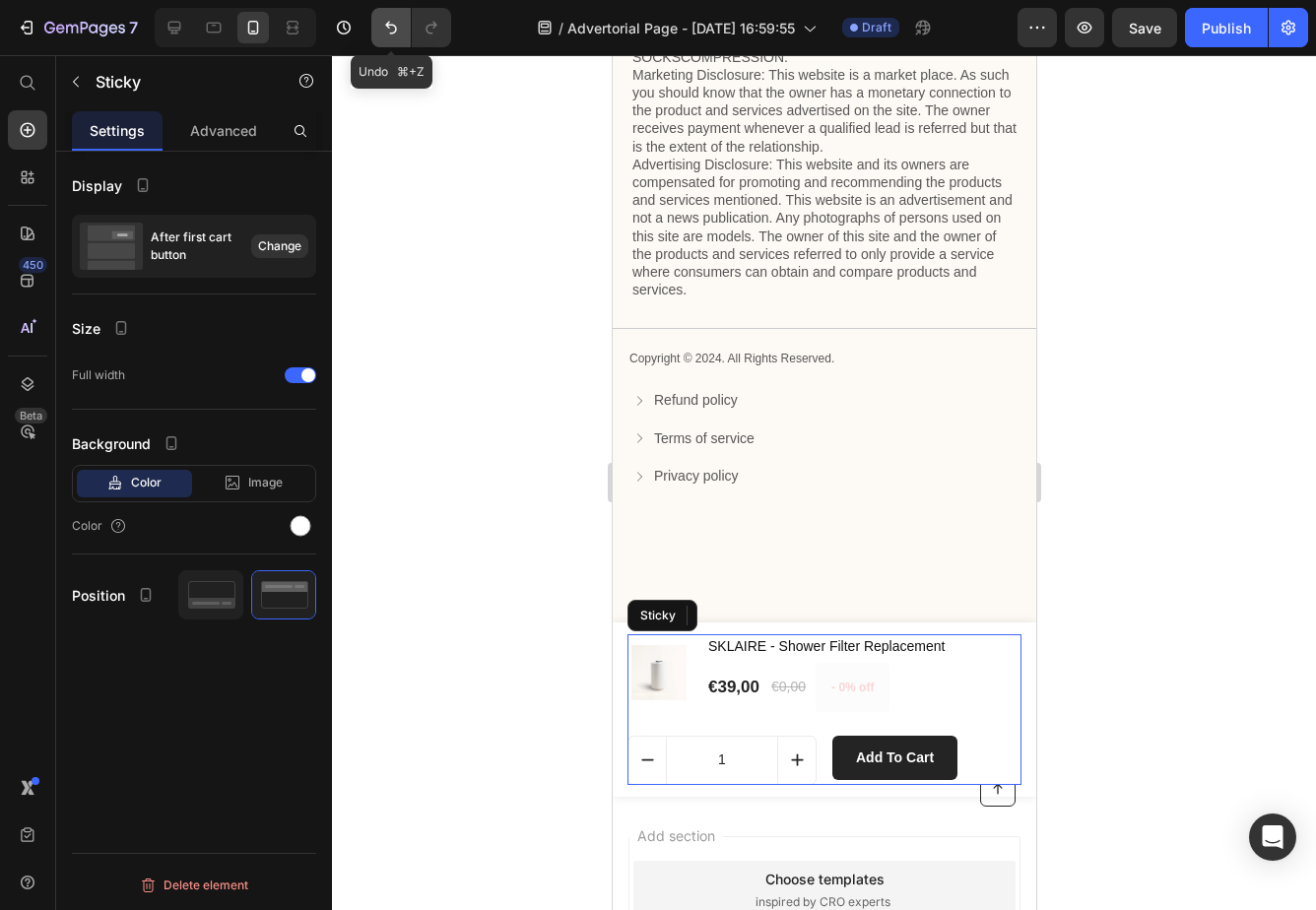 click 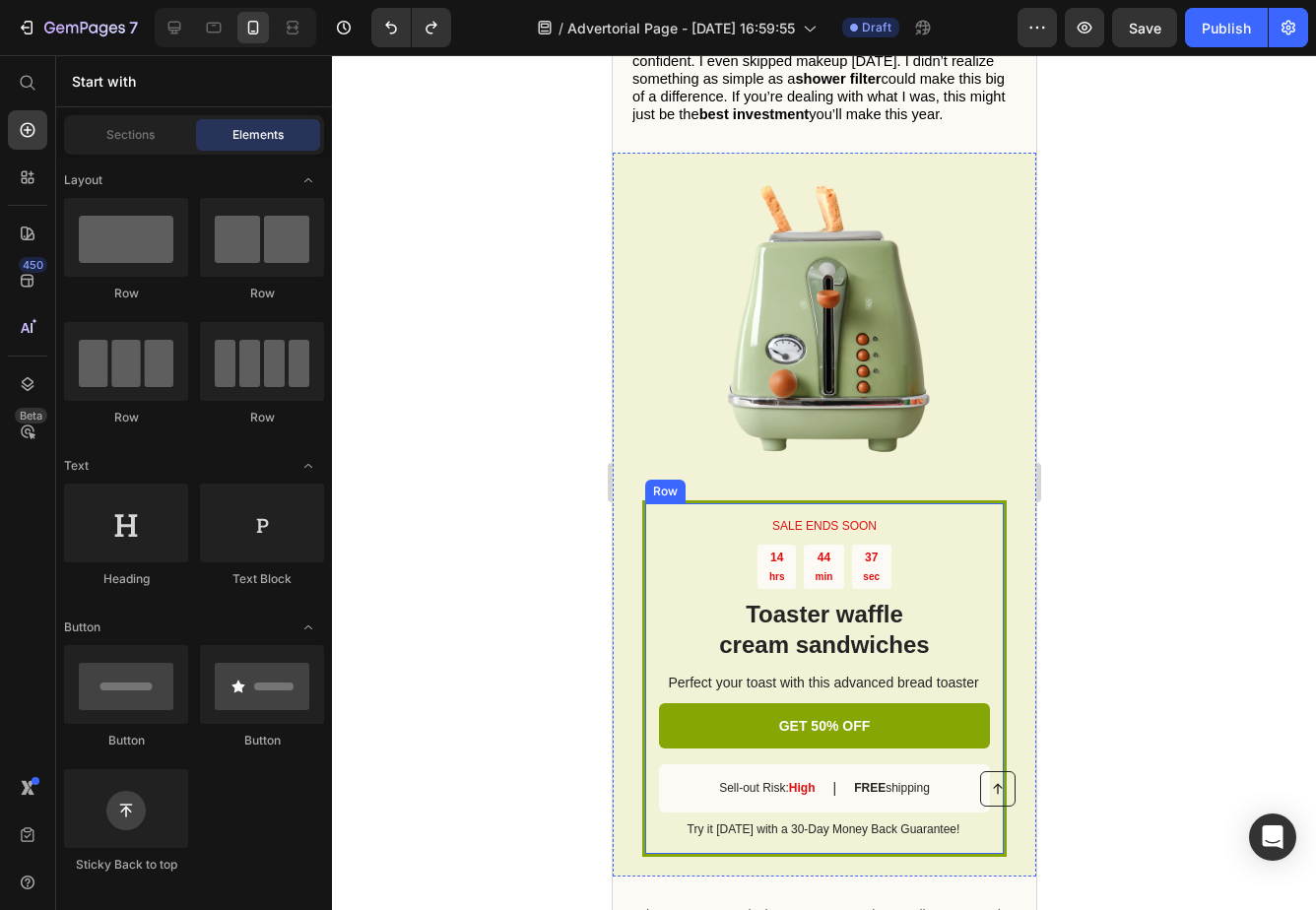 scroll, scrollTop: 4629, scrollLeft: 0, axis: vertical 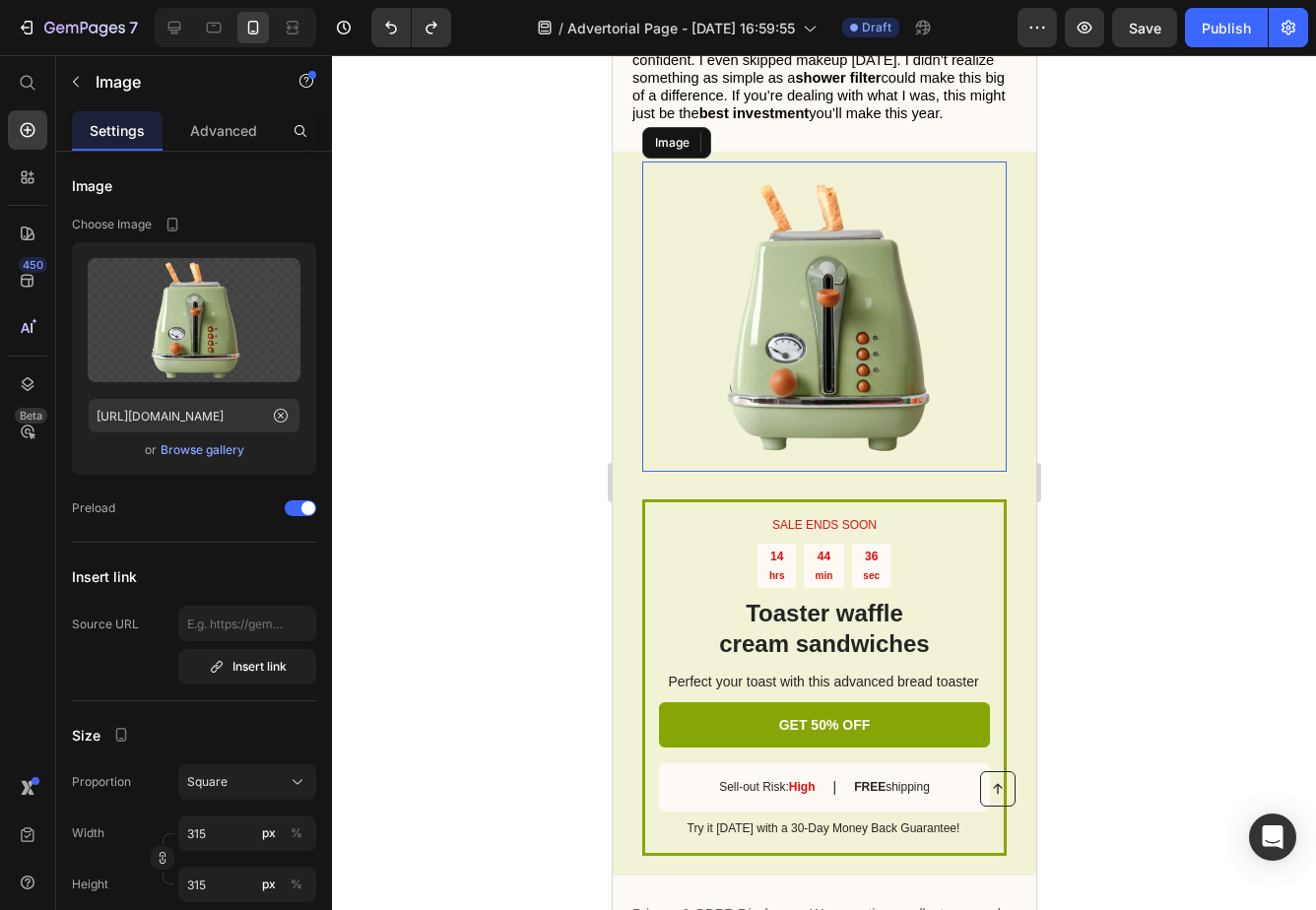 click at bounding box center (823, 316) 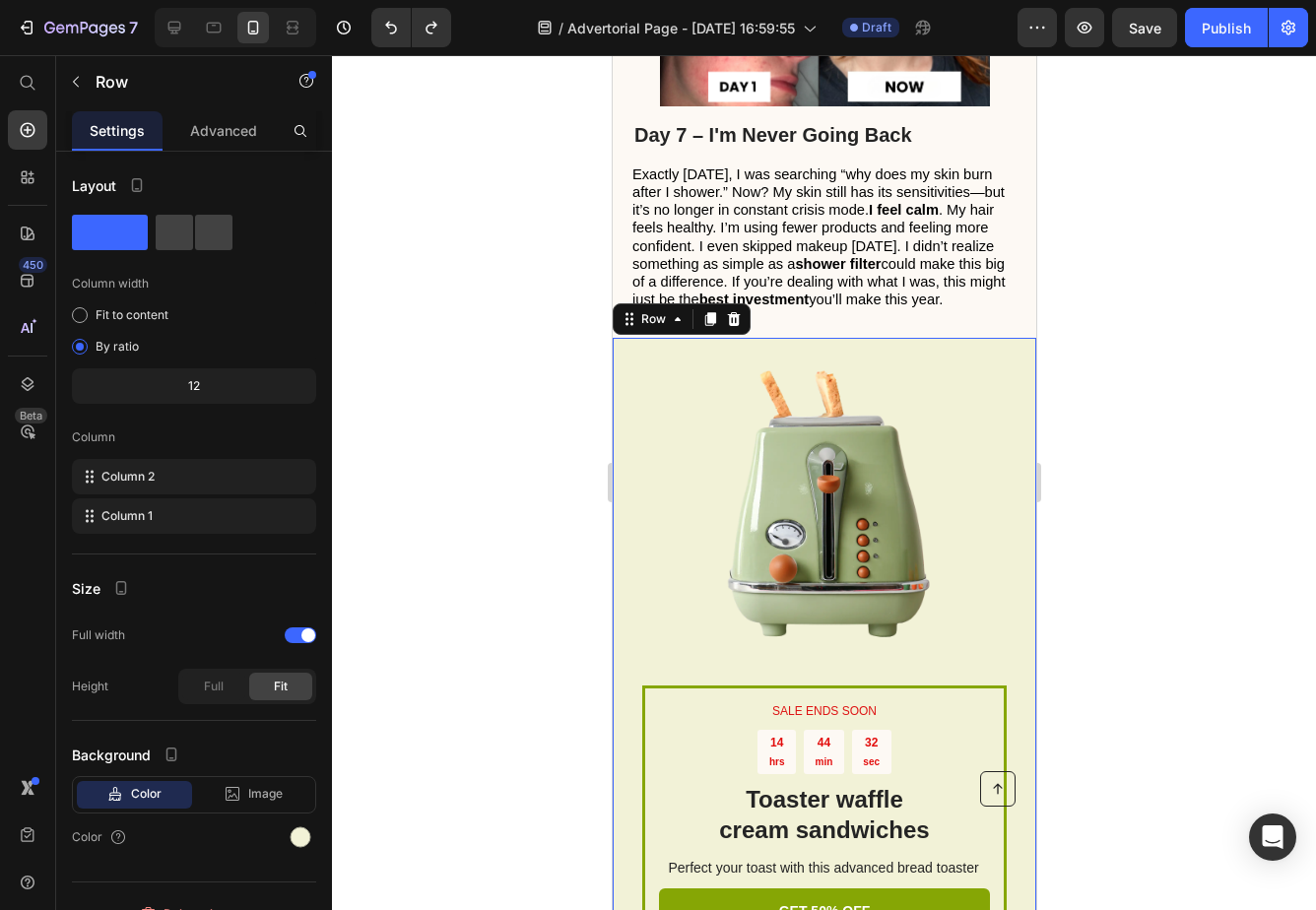 scroll, scrollTop: 4511, scrollLeft: 0, axis: vertical 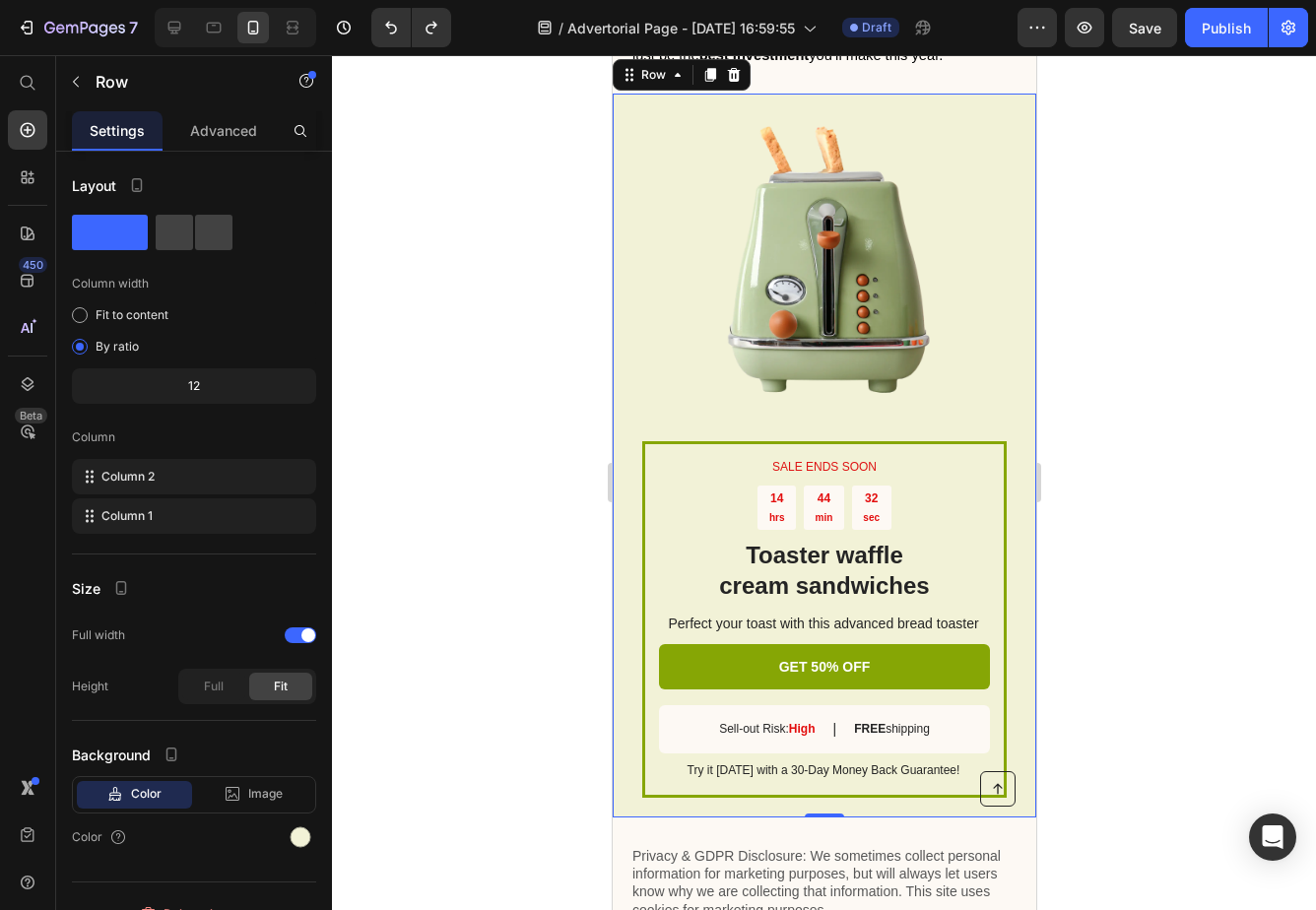 click on "SALE ENDS SOON Text Block 14 hrs 44 min 32 sec Countdown Timer Toaster waffle cream sandwiches Heading Perfect your toast with this advanced bread toaster Text Block GET 50% OFF Button Sell-out Risk:  High Text Block | Text Block FREE  shipping Text Block Row Try it [DATE] with a 30-Day Money Back Guarantee! Text Block Row Image Row   0" at bounding box center (823, 455) 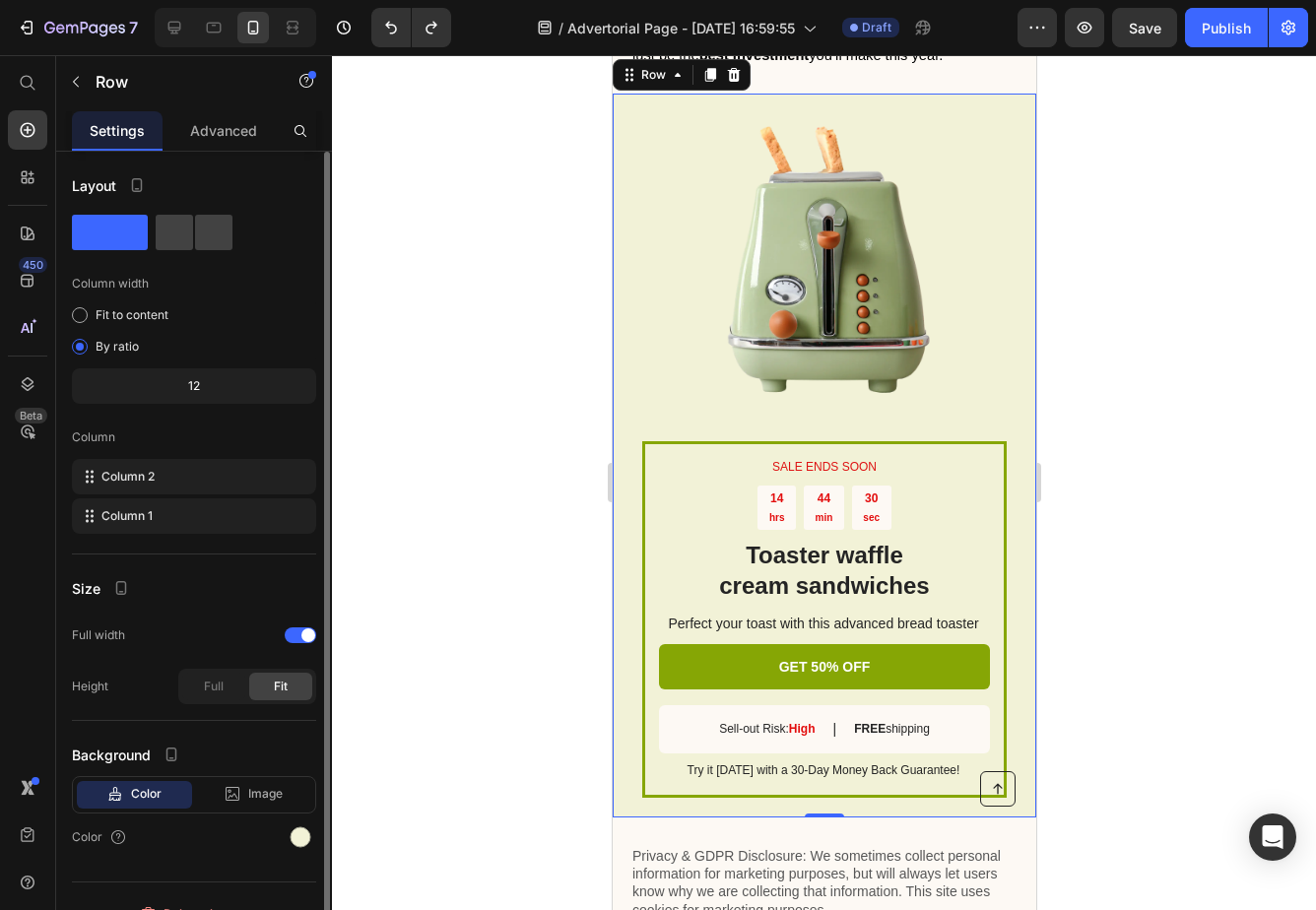 scroll, scrollTop: 29, scrollLeft: 0, axis: vertical 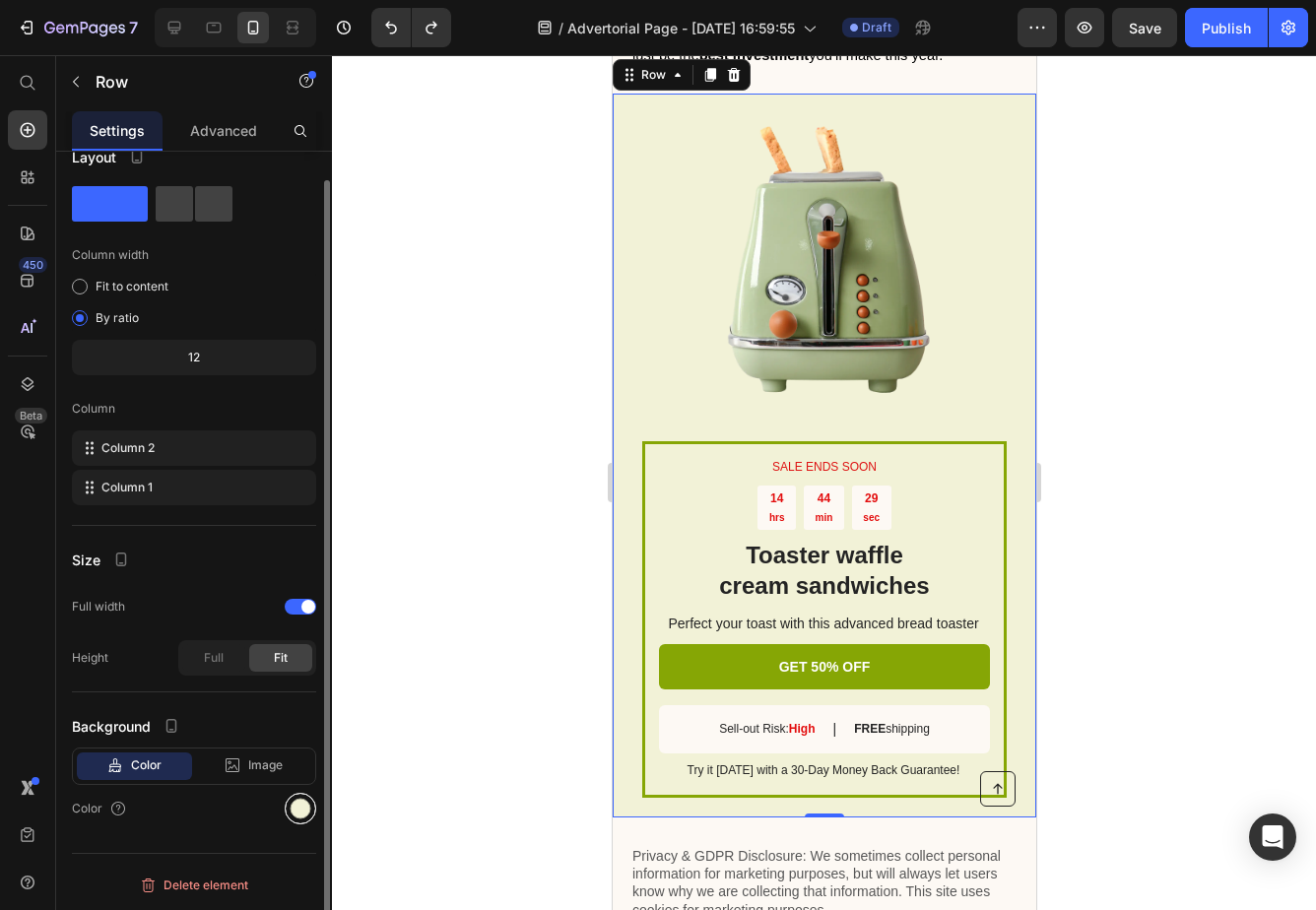 click at bounding box center (300, 809) 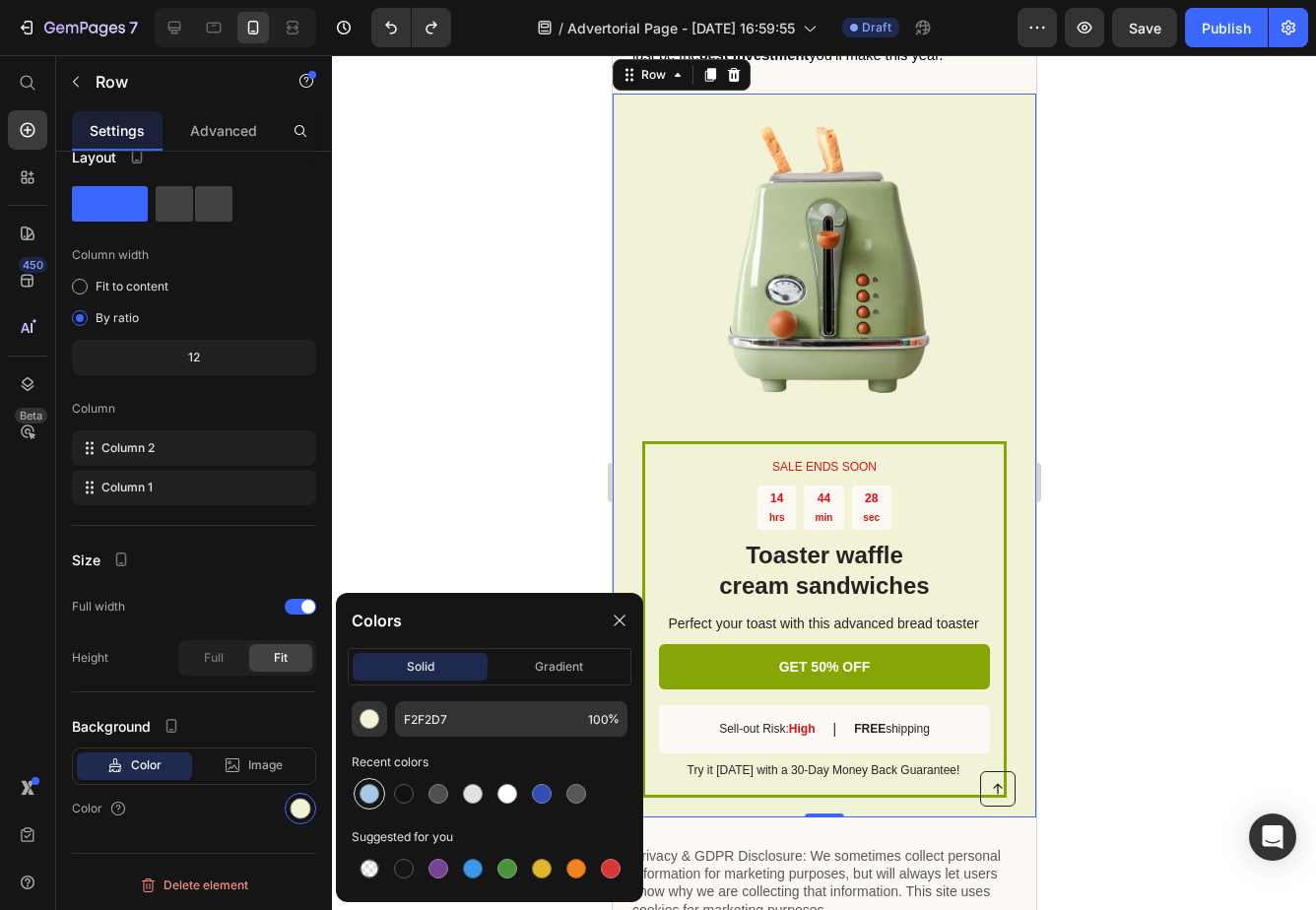 click at bounding box center [369, 794] 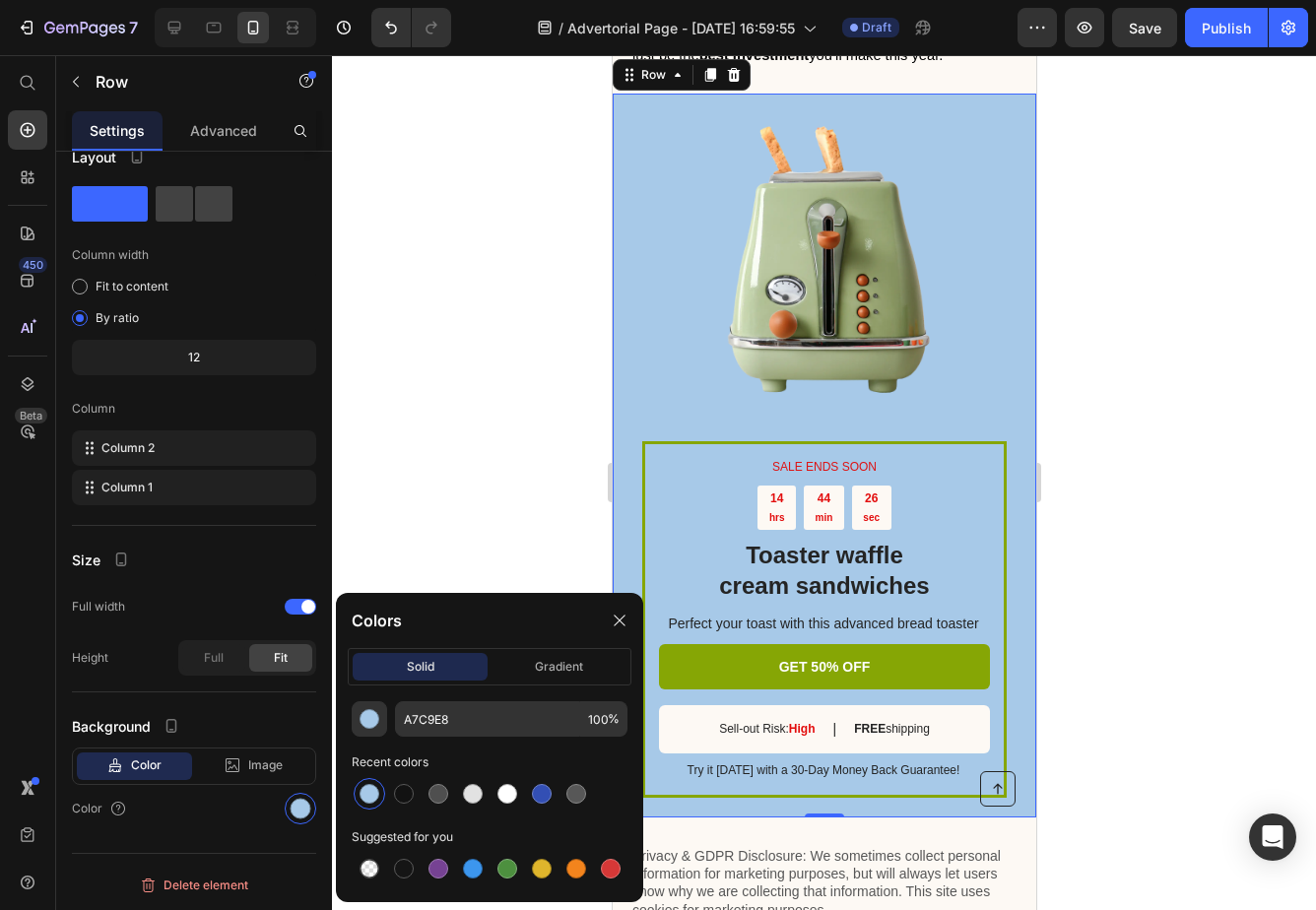 click 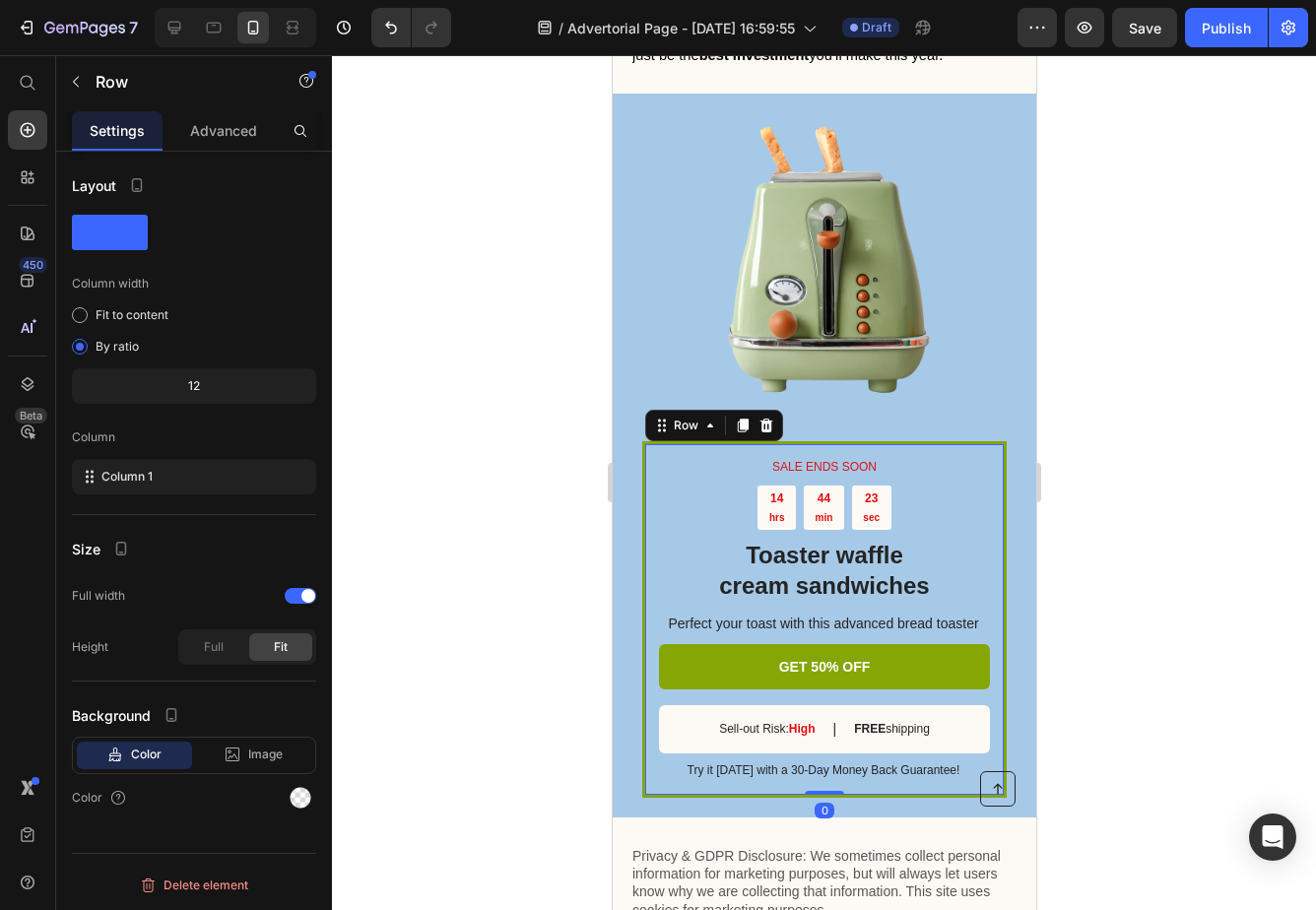 click on "SALE ENDS SOON Text Block 14 hrs 44 min 23 sec Countdown Timer Toaster waffle cream sandwiches Heading Perfect your toast with this advanced bread toaster Text Block GET 50% OFF Button Sell-out Risk:  High Text Block | Text Block FREE  shipping Text Block Row Try it [DATE] with a 30-Day Money Back Guarantee! Text Block Row   0" at bounding box center (823, 619) 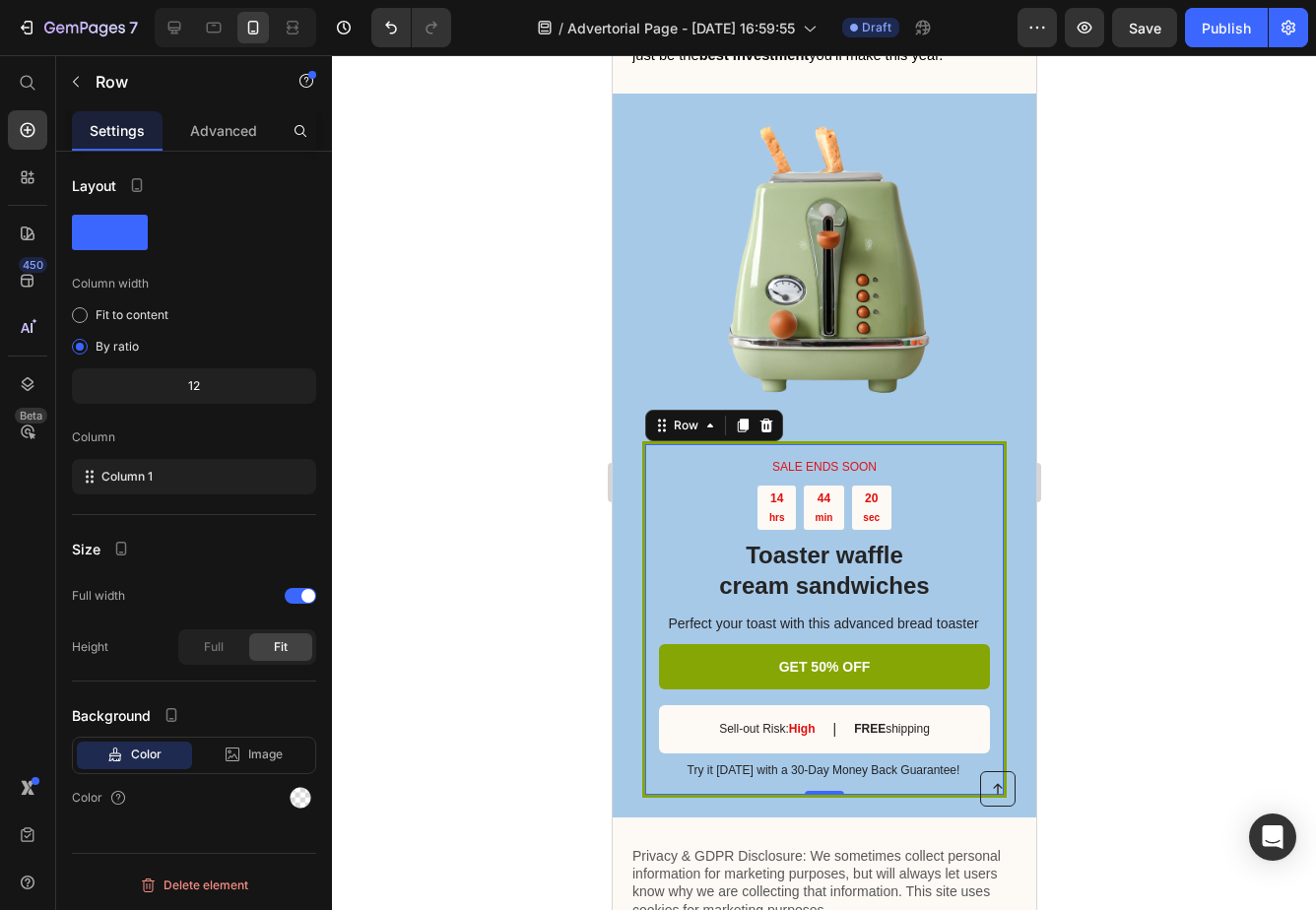 click on "SALE ENDS SOON Text Block 14 hrs 44 min 20 sec Countdown Timer Toaster waffle cream sandwiches Heading Perfect your toast with this advanced bread toaster Text Block GET 50% OFF Button Sell-out Risk:  High Text Block | Text Block FREE  shipping Text Block Row Try it [DATE] with a 30-Day Money Back Guarantee! Text Block Row   0" at bounding box center [823, 619] 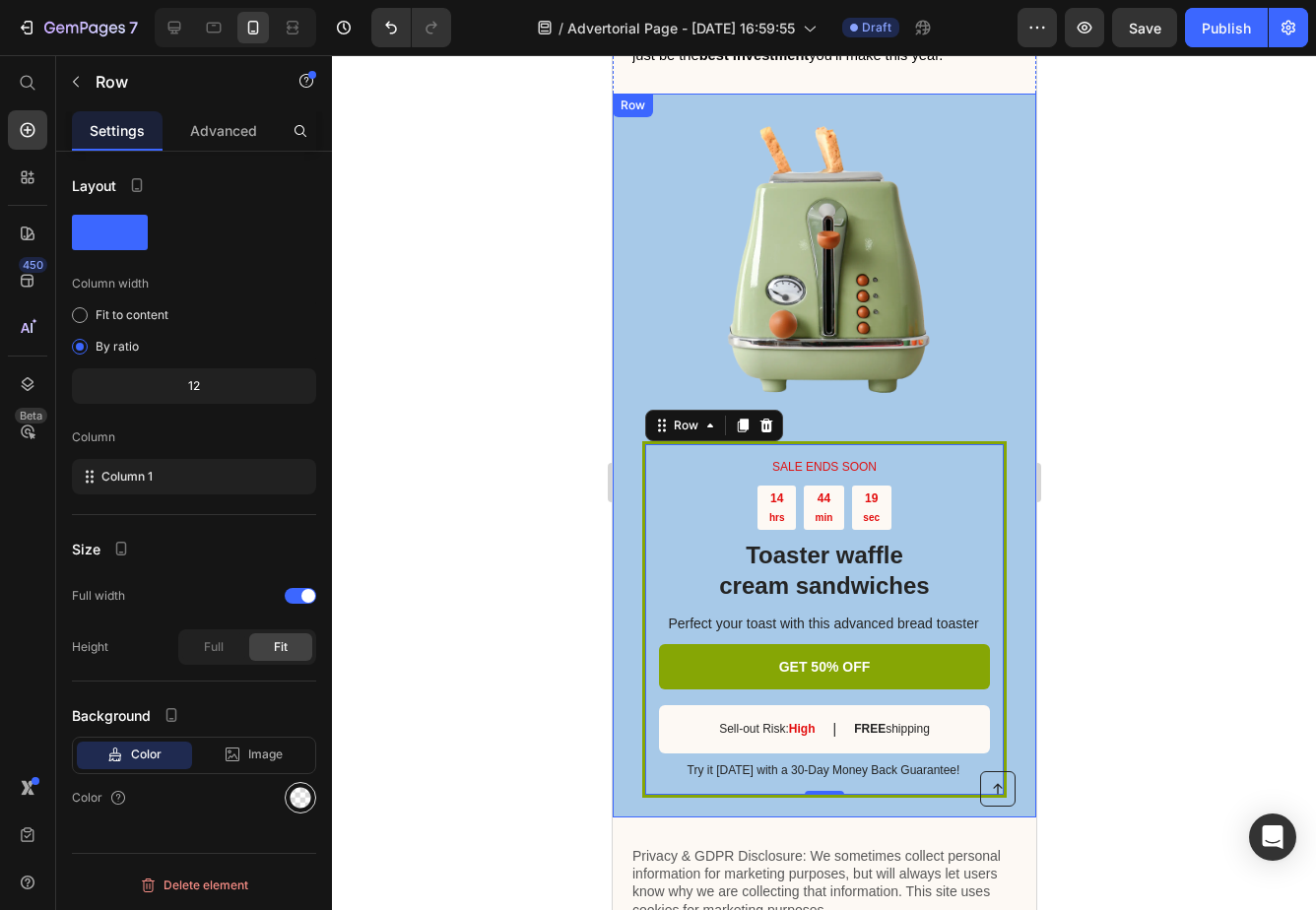 click at bounding box center (300, 798) 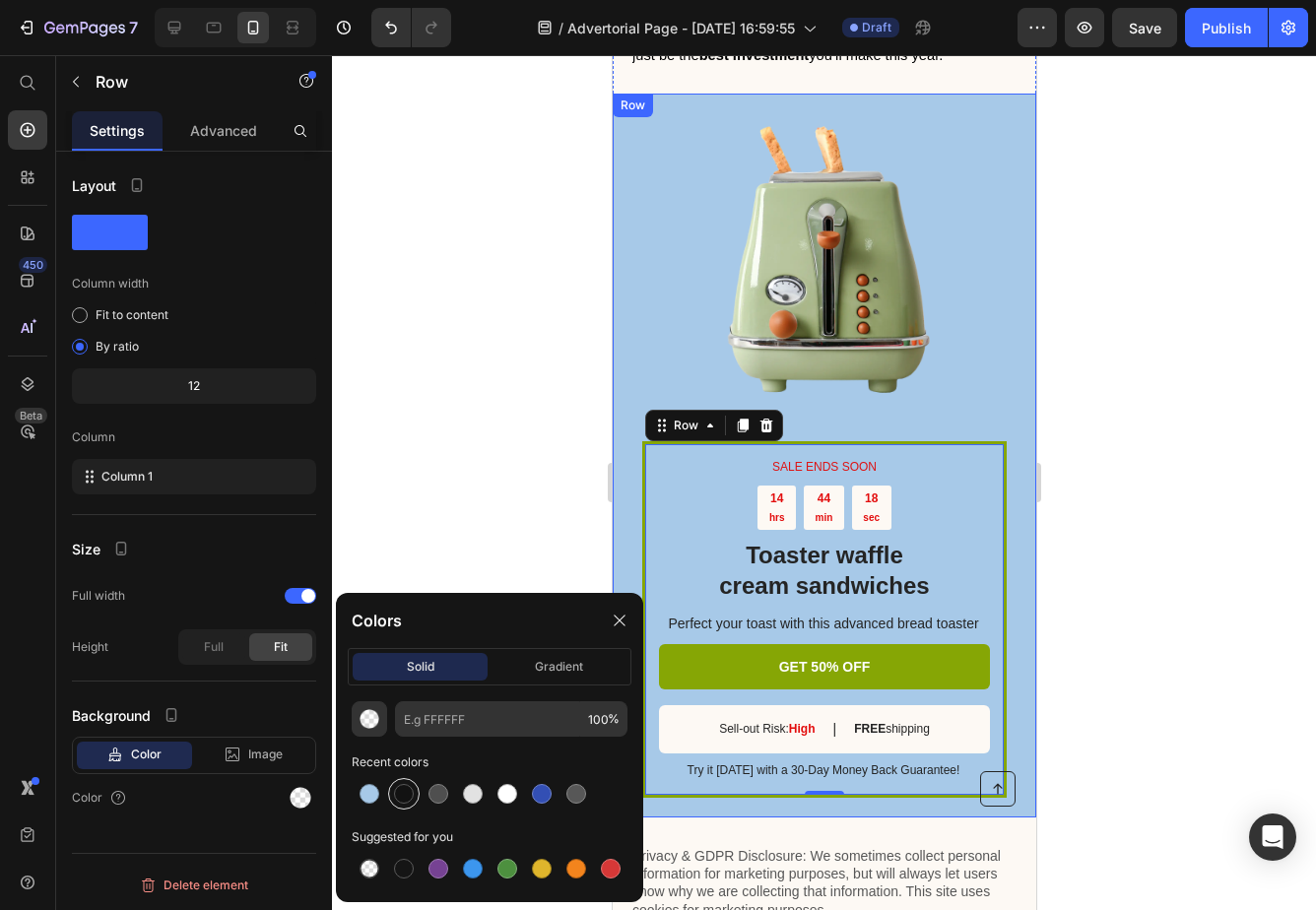 click at bounding box center [404, 794] 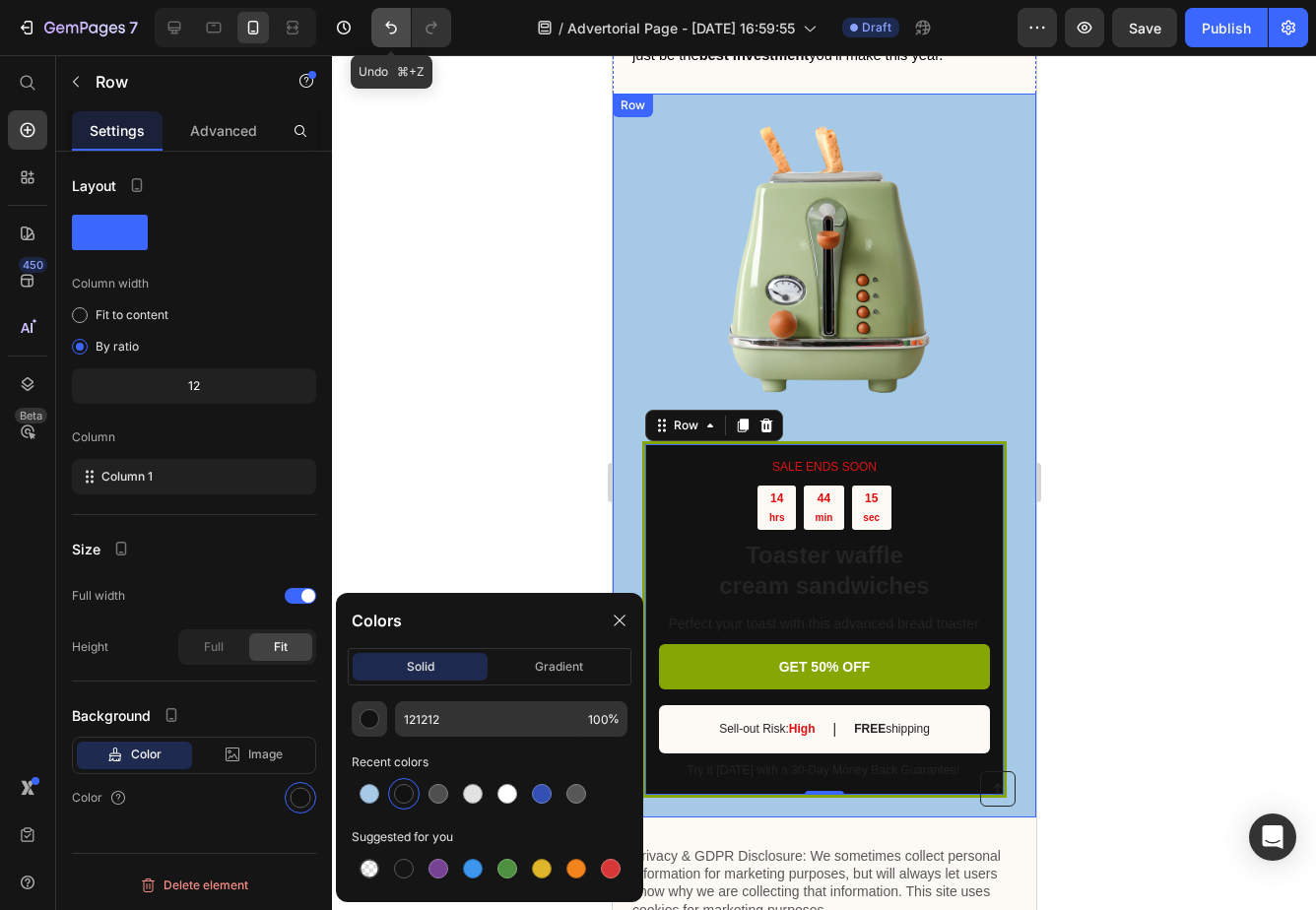 click 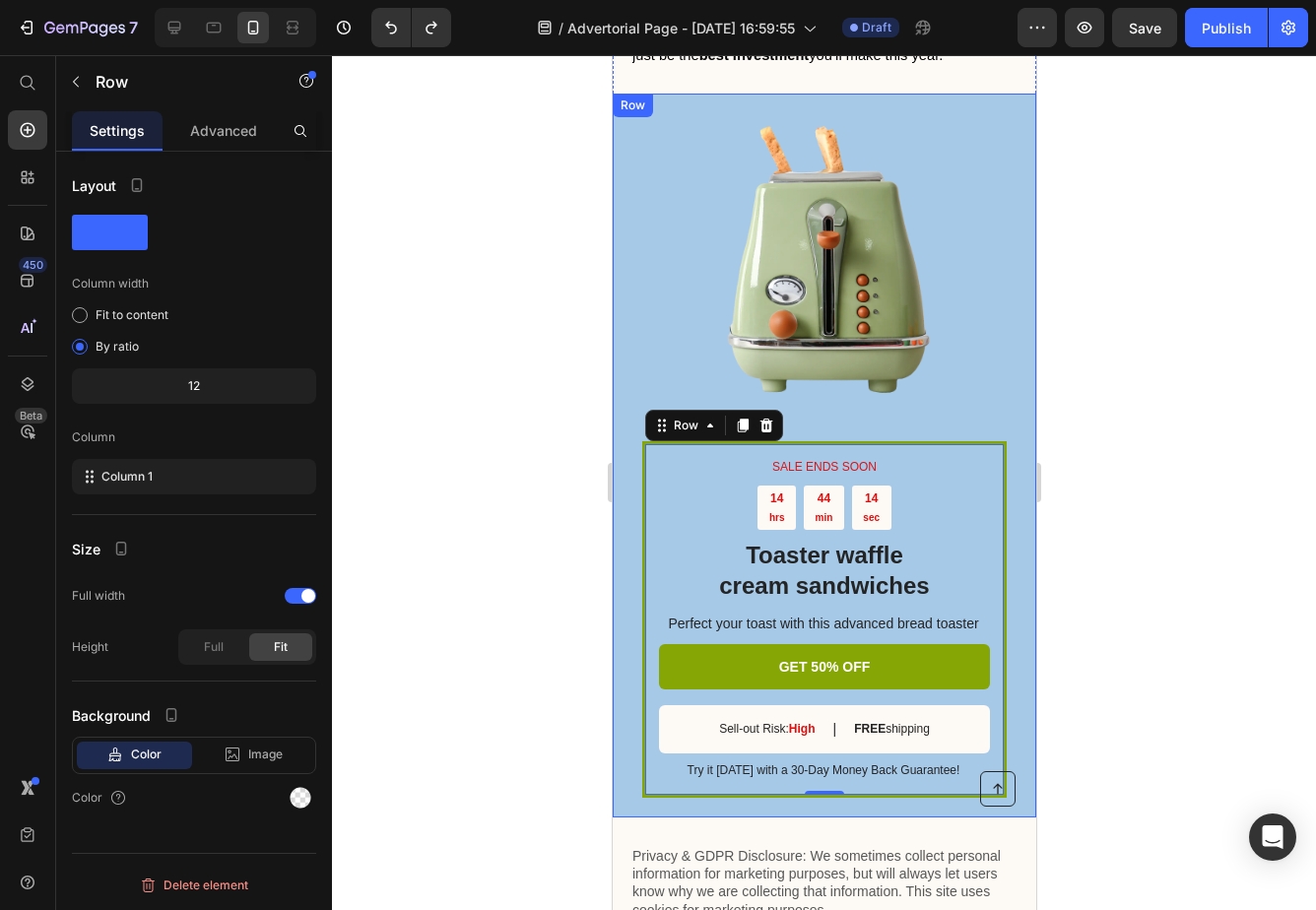 click 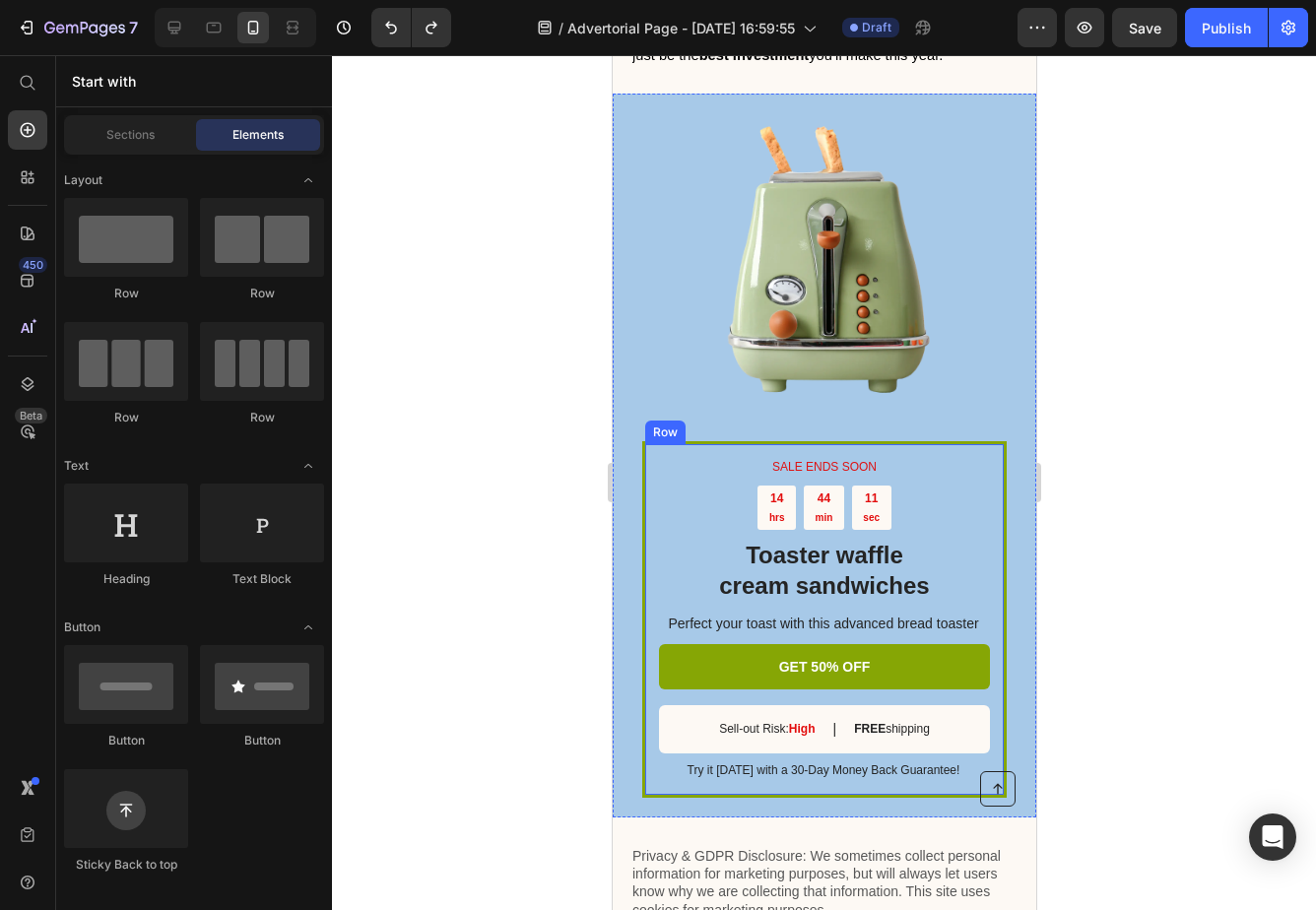 click on "SALE ENDS SOON Text Block 14 hrs 44 min 11 sec Countdown Timer Toaster waffle cream sandwiches Heading Perfect your toast with this advanced bread toaster Text Block GET 50% OFF Button Sell-out Risk:  High Text Block | Text Block FREE  shipping Text Block Row Try it [DATE] with a 30-Day Money Back Guarantee! Text Block Row" at bounding box center (823, 619) 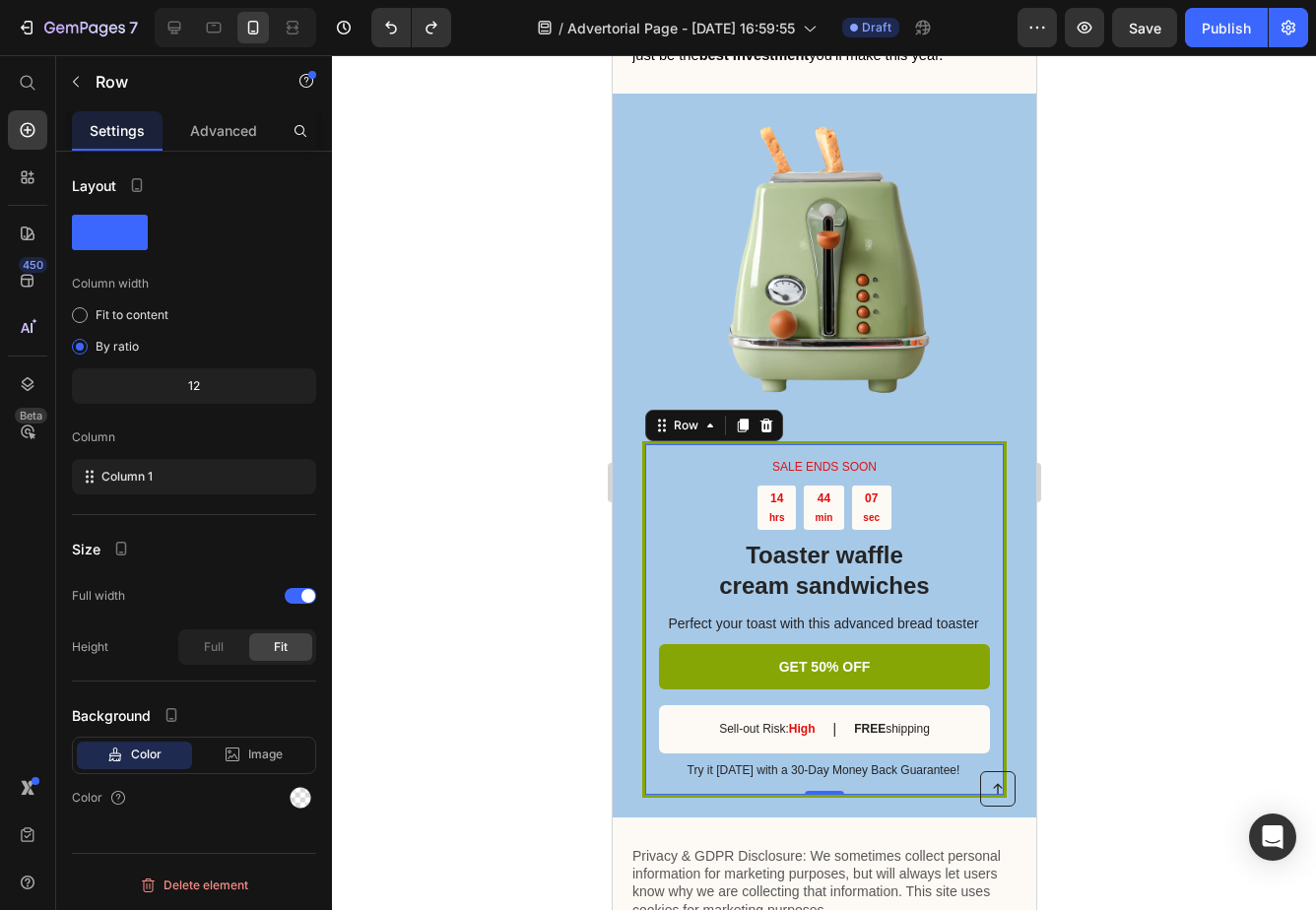 click on "SALE ENDS SOON Text Block 14 hrs 44 min 07 sec Countdown Timer Toaster waffle cream sandwiches Heading Perfect your toast with this advanced bread toaster Text Block GET 50% OFF Button Sell-out Risk:  High Text Block | Text Block FREE  shipping Text Block Row Try it [DATE] with a 30-Day Money Back Guarantee! Text Block Row   0" at bounding box center [823, 619] 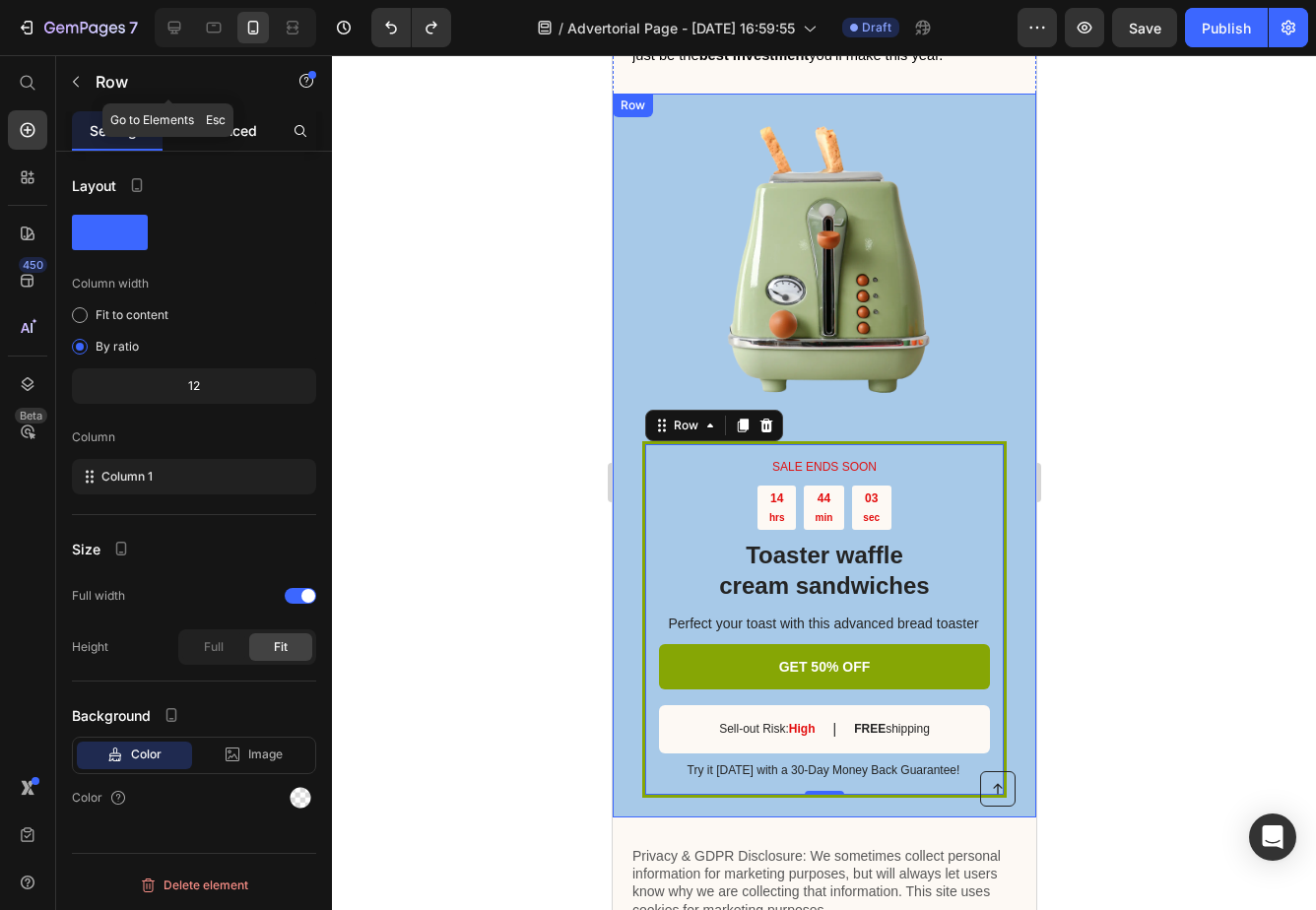 drag, startPoint x: 239, startPoint y: 110, endPoint x: 237, endPoint y: 129, distance: 19.104973 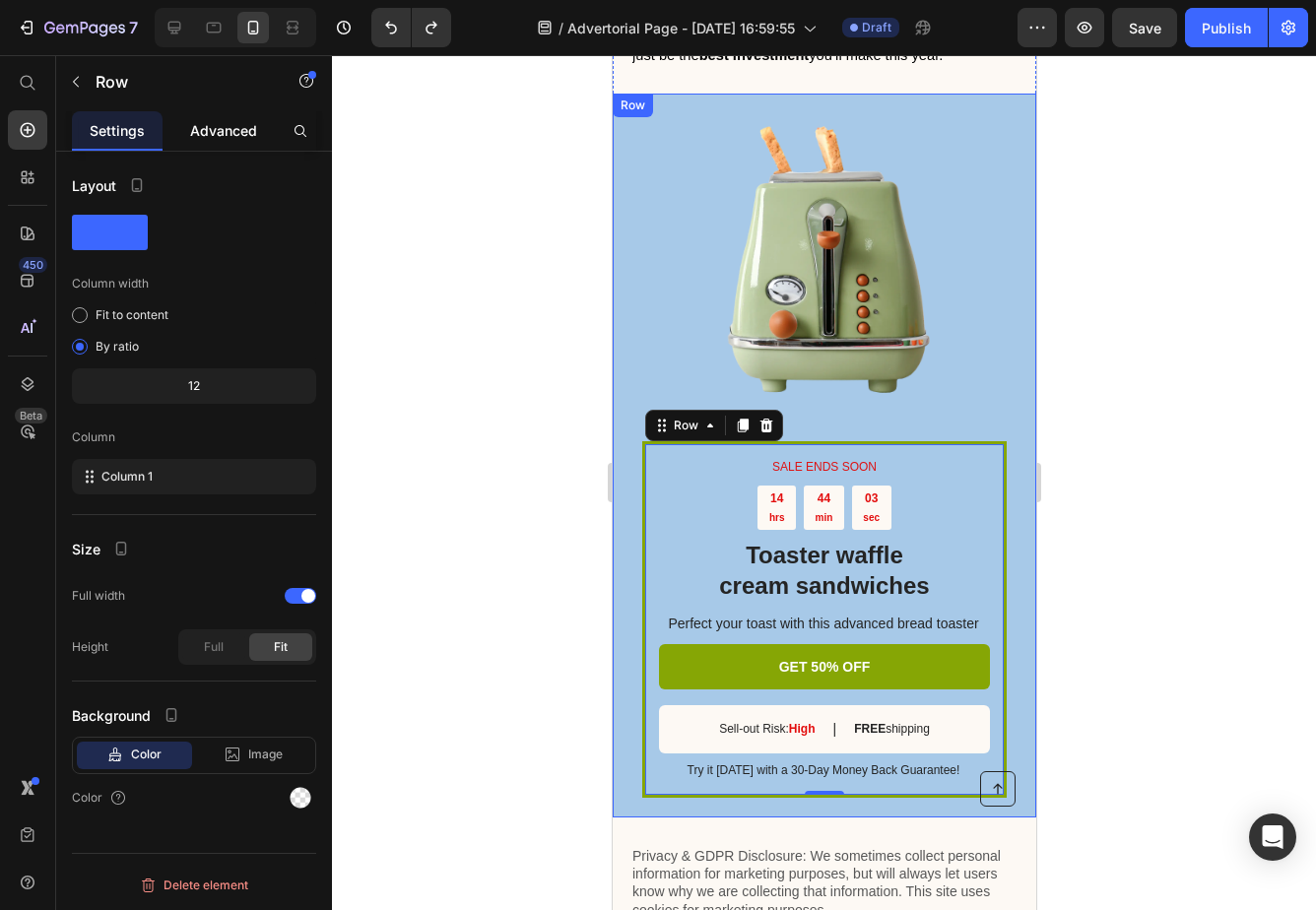 click on "Advanced" at bounding box center (224, 130) 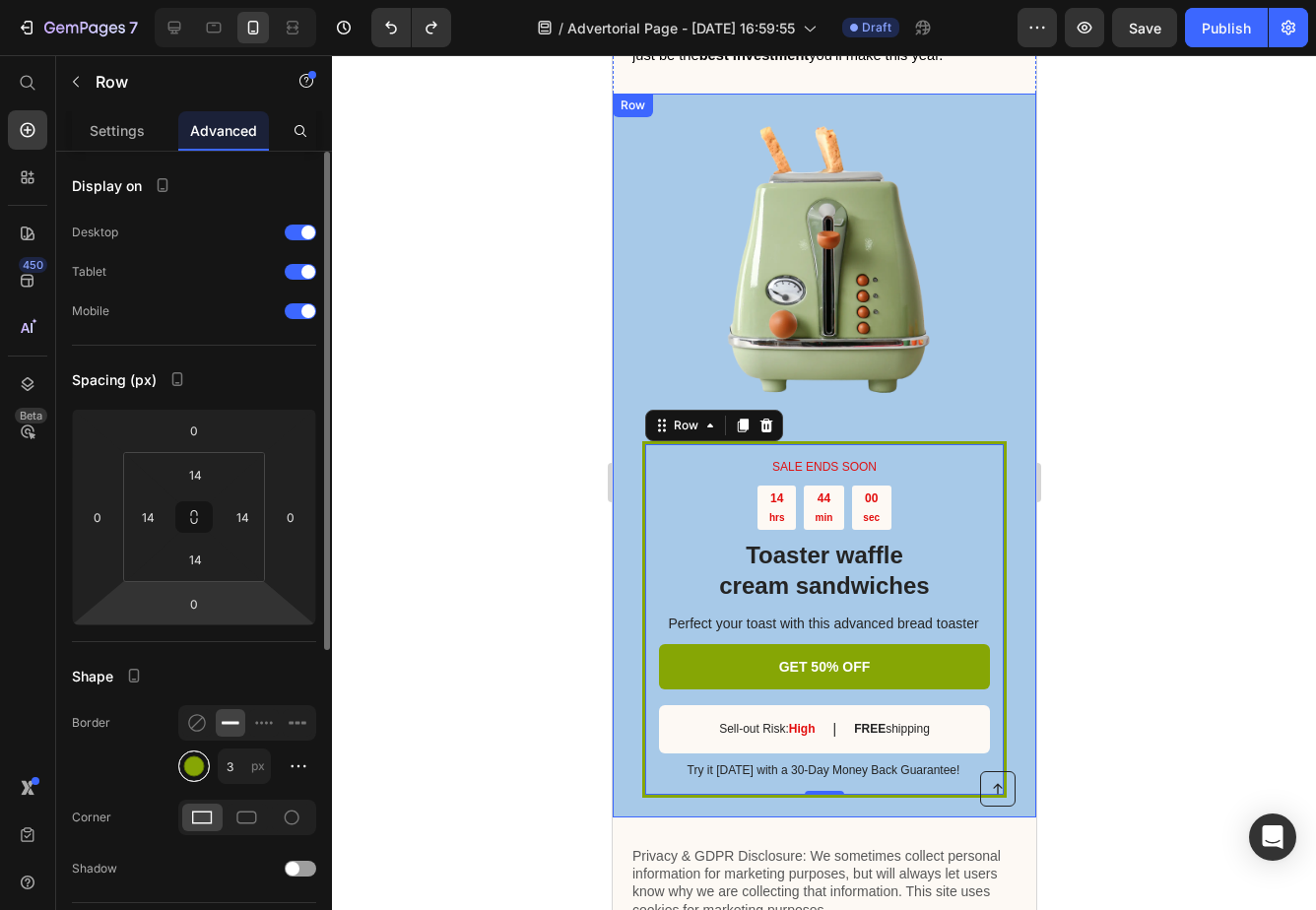 click at bounding box center (194, 766) 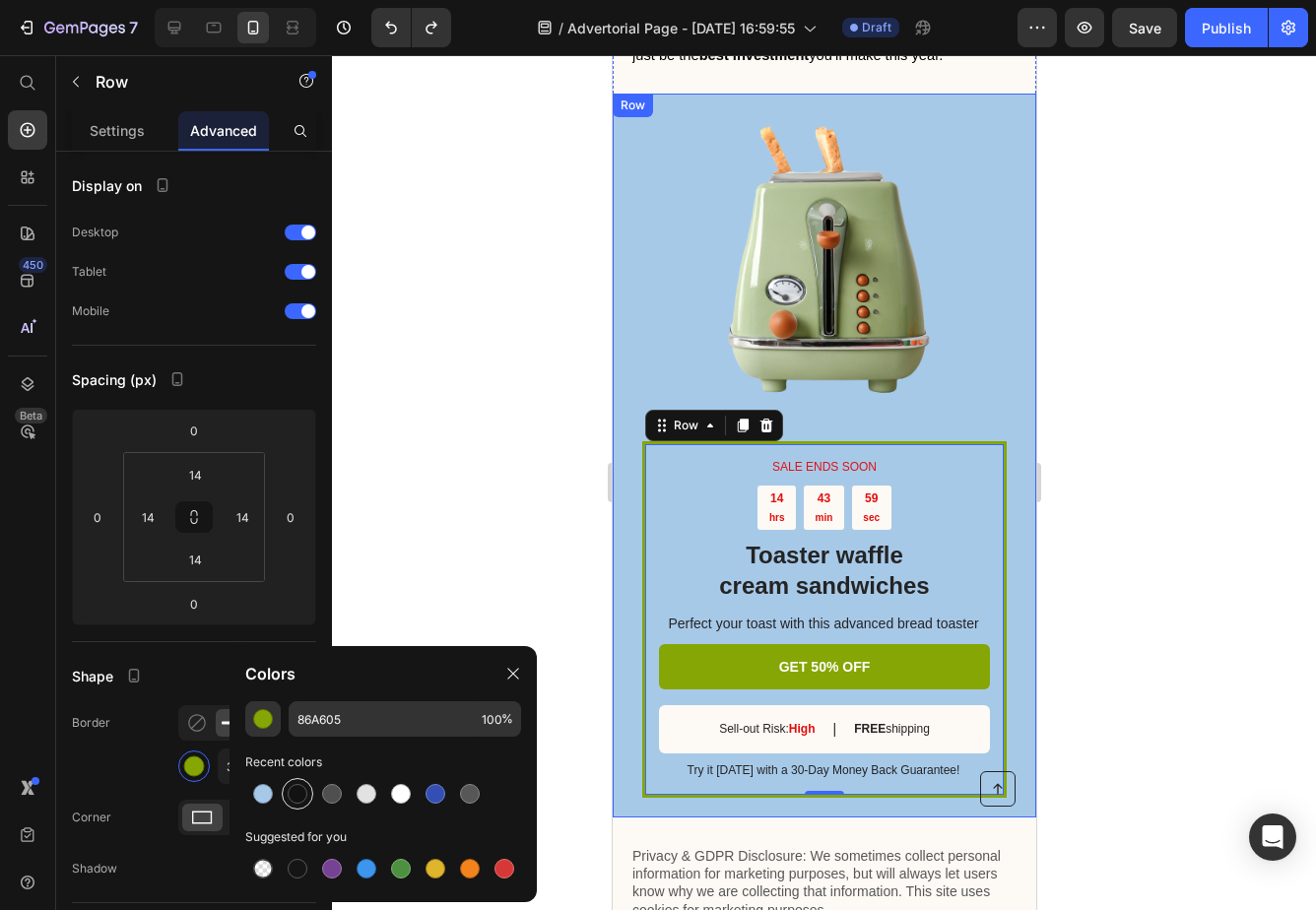 click at bounding box center [297, 794] 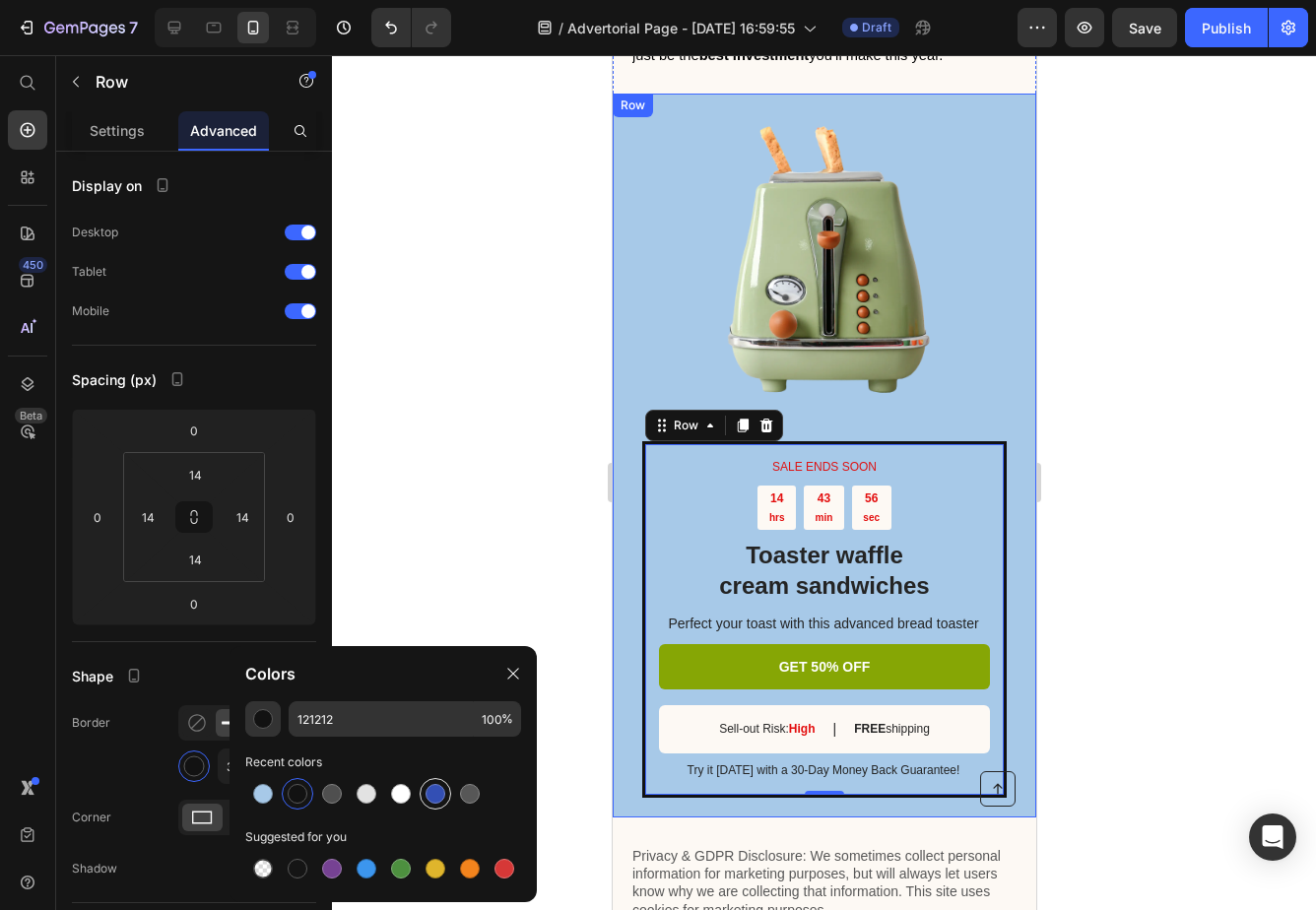 click at bounding box center [435, 794] 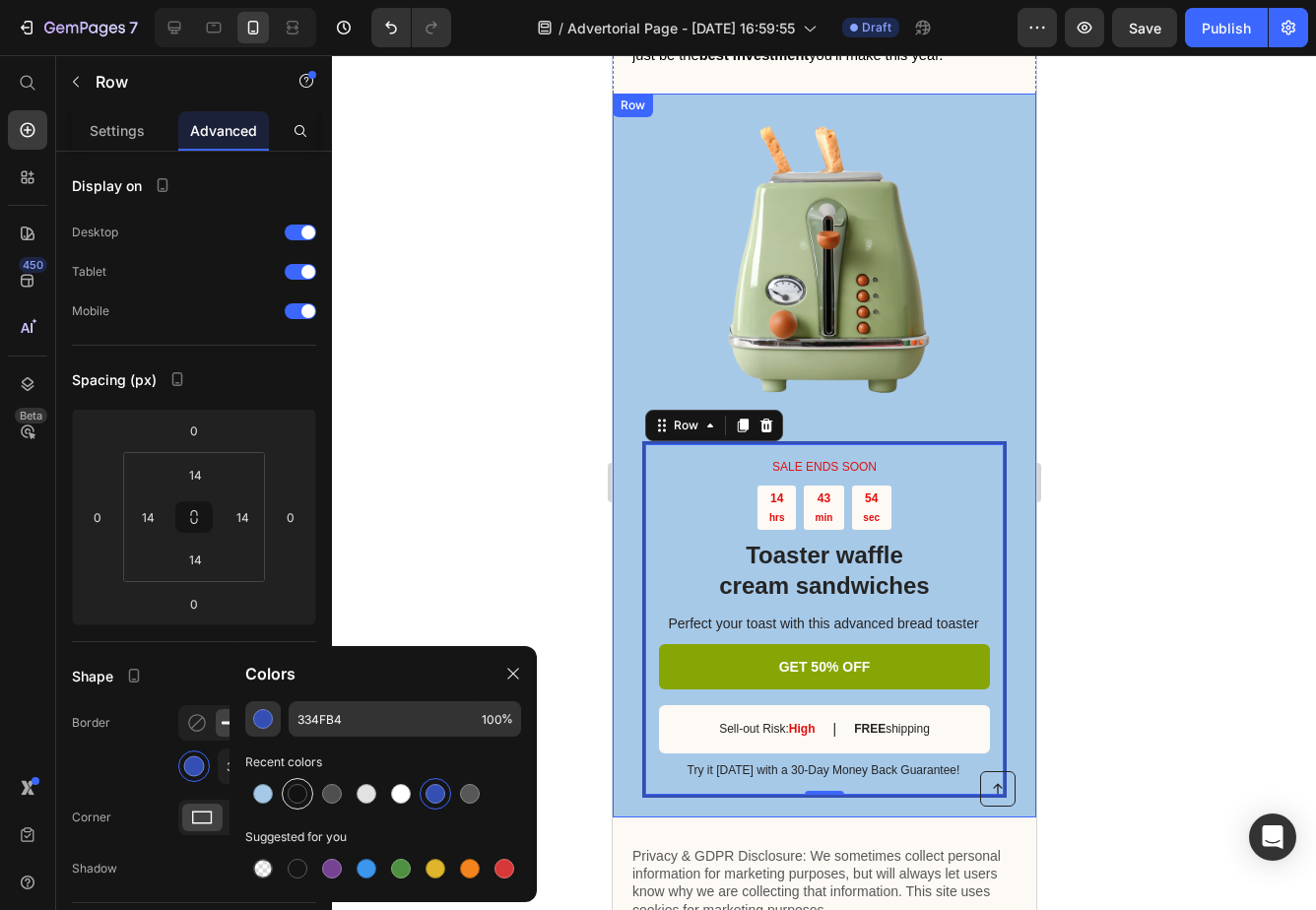click at bounding box center [297, 794] 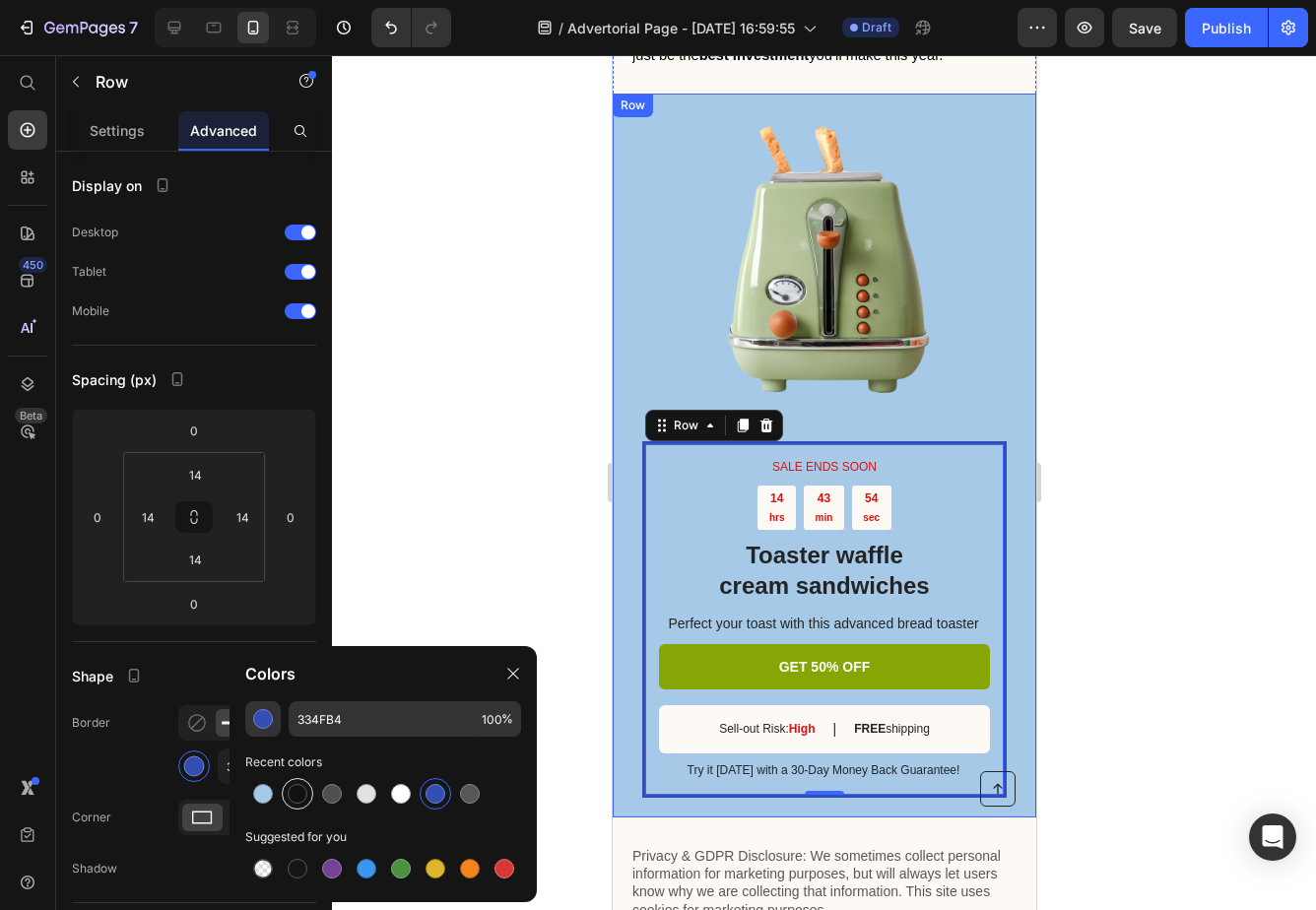 type on "121212" 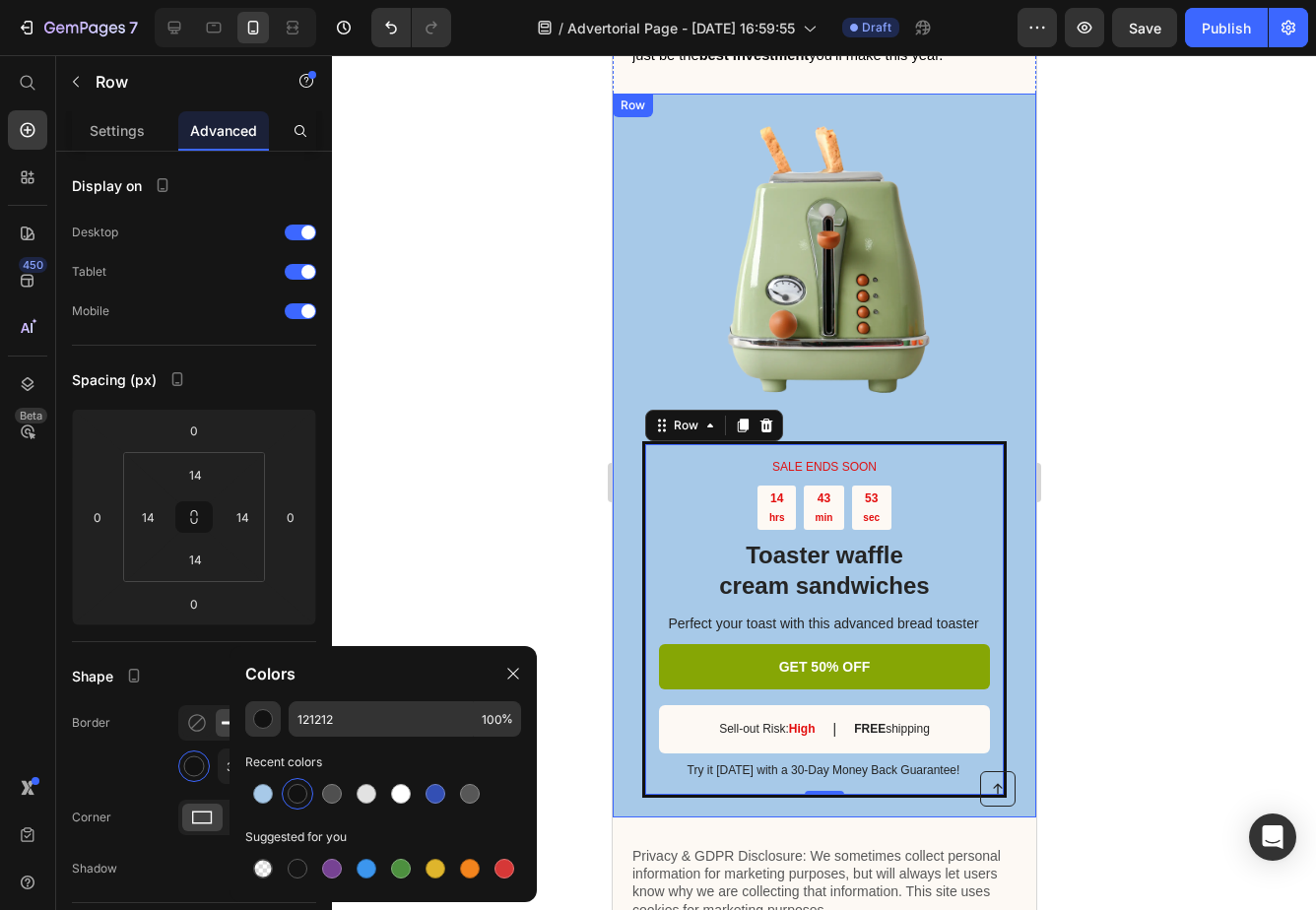 click 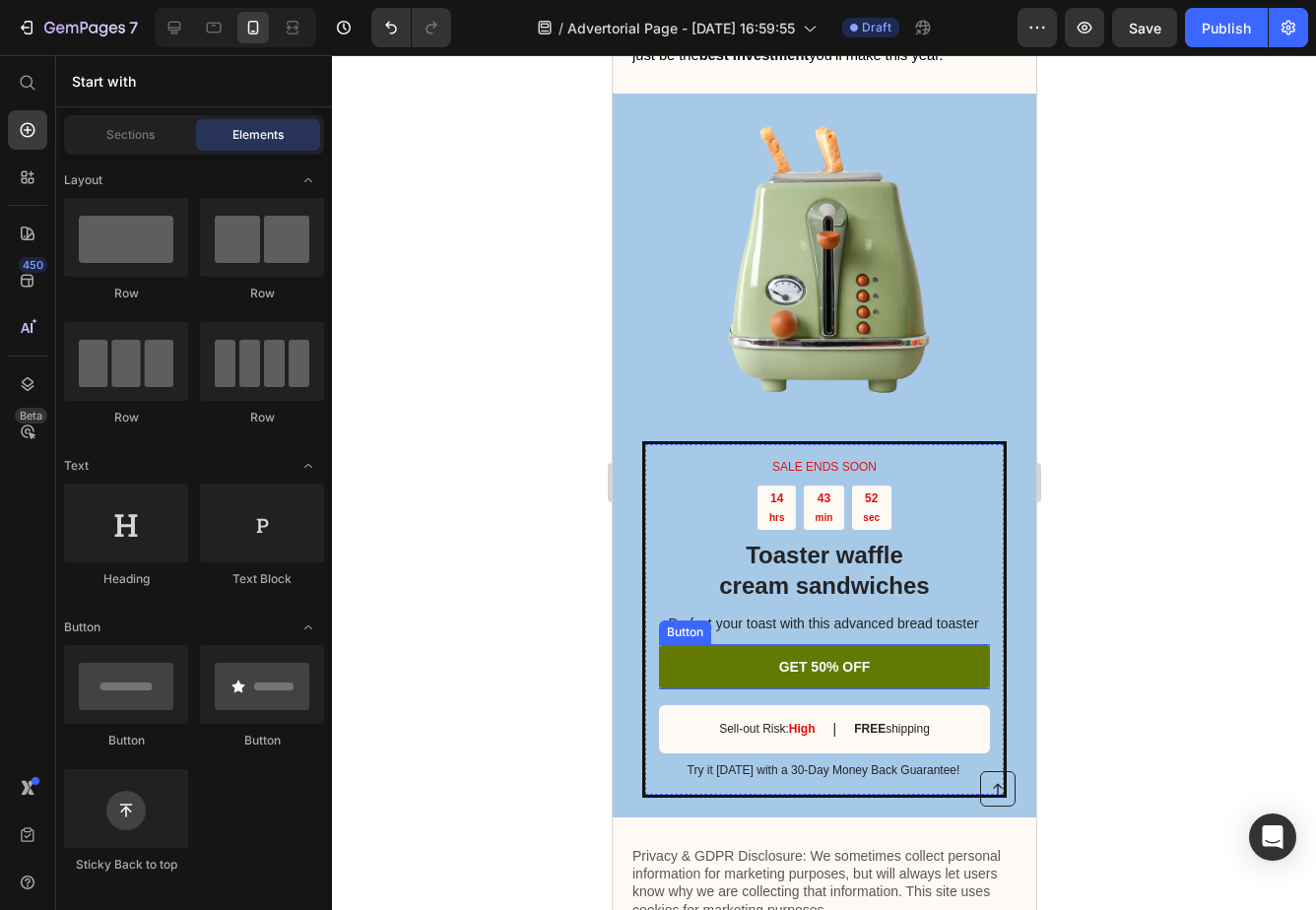 click on "GET 50% OFF" at bounding box center [823, 667] 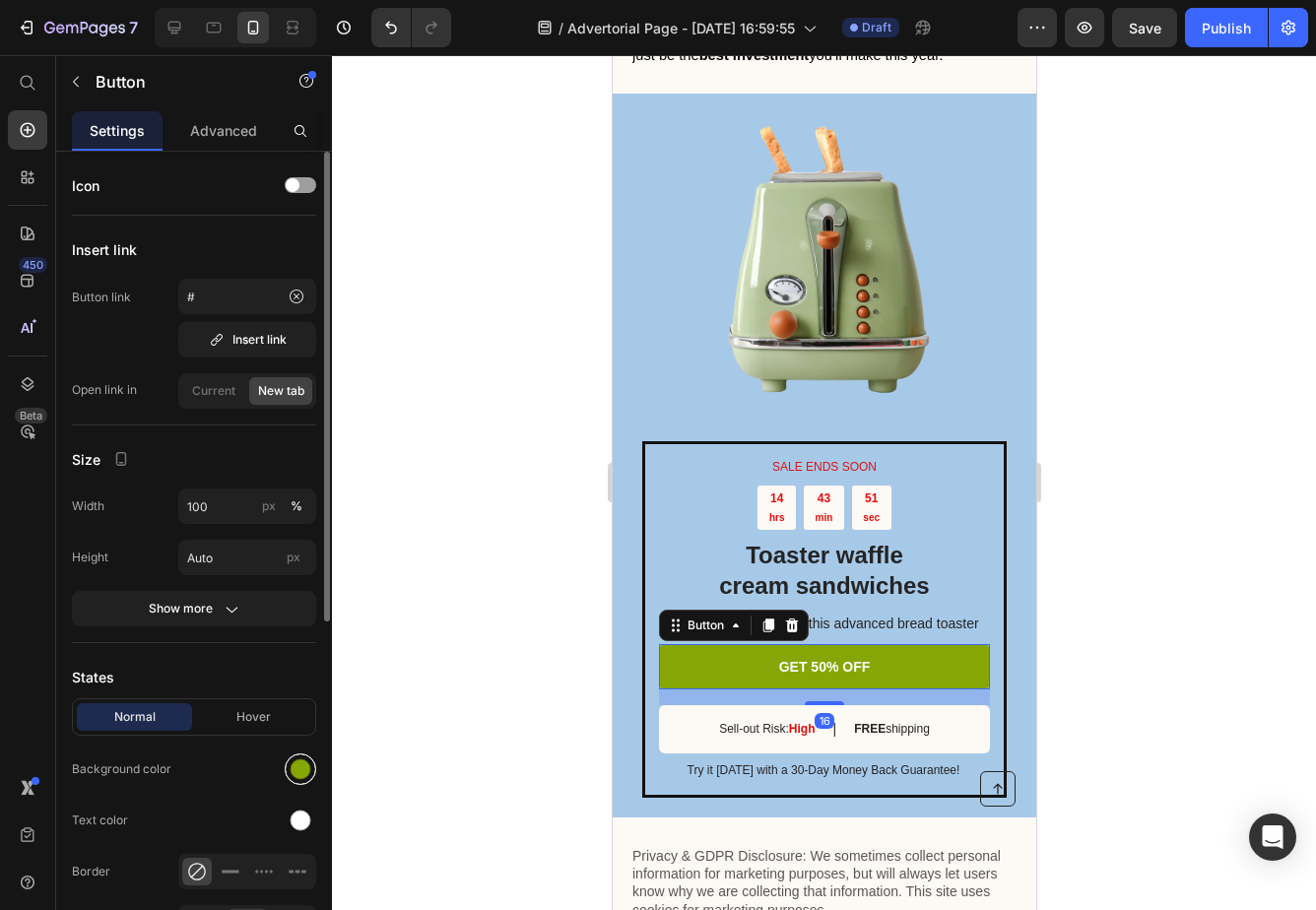 click at bounding box center [300, 769] 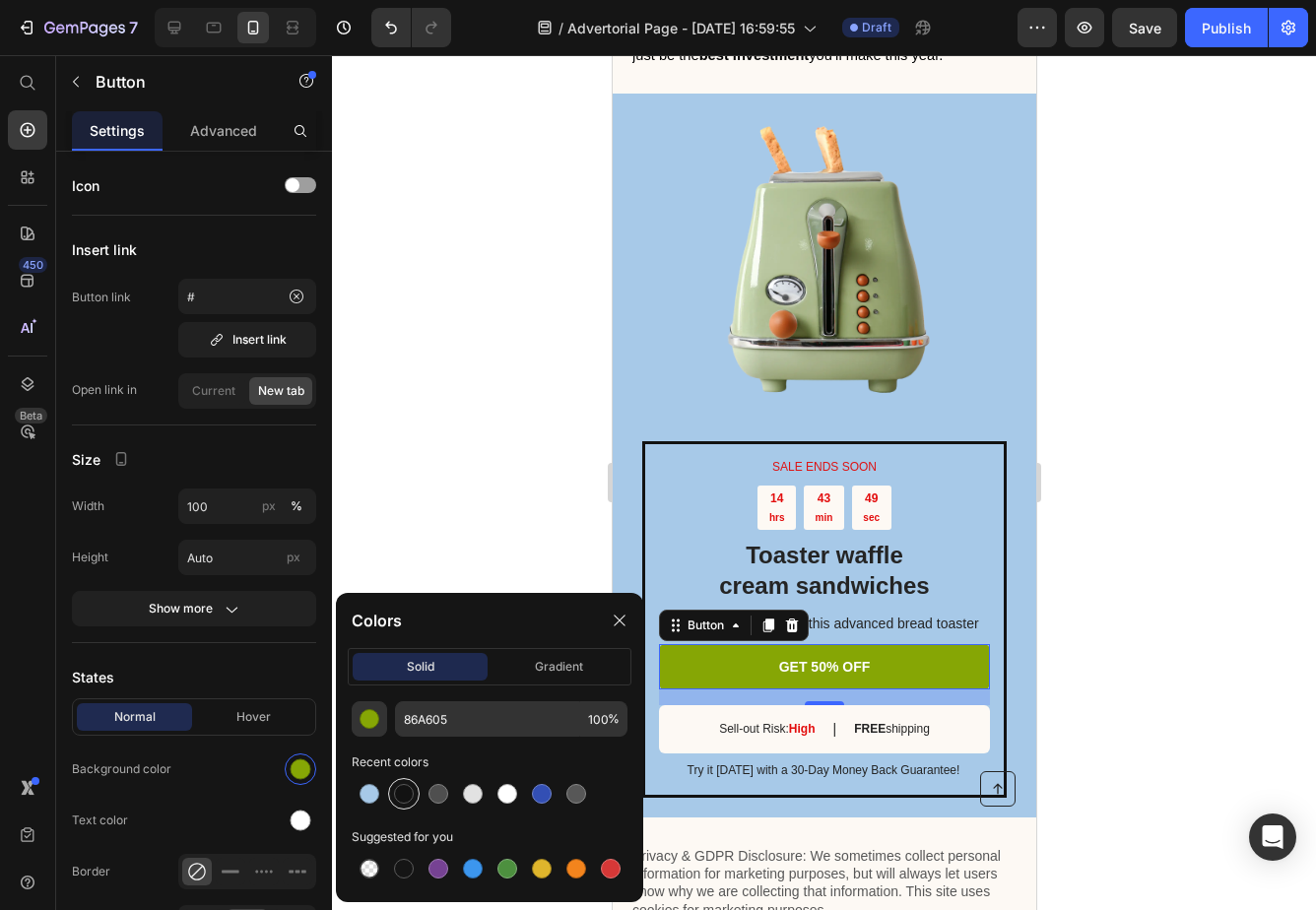 click at bounding box center (404, 794) 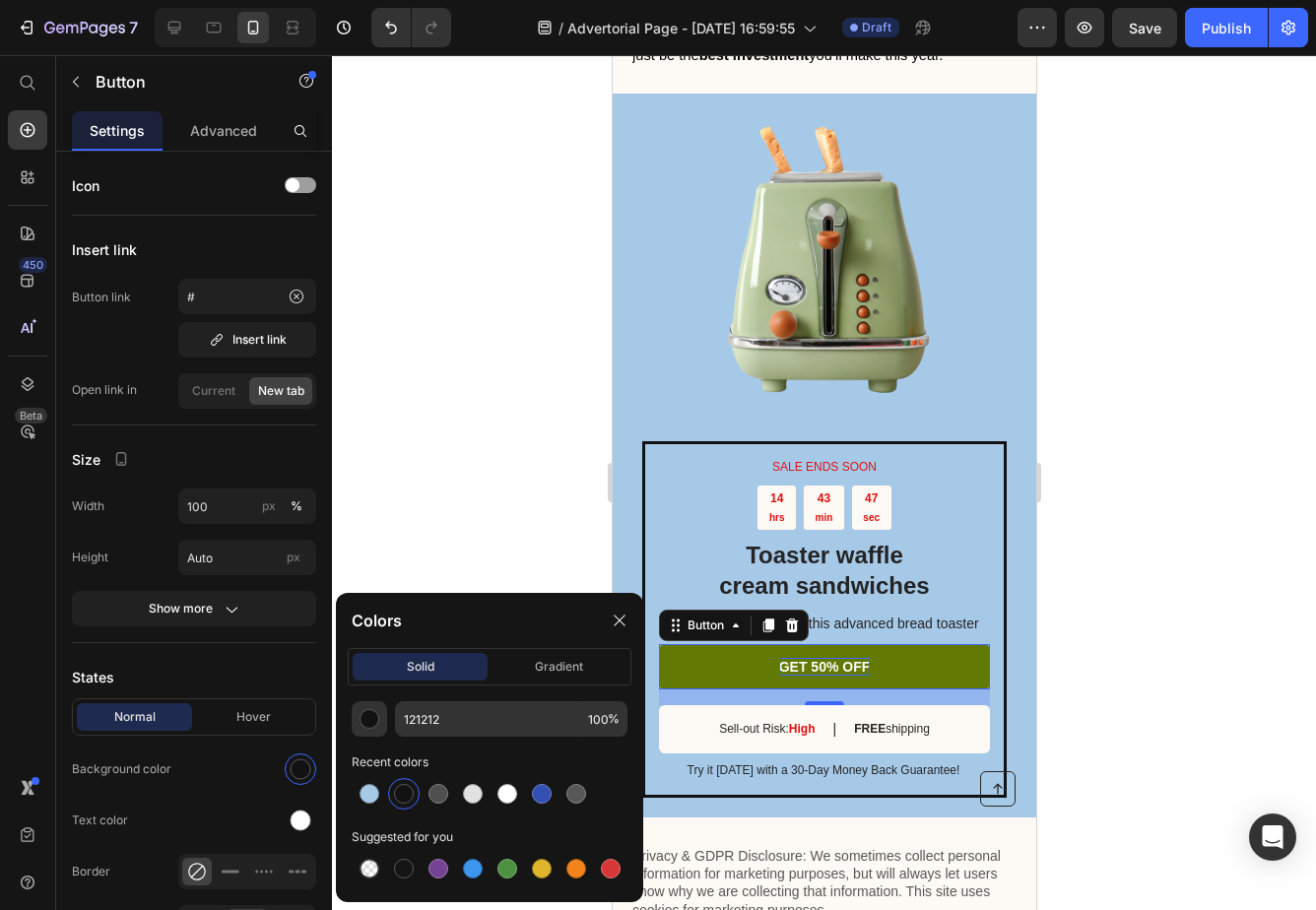 click on "GET 50% OFF" at bounding box center (823, 667) 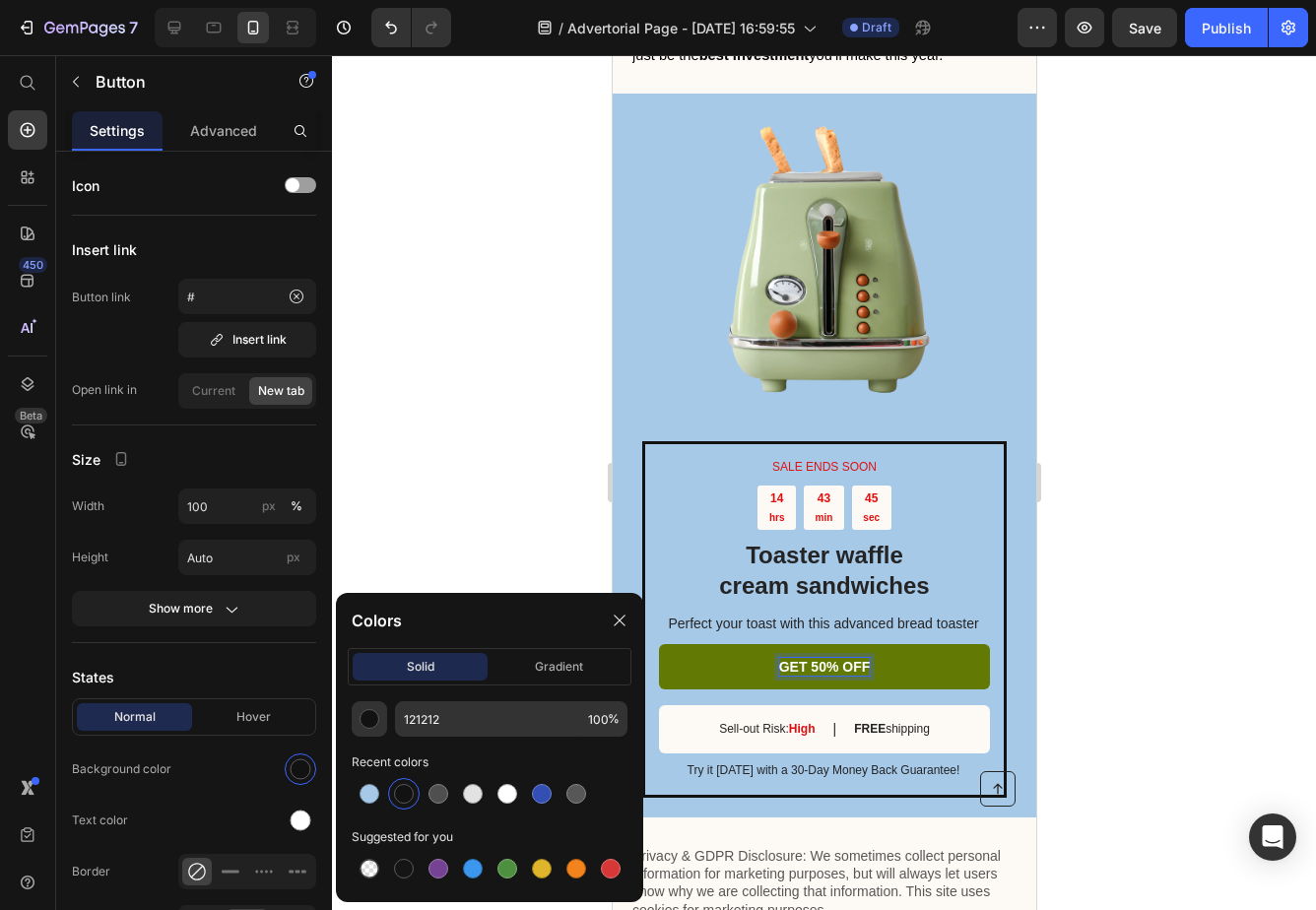 click on "GET 50% OFF" at bounding box center (823, 667) 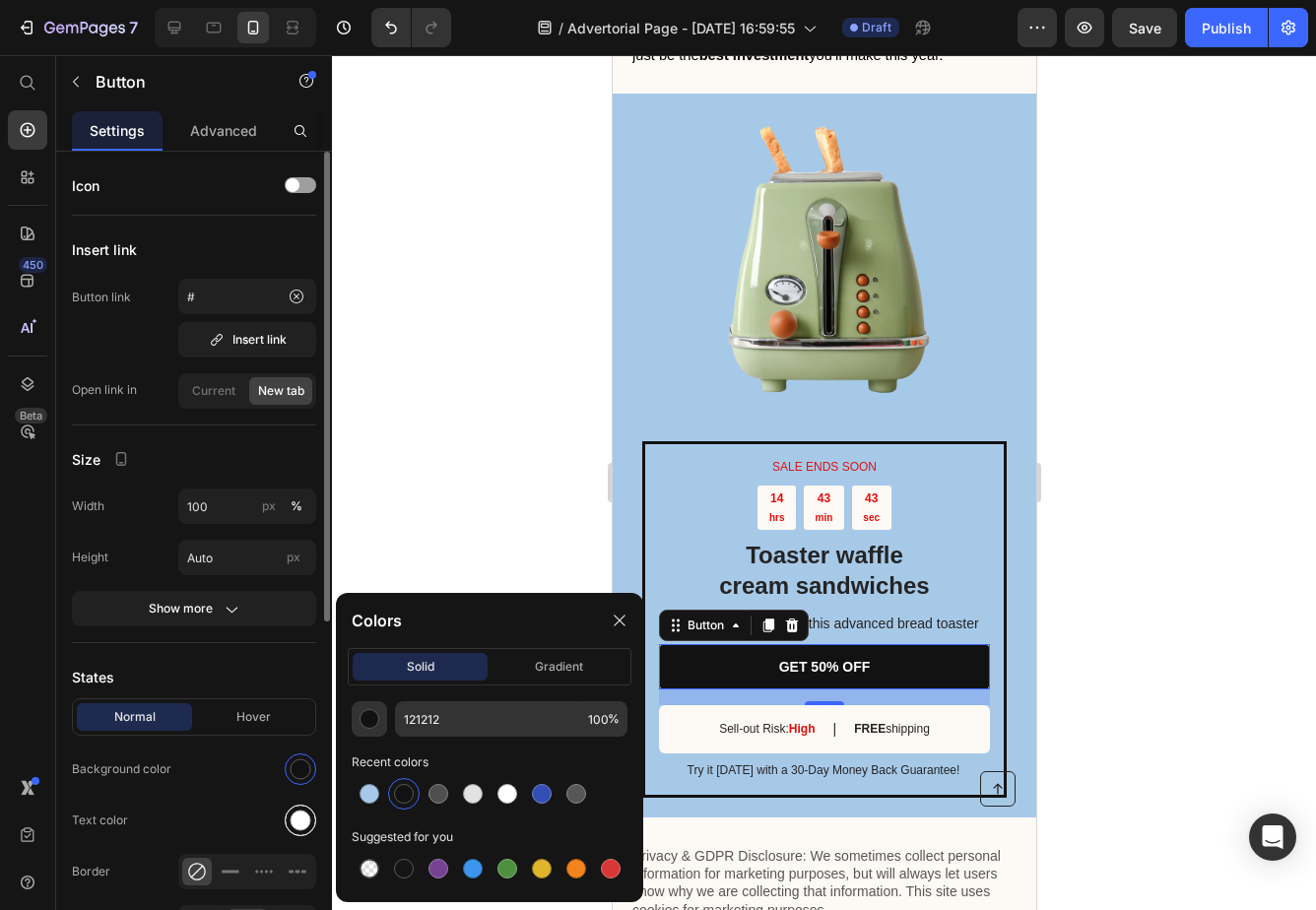 click at bounding box center (300, 820) 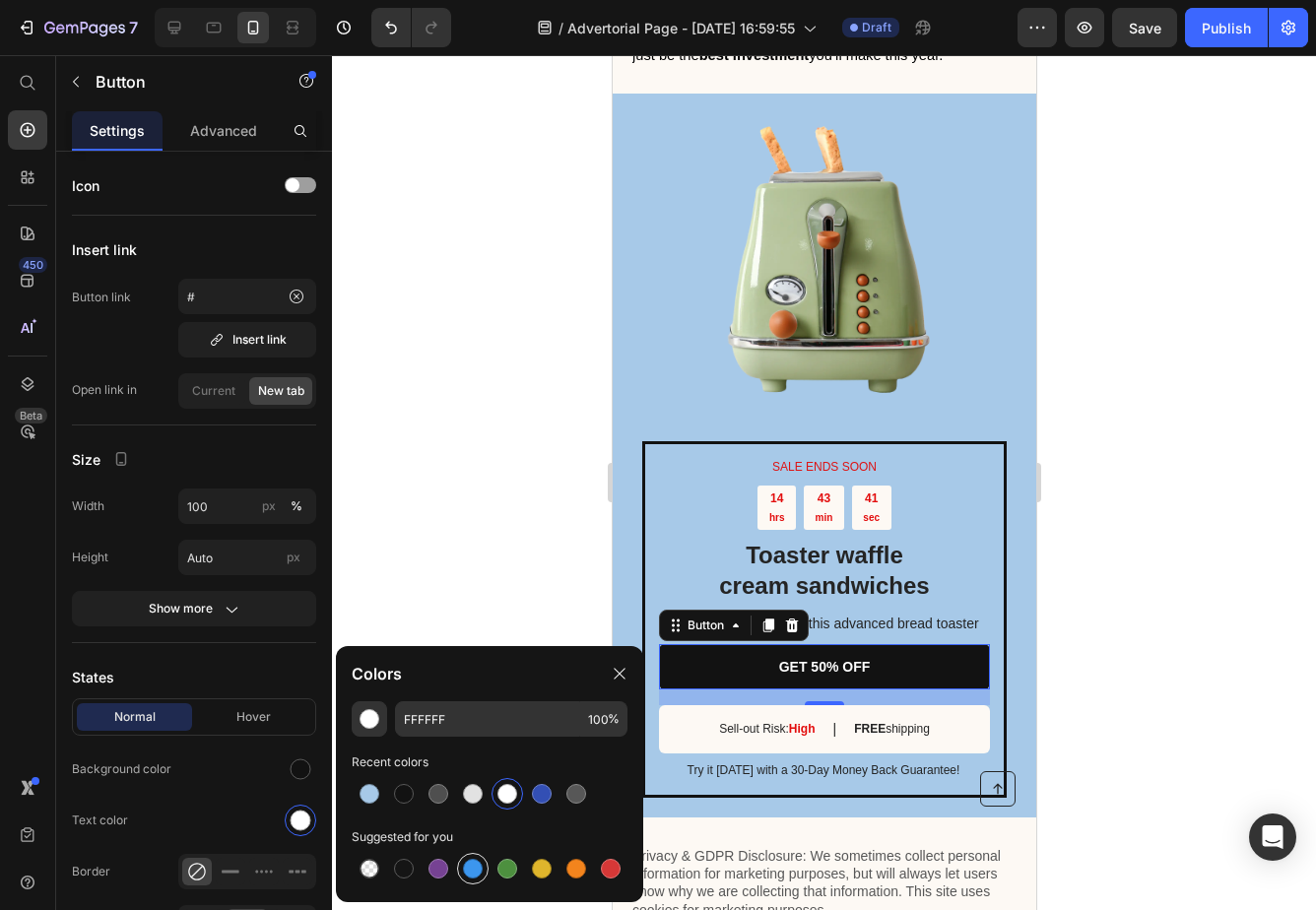click at bounding box center (473, 869) 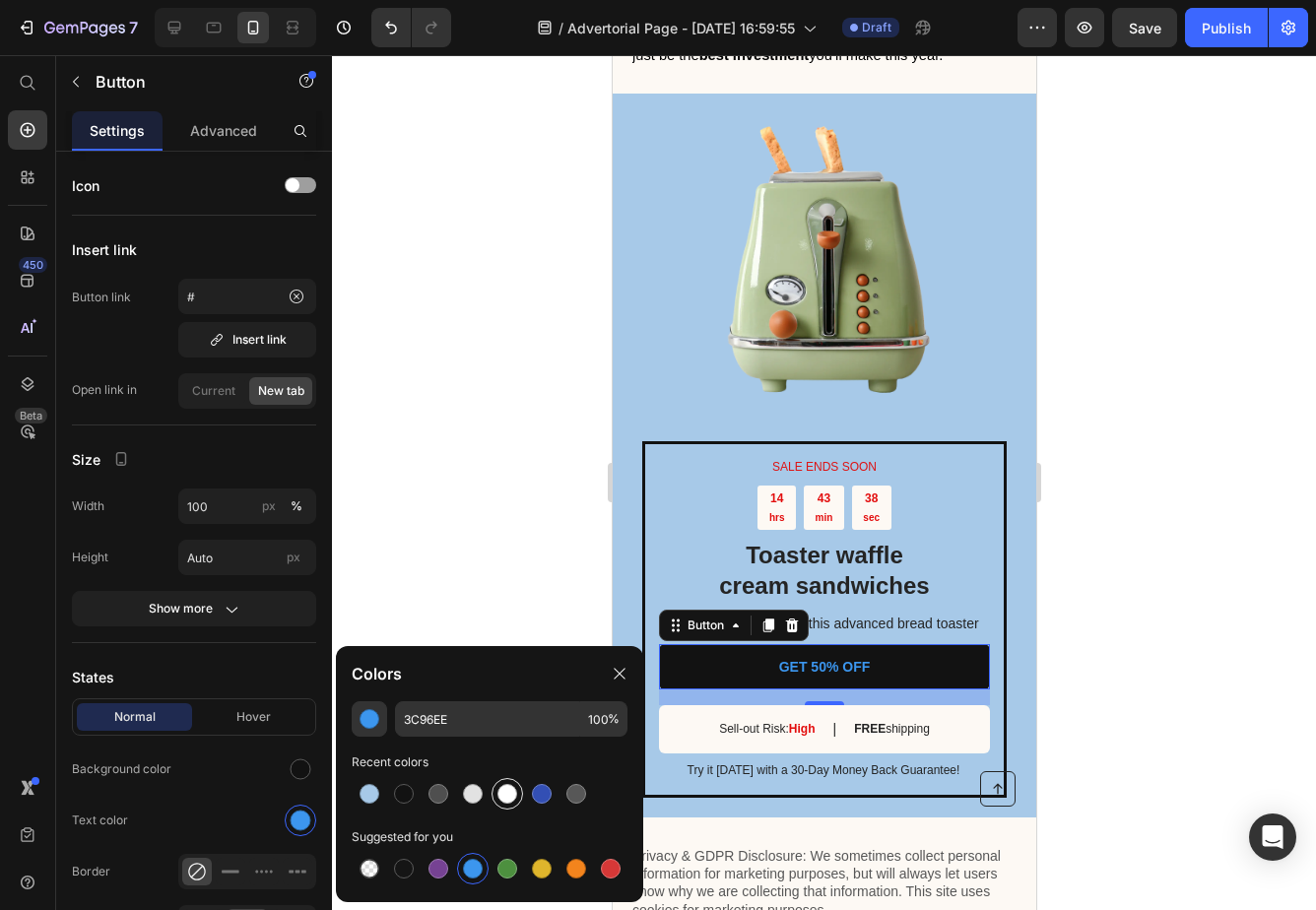click at bounding box center [507, 794] 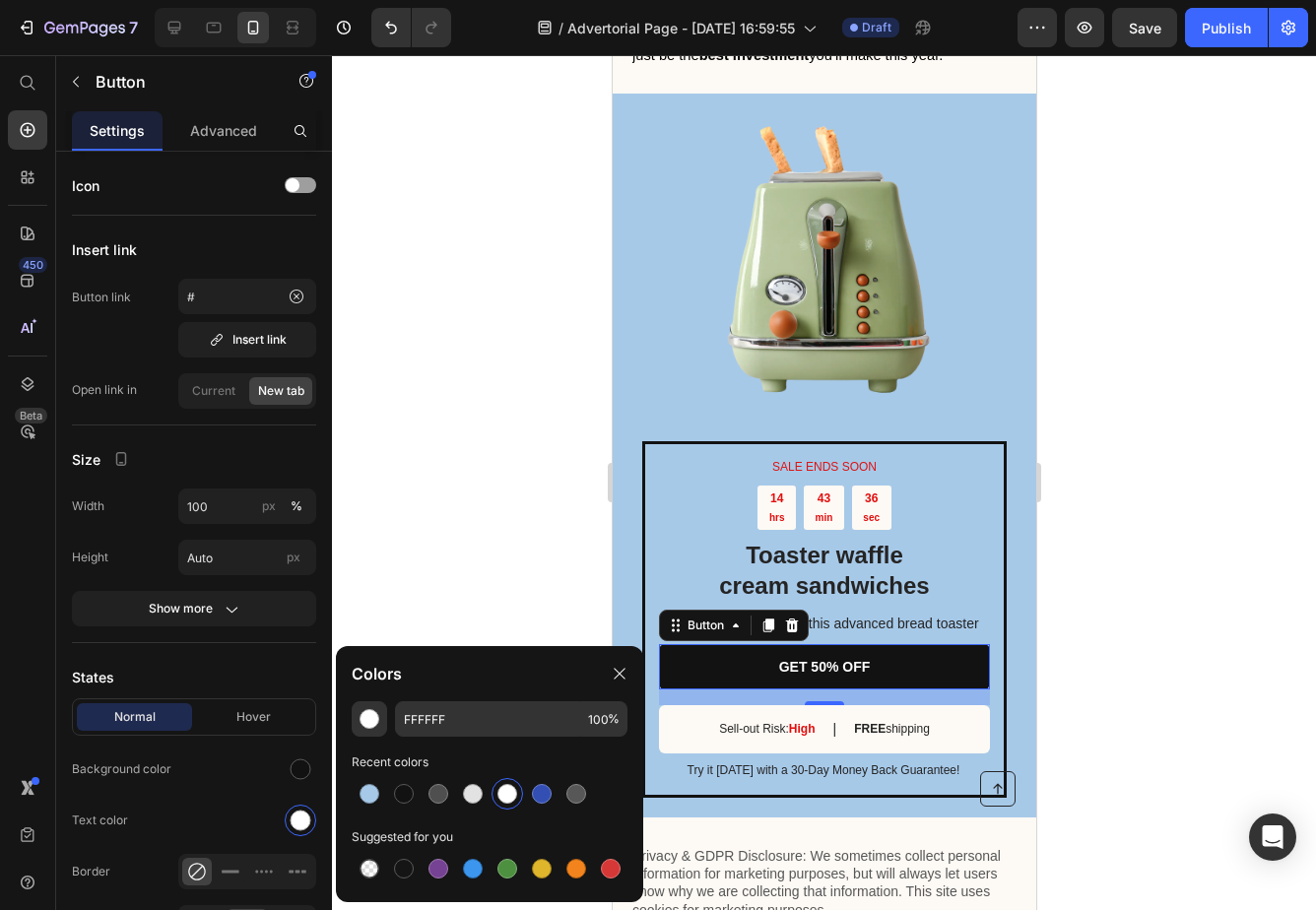 click 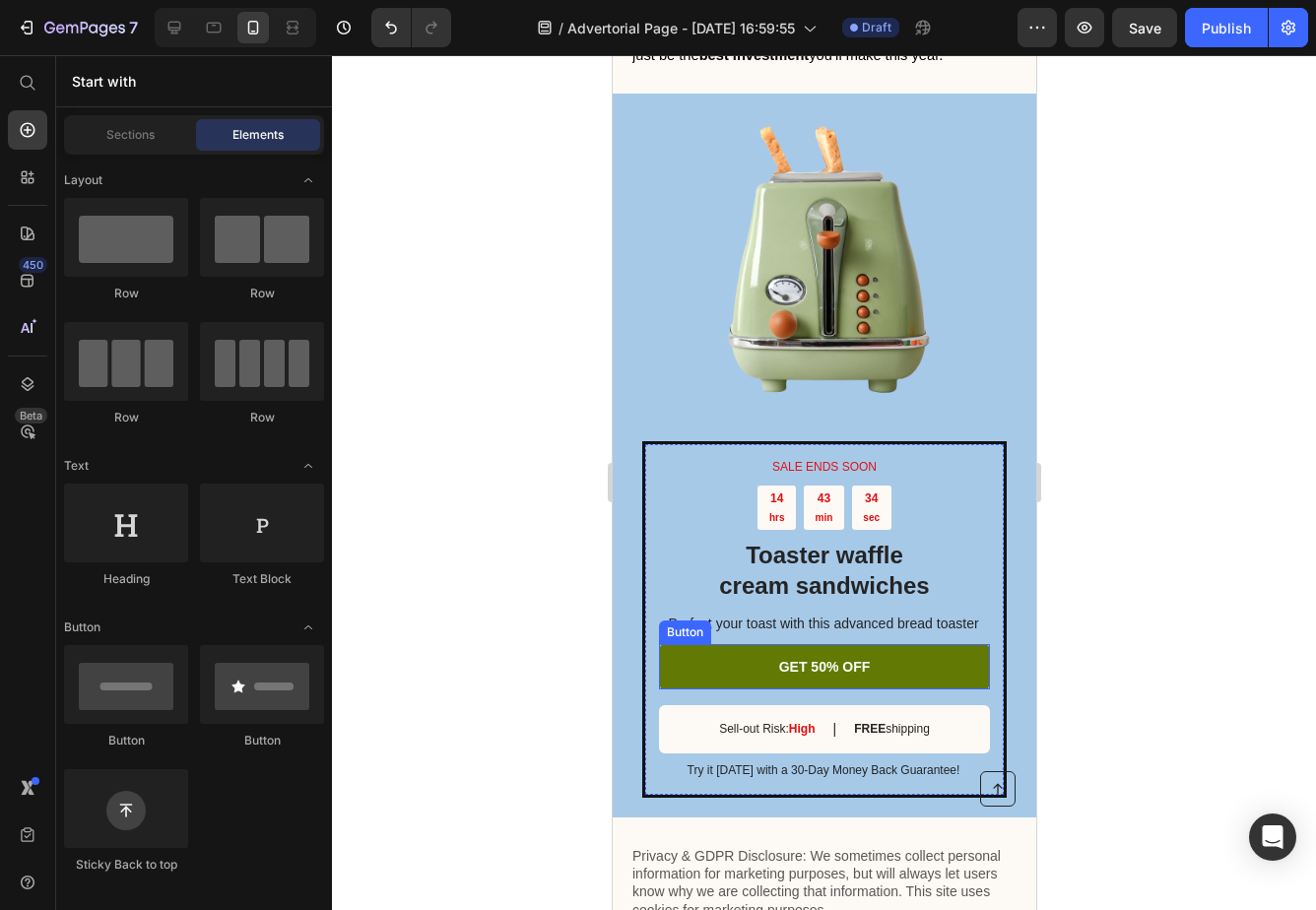 click on "GET 50% OFF" at bounding box center (823, 667) 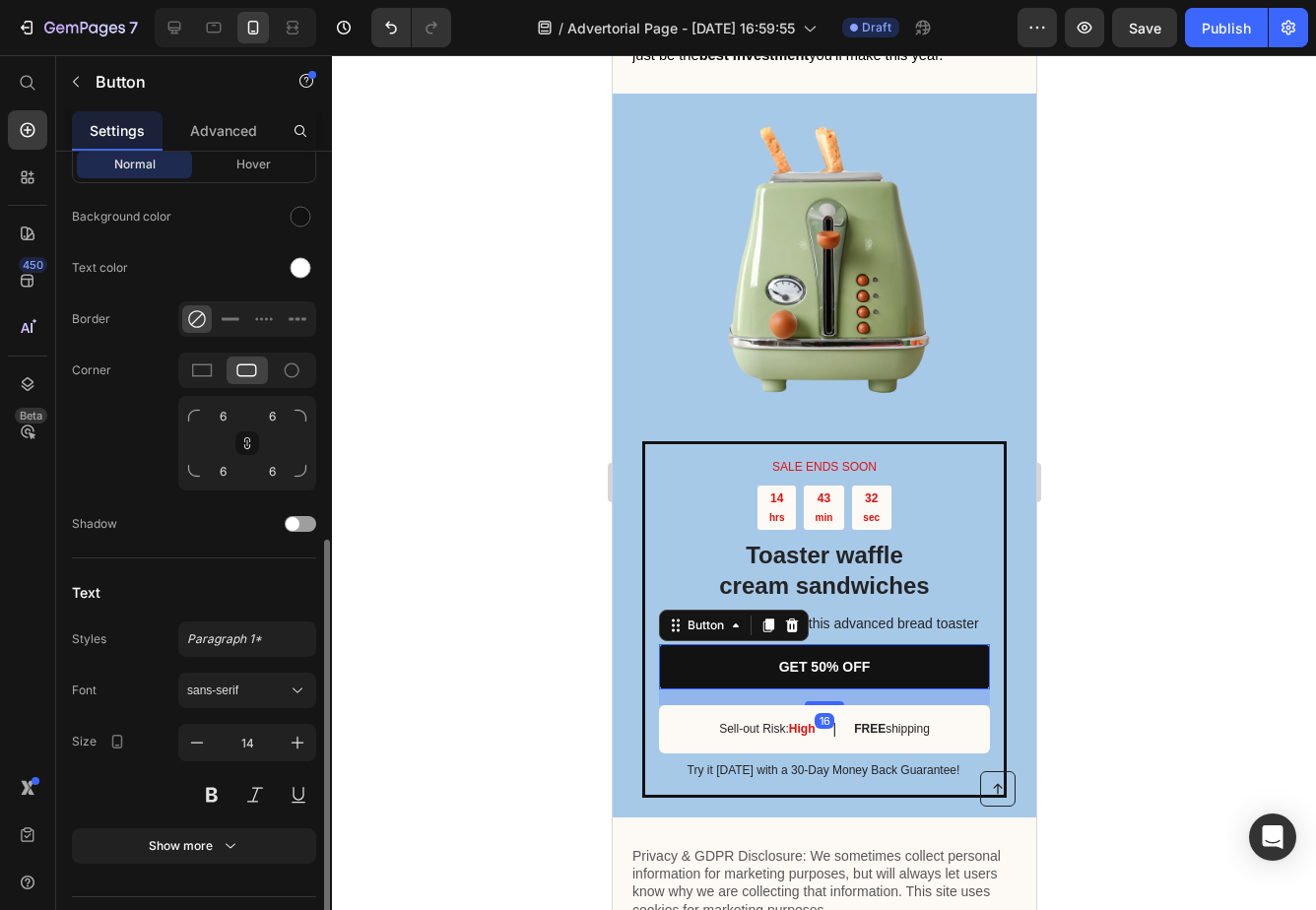 scroll, scrollTop: 596, scrollLeft: 0, axis: vertical 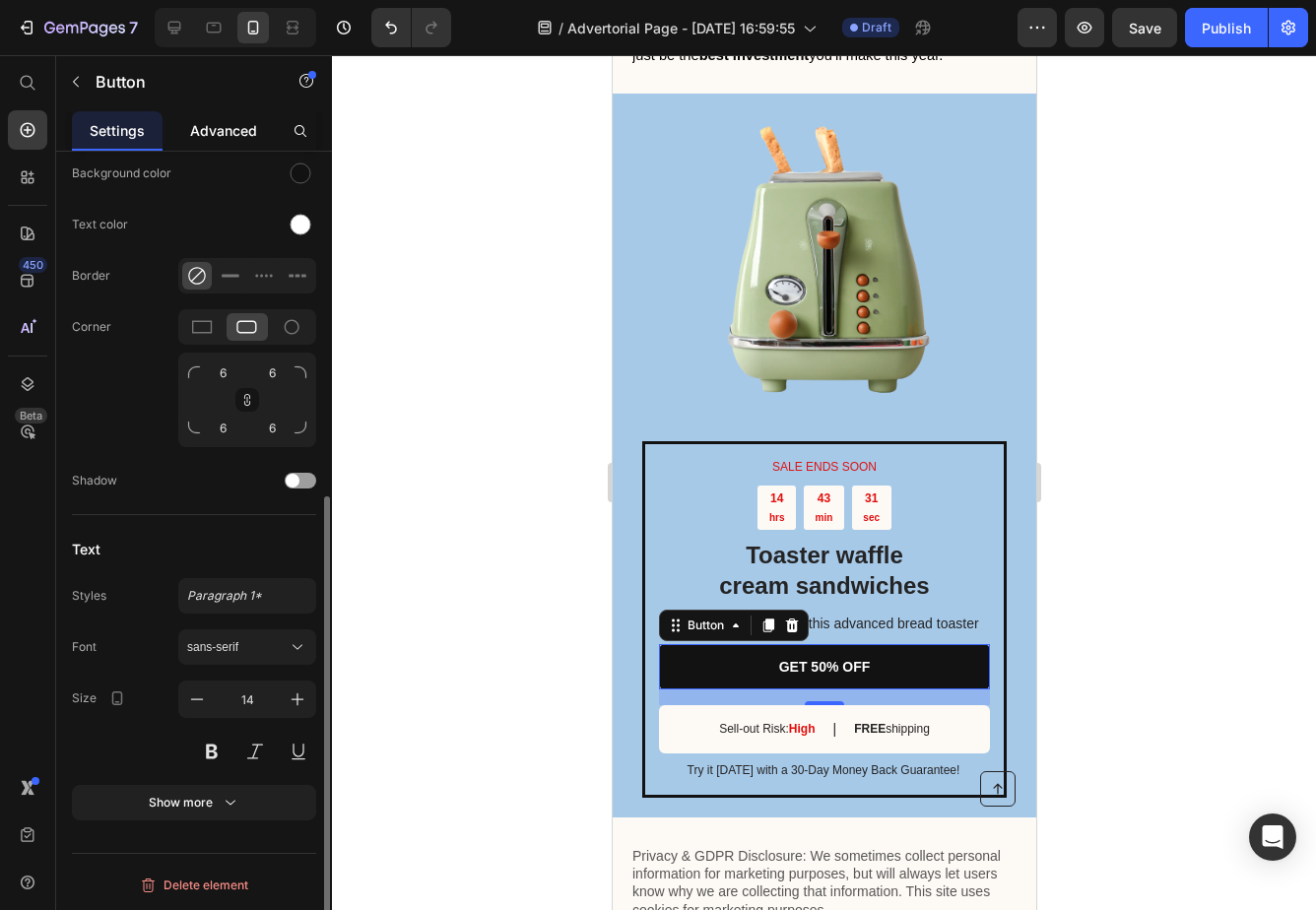 click on "Advanced" at bounding box center (224, 130) 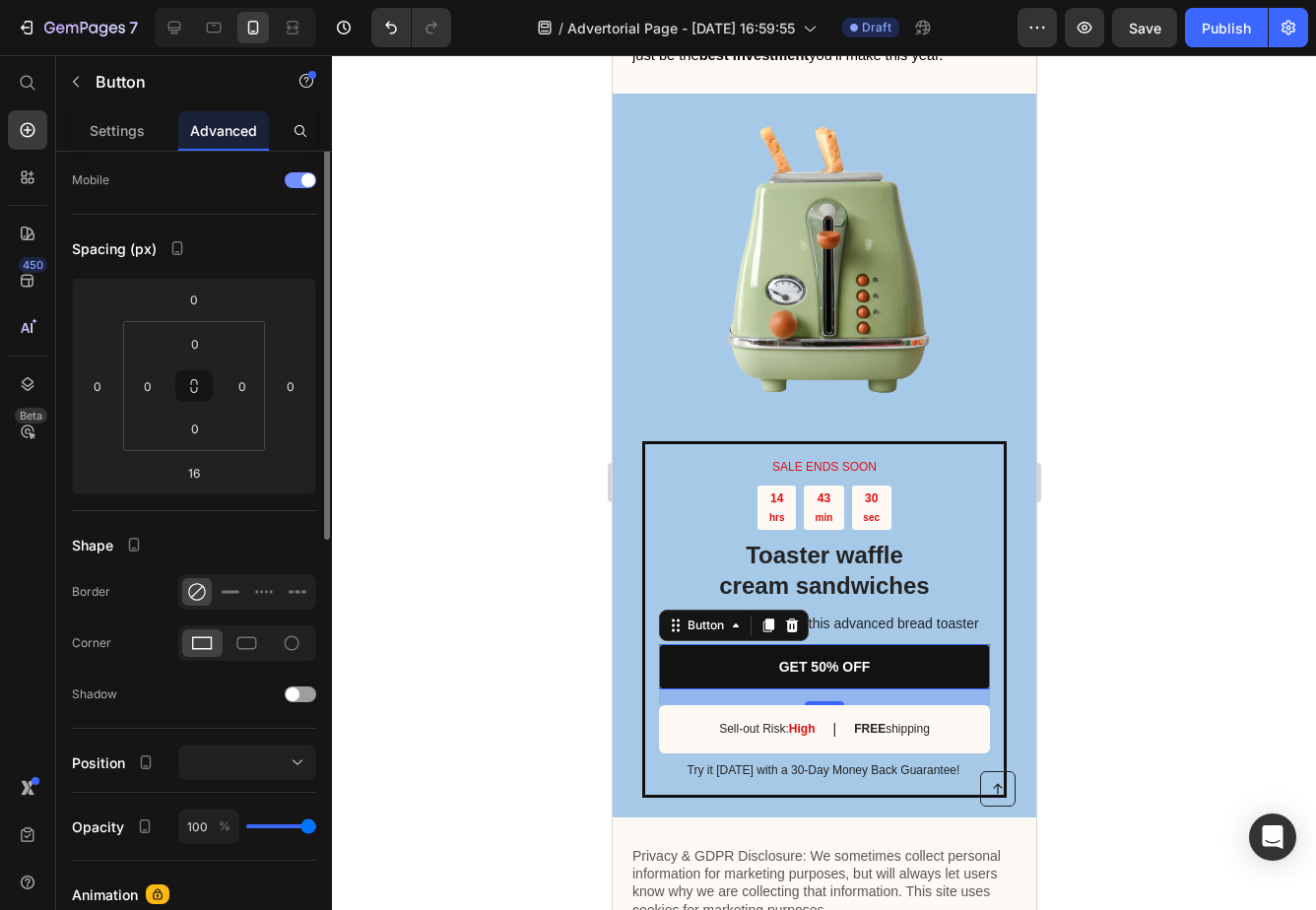 scroll, scrollTop: 471, scrollLeft: 0, axis: vertical 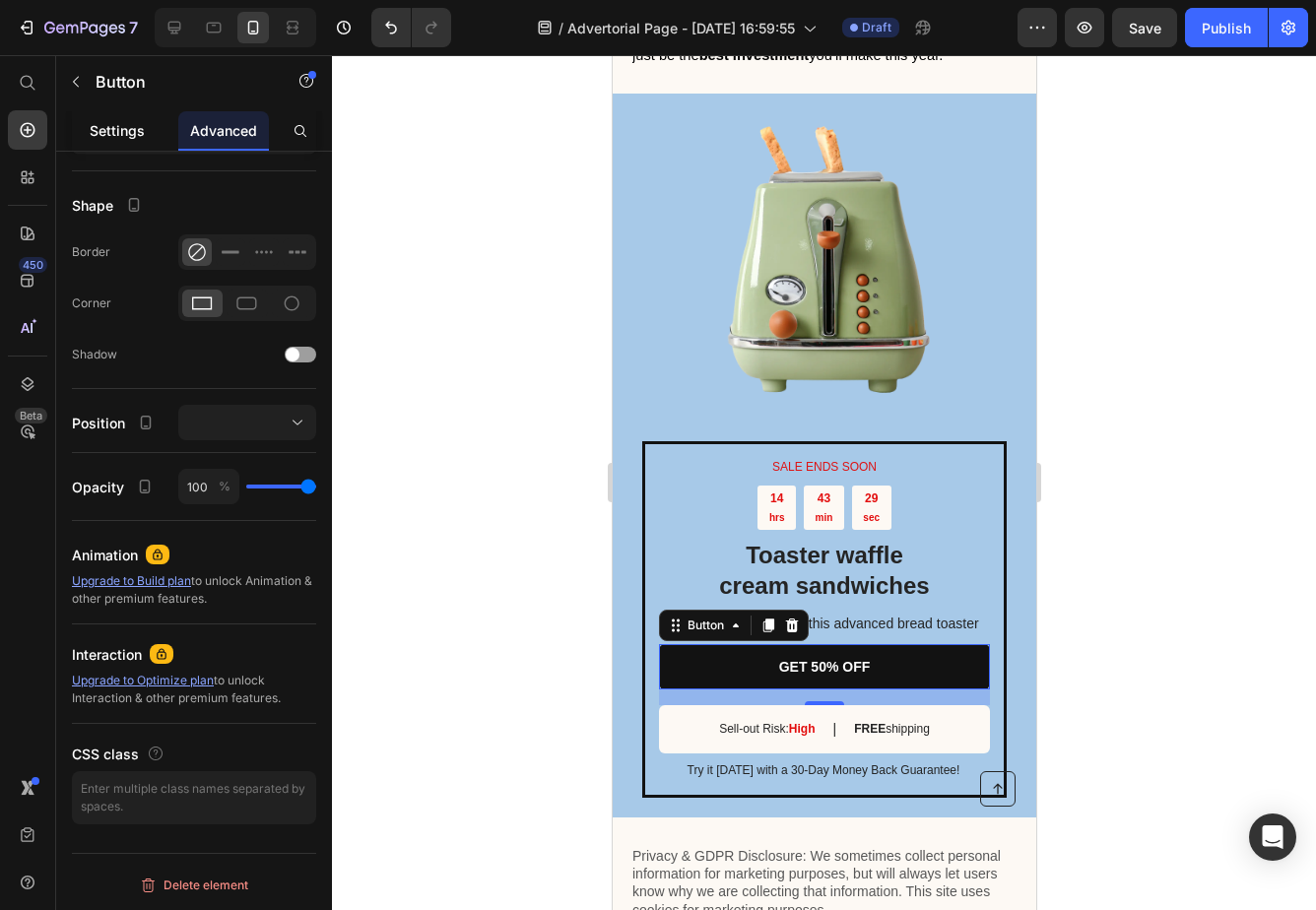 click on "Settings" at bounding box center (117, 130) 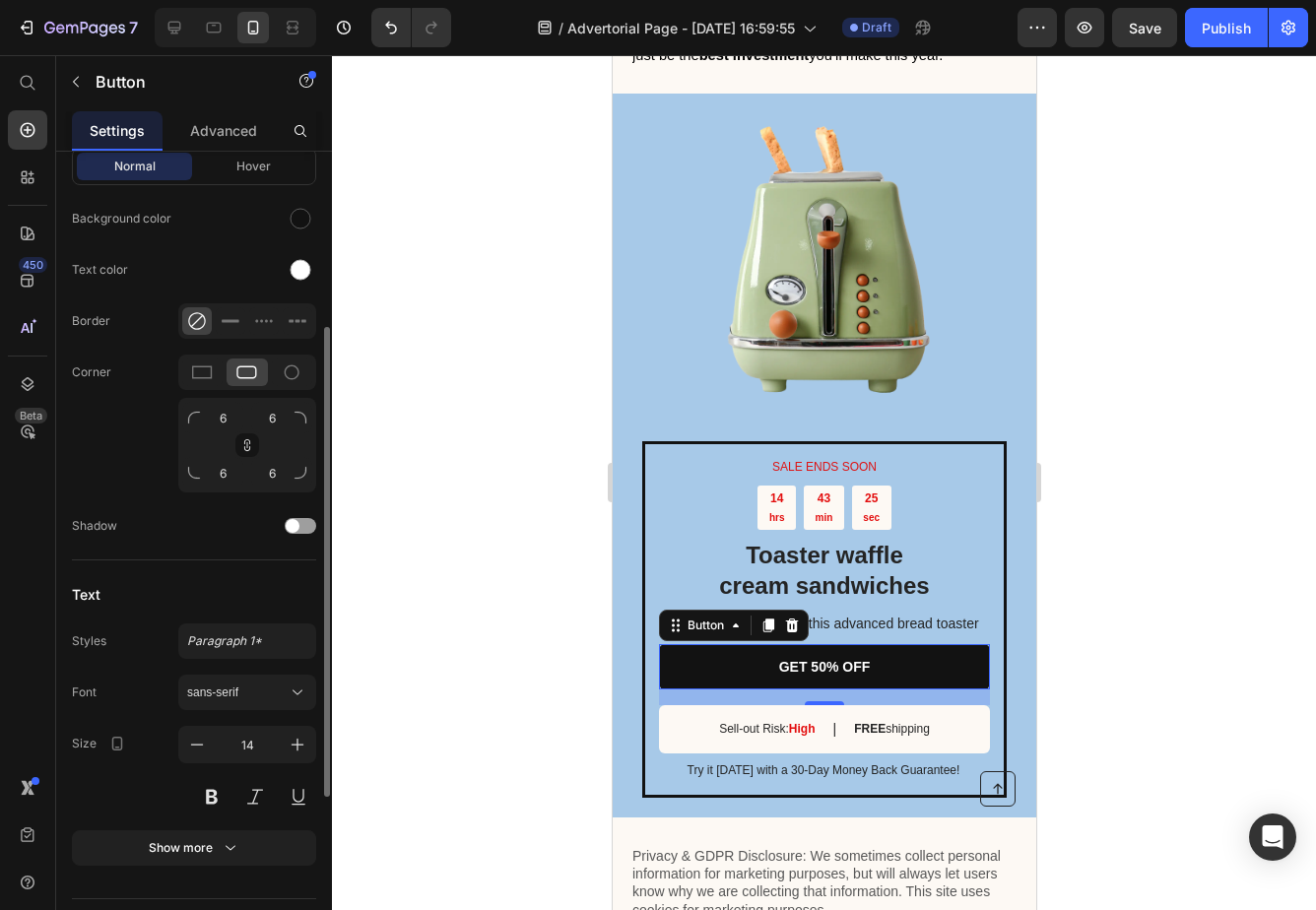 scroll, scrollTop: 596, scrollLeft: 0, axis: vertical 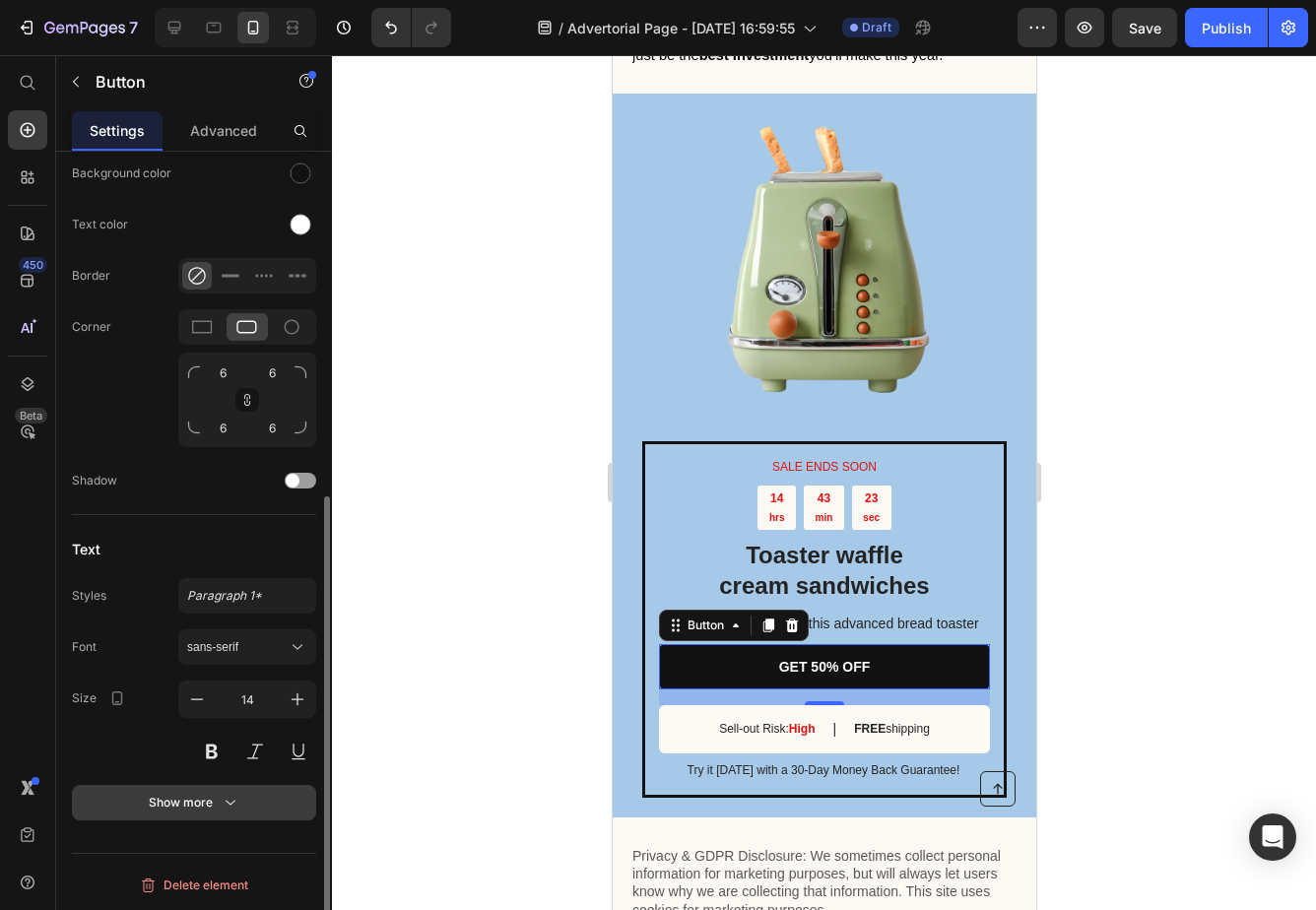 click on "Show more" at bounding box center (194, 803) 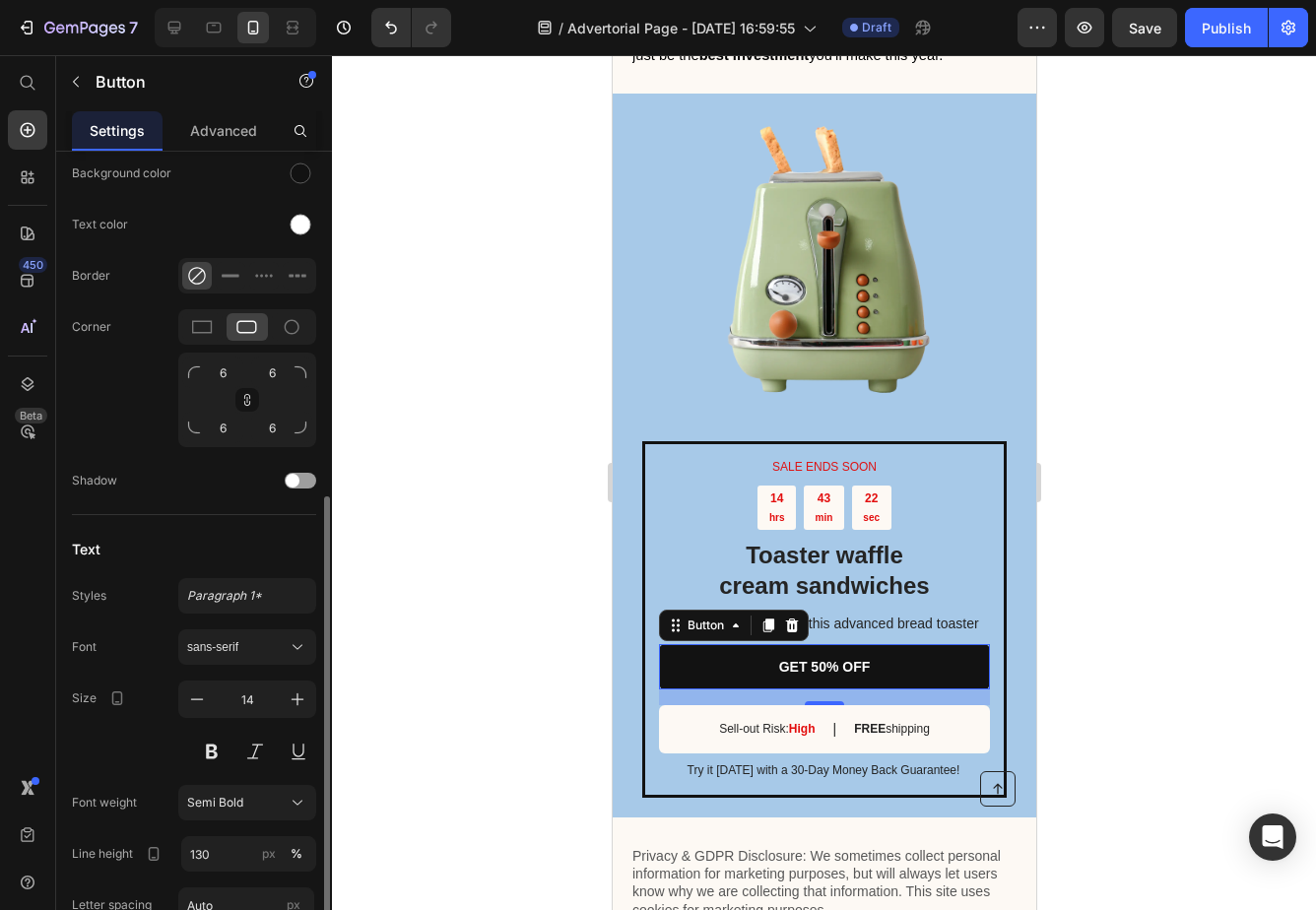 scroll, scrollTop: 801, scrollLeft: 0, axis: vertical 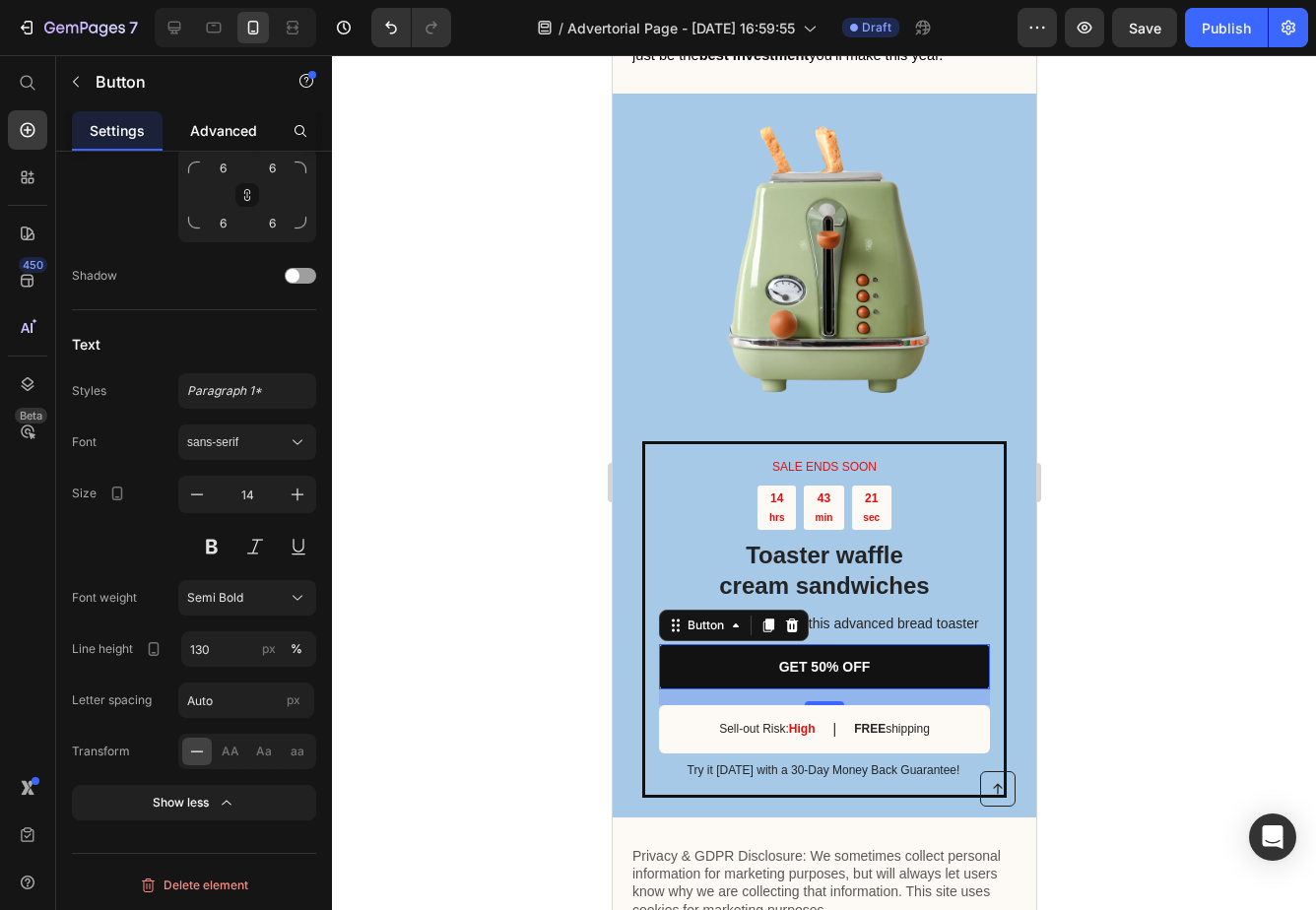 click on "Advanced" at bounding box center (224, 130) 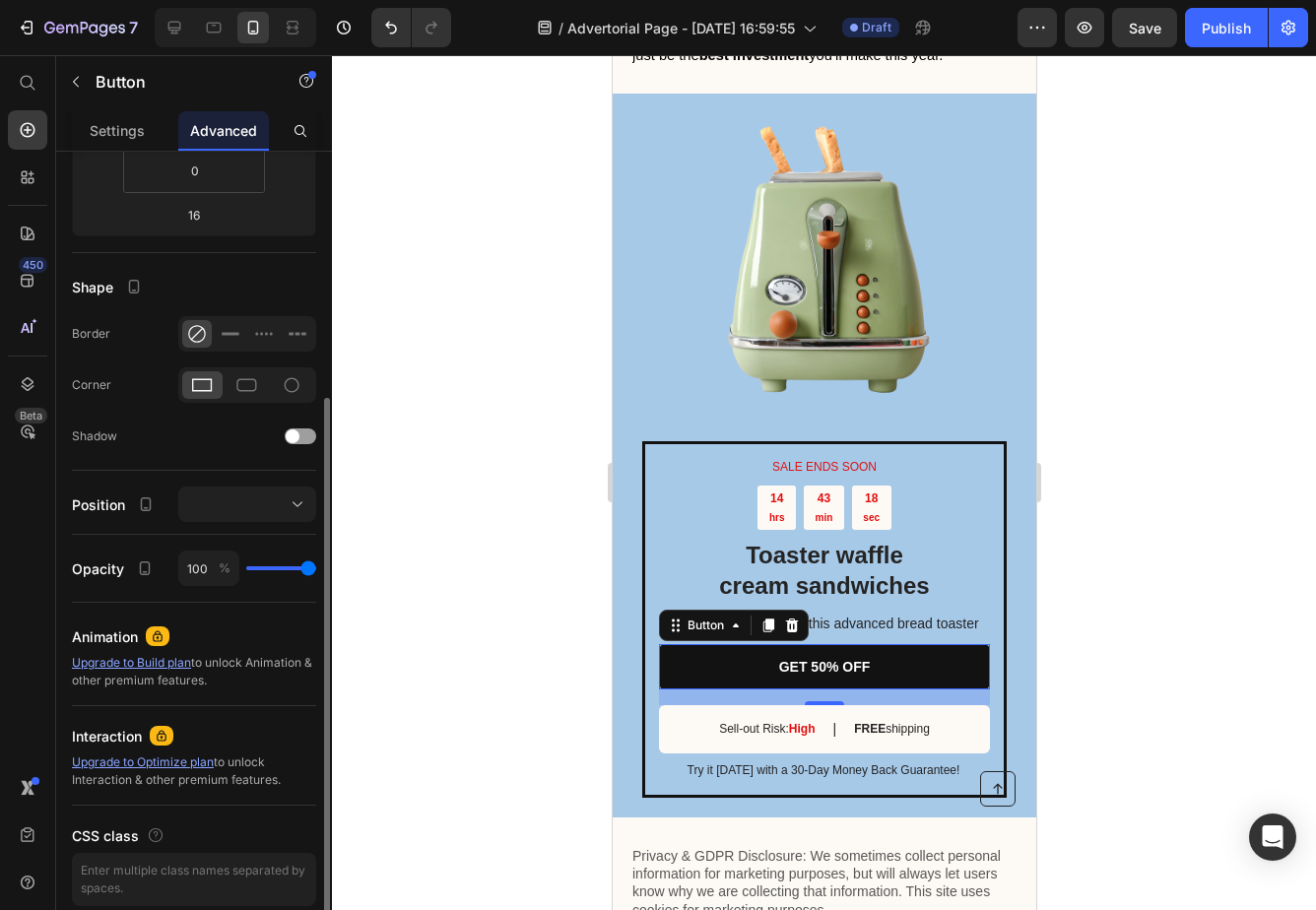 scroll, scrollTop: 471, scrollLeft: 0, axis: vertical 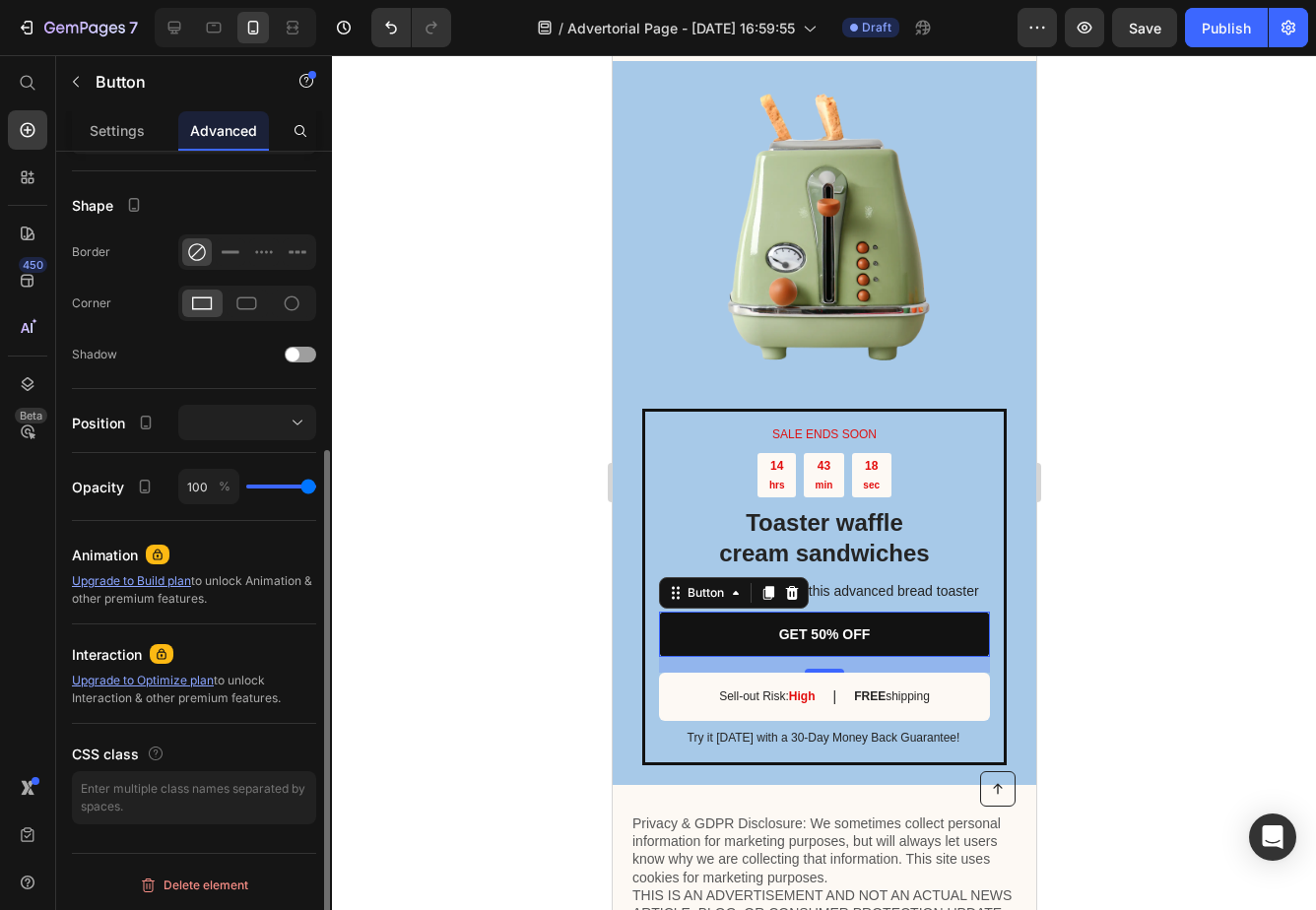 click 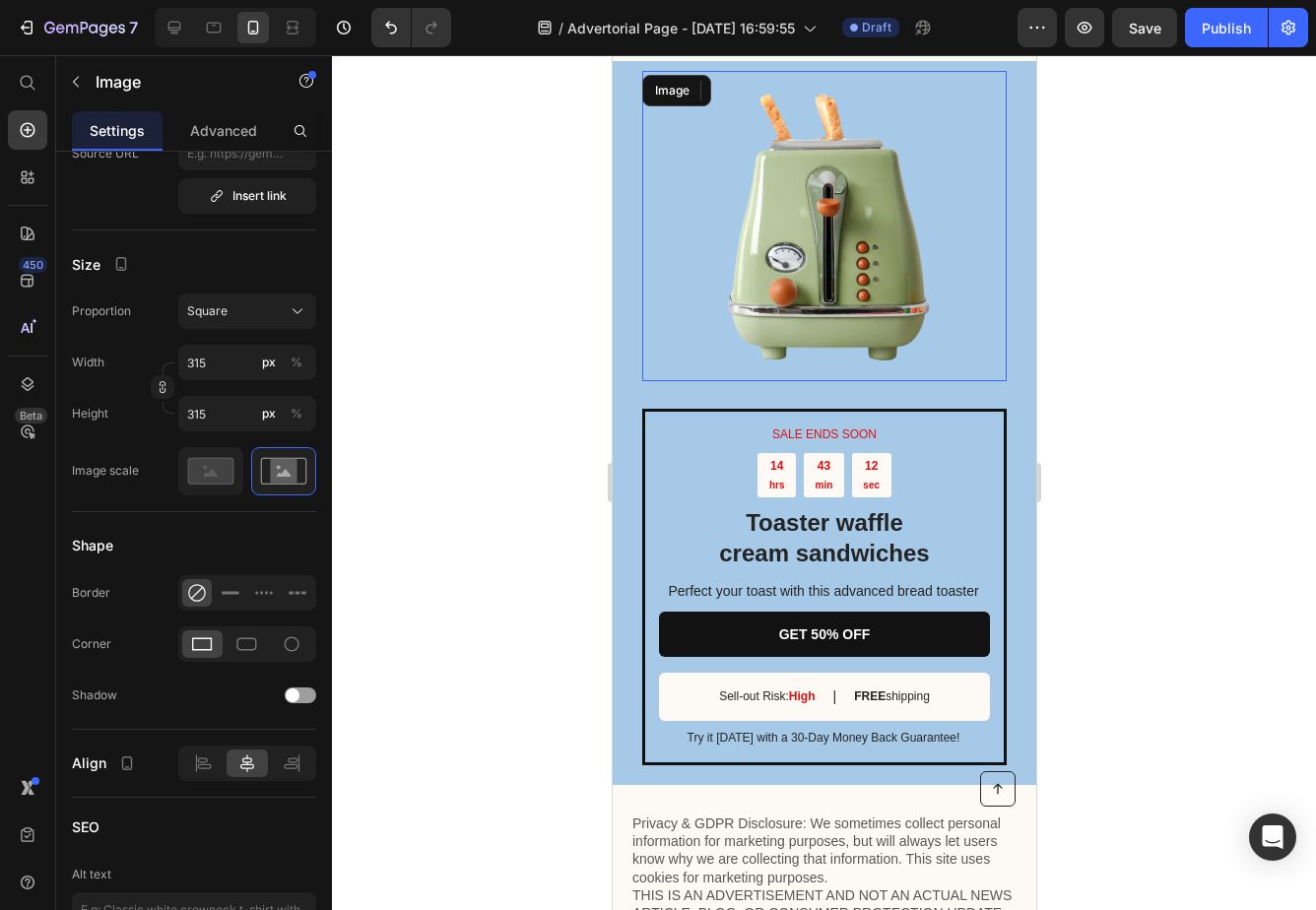 click at bounding box center (823, 226) 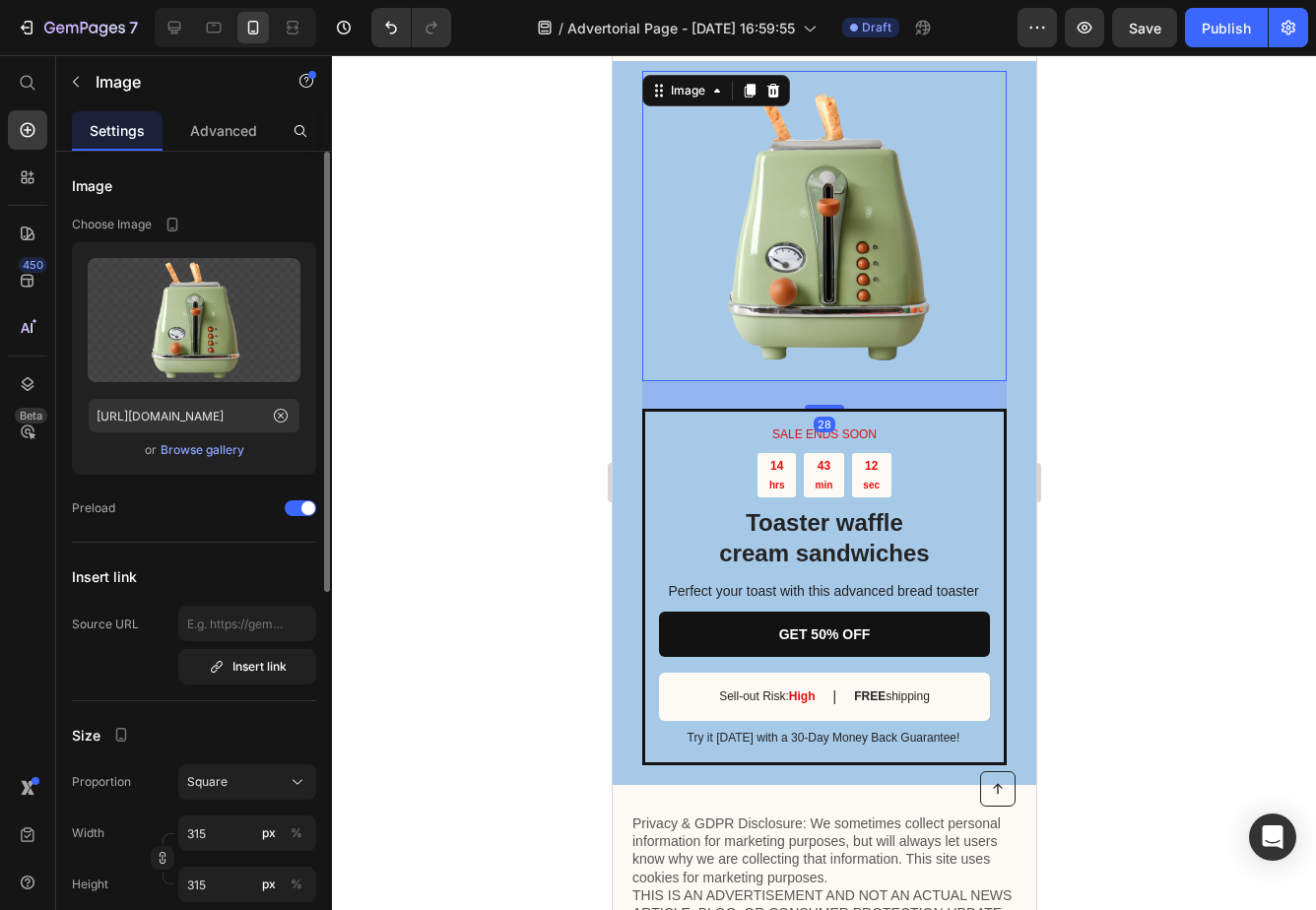 click 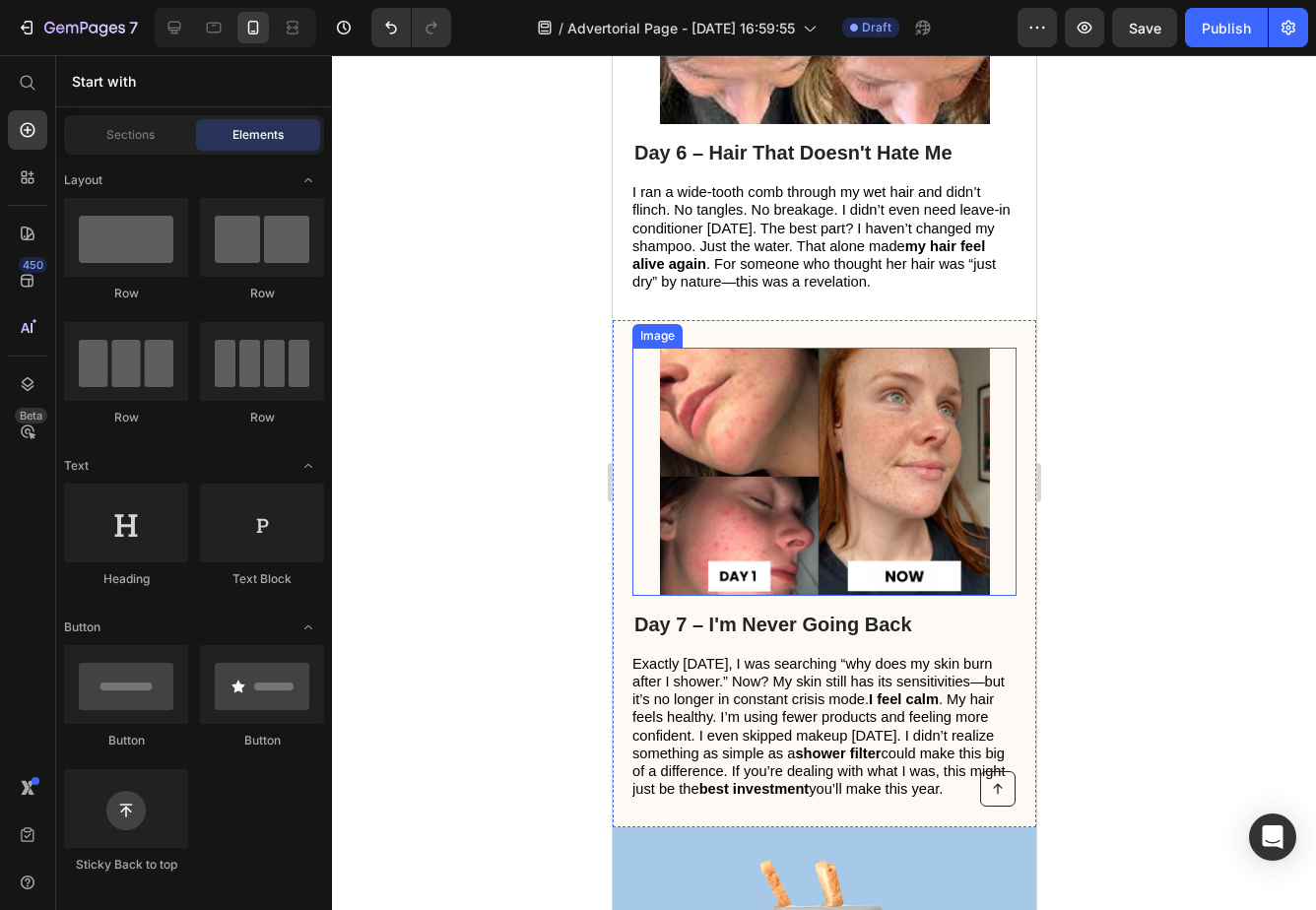scroll, scrollTop: 3773, scrollLeft: 0, axis: vertical 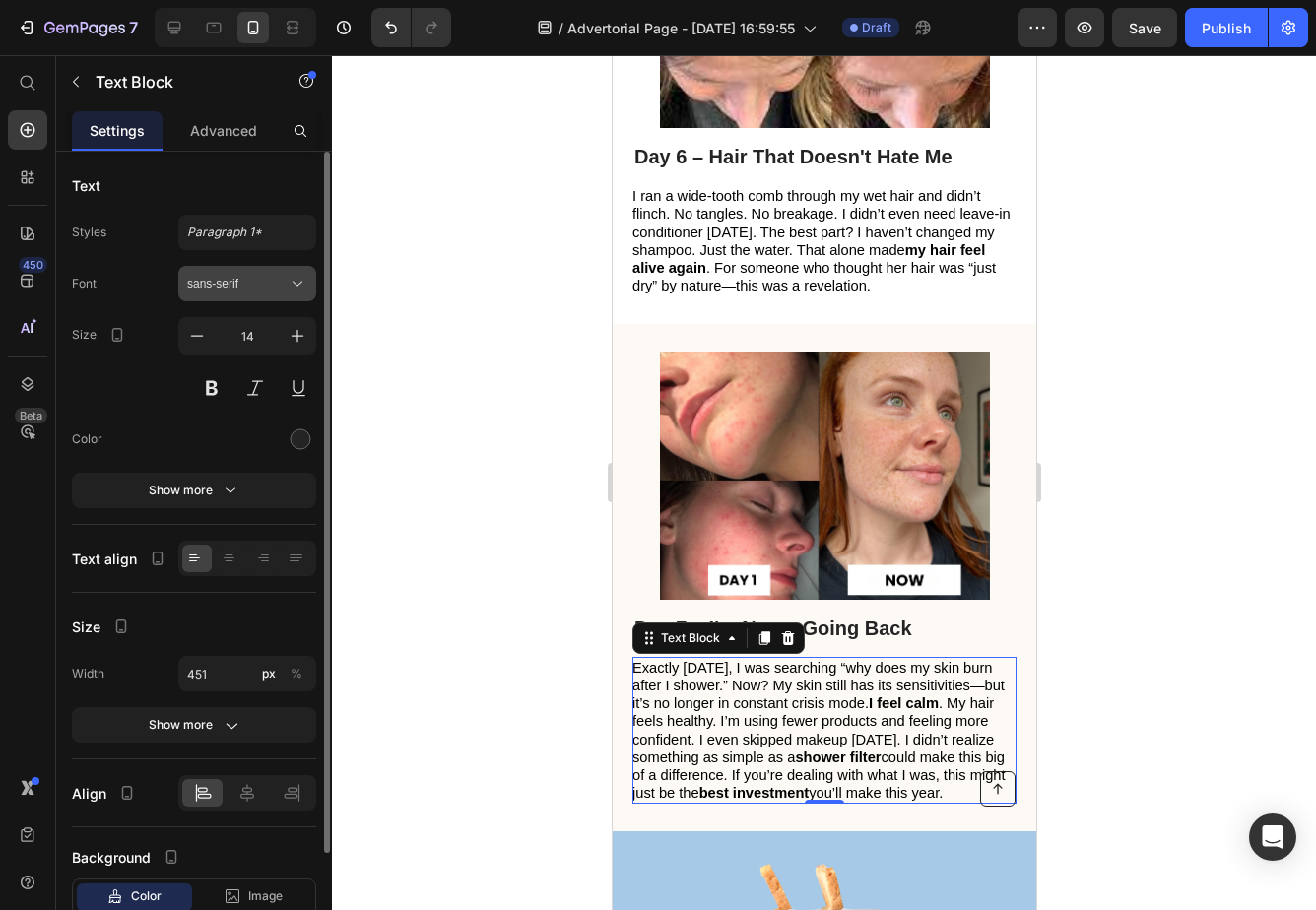 click on "sans-serif" at bounding box center [237, 284] 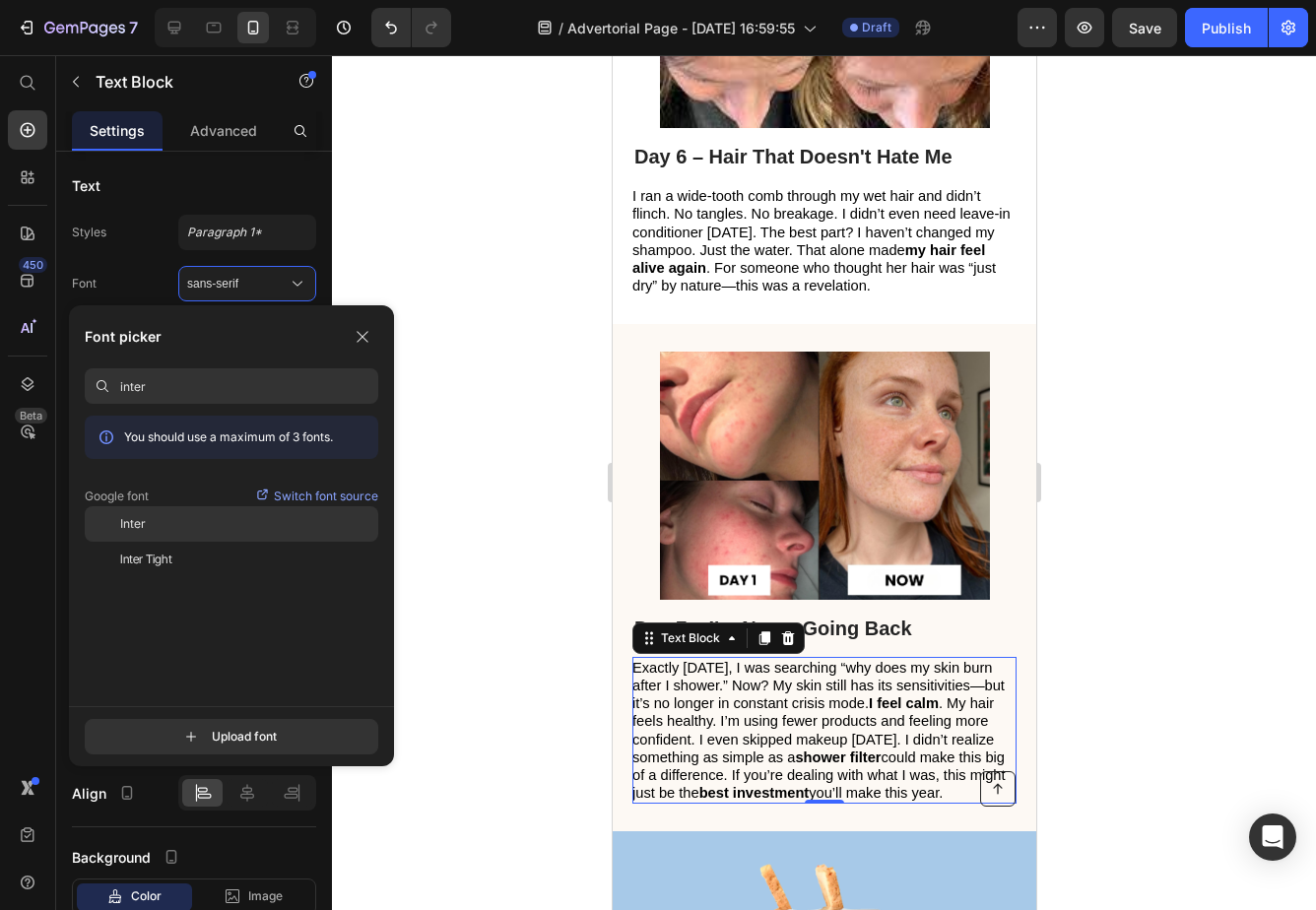 type on "inter" 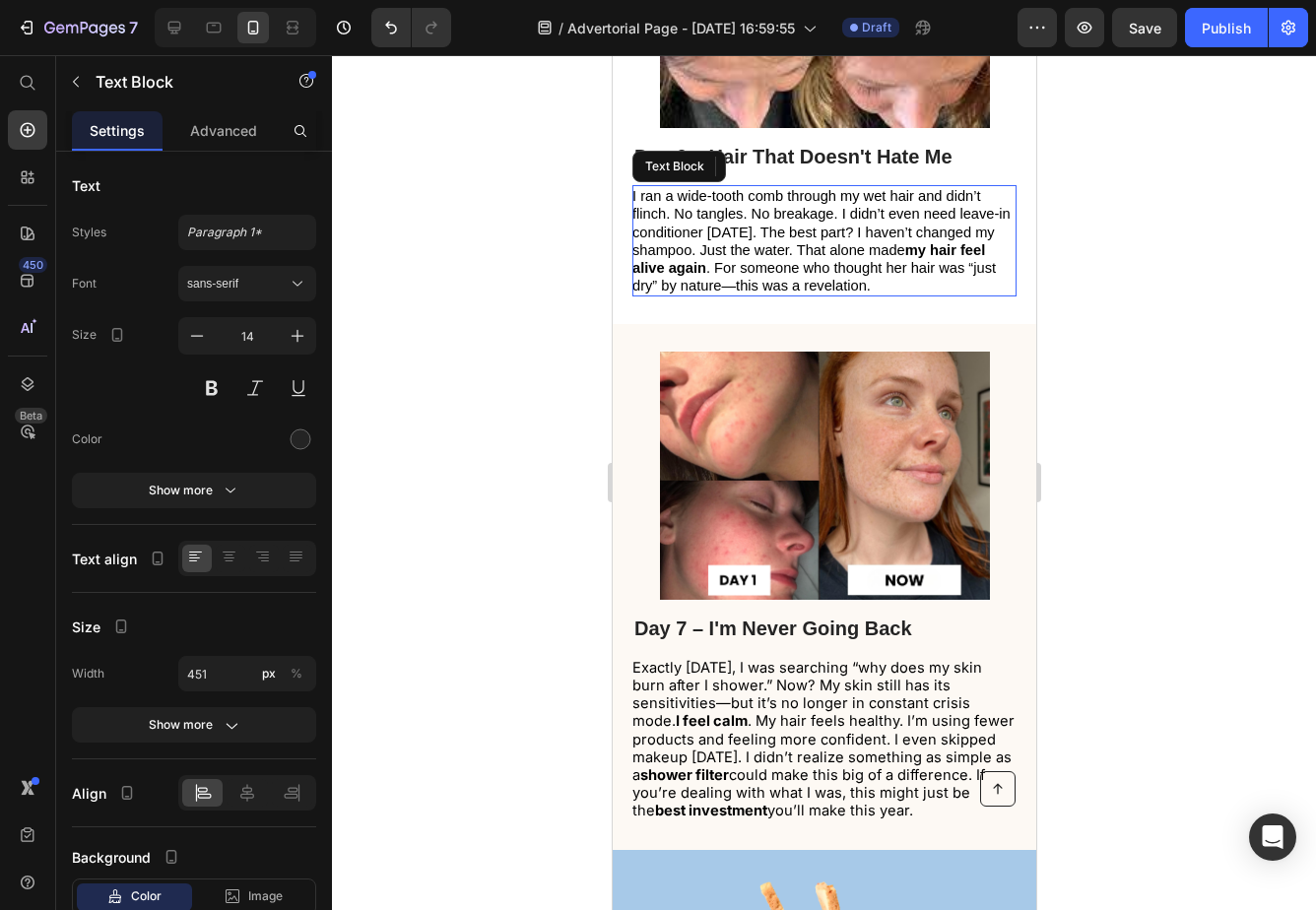 click on "I ran a wide-tooth comb through my wet hair and didn’t flinch. No tangles. No breakage. I didn’t even need leave-in conditioner [DATE]. The best part? I haven’t changed my shampoo. Just the water. That alone made  my hair feel alive again . For someone who thought her hair was “just dry” by nature—this was a revelation." at bounding box center [821, 240] 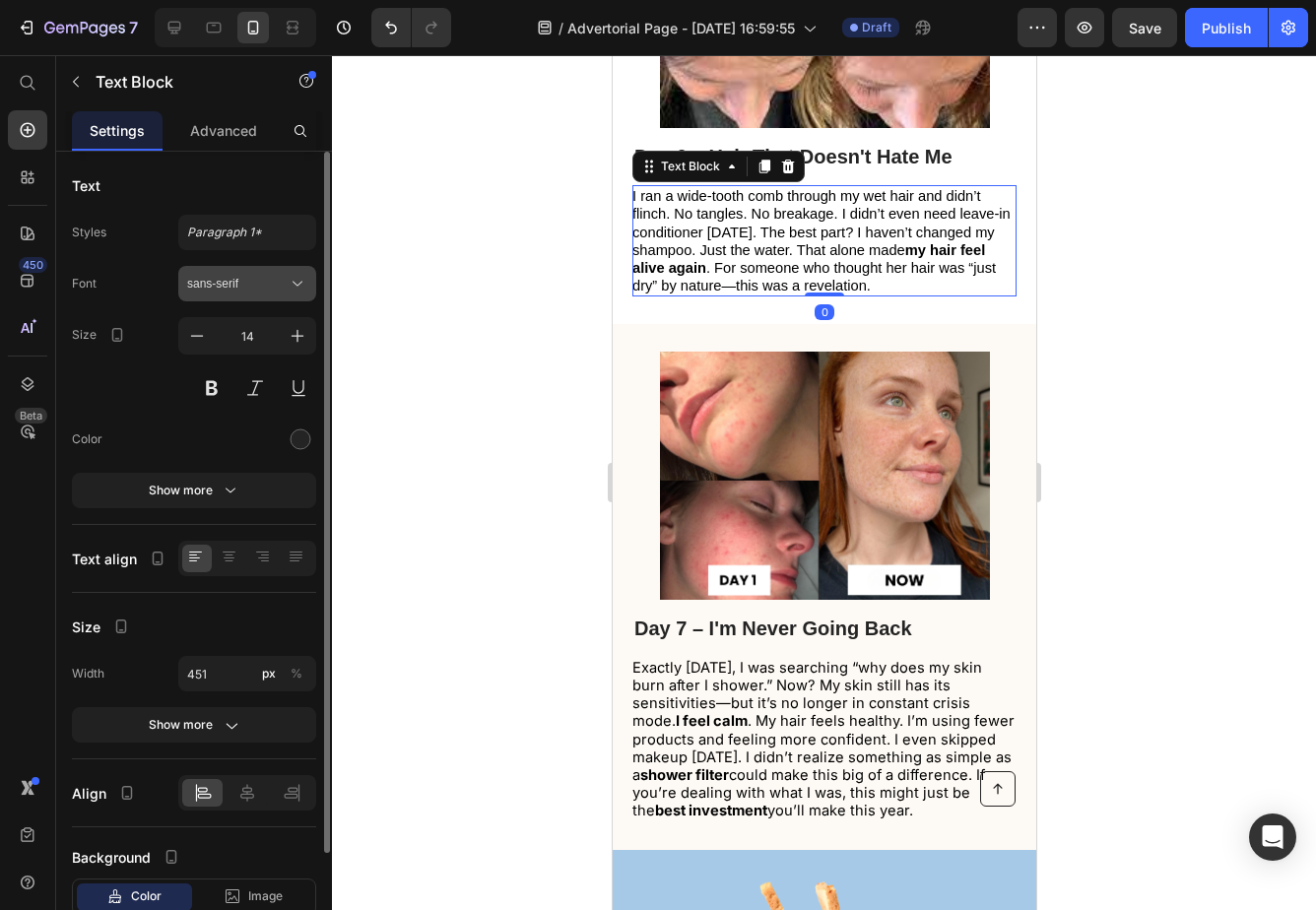 click on "sans-serif" at bounding box center (237, 284) 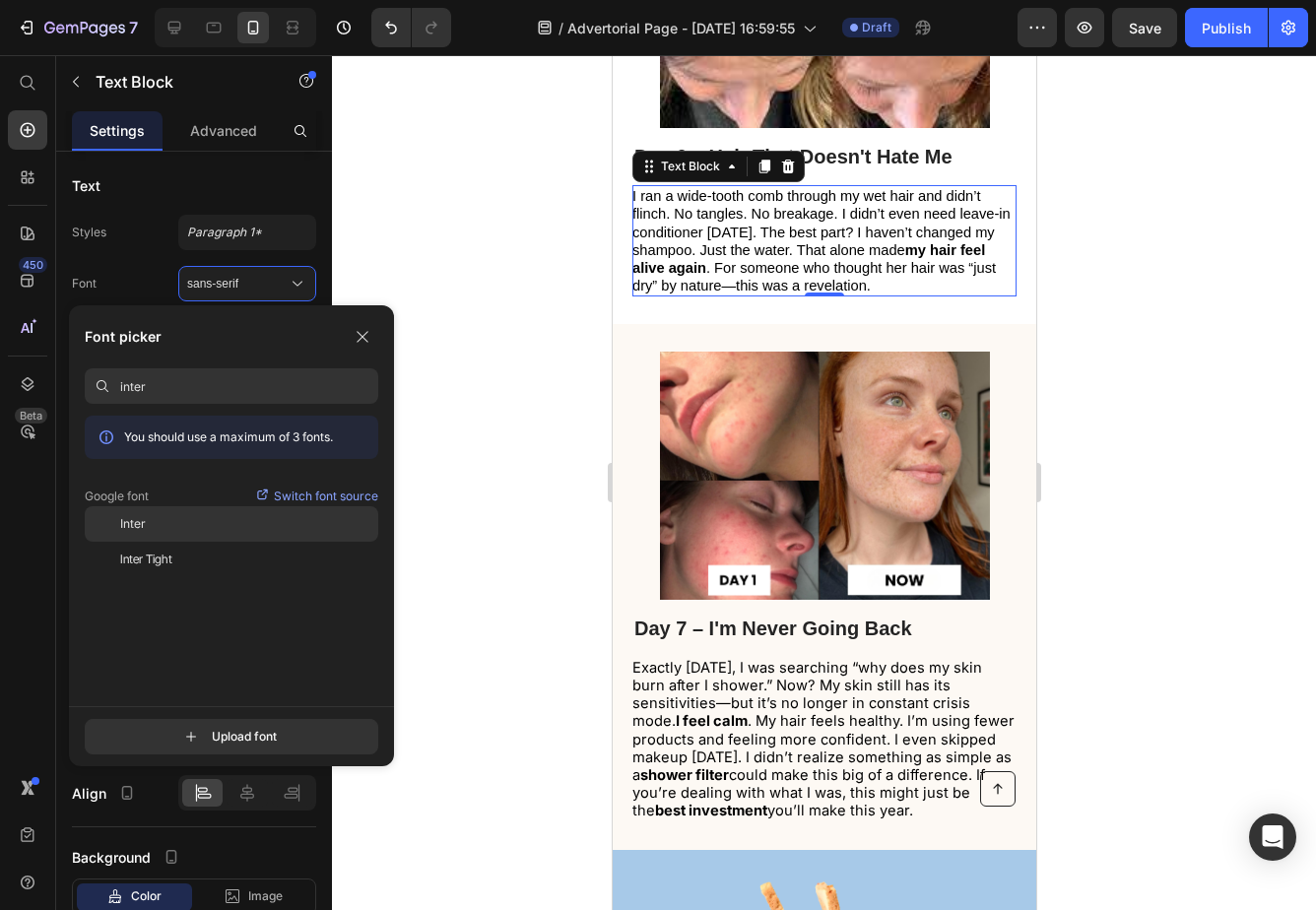 type on "inter" 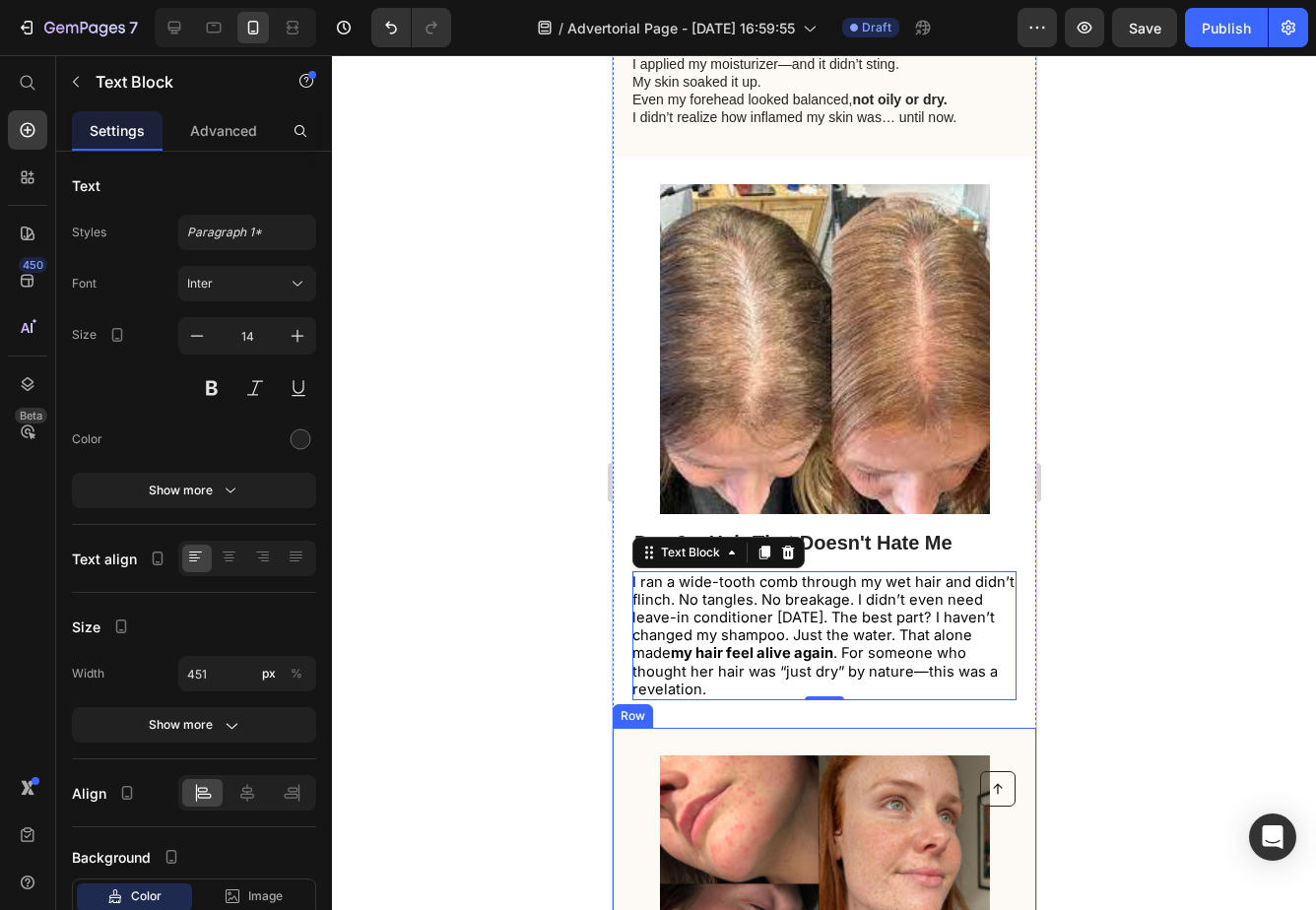 scroll, scrollTop: 3381, scrollLeft: 0, axis: vertical 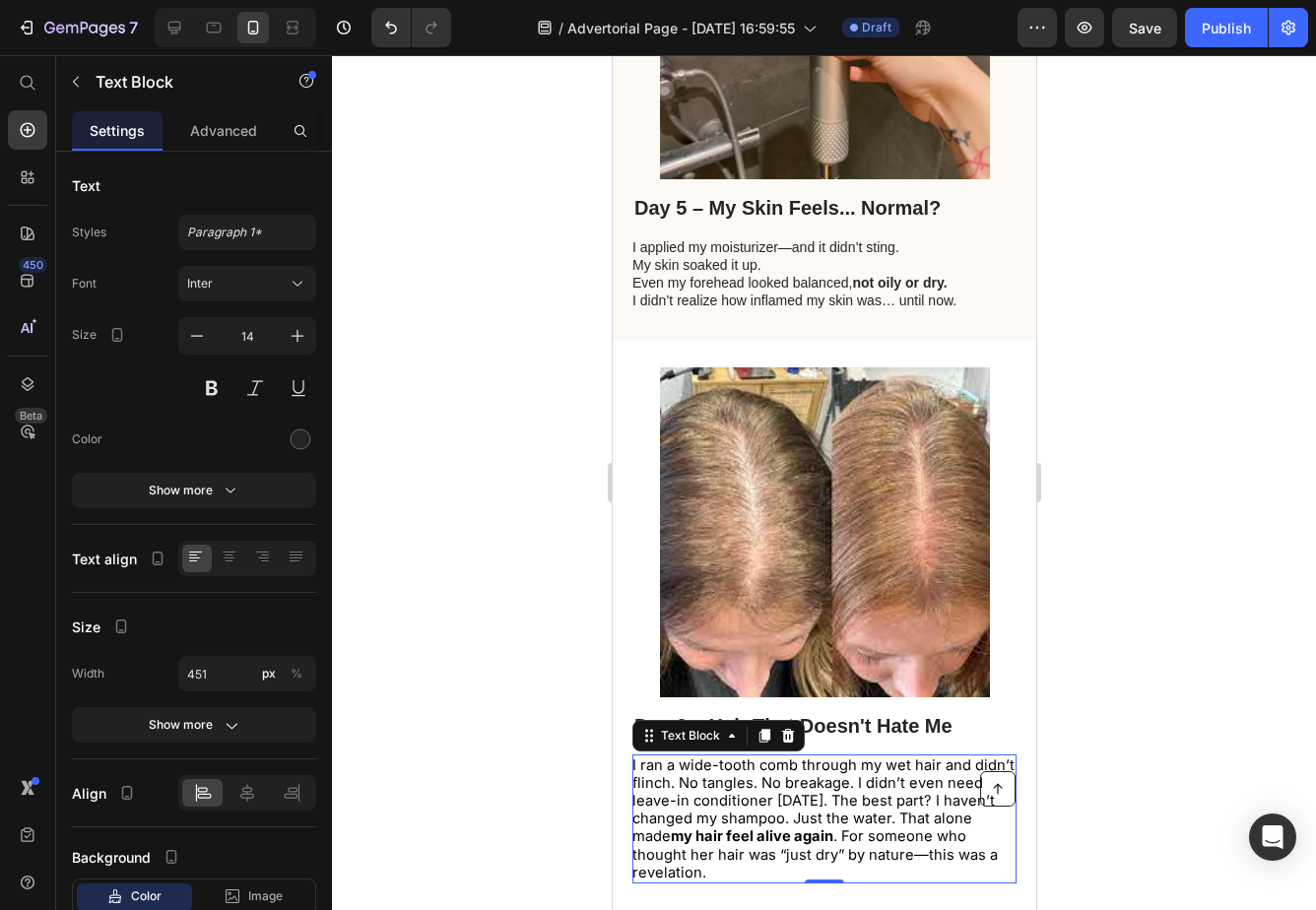 click 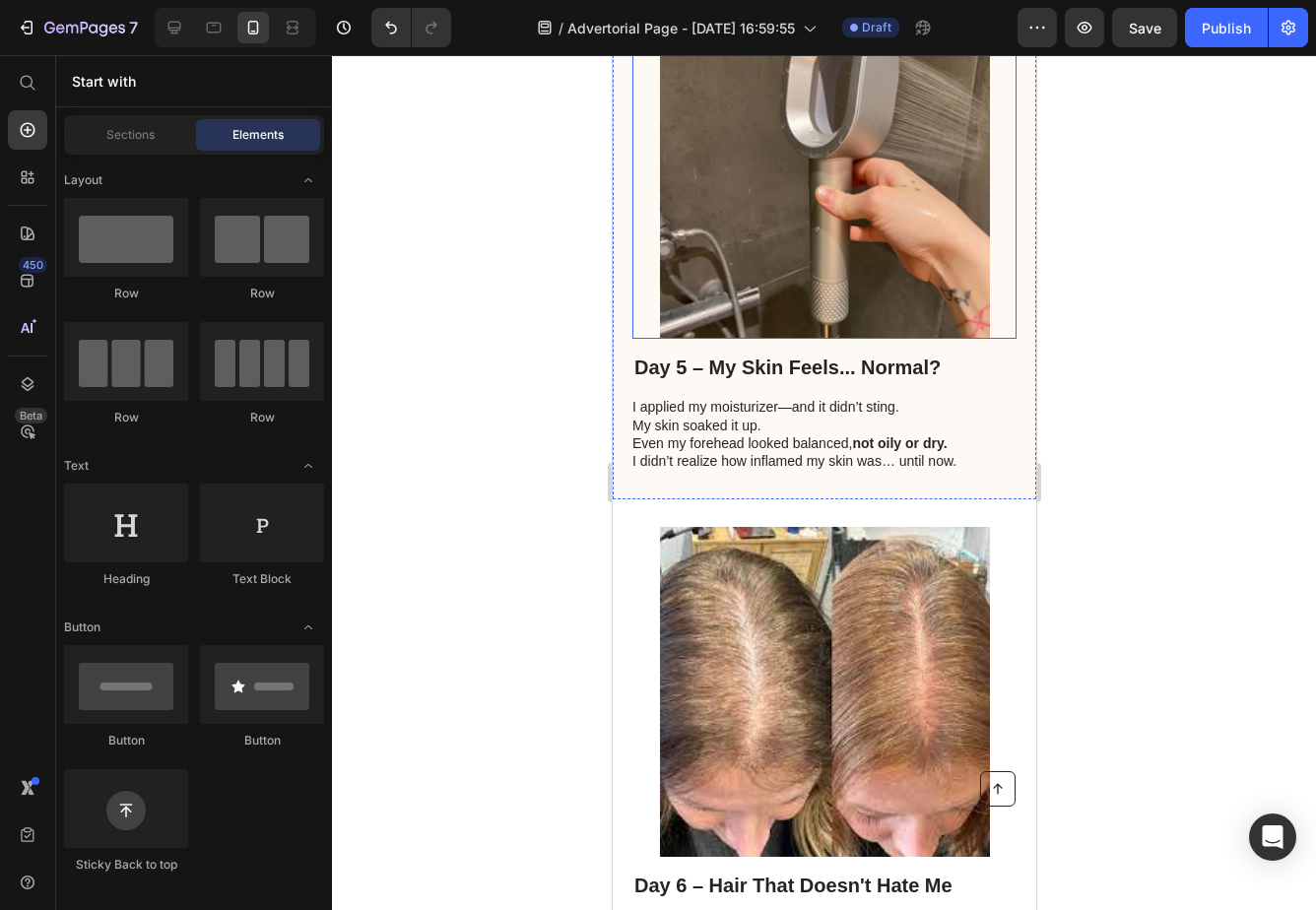 scroll, scrollTop: 4899, scrollLeft: 0, axis: vertical 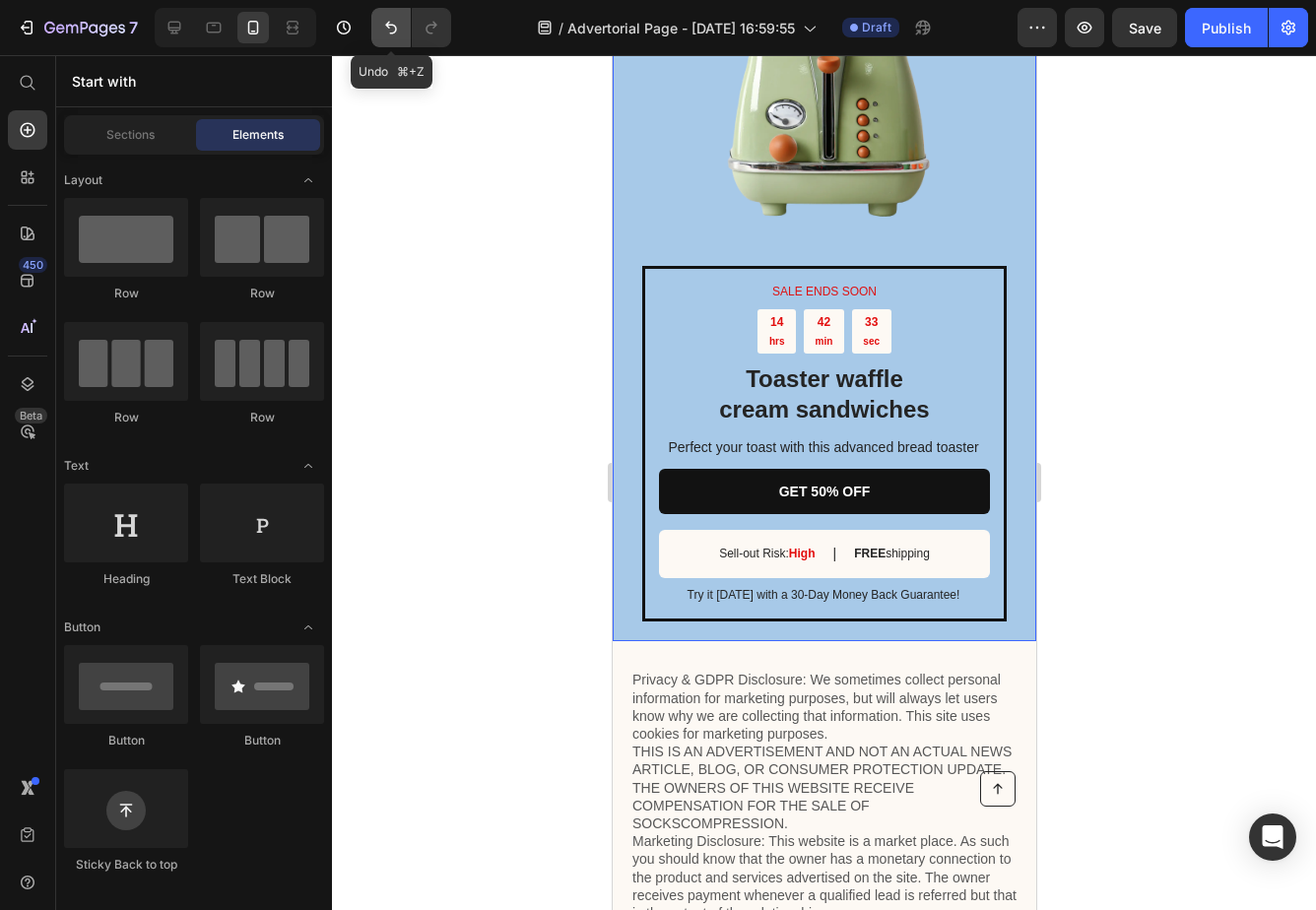 click 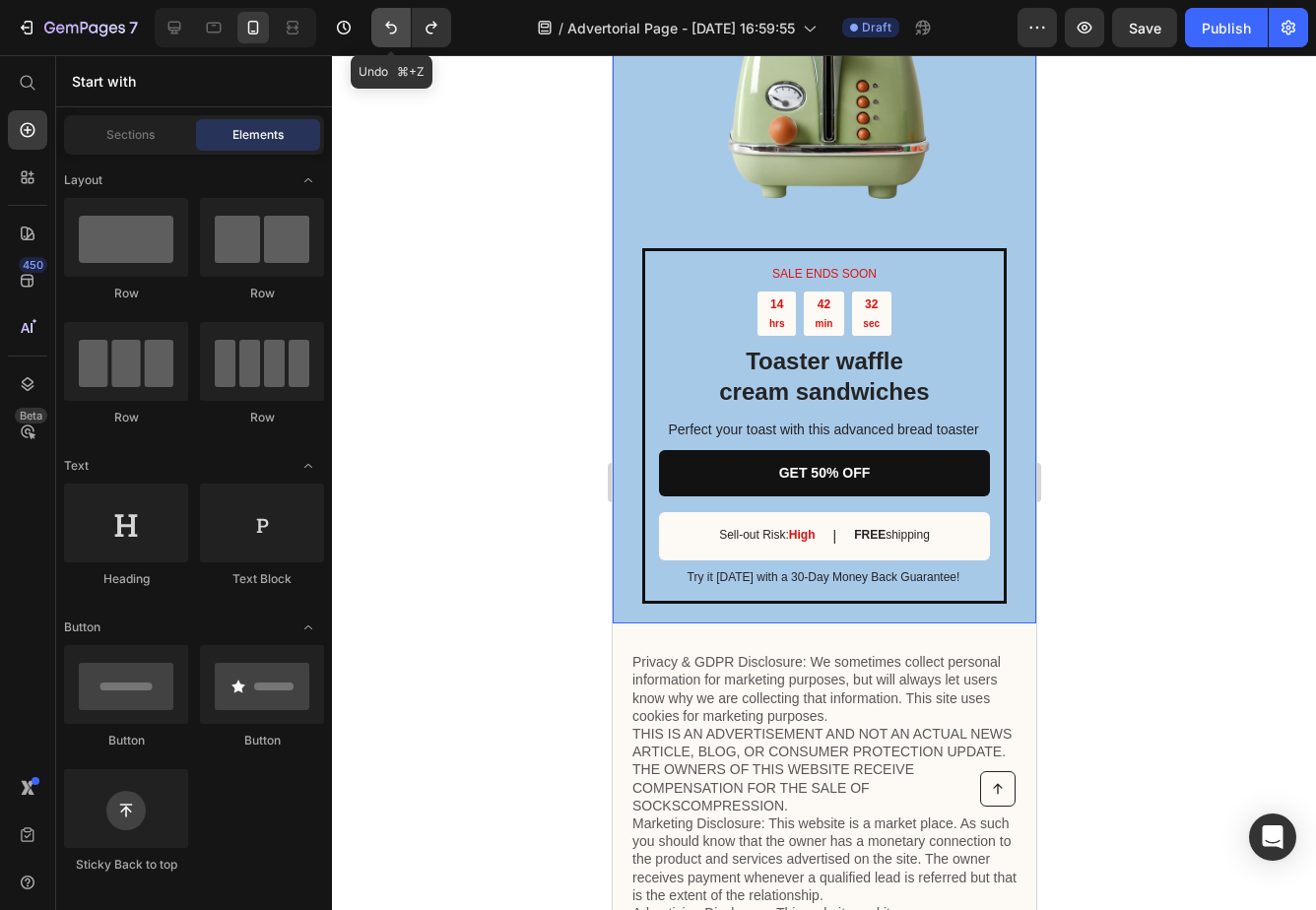 click 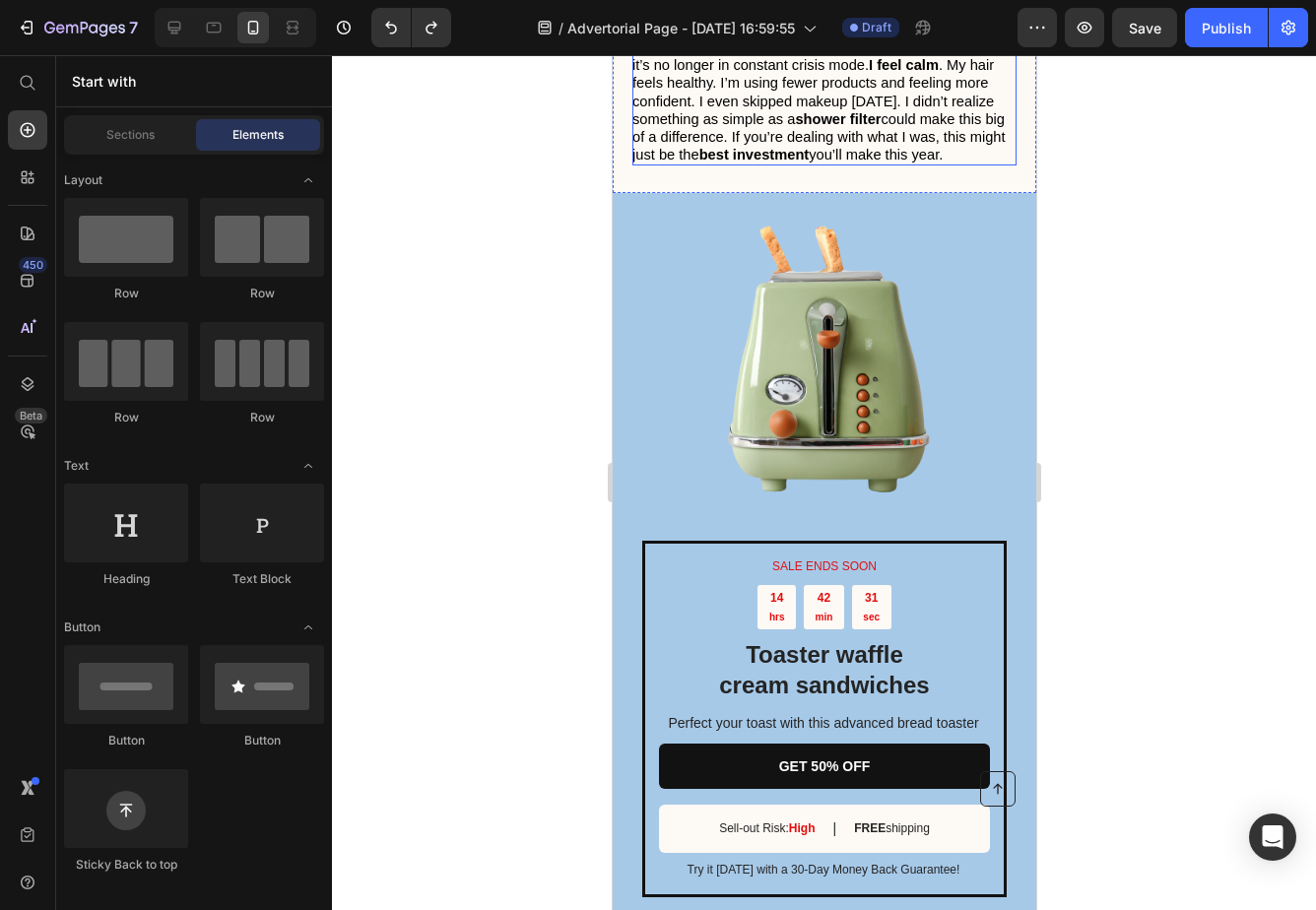 scroll, scrollTop: 4588, scrollLeft: 0, axis: vertical 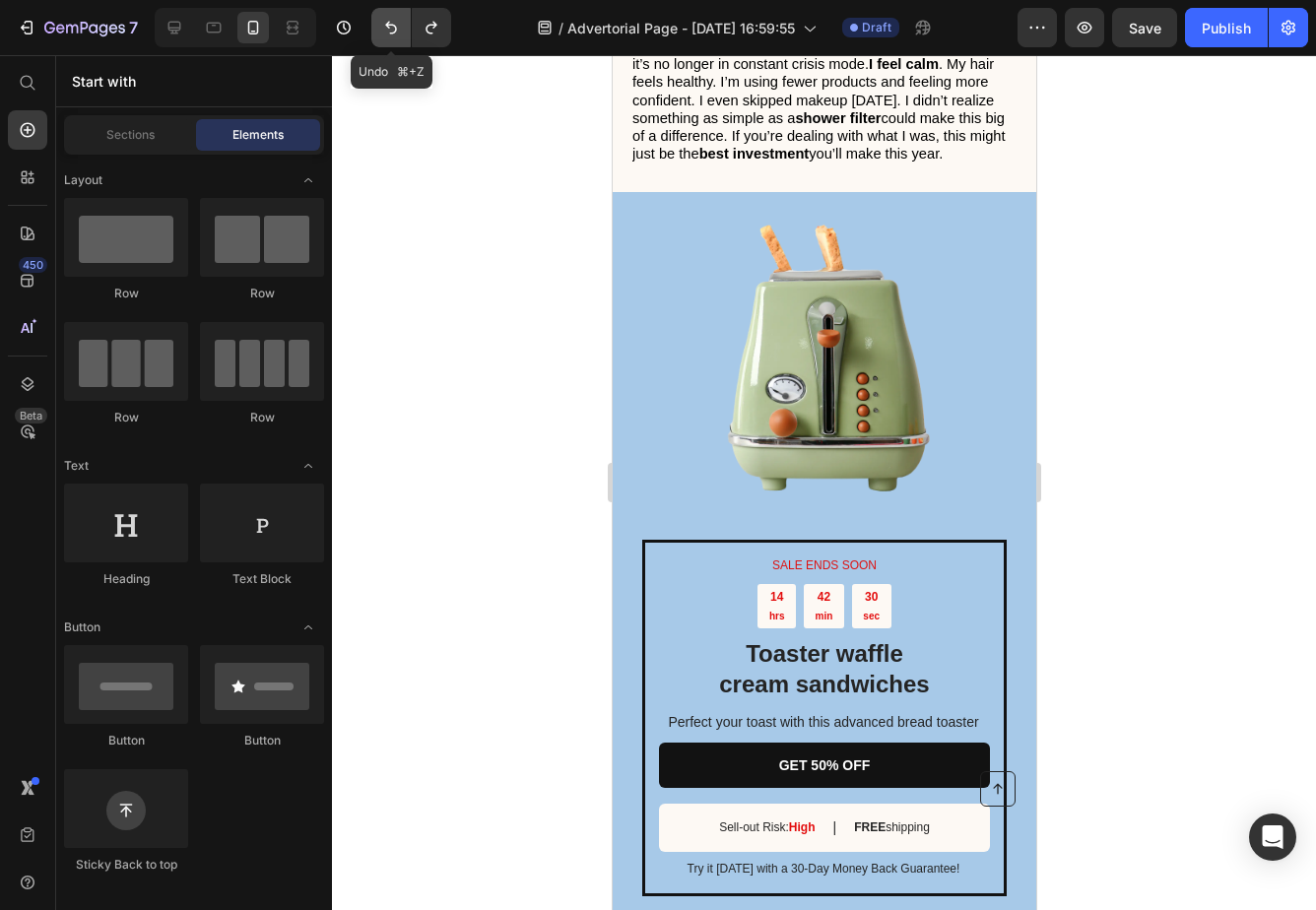 click 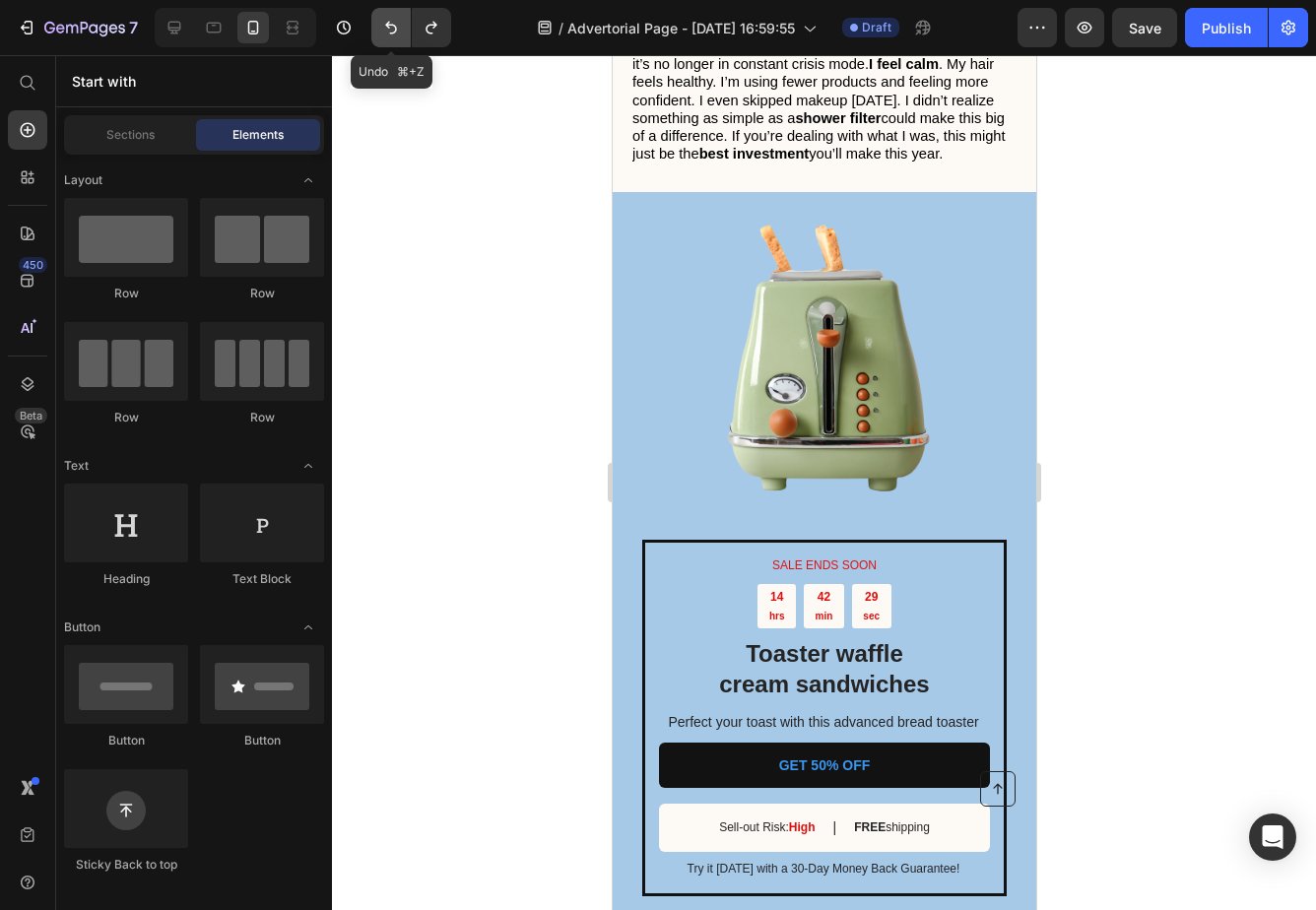 click 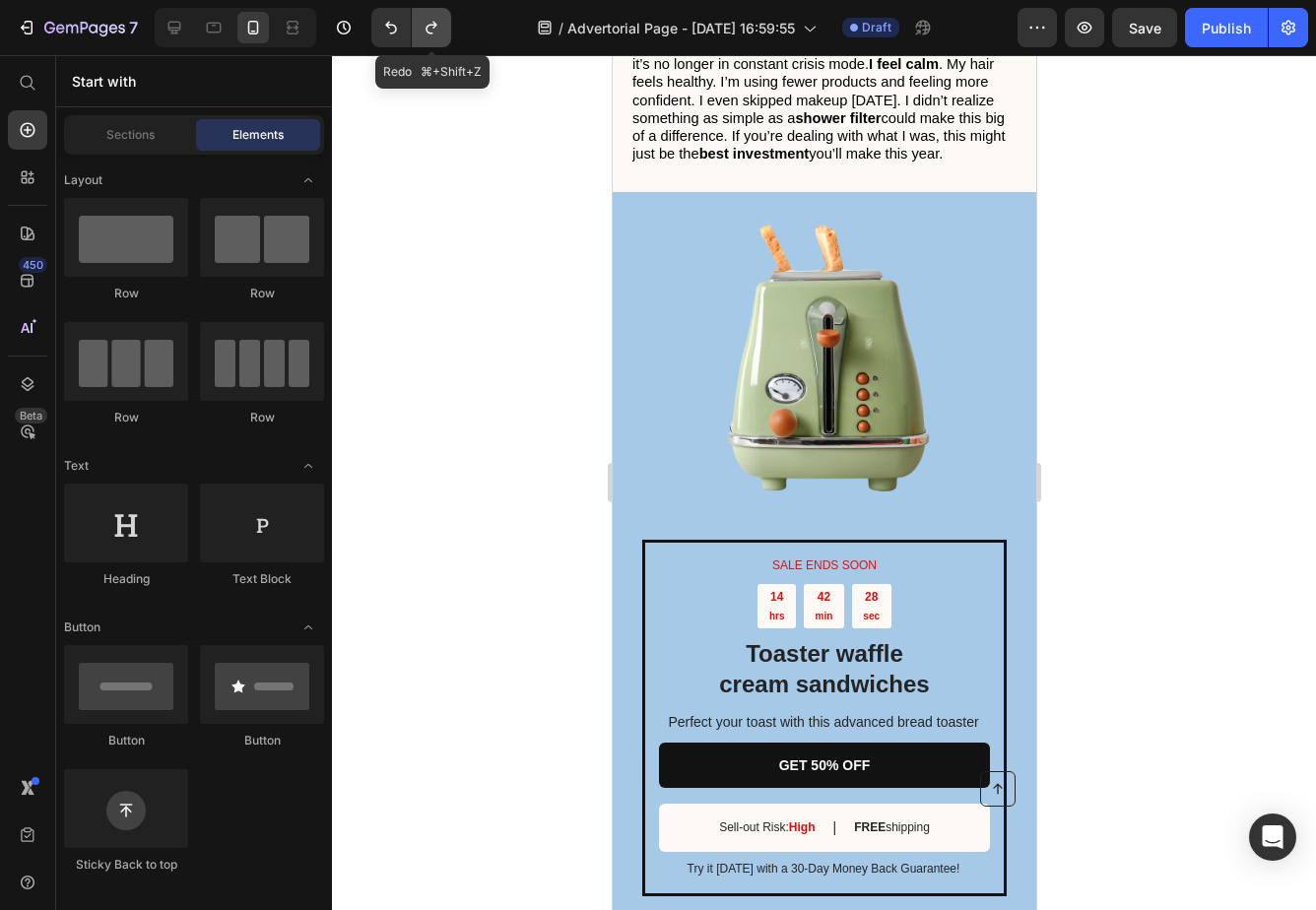 click 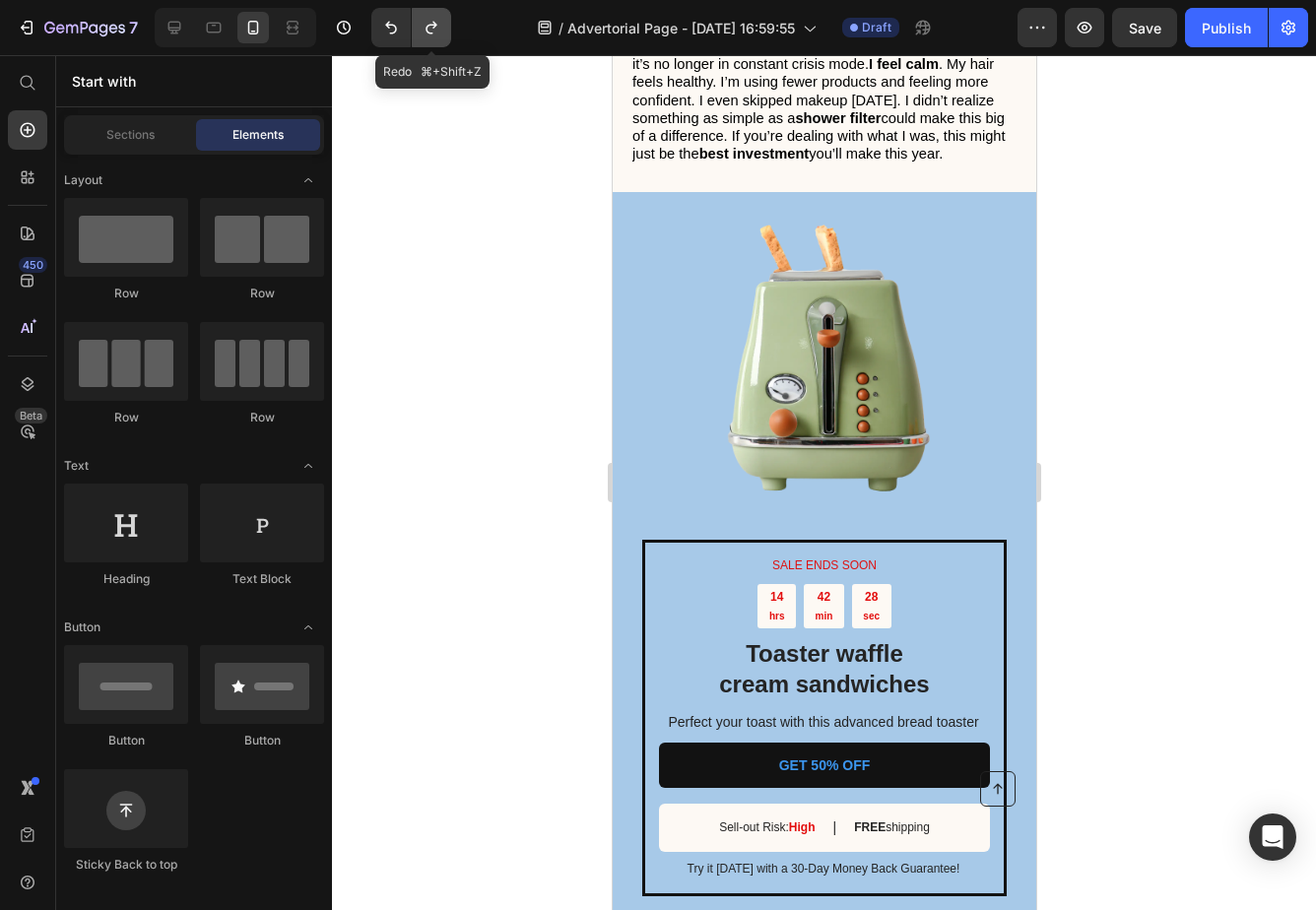 click 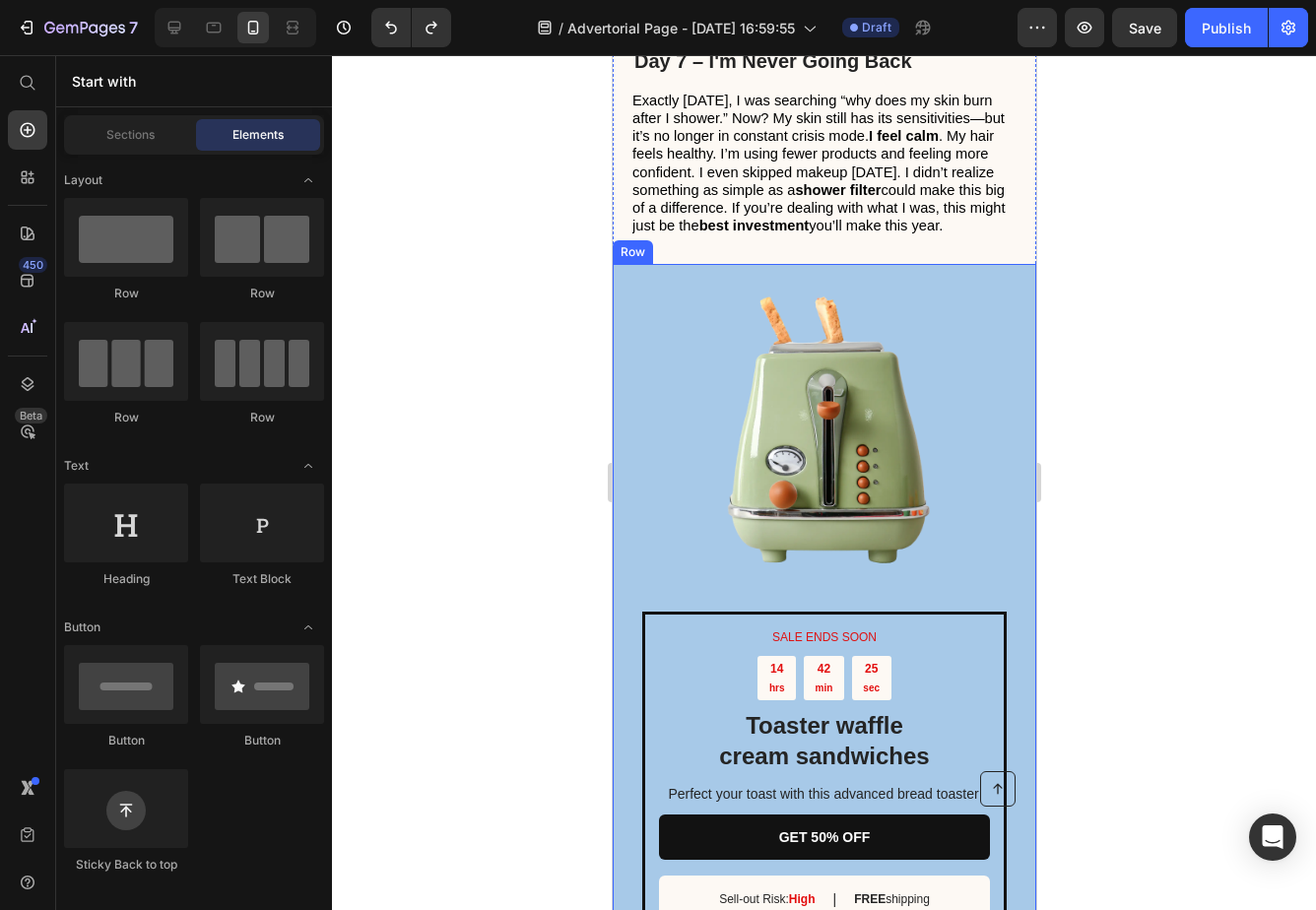 scroll, scrollTop: 4759, scrollLeft: 0, axis: vertical 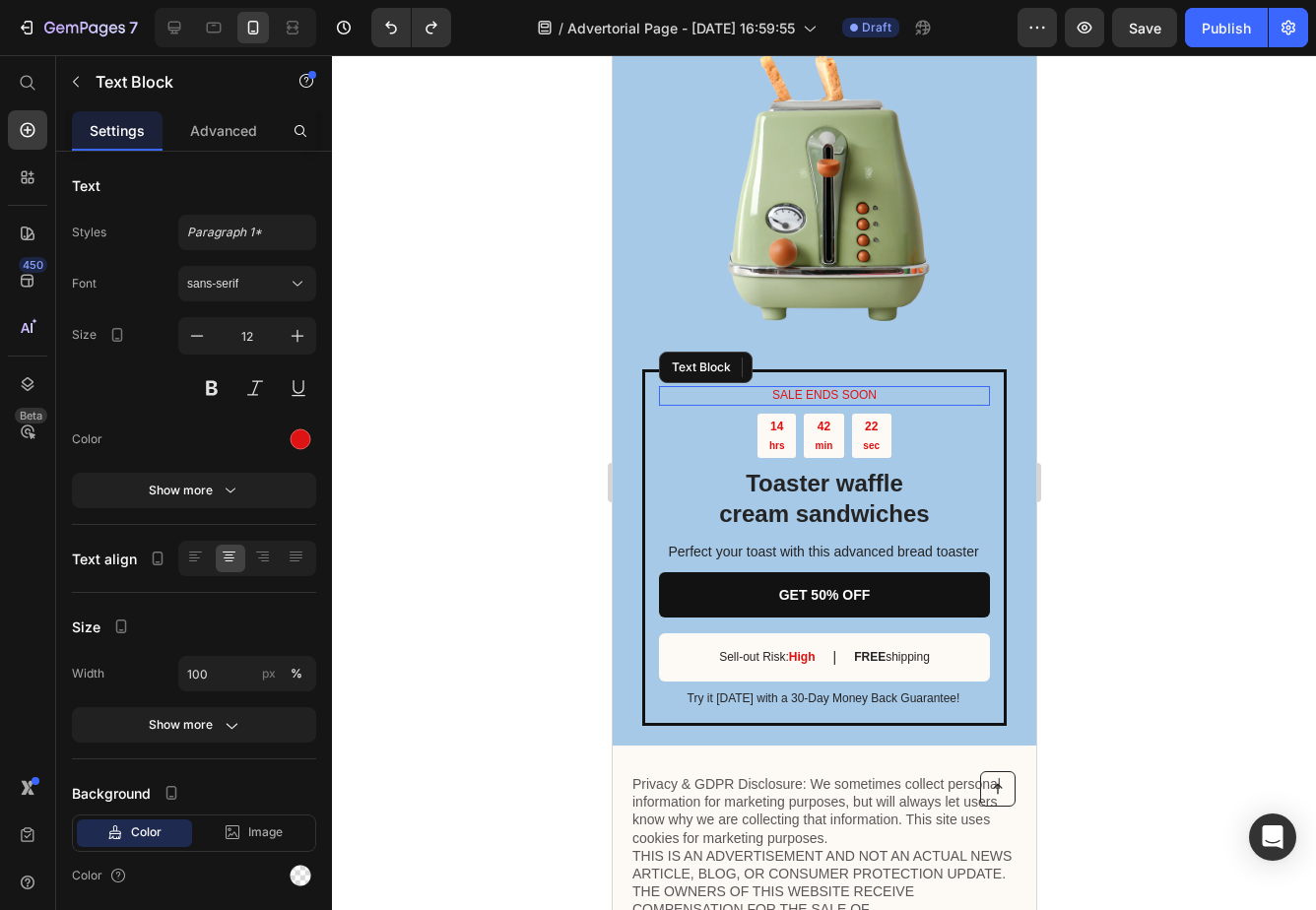 click on "SALE ENDS SOON" at bounding box center (823, 396) 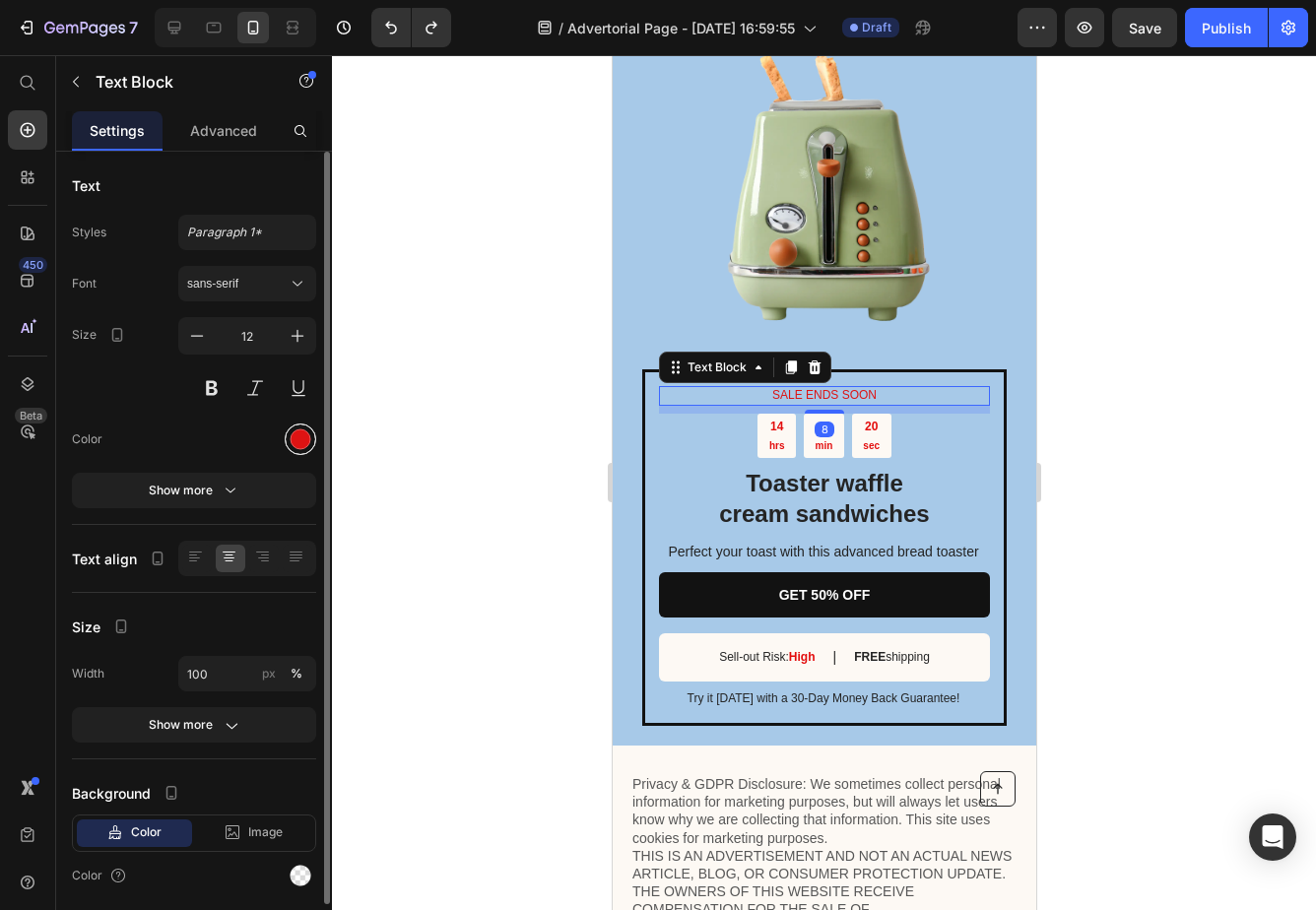 click at bounding box center (300, 439) 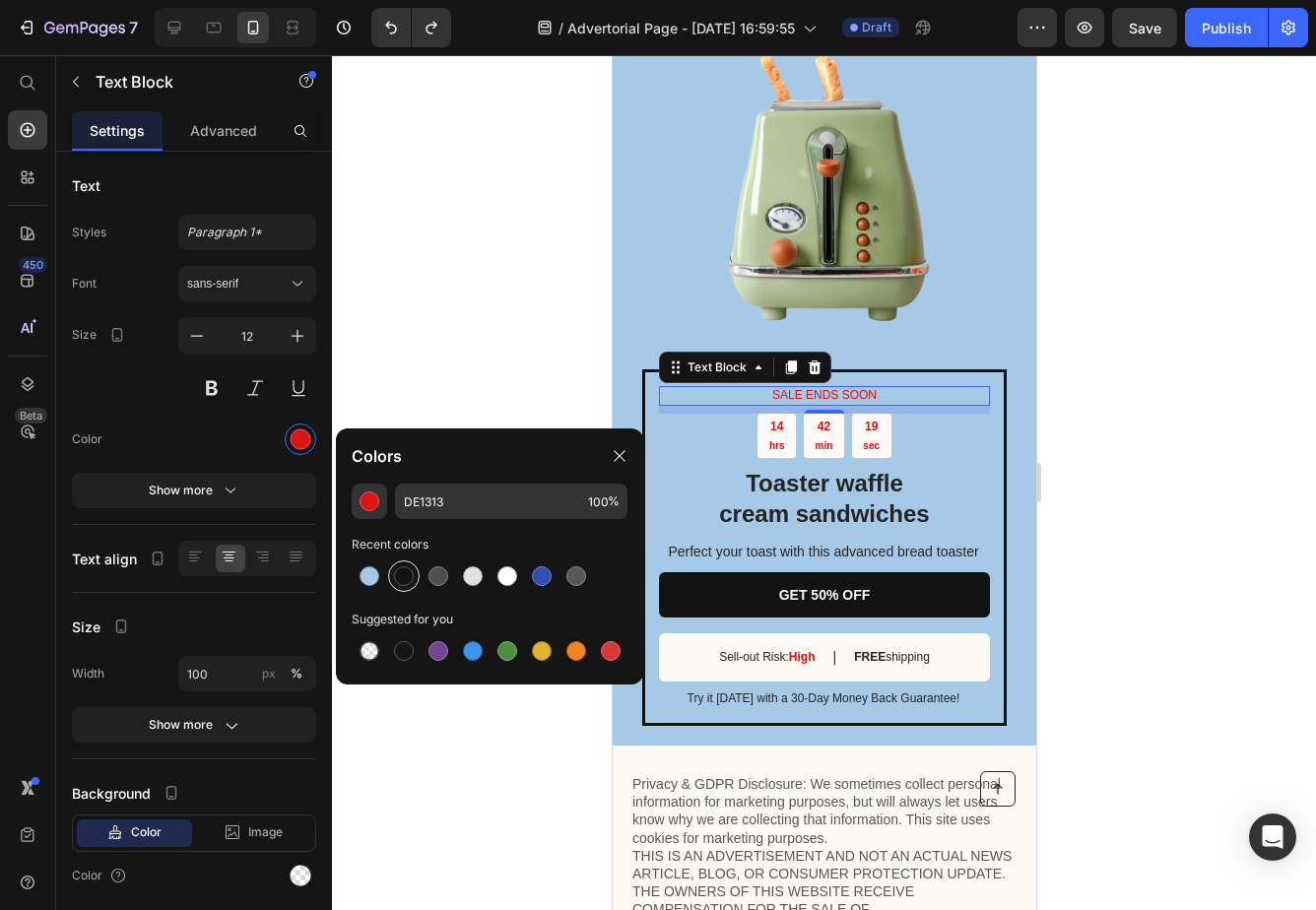 click at bounding box center (404, 576) 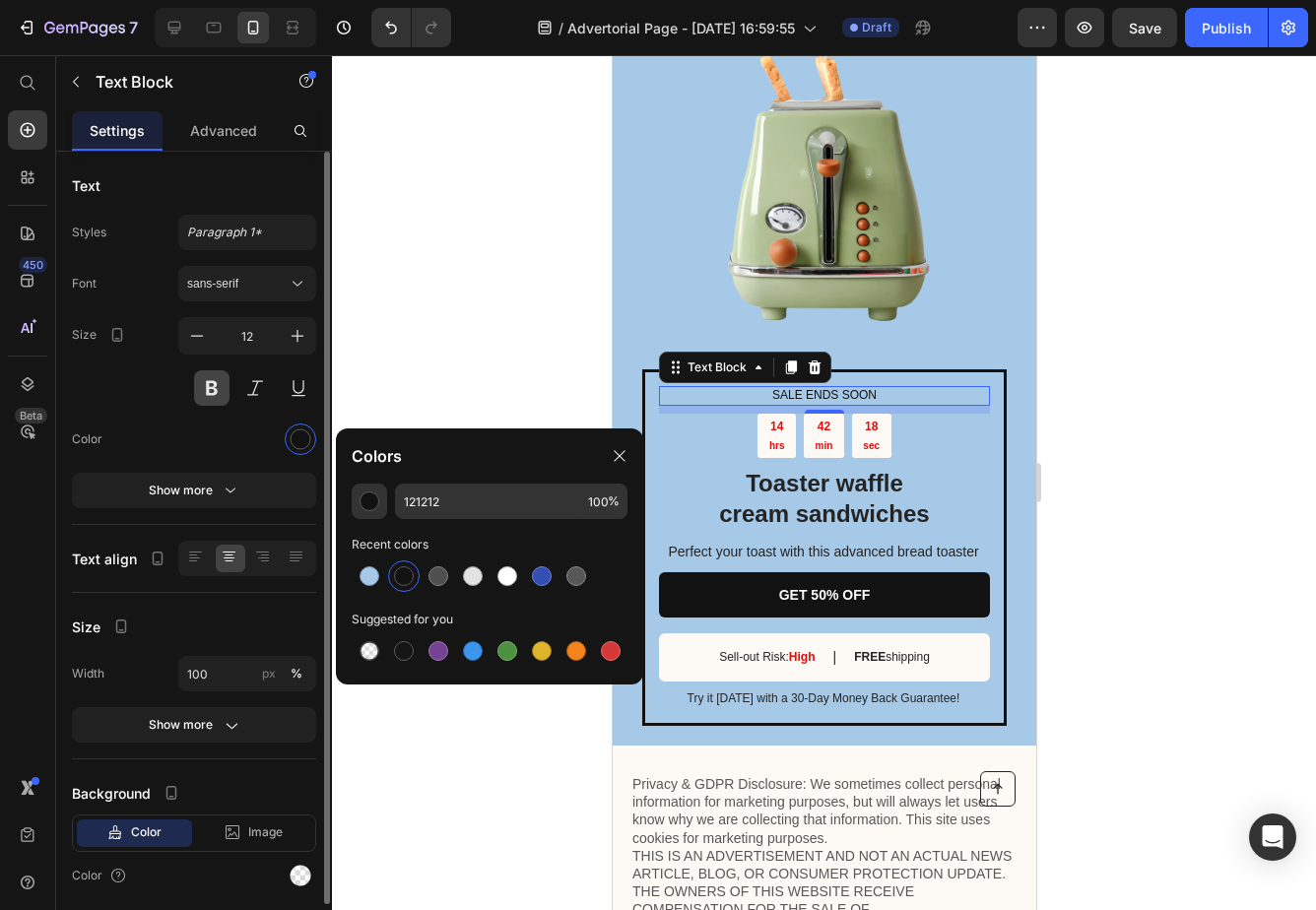 click at bounding box center (212, 388) 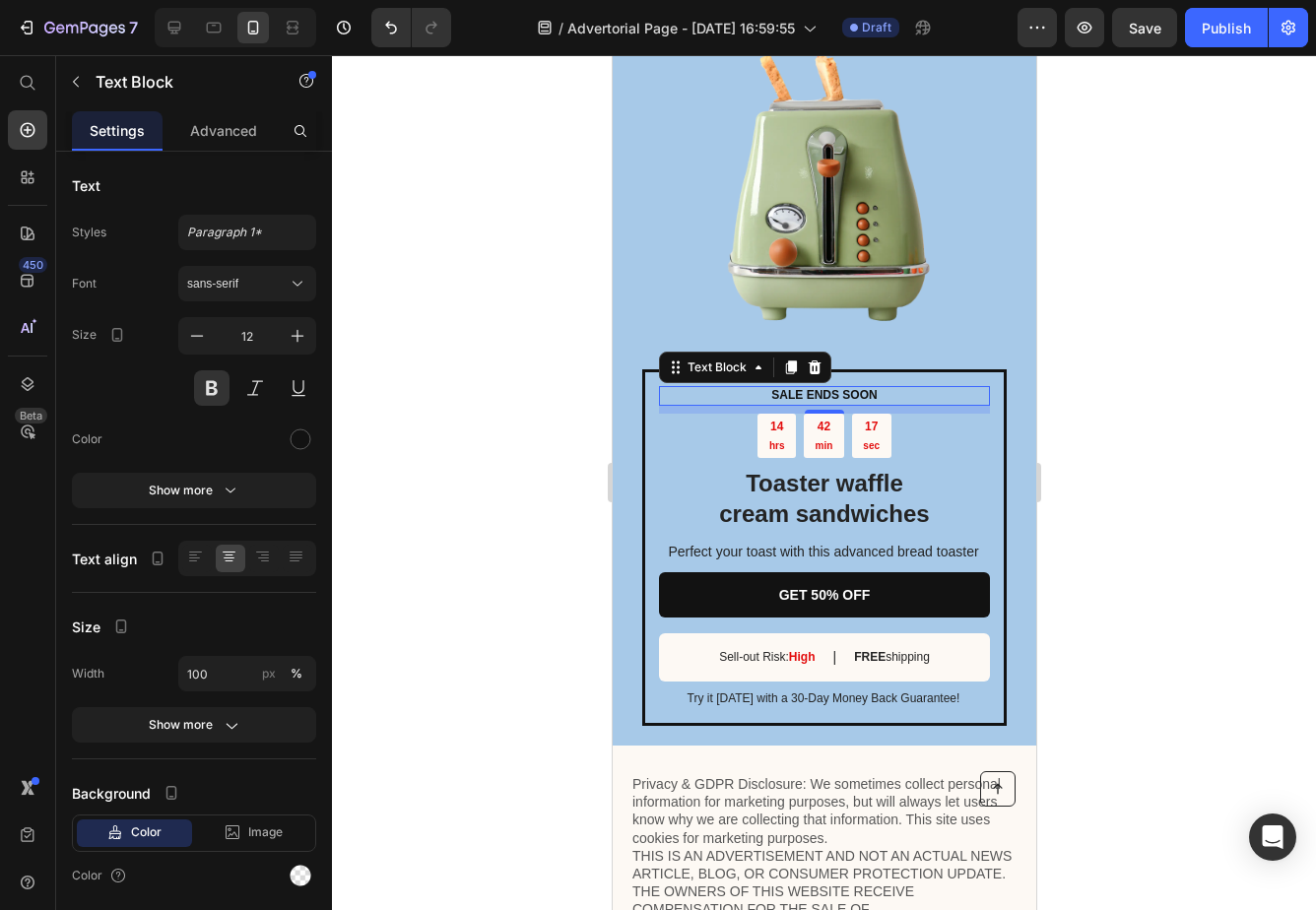 click 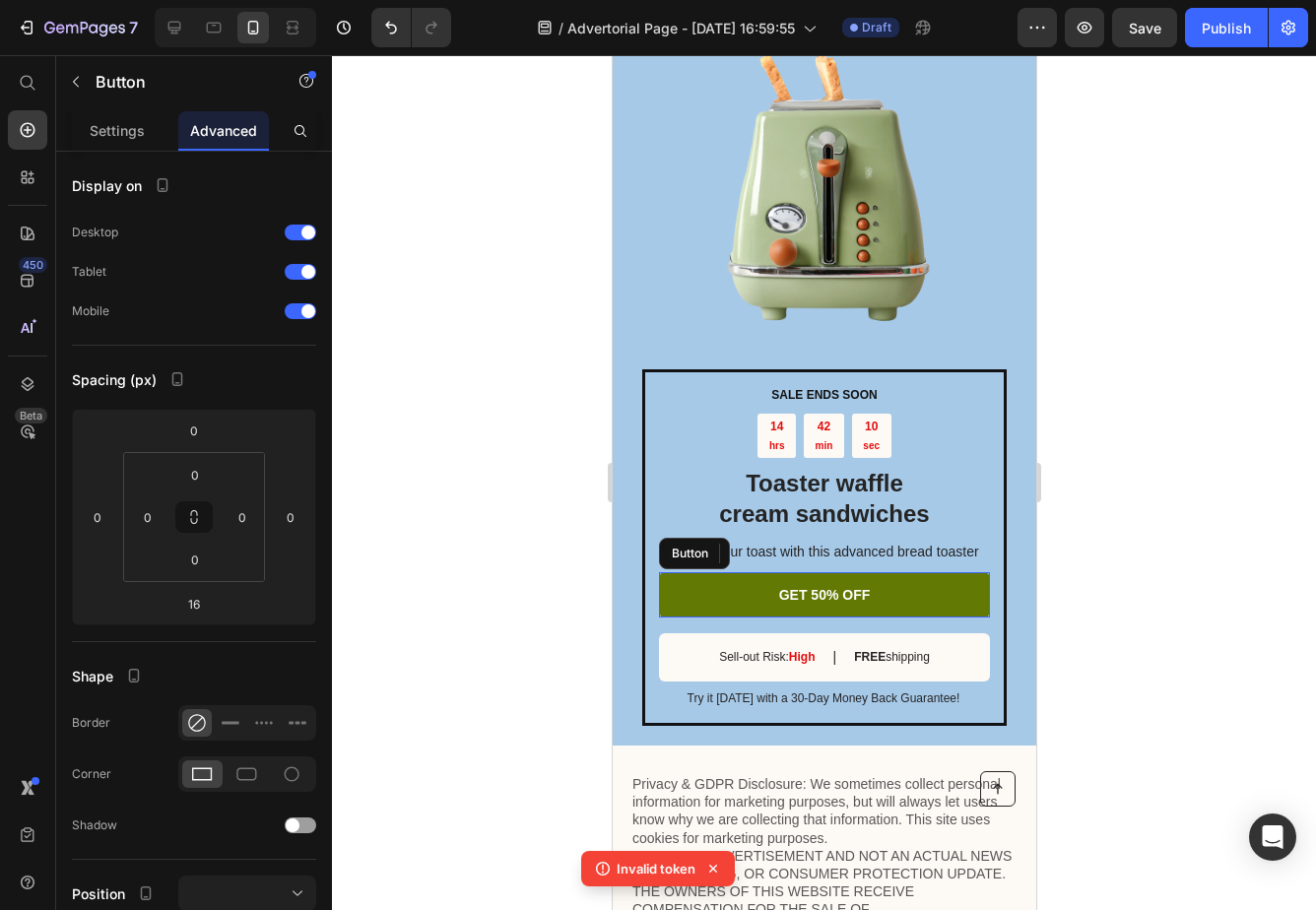 click on "GET 50% OFF" at bounding box center [823, 595] 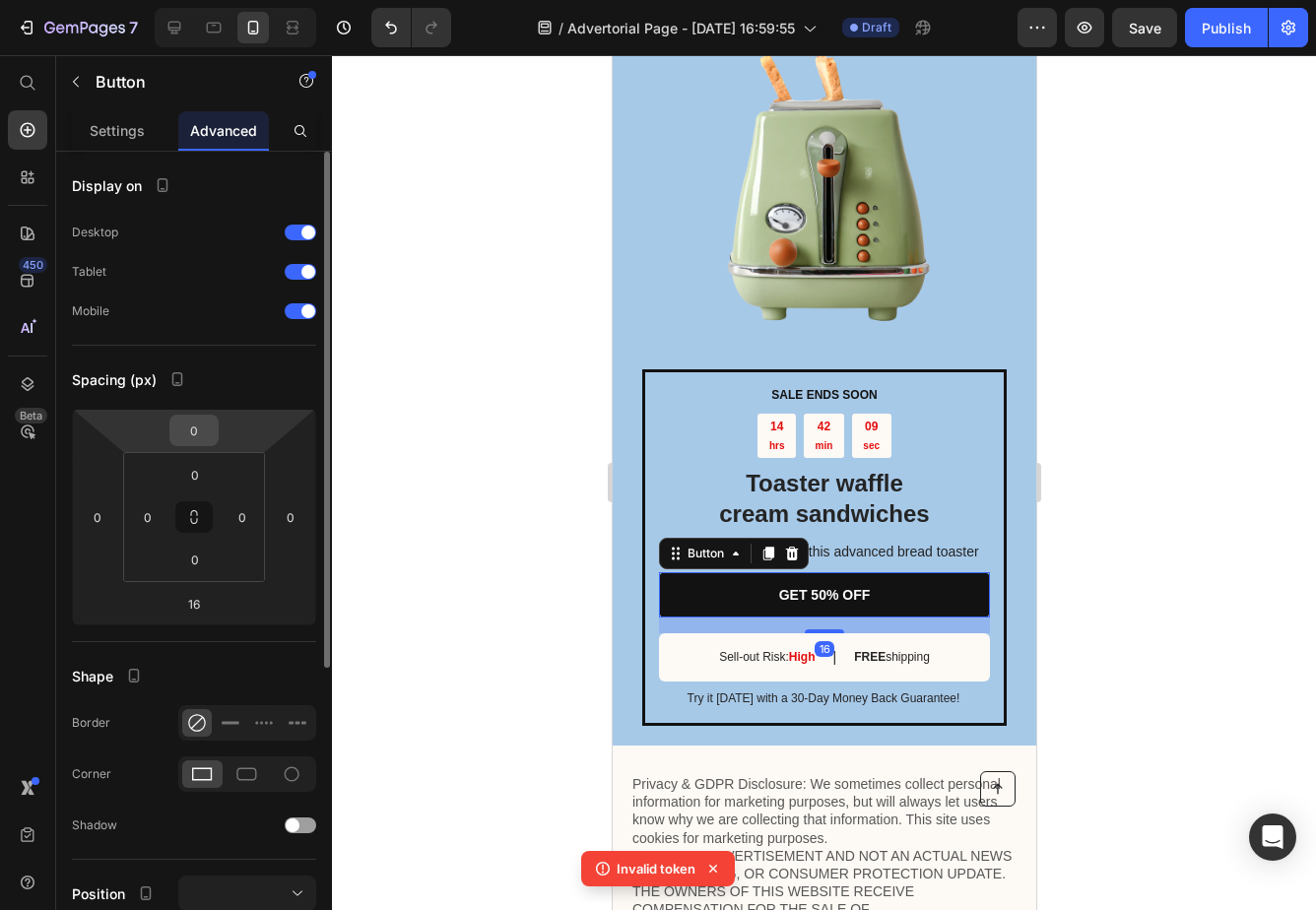 scroll, scrollTop: 471, scrollLeft: 0, axis: vertical 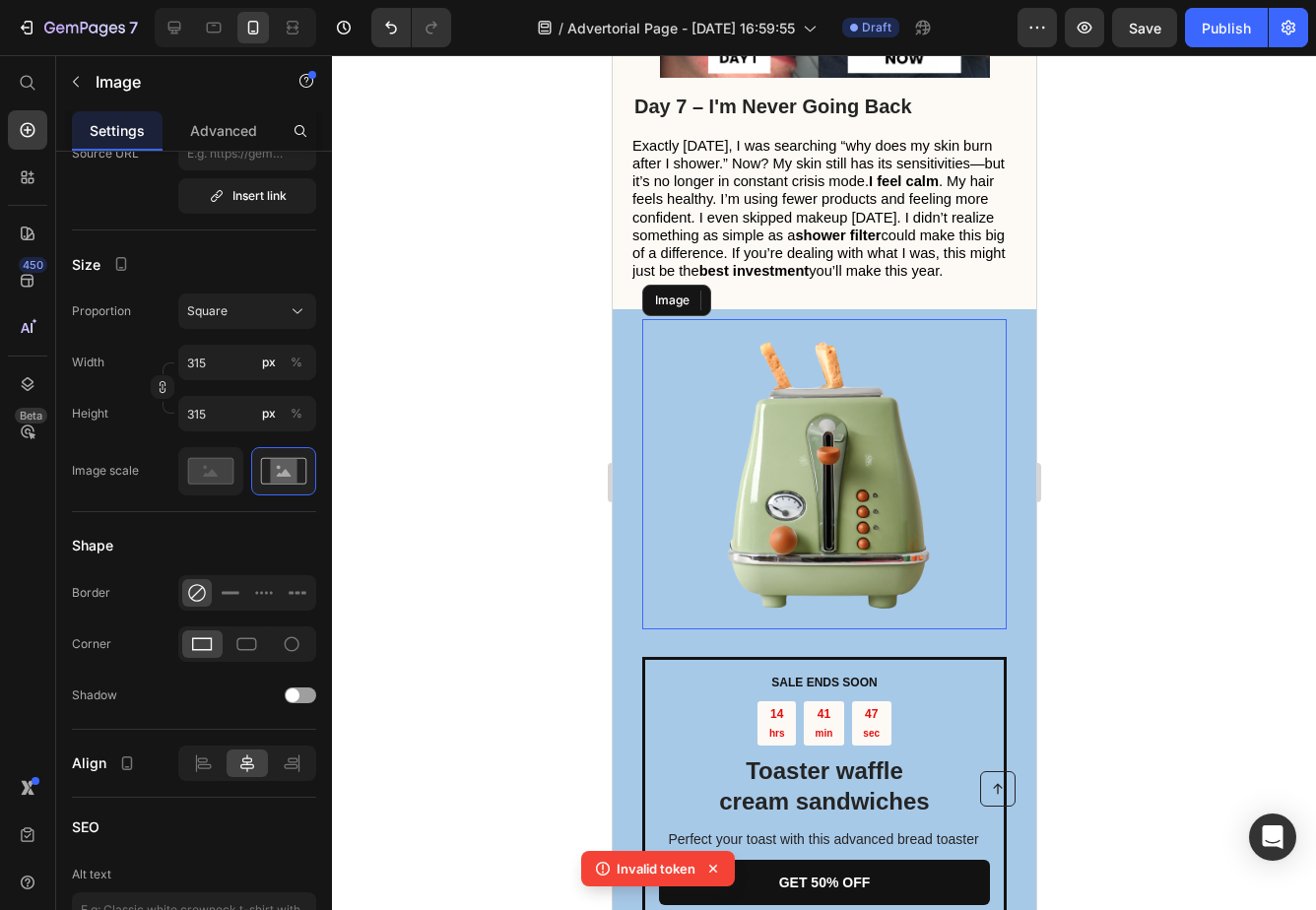 click at bounding box center [823, 474] 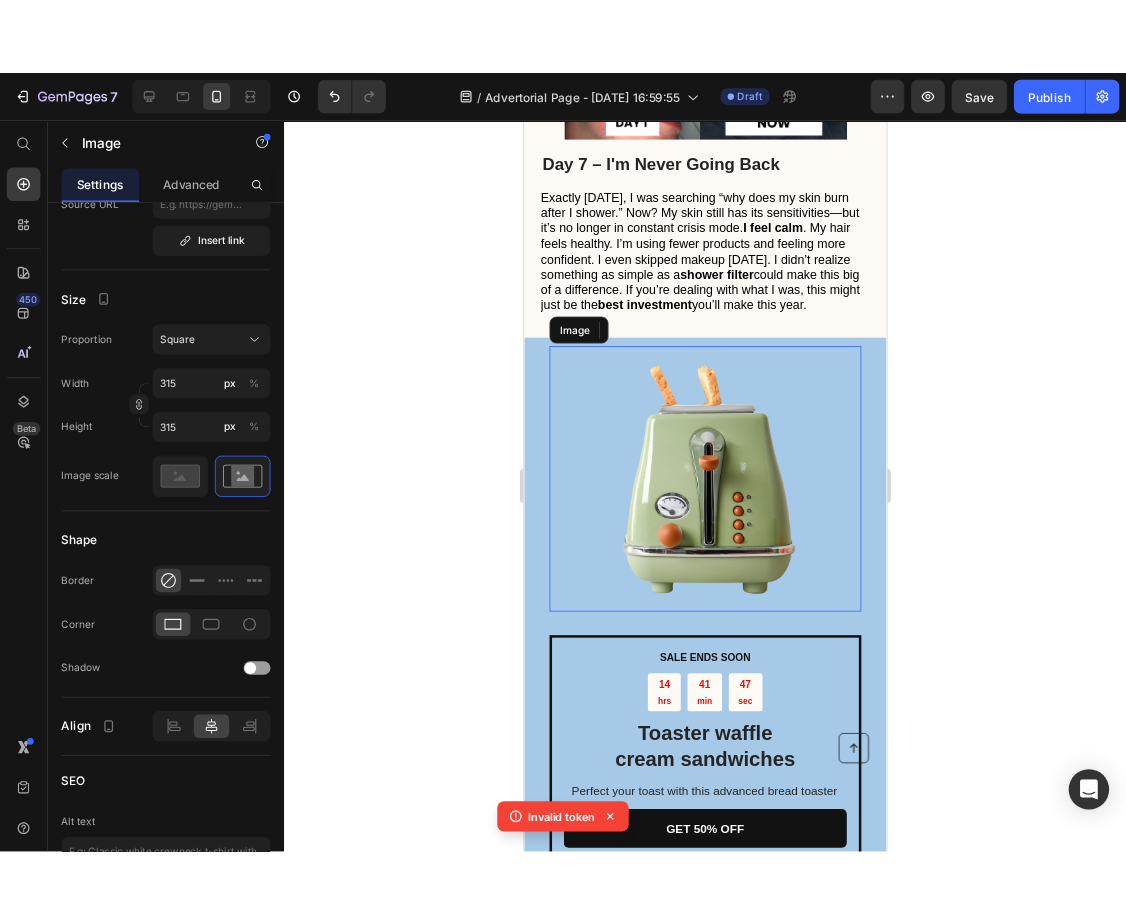 scroll, scrollTop: 0, scrollLeft: 0, axis: both 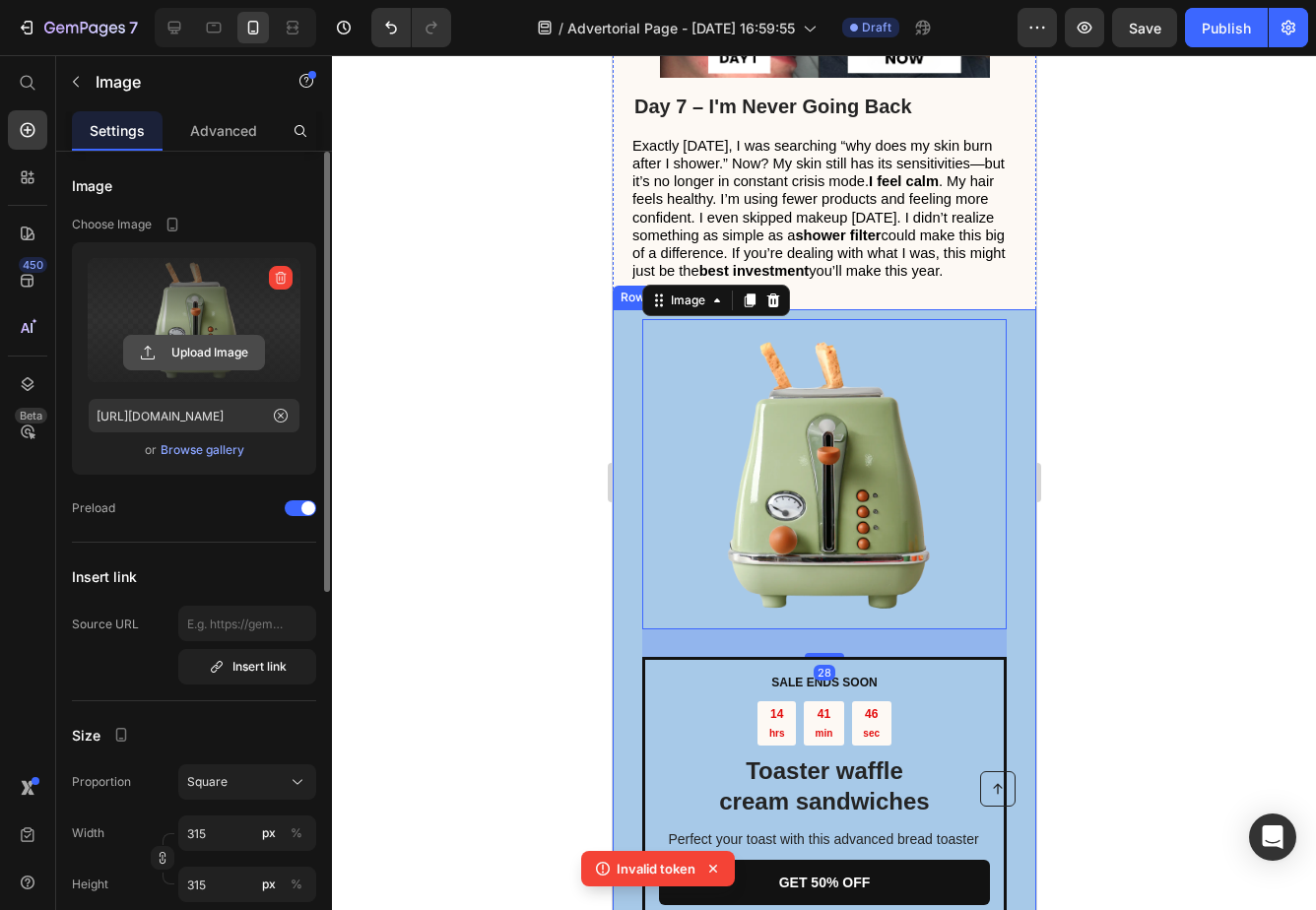 click 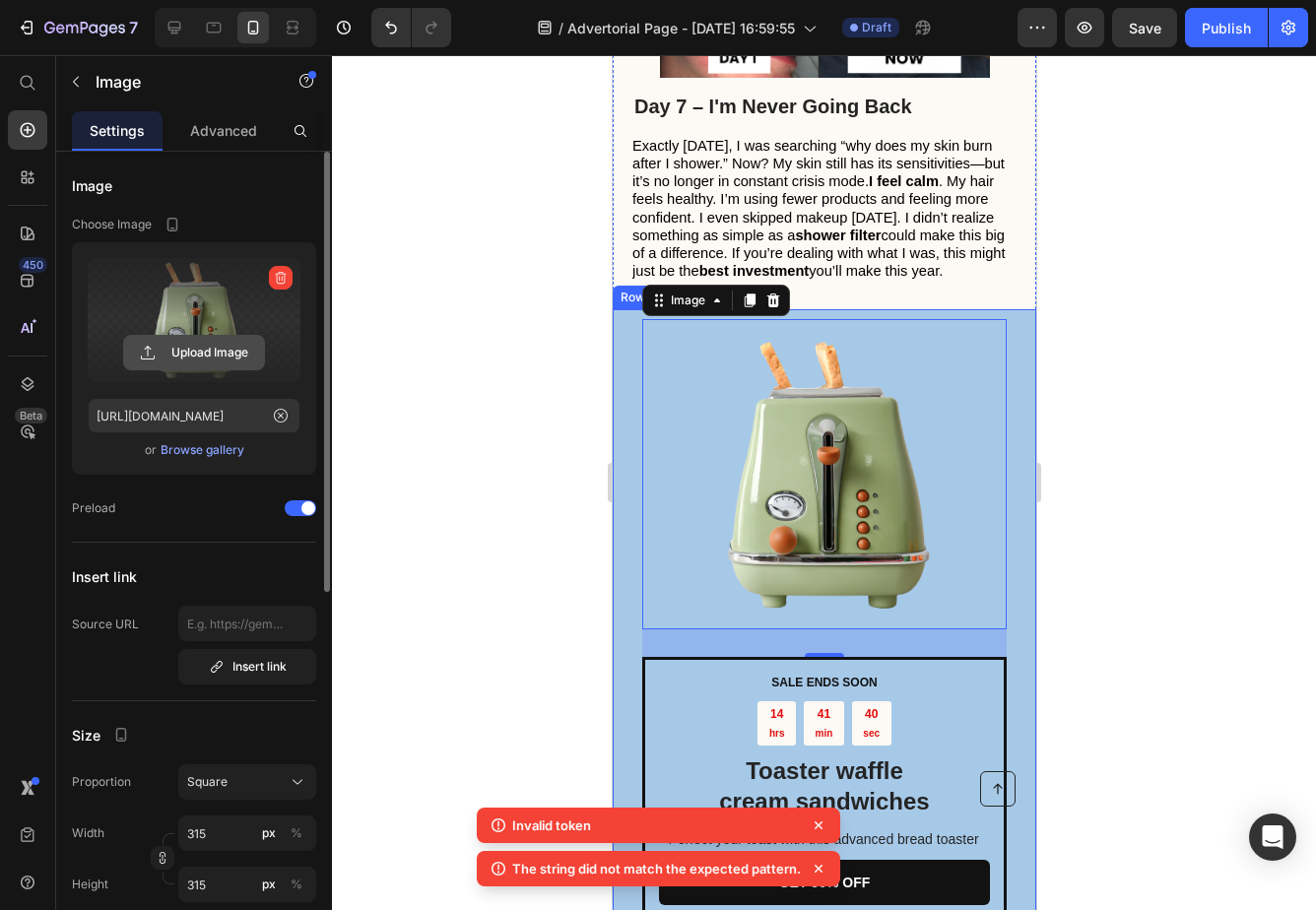 click 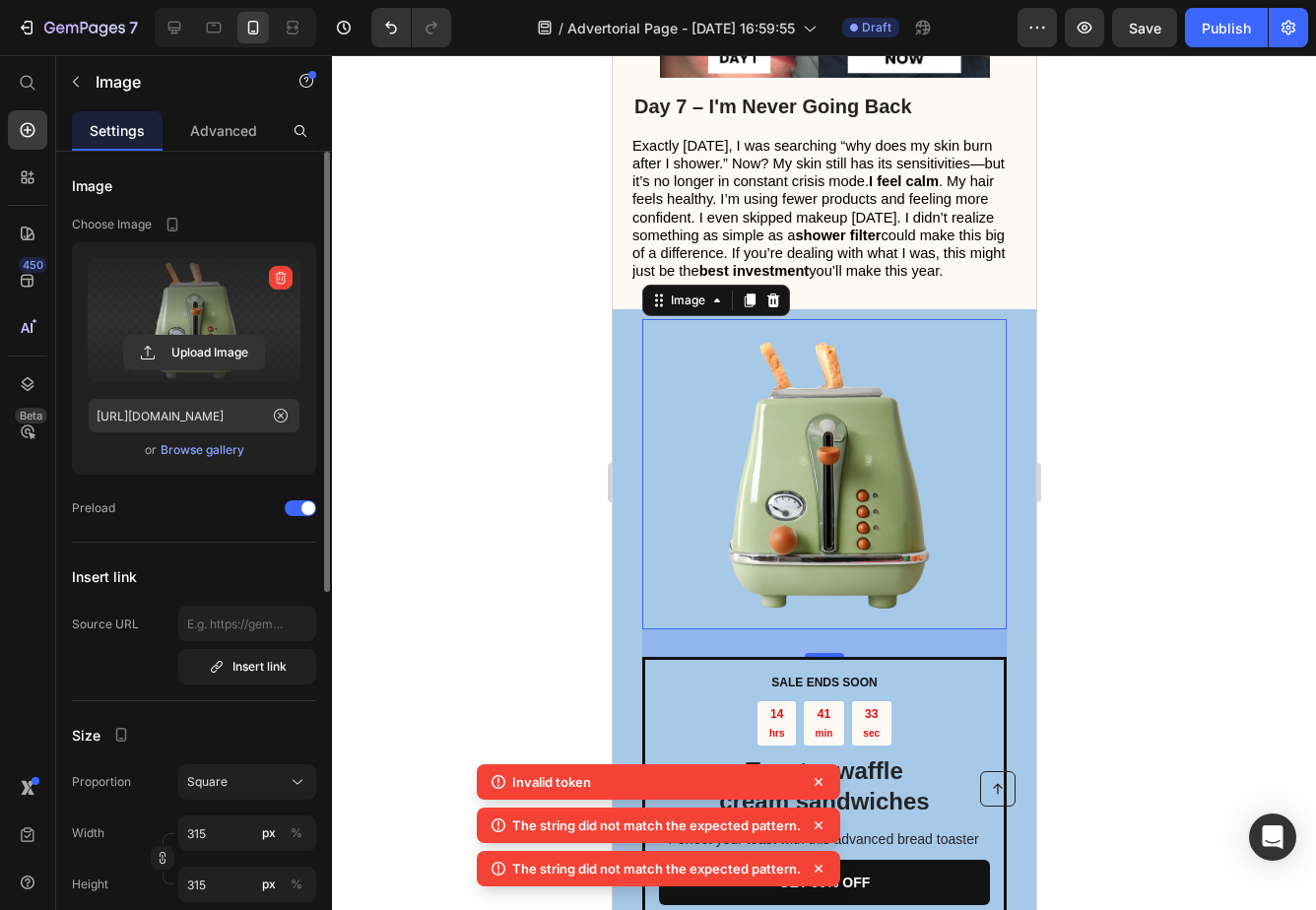click at bounding box center [194, 320] 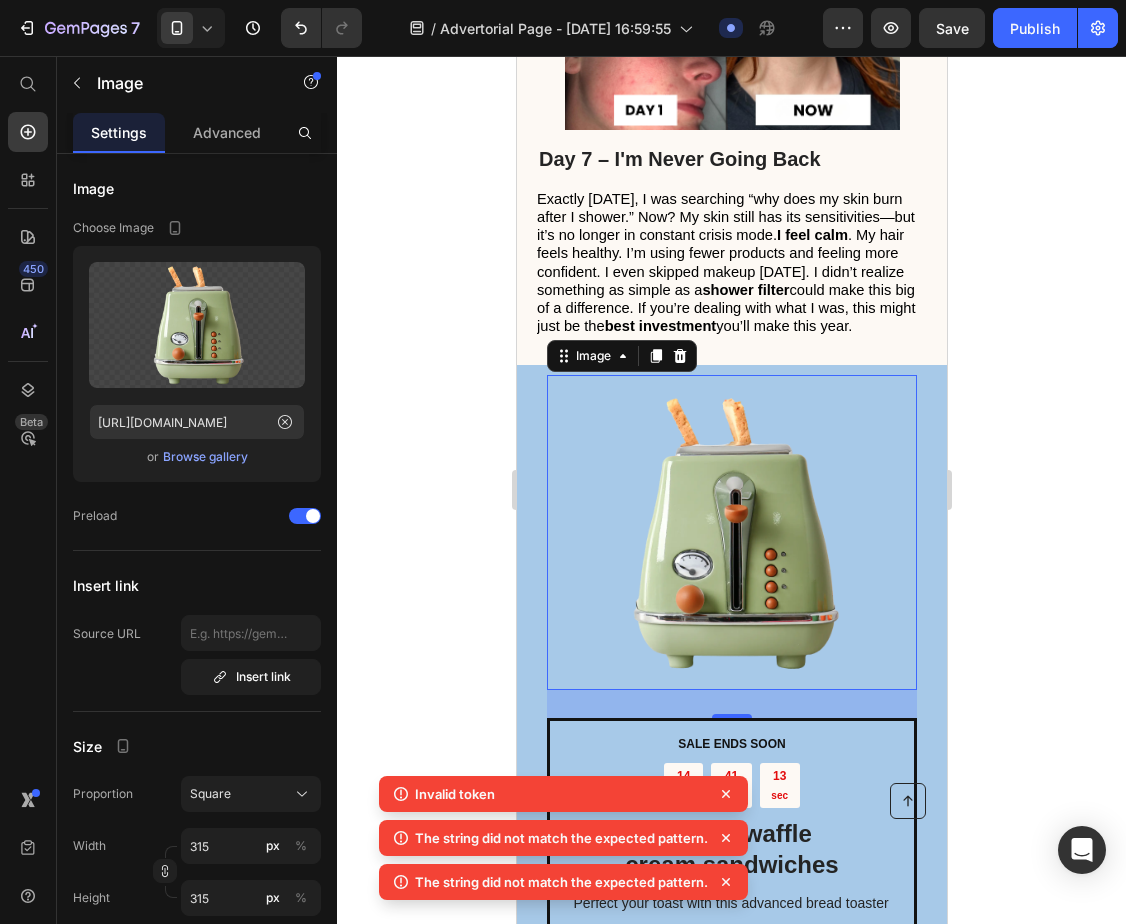 click at bounding box center (731, 532) 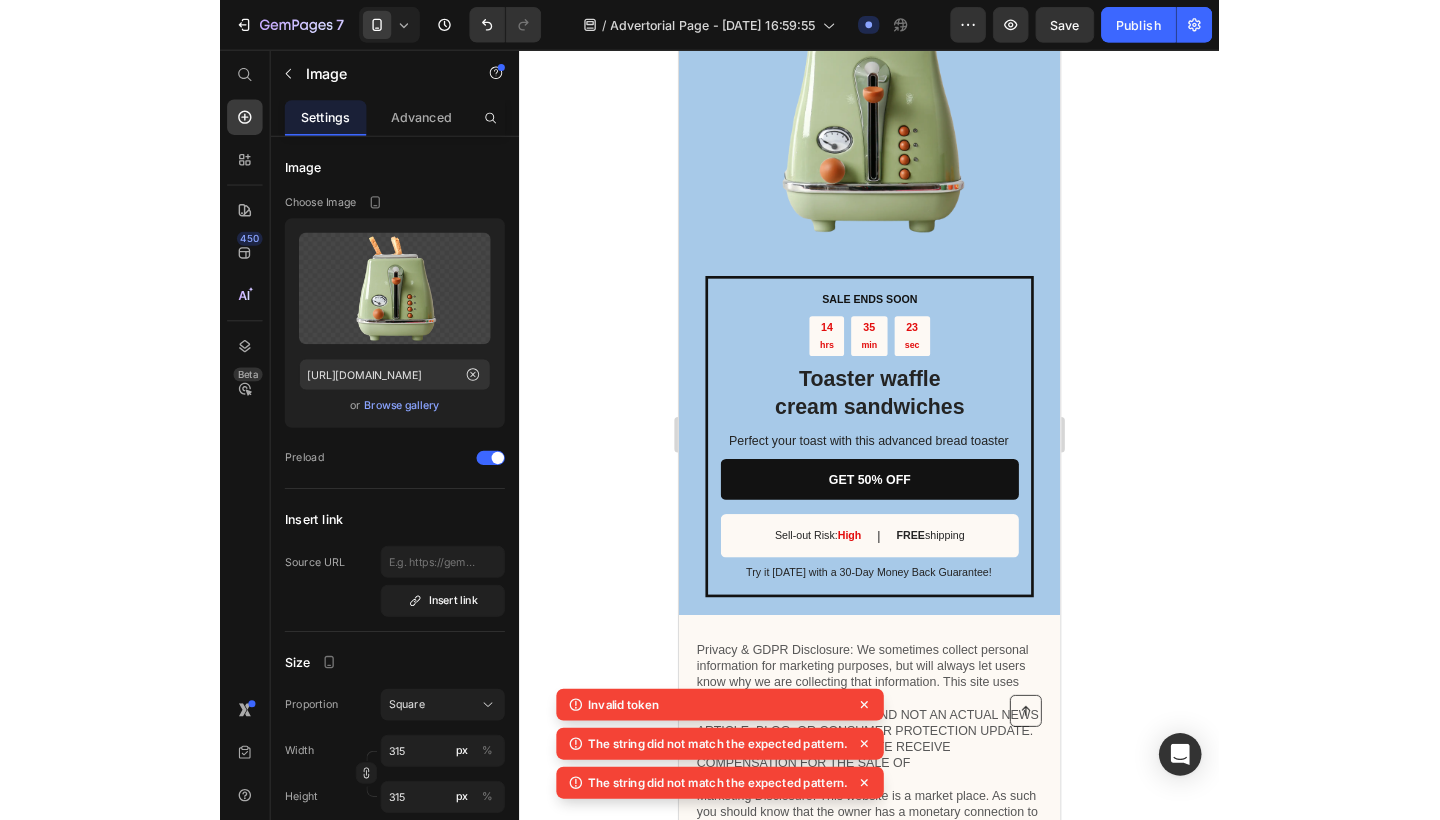 scroll, scrollTop: 4892, scrollLeft: 0, axis: vertical 